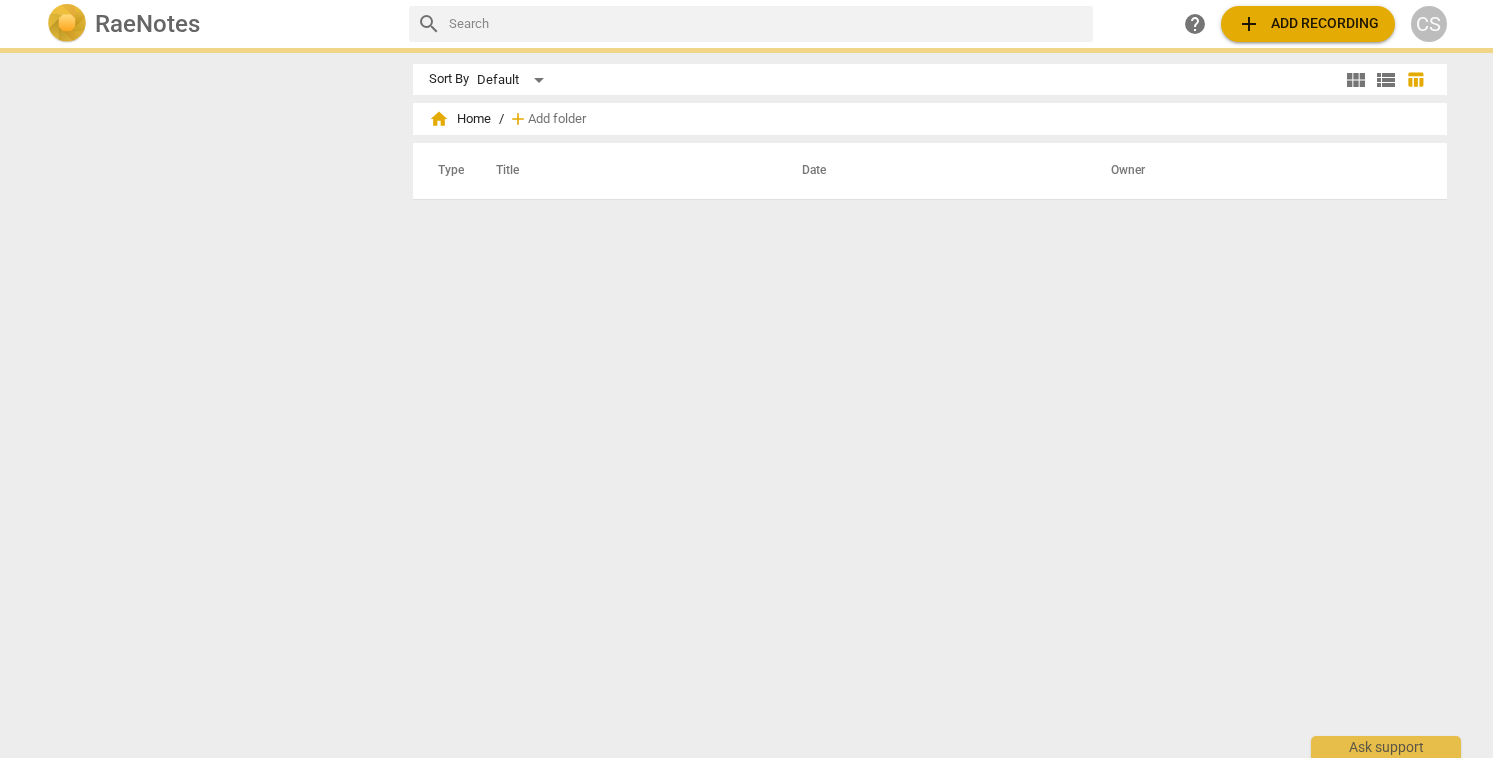 scroll, scrollTop: 0, scrollLeft: 0, axis: both 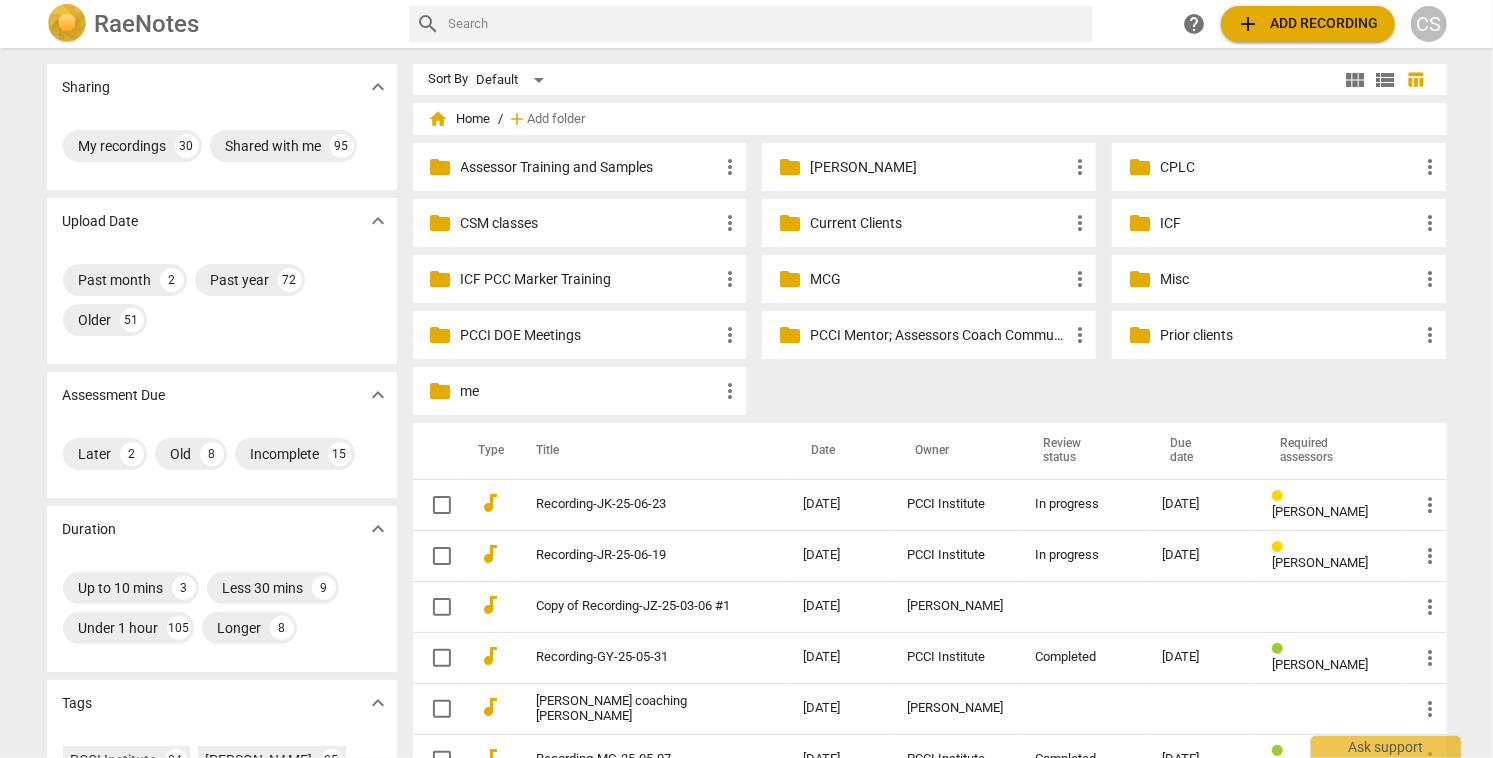 click on "Current Clients" at bounding box center (939, 223) 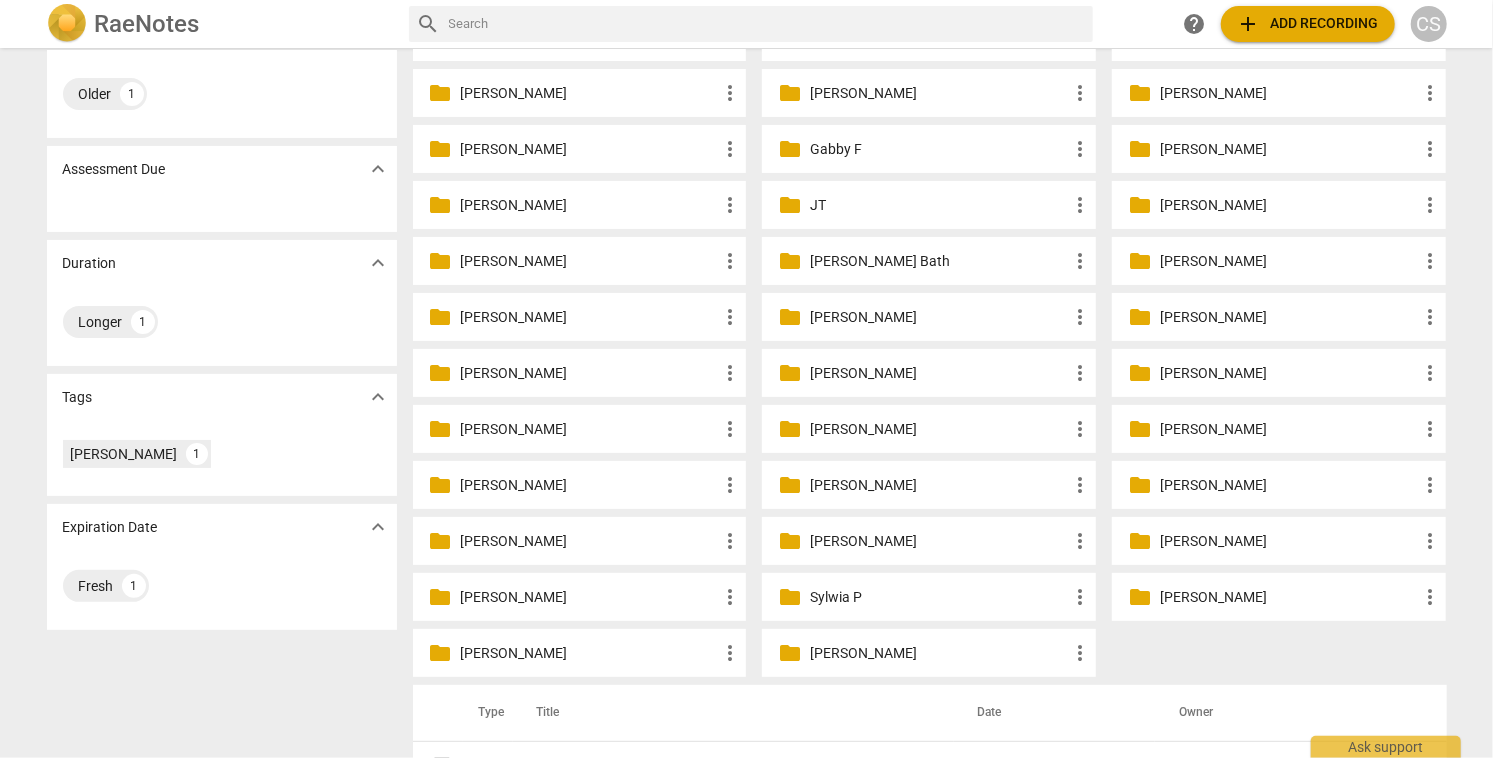 scroll, scrollTop: 195, scrollLeft: 0, axis: vertical 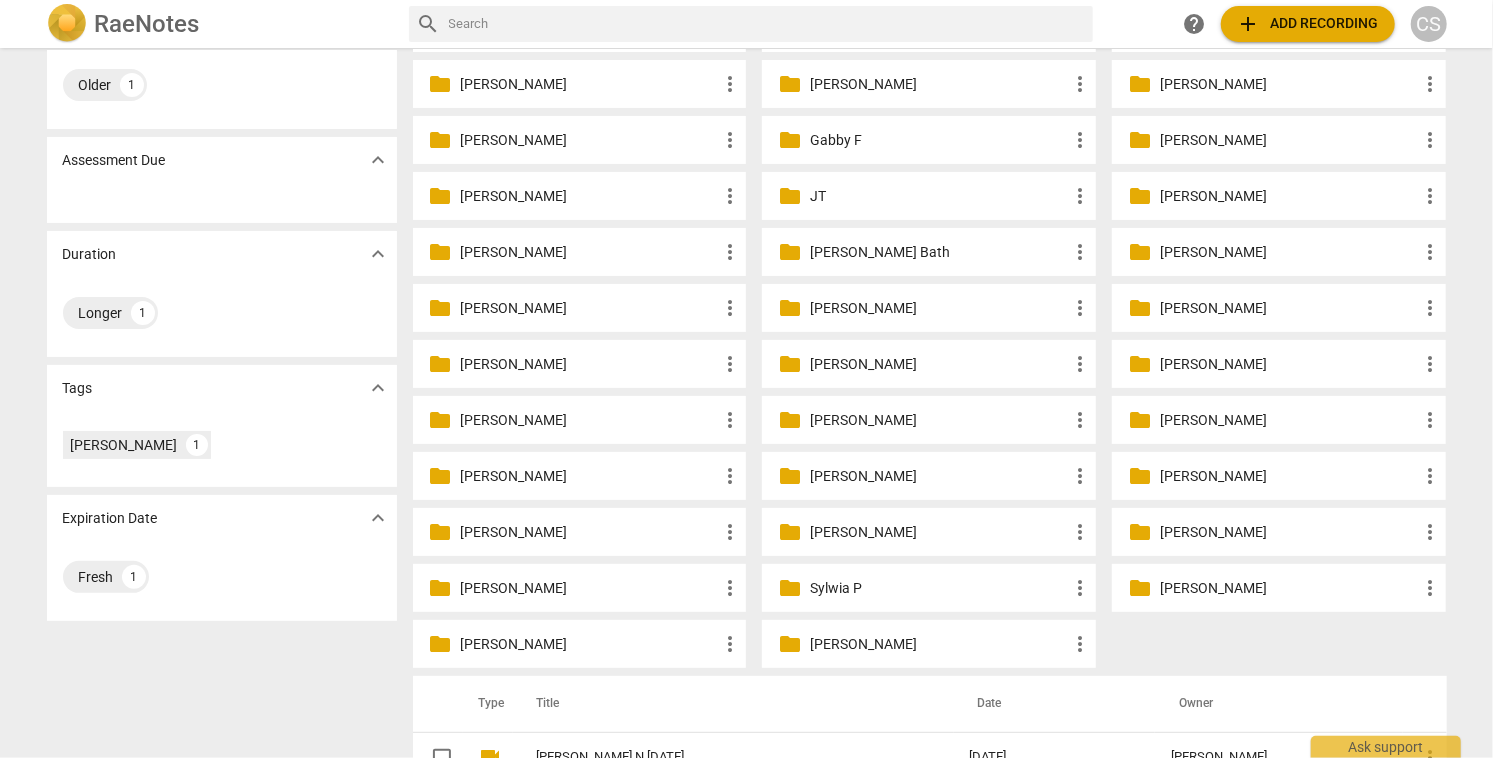 click on "[PERSON_NAME]" at bounding box center (590, 588) 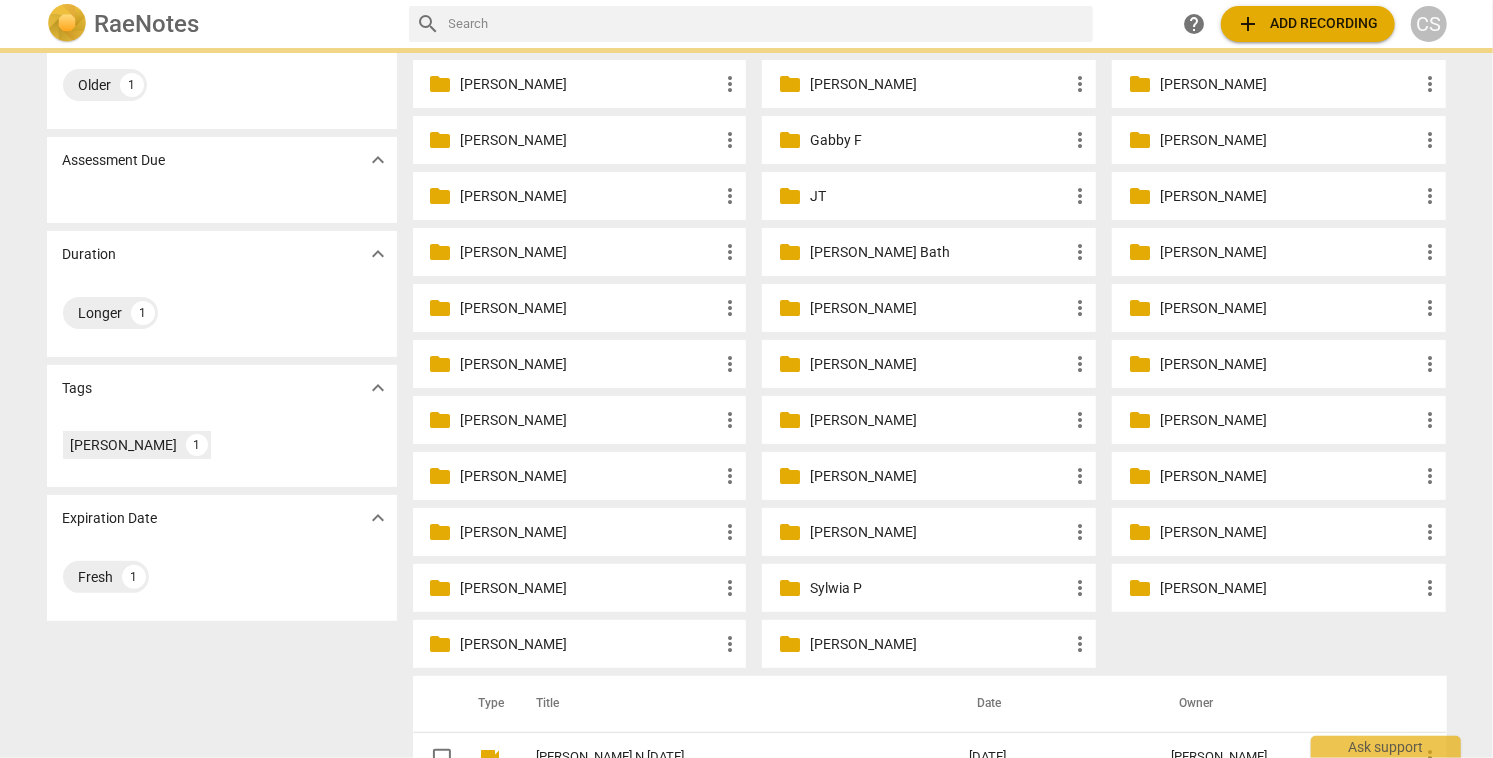 scroll, scrollTop: 0, scrollLeft: 0, axis: both 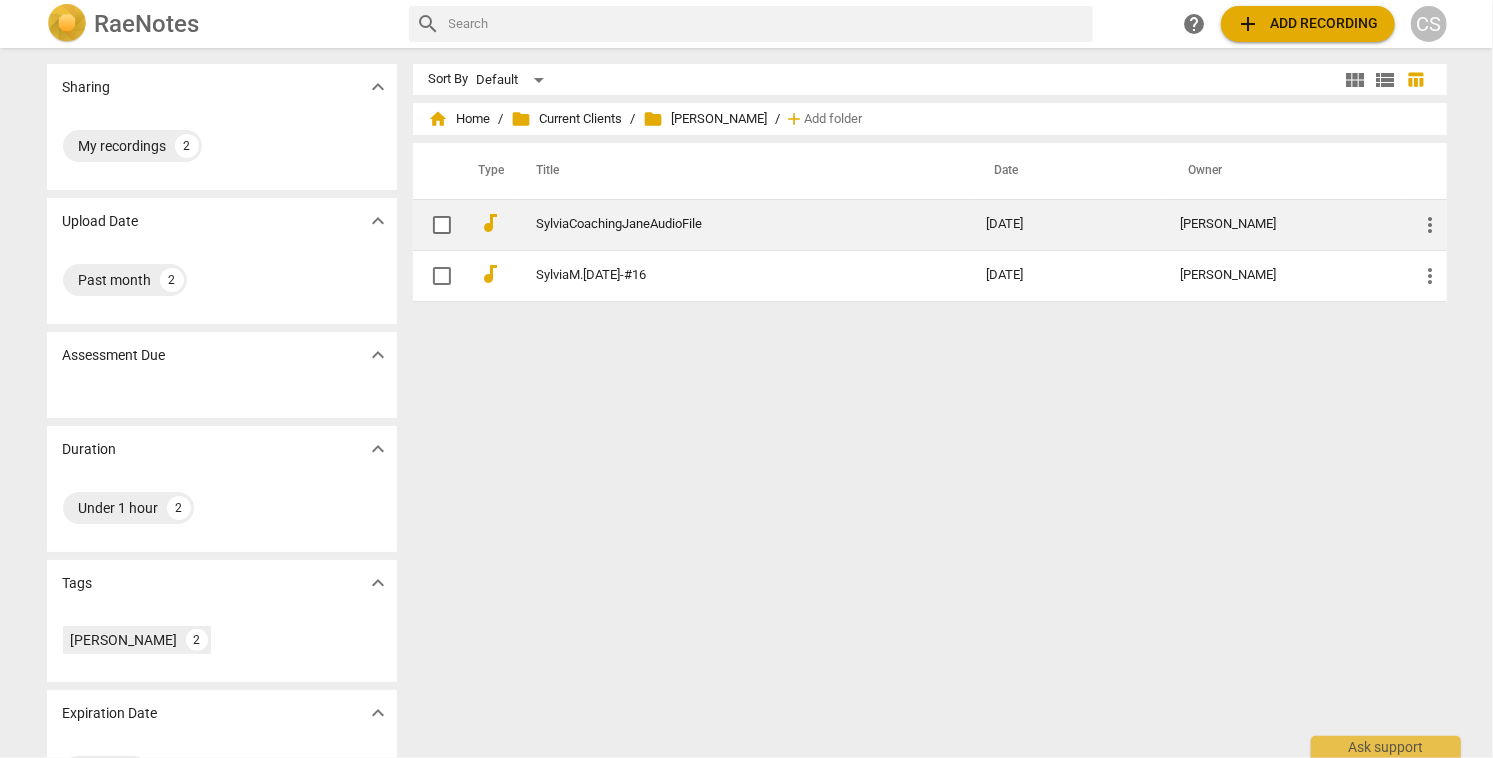 click on "SylviaCoachingJaneAudioFile" at bounding box center (726, 224) 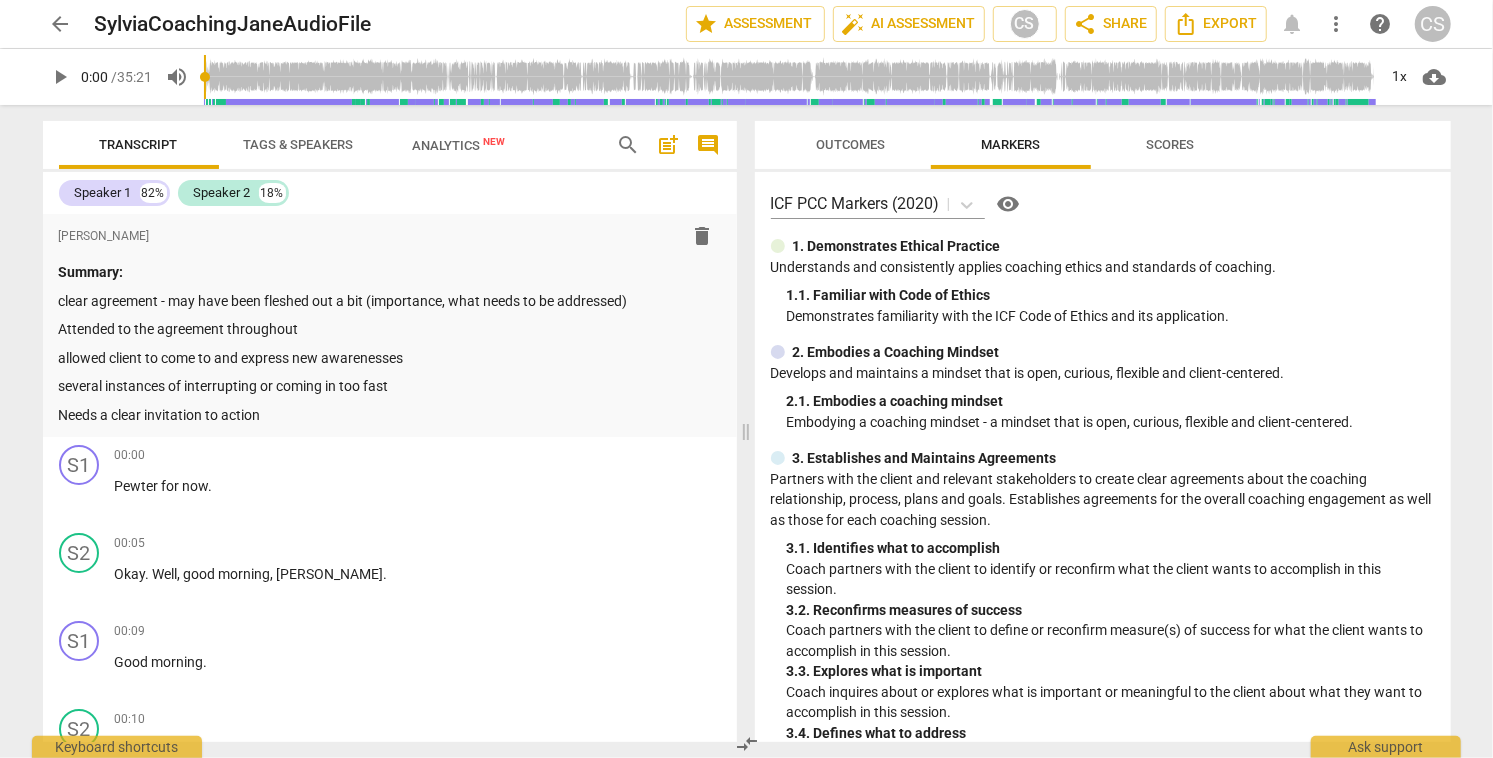click on "arrow_back" at bounding box center [61, 24] 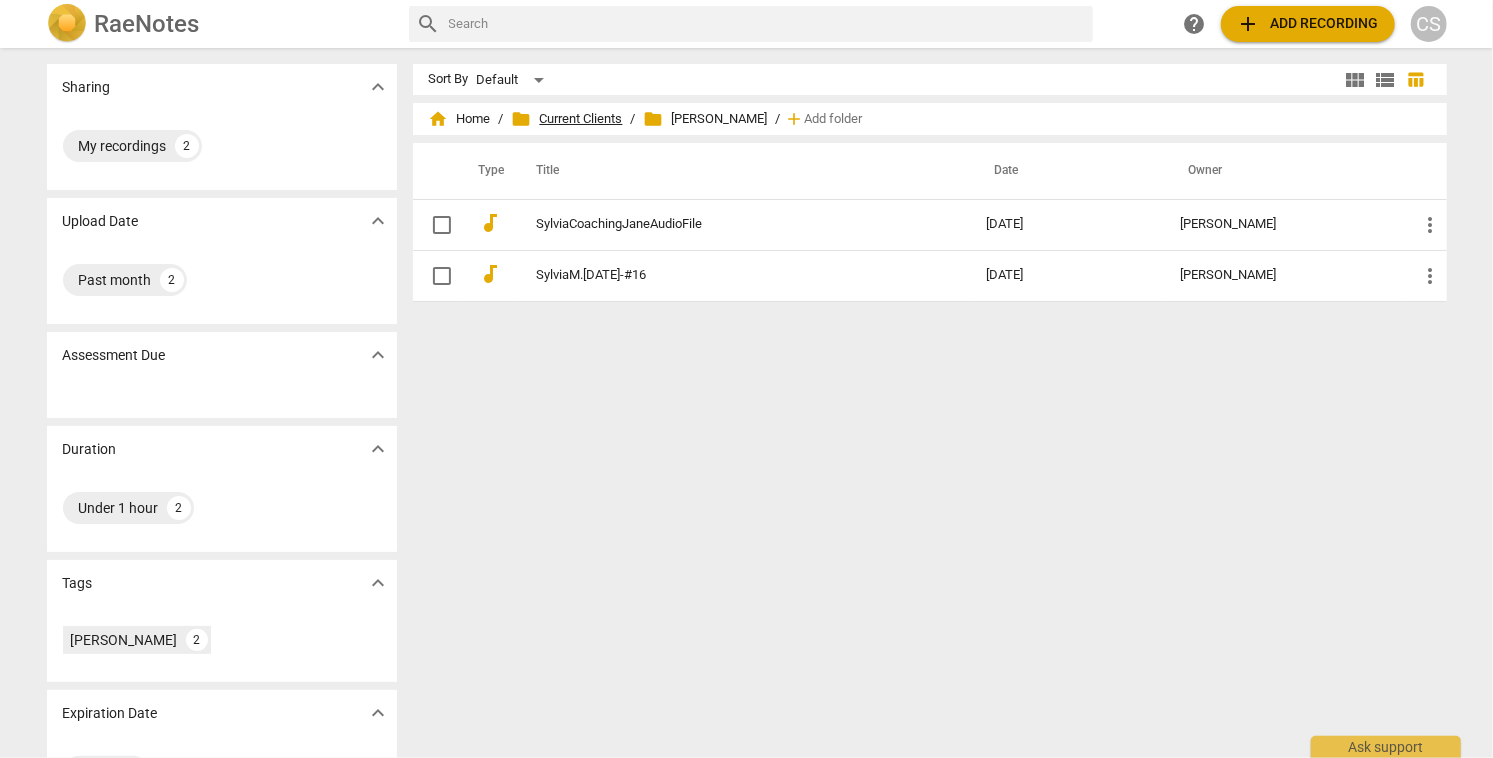 click on "folder Current Clients" at bounding box center [567, 119] 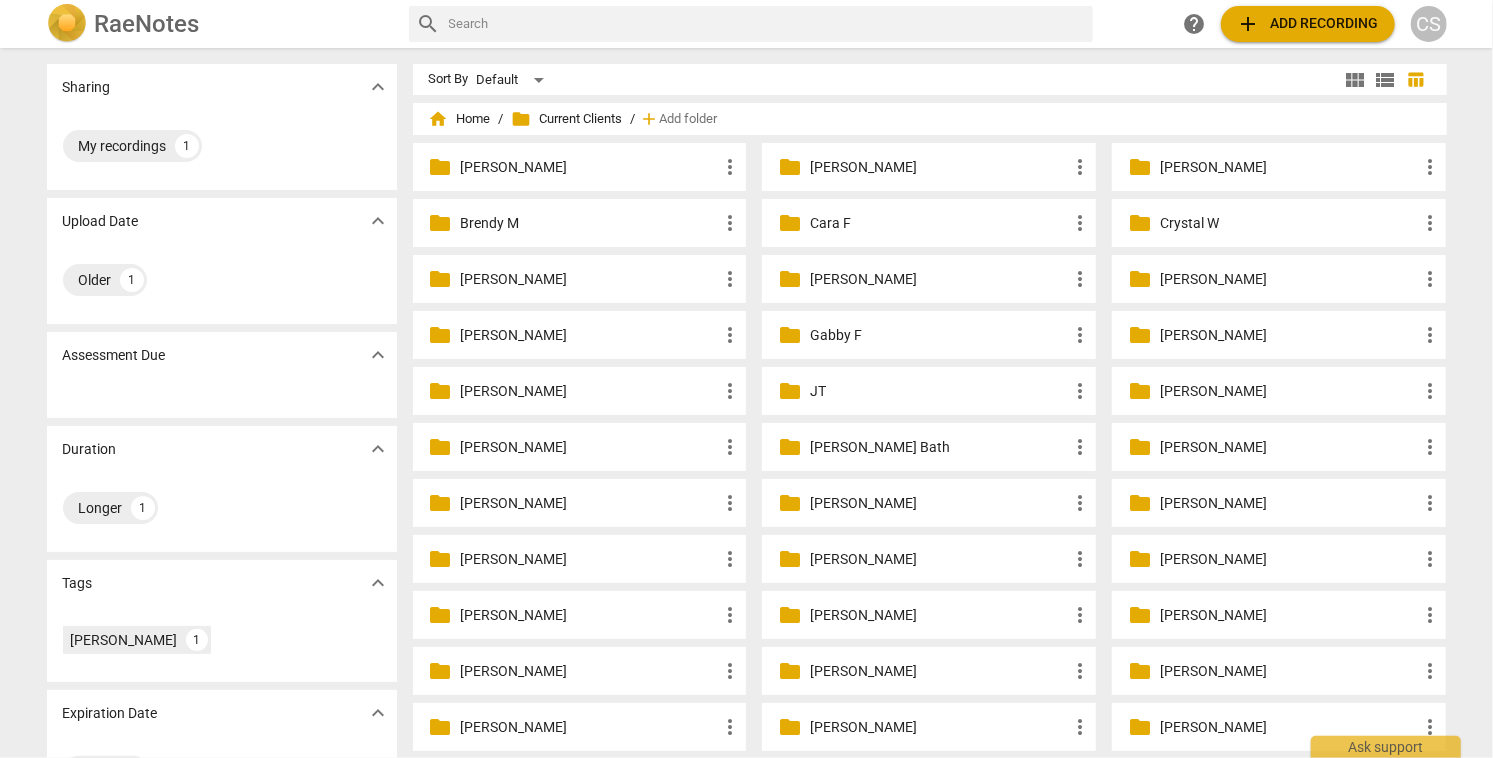 click on "[PERSON_NAME]" at bounding box center [590, 335] 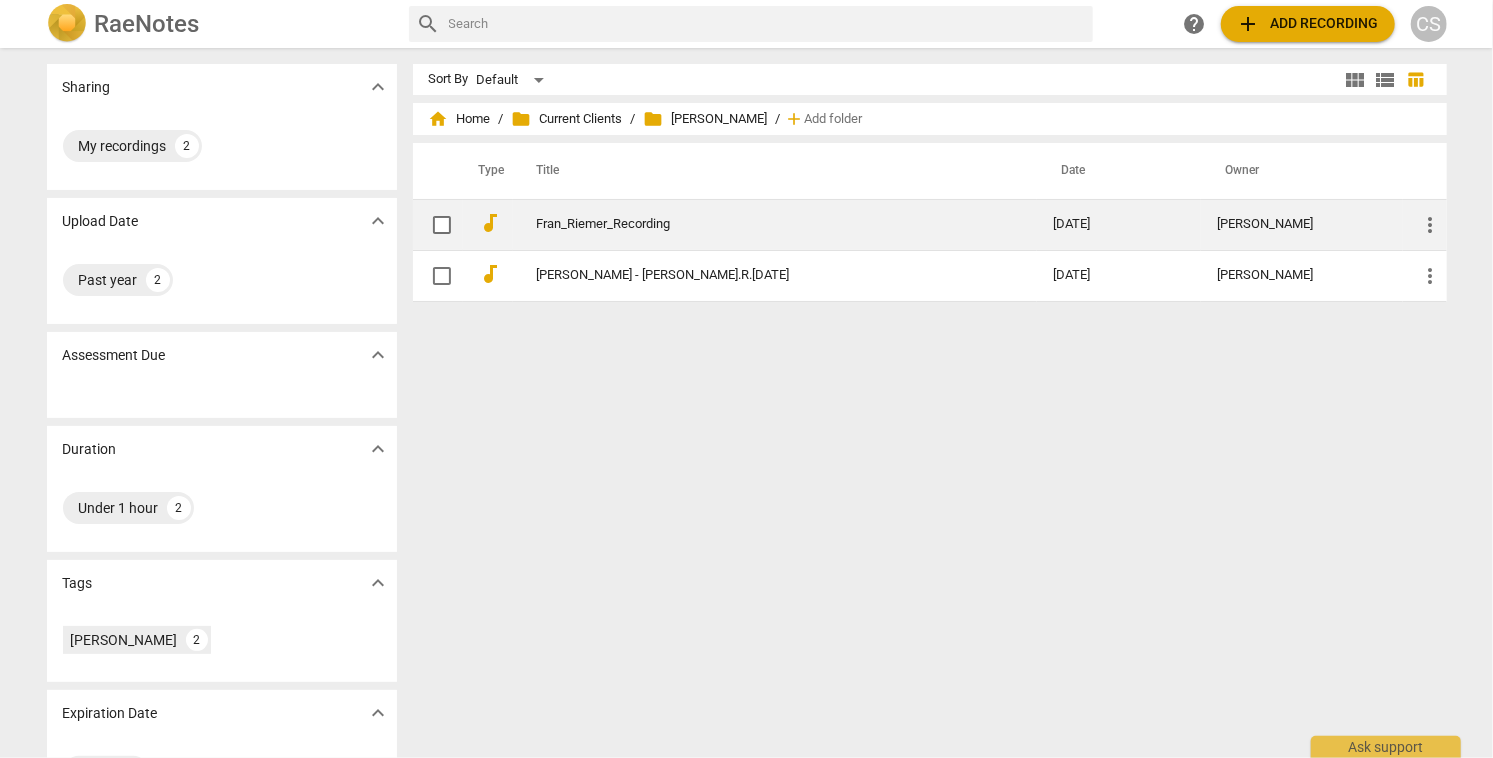 click on "Fran_Riemer_Recording" at bounding box center [759, 224] 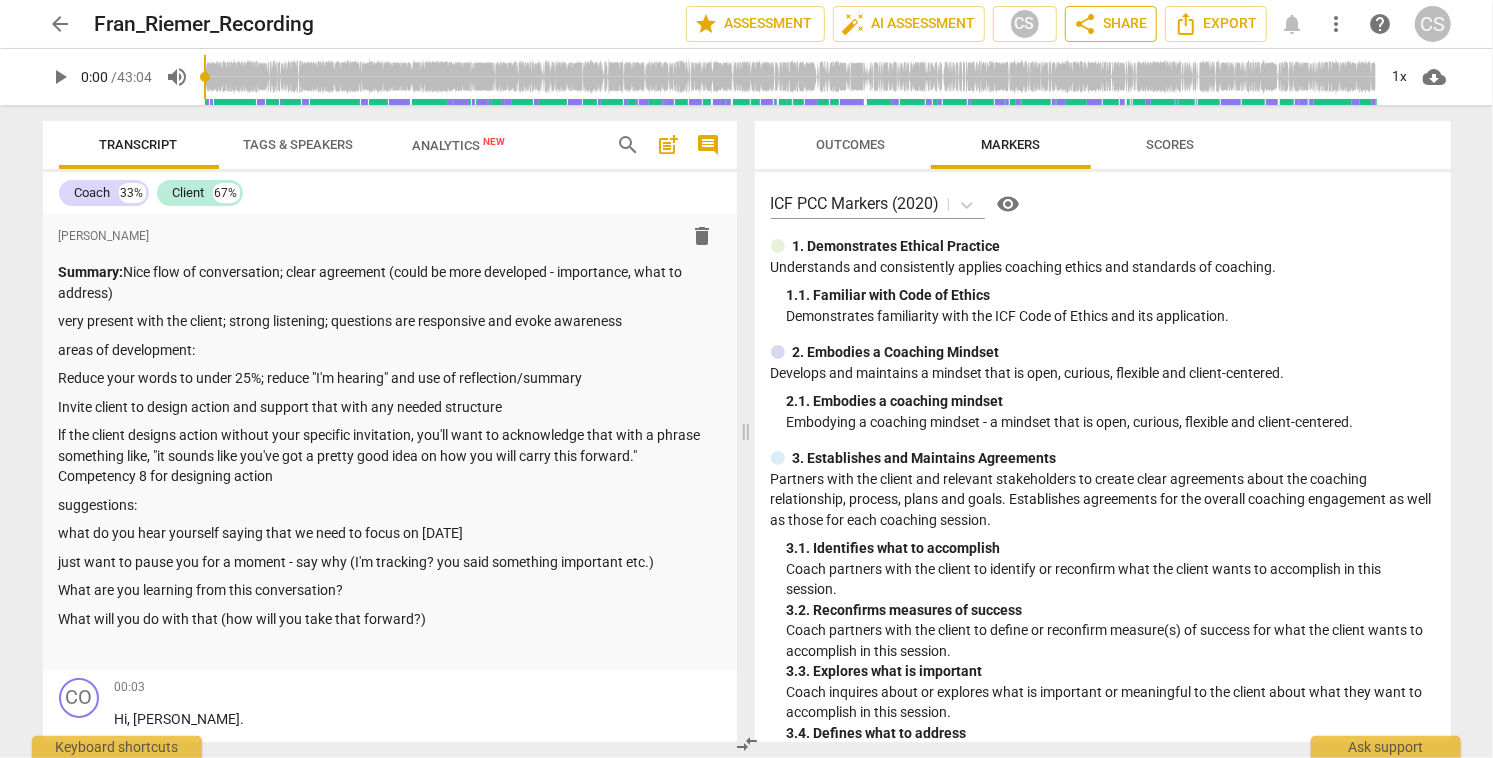 click on "share    Share" at bounding box center [1111, 24] 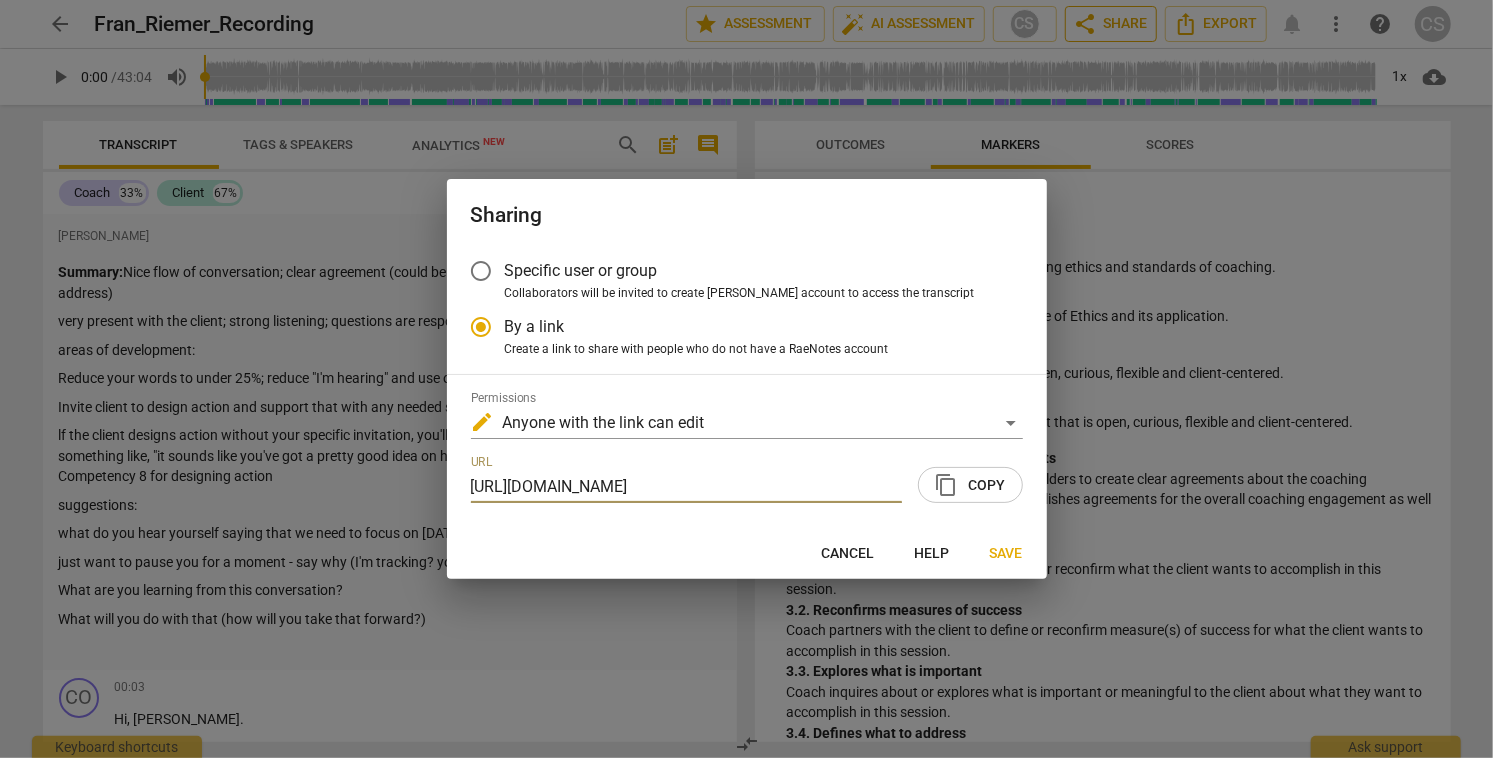 scroll, scrollTop: 0, scrollLeft: 101, axis: horizontal 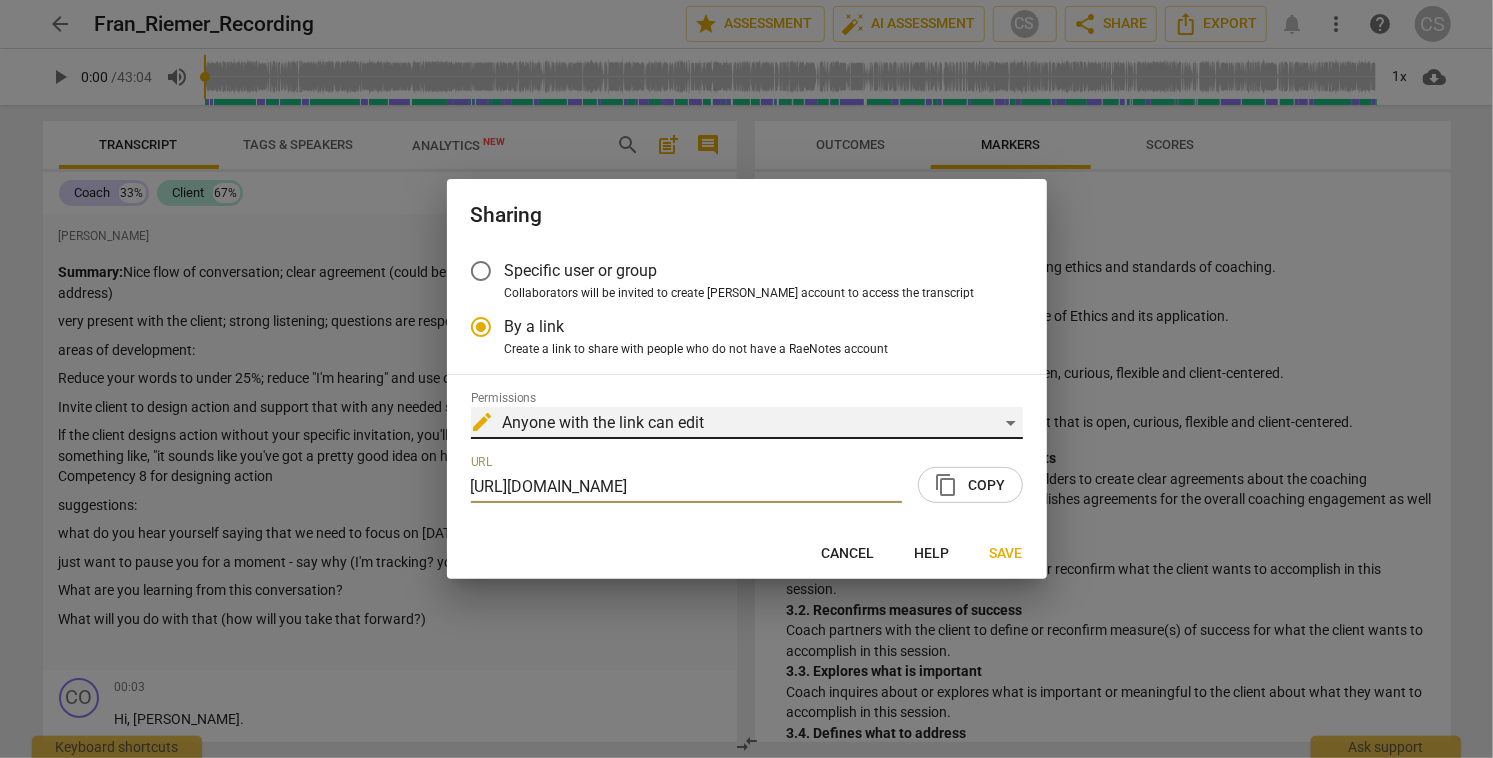 click on "edit Anyone with the link can edit" at bounding box center (747, 423) 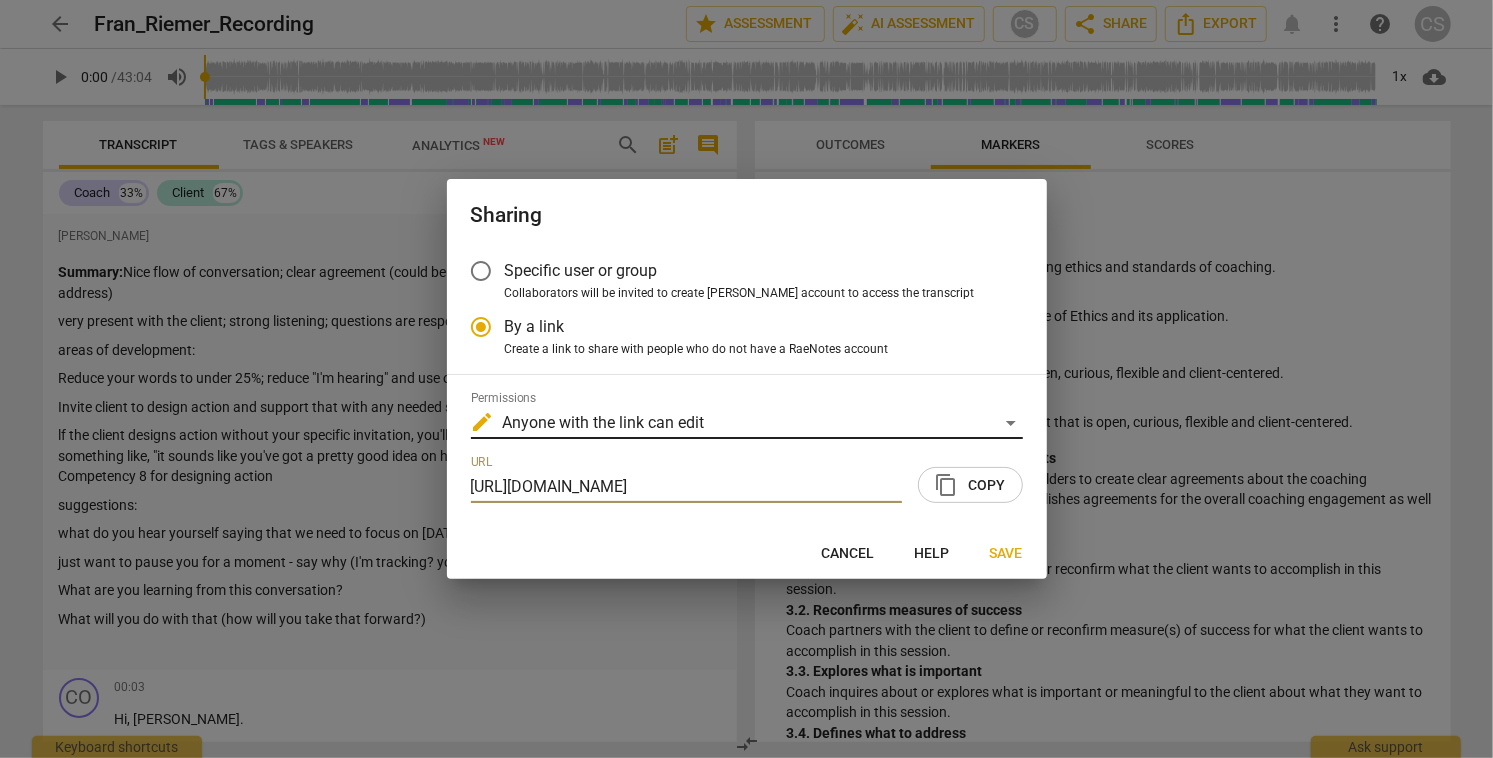 scroll, scrollTop: 0, scrollLeft: 0, axis: both 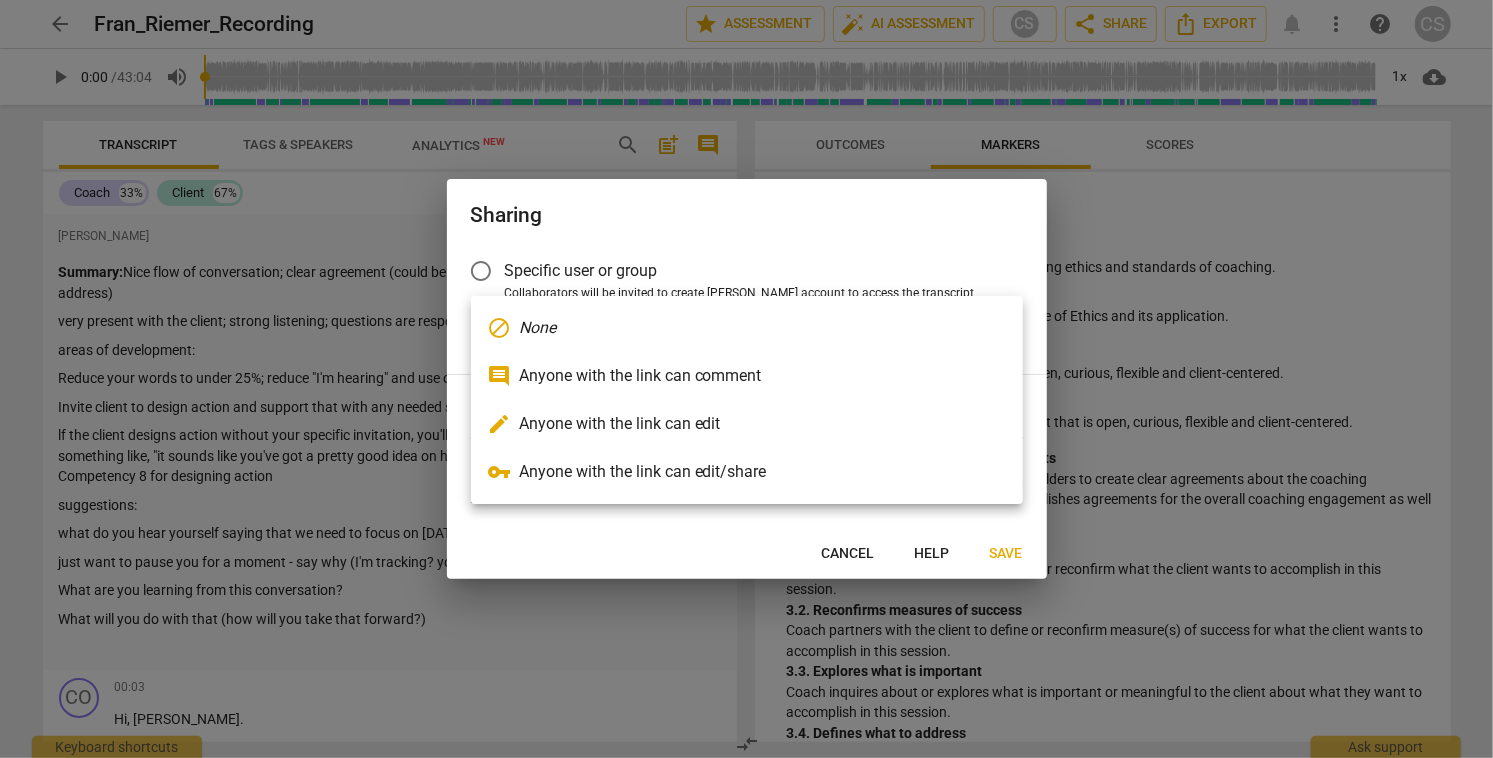 click on "edit Anyone with the link can edit" at bounding box center (747, 424) 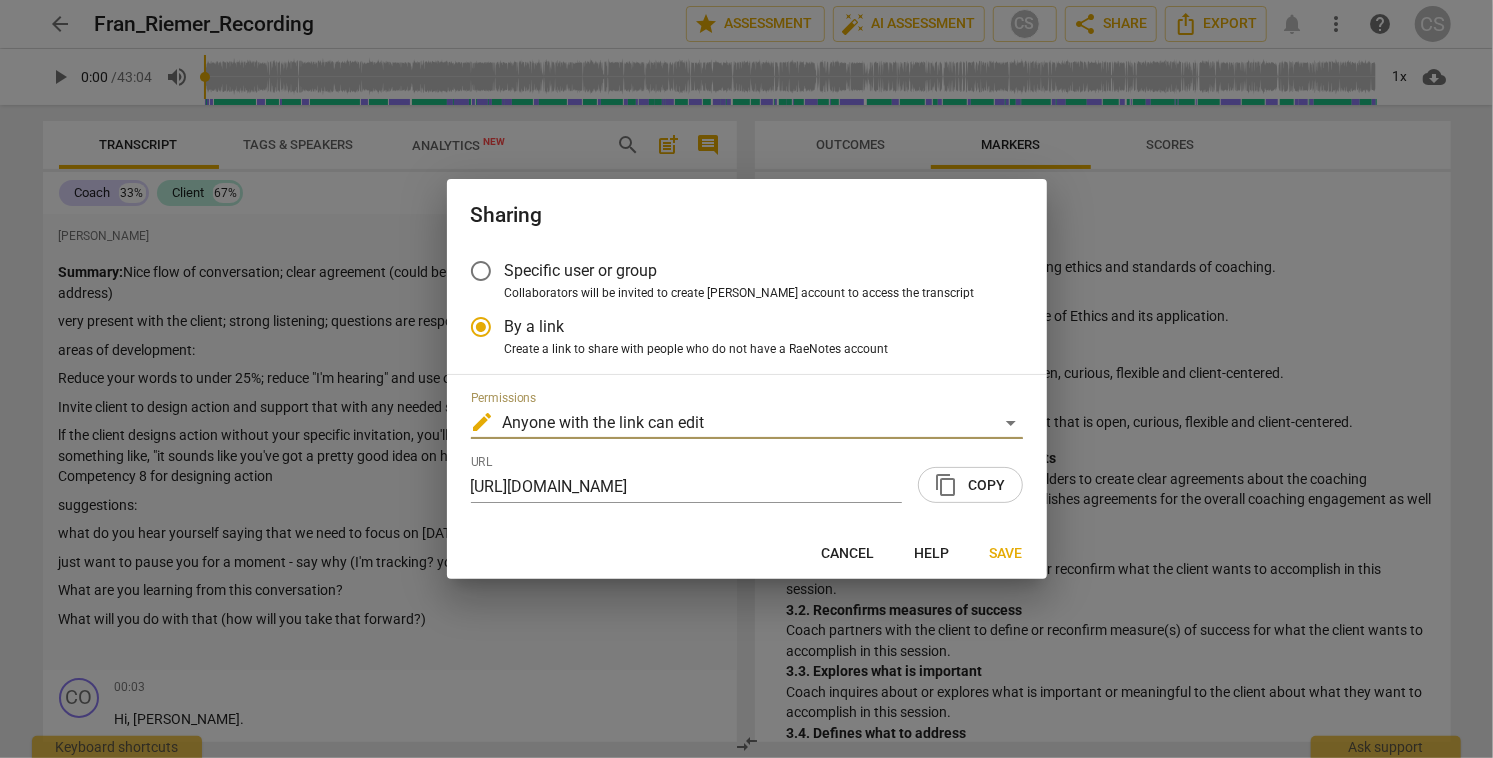 click on "content_copy   Copy" at bounding box center [970, 485] 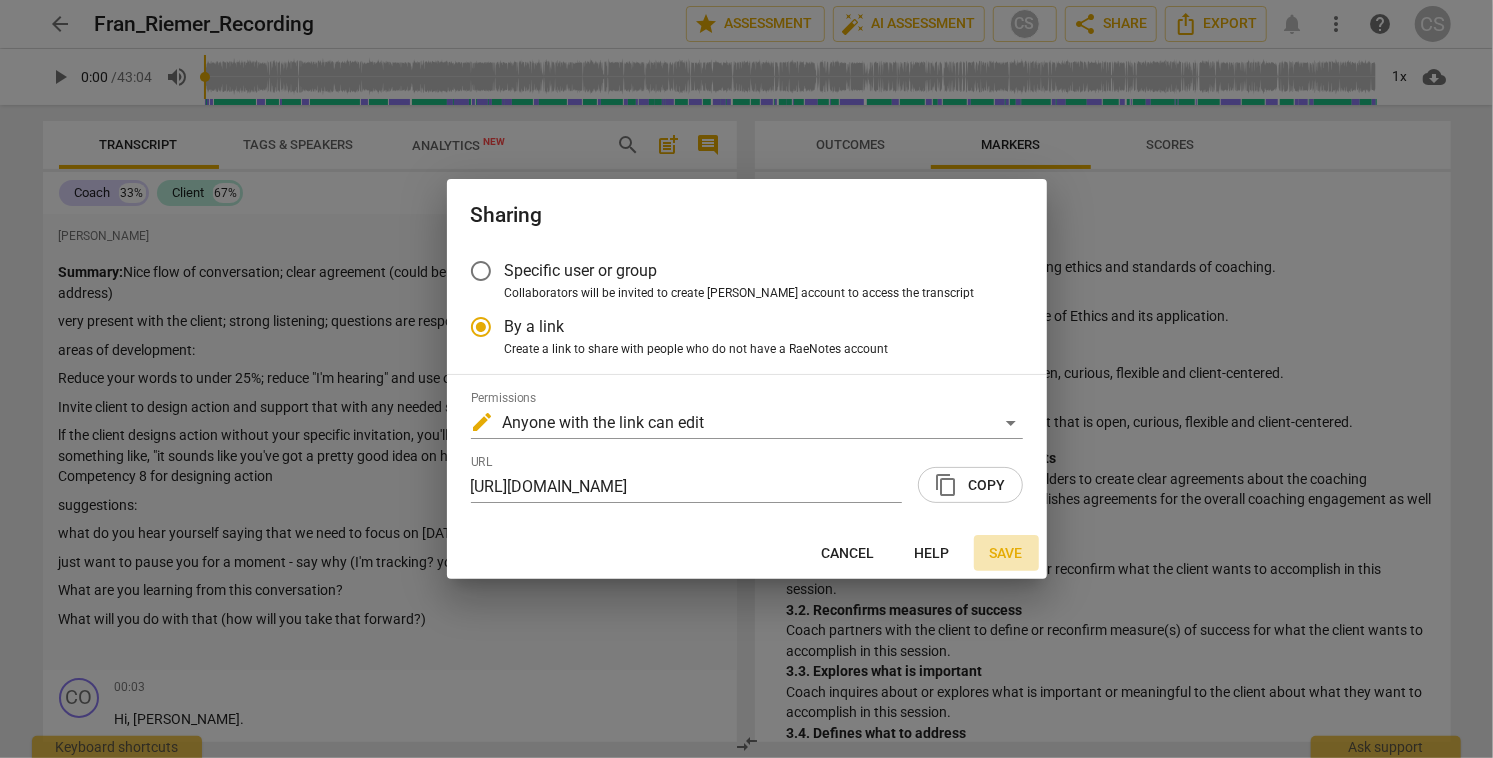 click on "Save" at bounding box center [1006, 554] 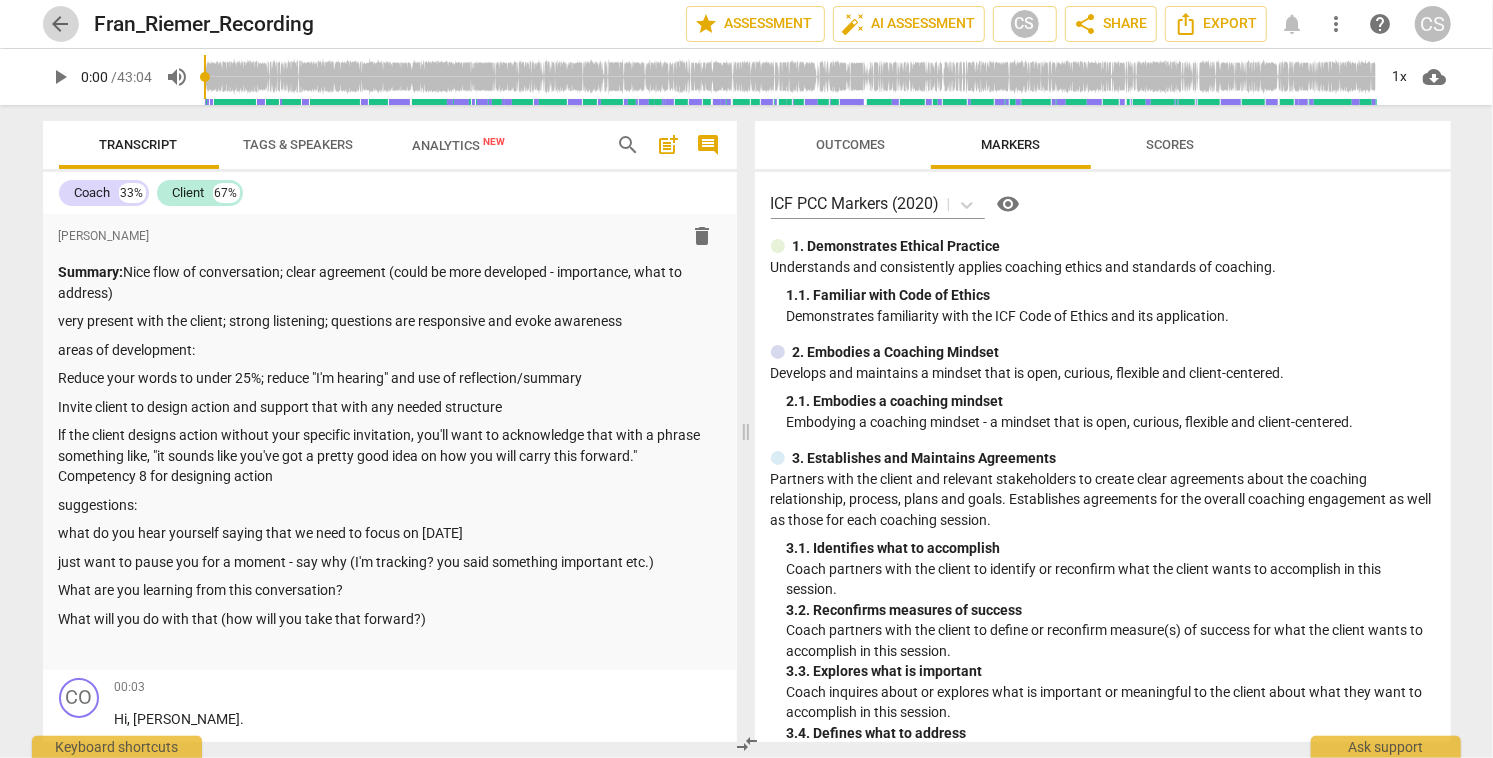 click on "arrow_back" at bounding box center (61, 24) 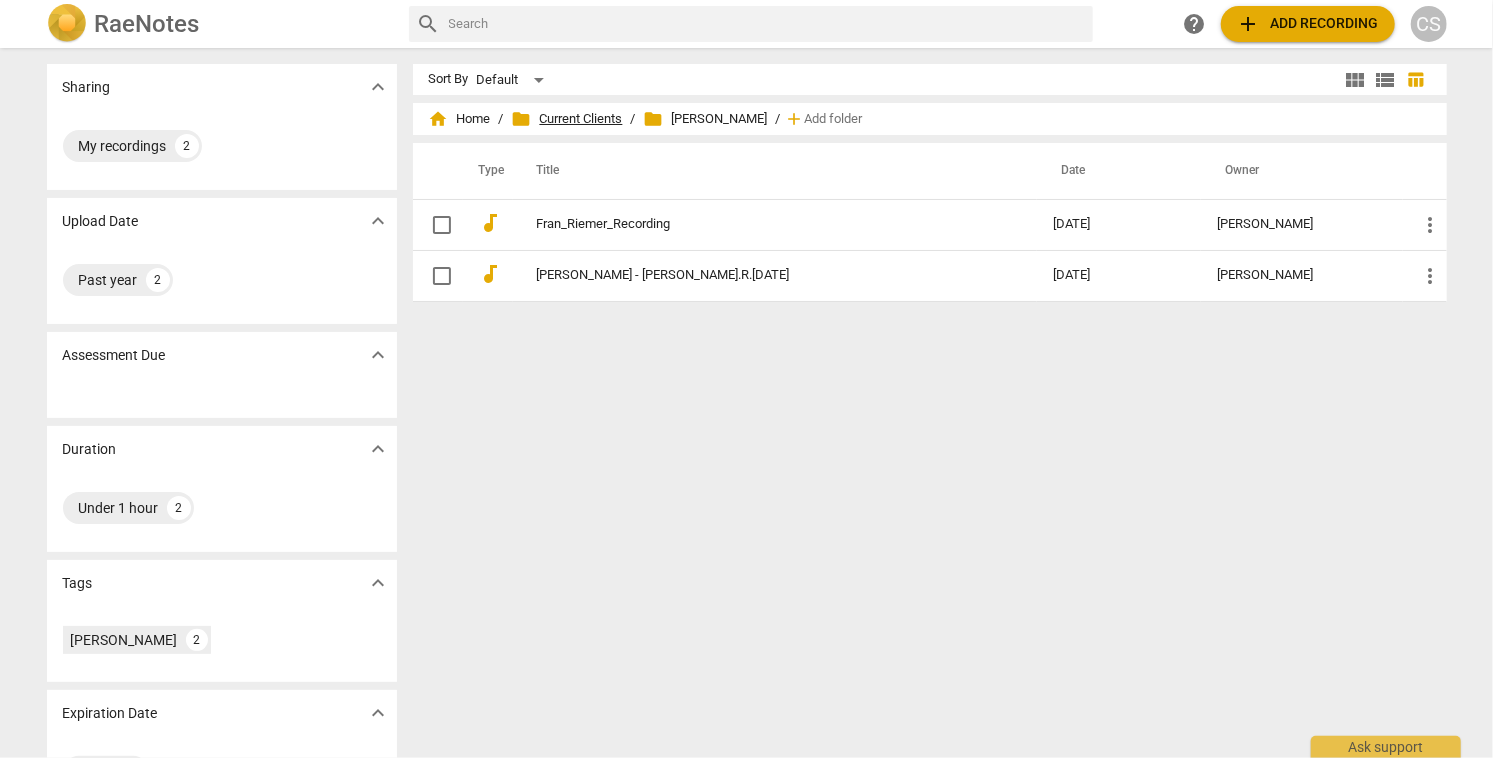 click on "folder Current Clients" at bounding box center [567, 119] 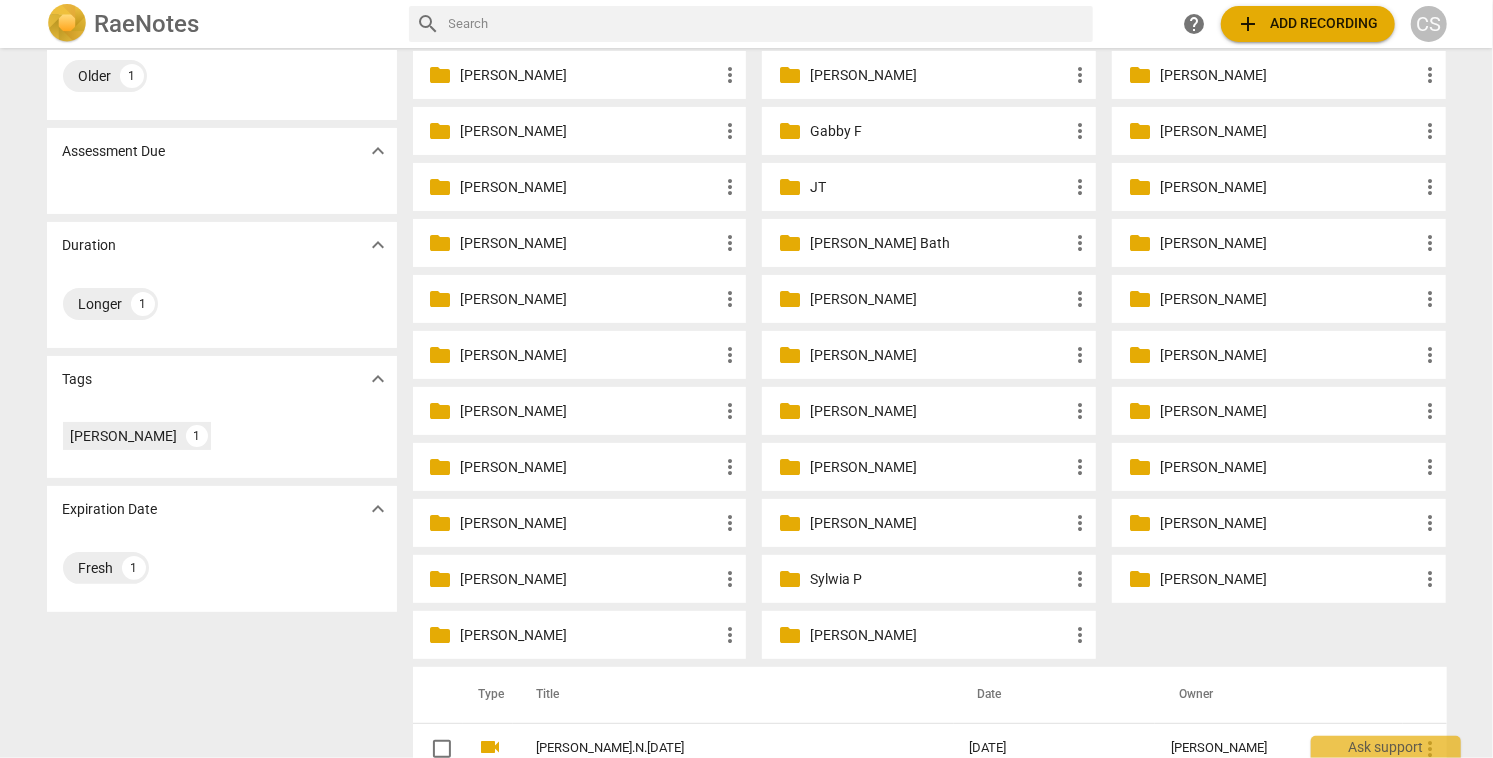 scroll, scrollTop: 236, scrollLeft: 0, axis: vertical 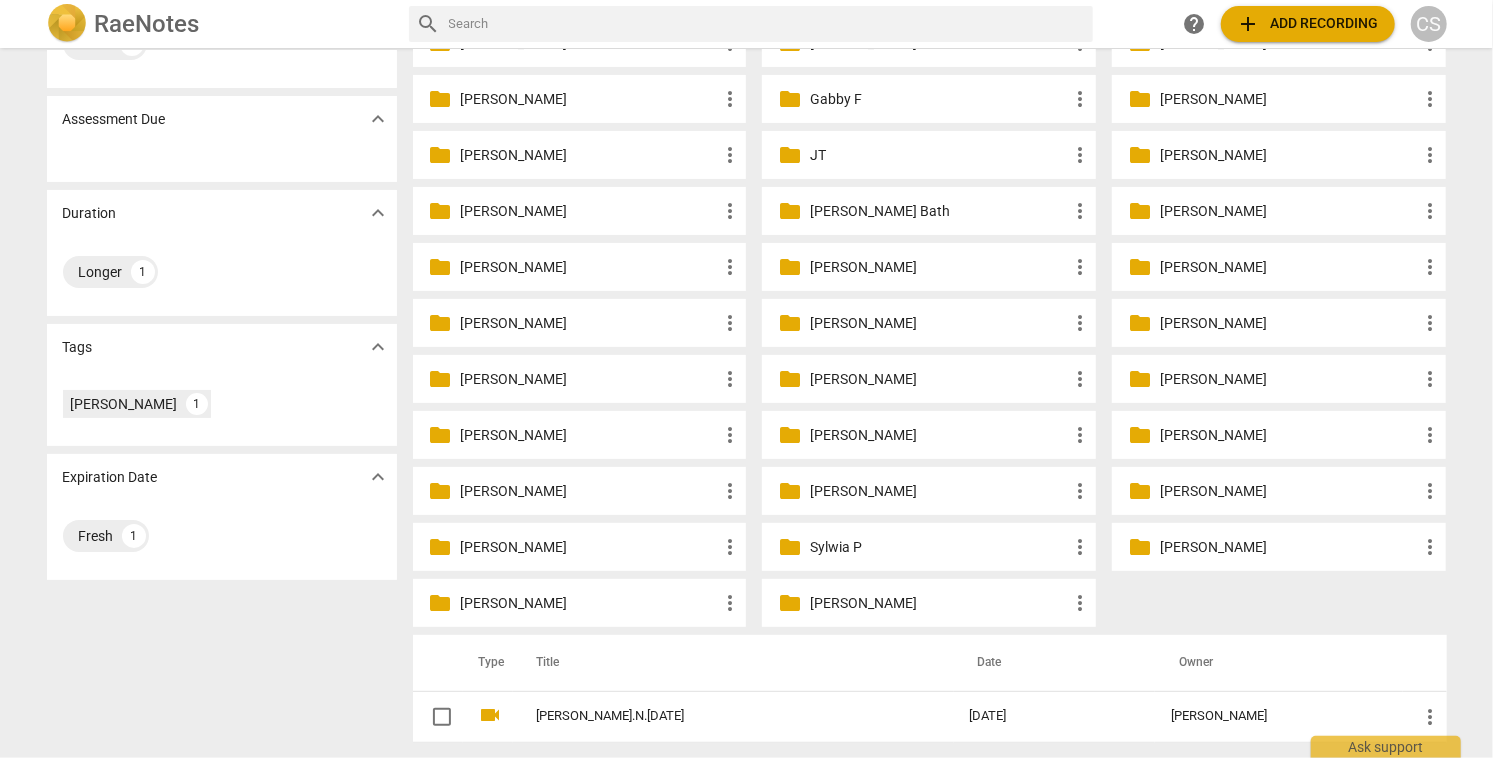 click on "[PERSON_NAME]" at bounding box center [590, 547] 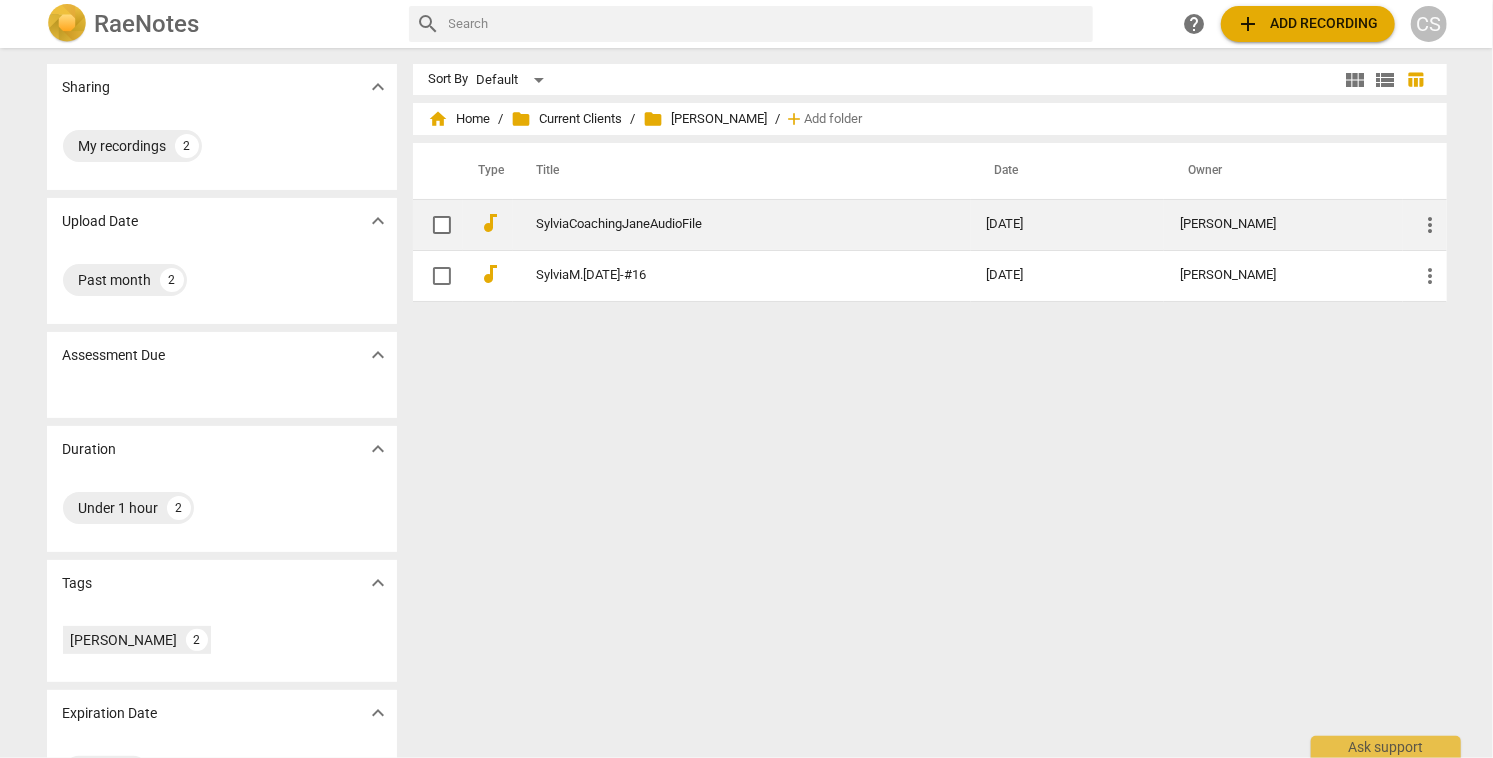 click on "SylviaCoachingJaneAudioFile" at bounding box center (726, 224) 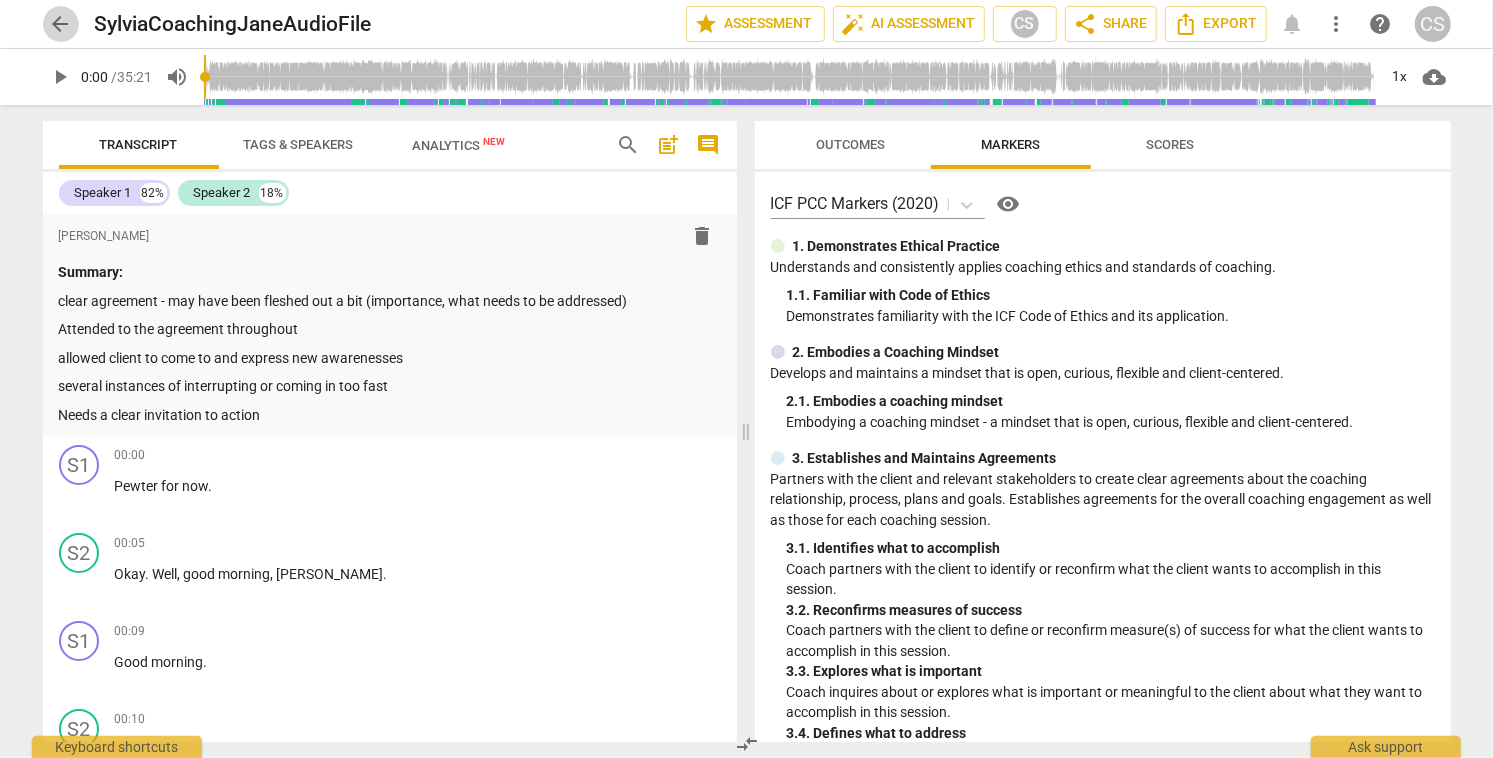 click on "arrow_back" at bounding box center (61, 24) 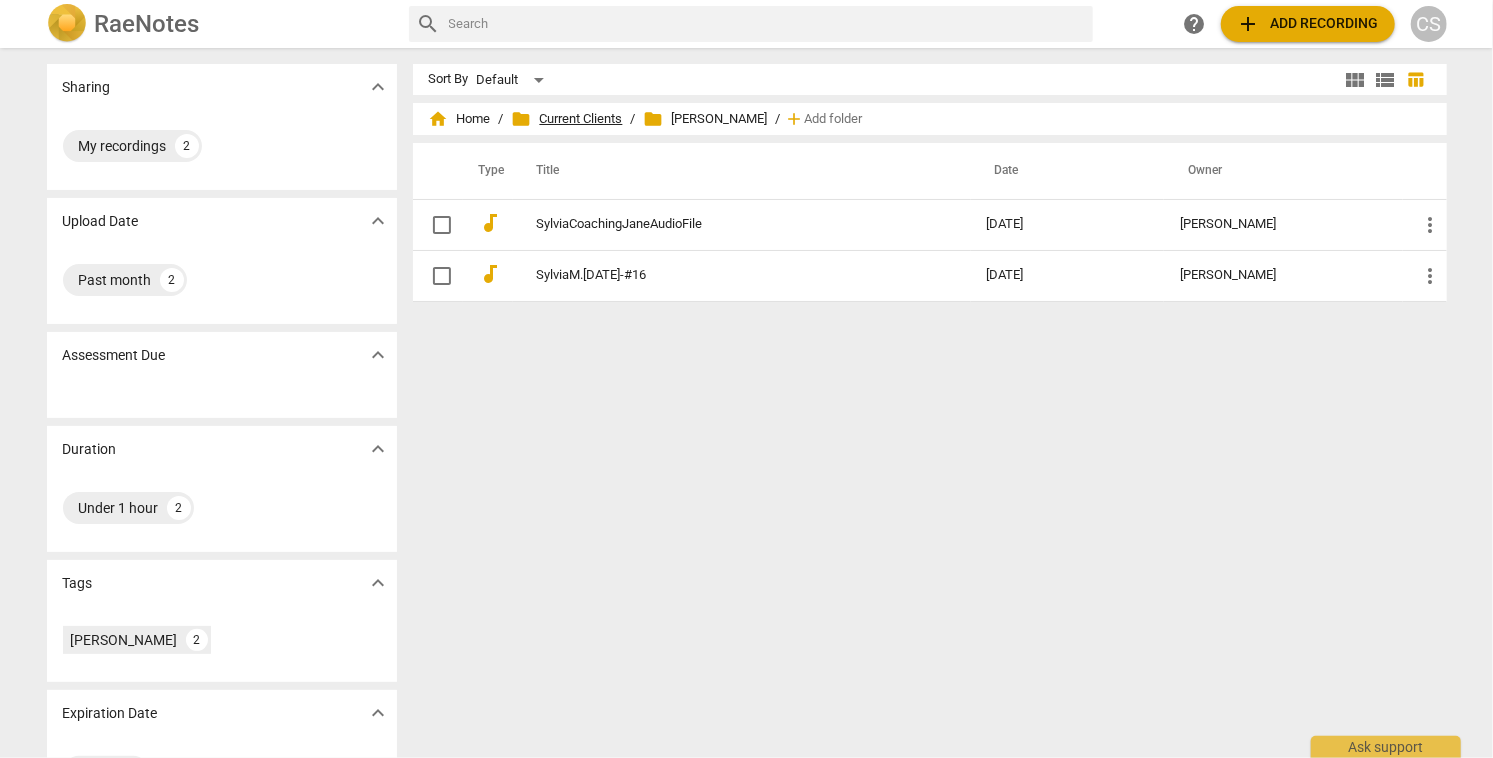 click on "folder Current Clients" at bounding box center (567, 119) 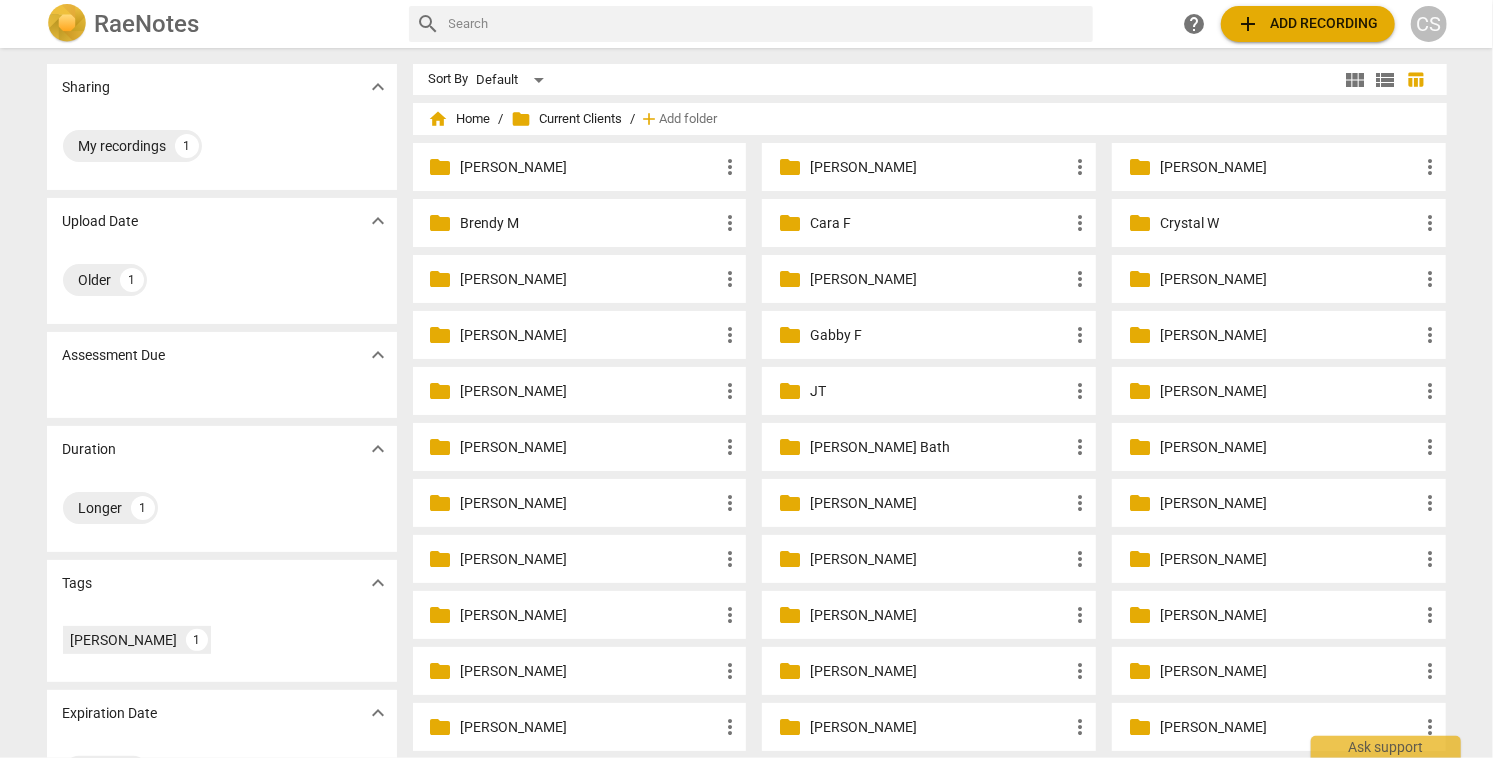 click on "[PERSON_NAME]" at bounding box center (939, 671) 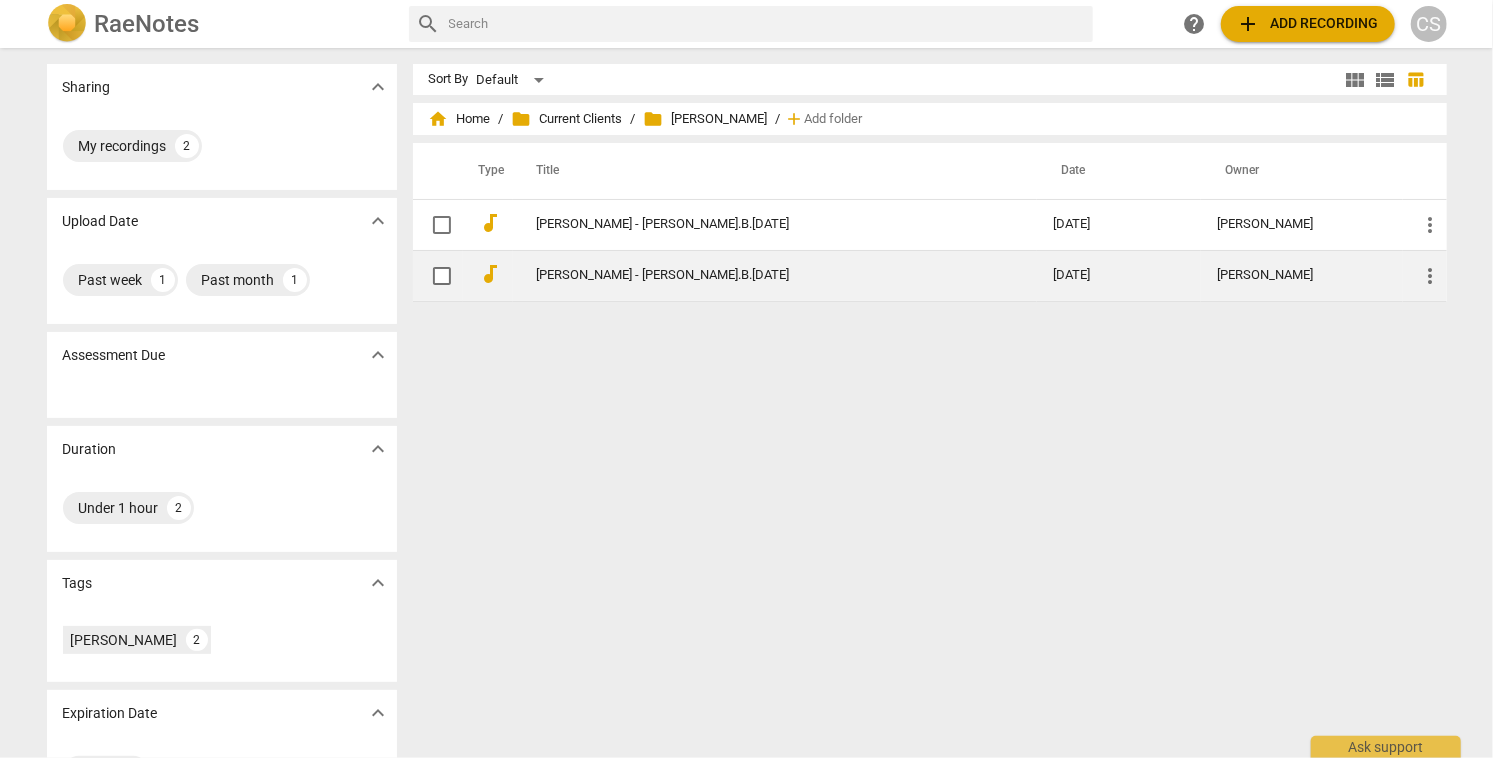 click on "[PERSON_NAME] - [PERSON_NAME].B.[DATE]" at bounding box center (759, 275) 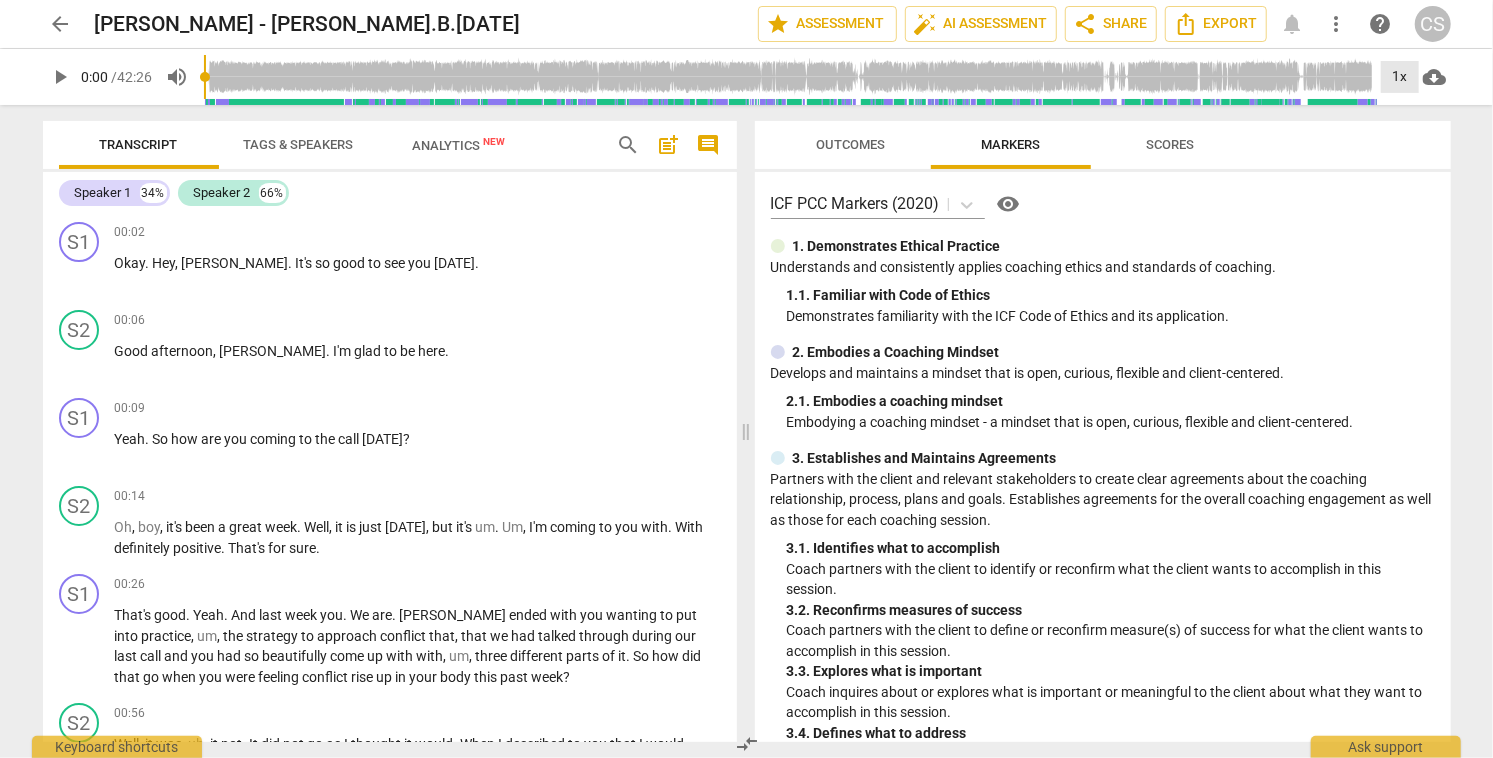click on "1x" at bounding box center (1400, 77) 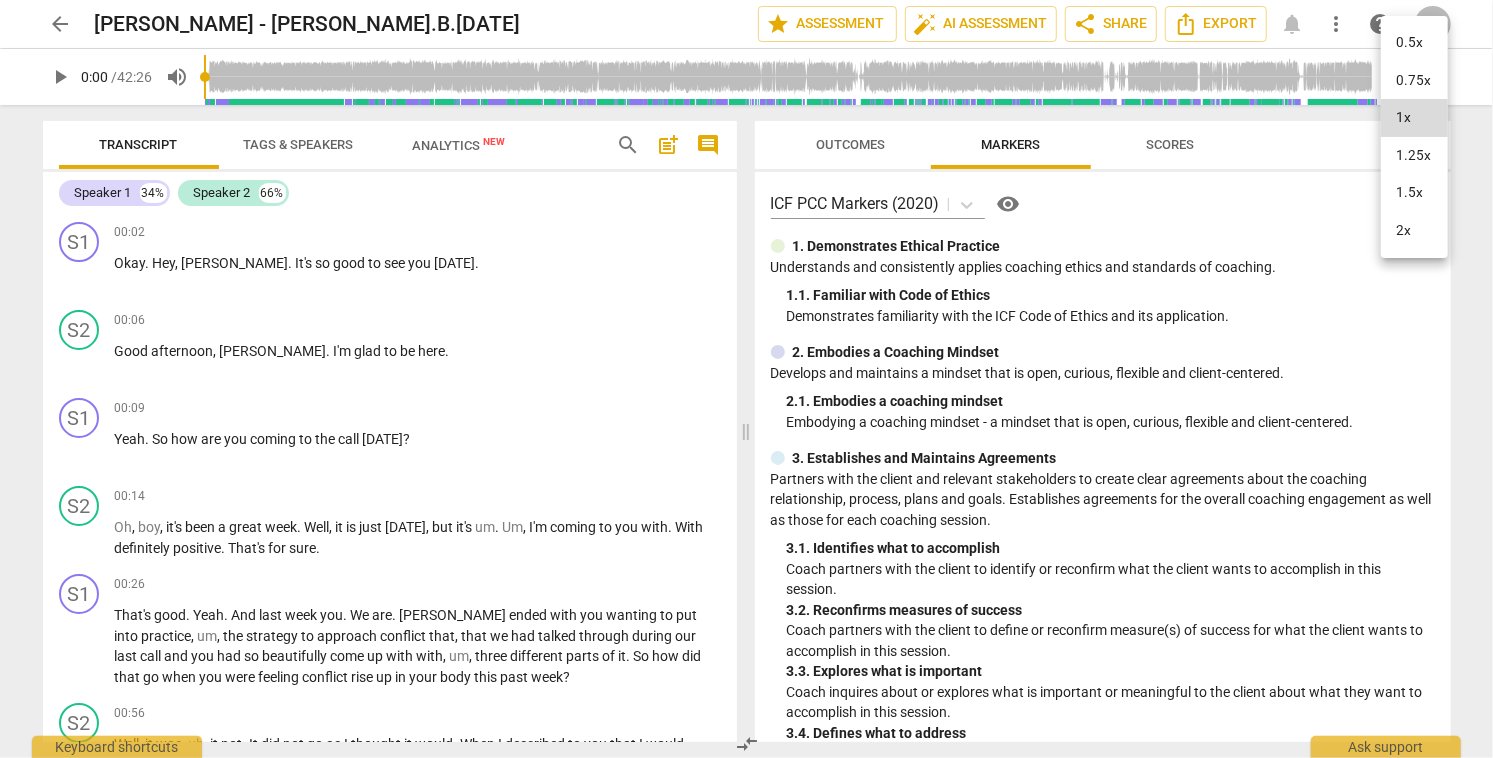 click on "2x" at bounding box center (1414, 231) 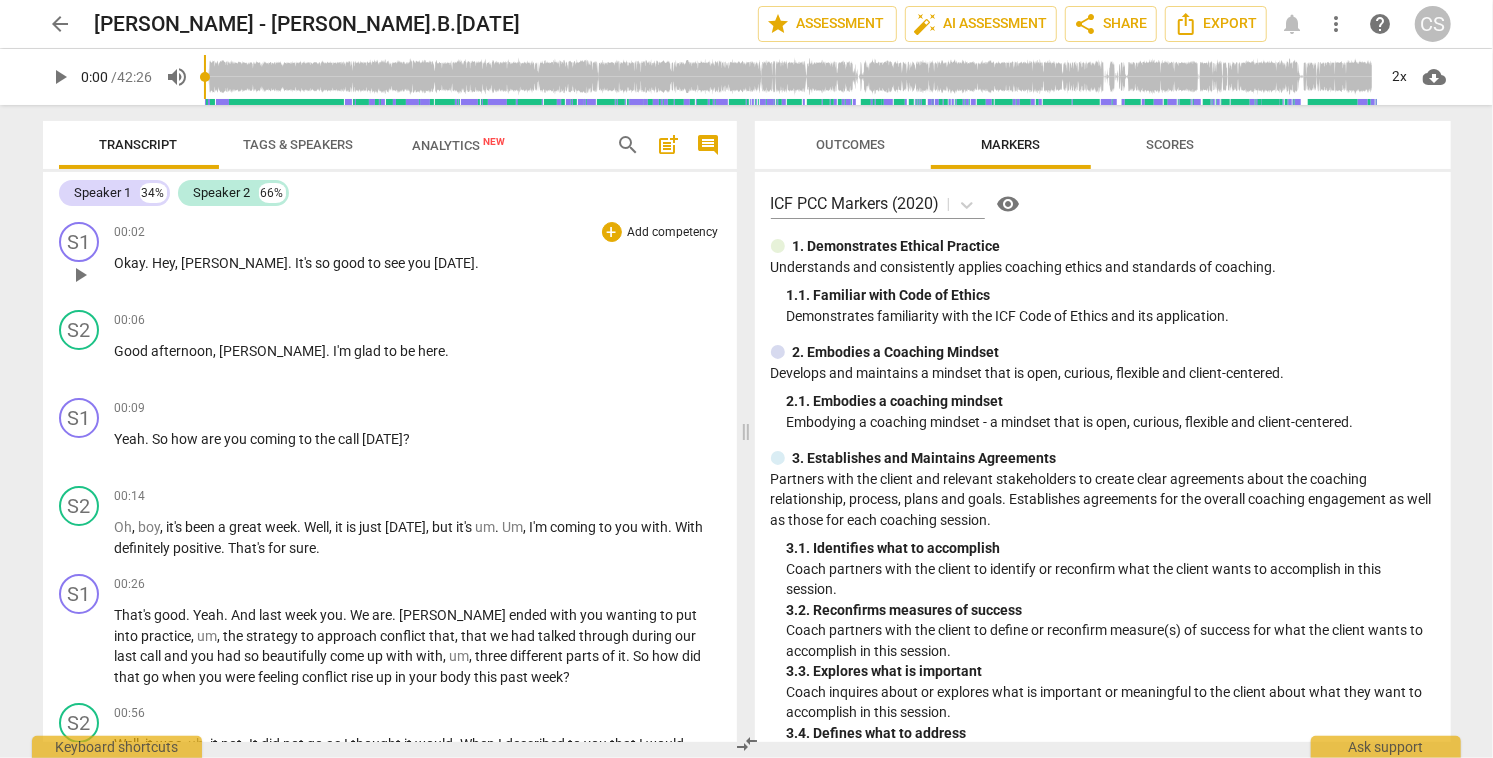 click on "play_arrow" at bounding box center [80, 275] 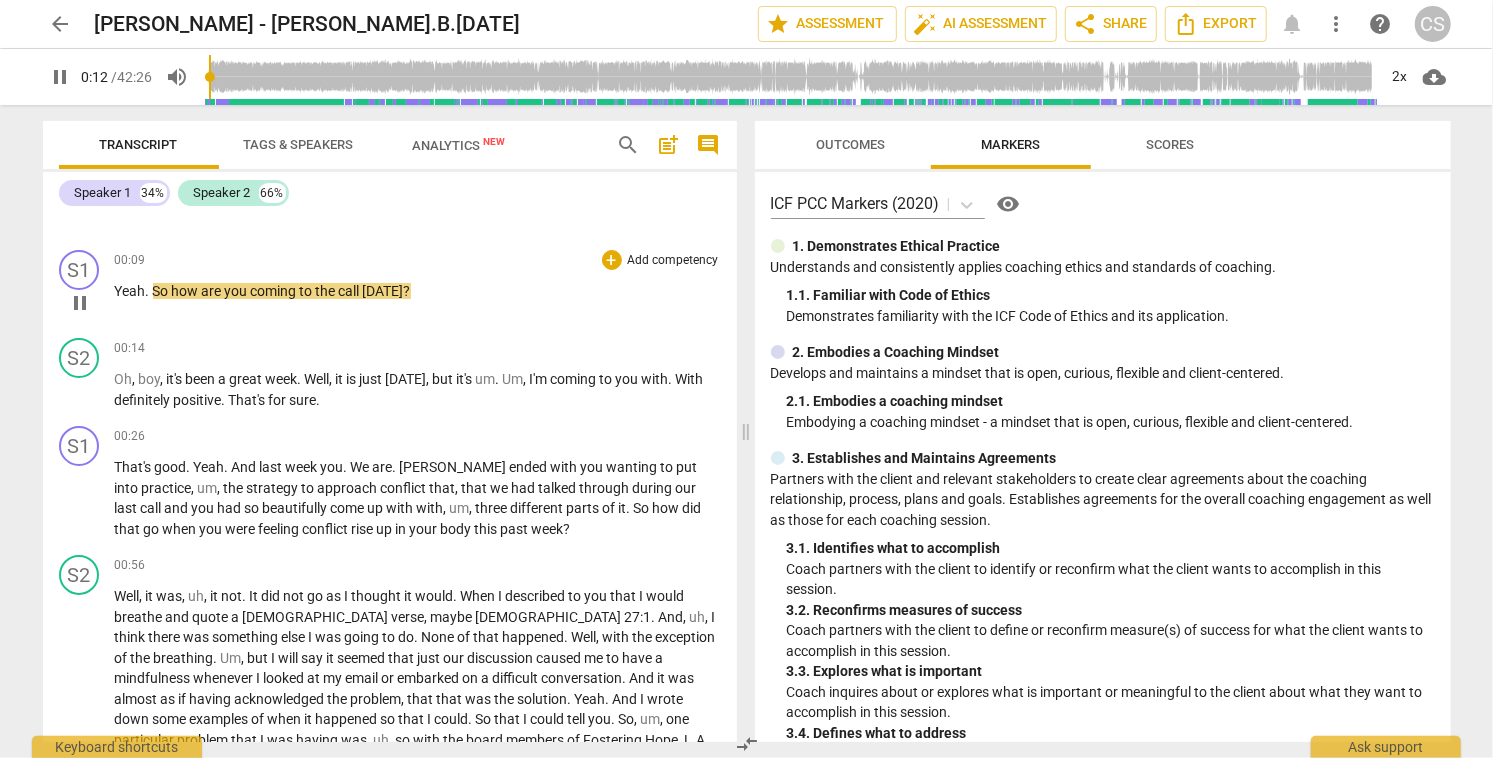 scroll, scrollTop: 150, scrollLeft: 0, axis: vertical 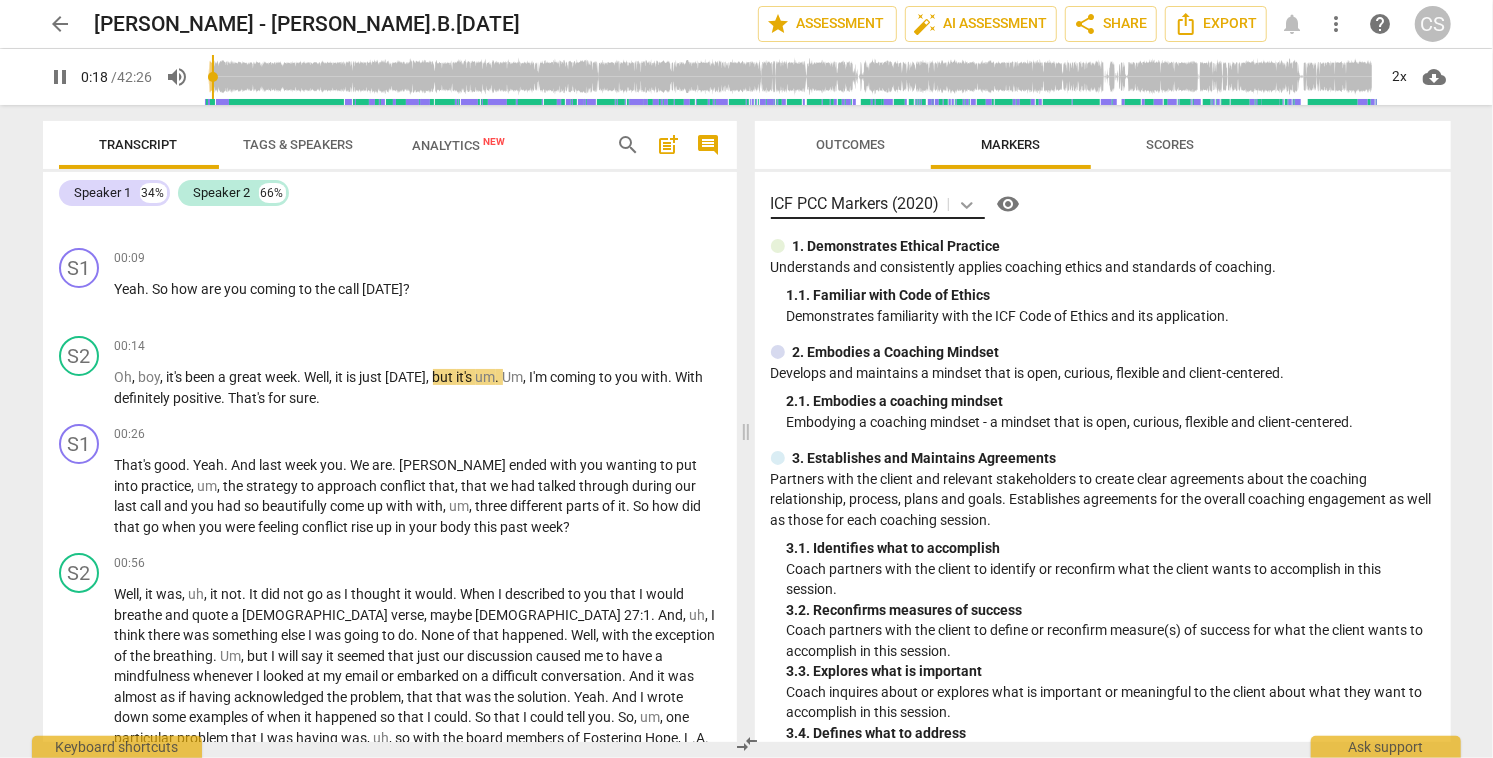 click 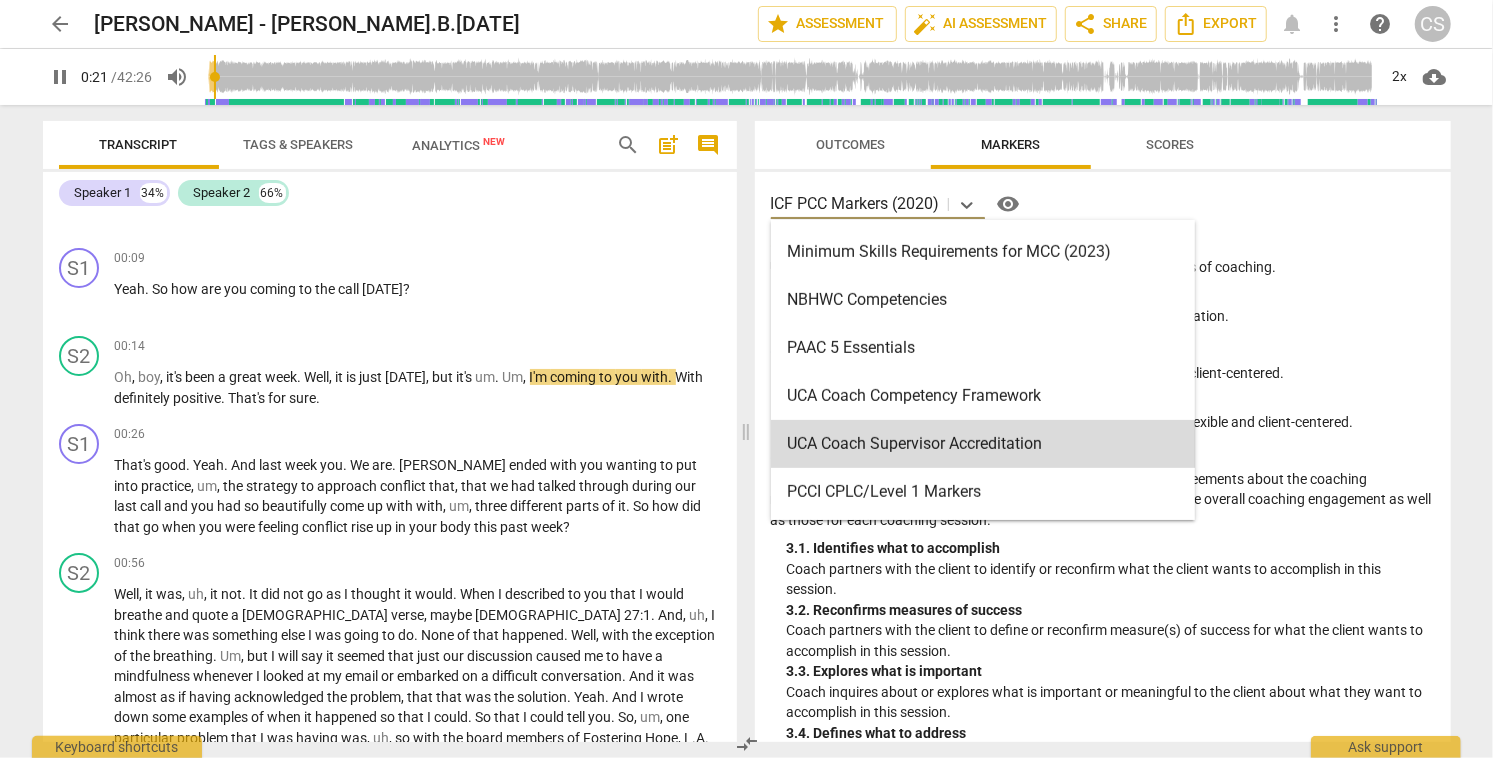 scroll, scrollTop: 620, scrollLeft: 0, axis: vertical 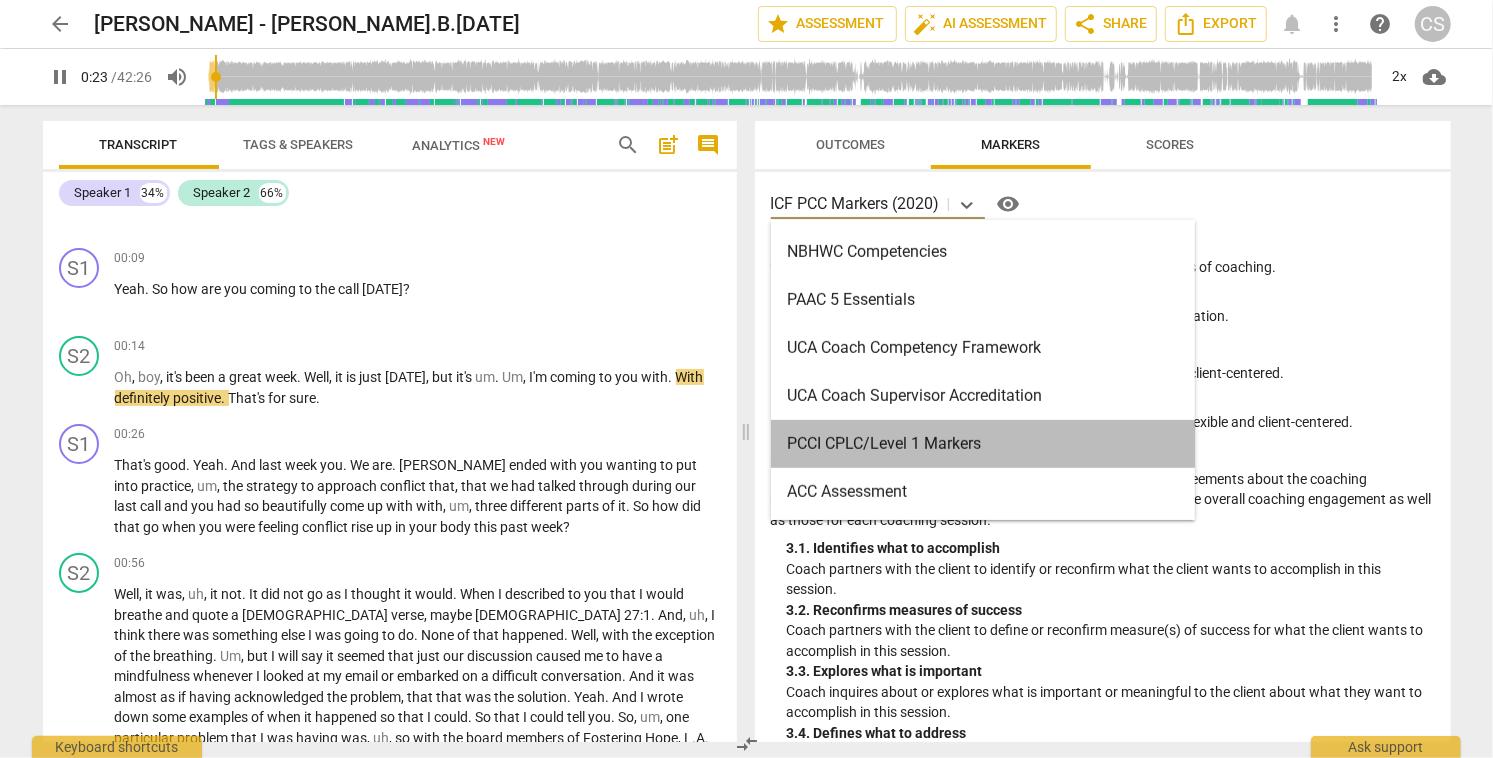 click on "PCCI CPLC/Level 1 Markers" at bounding box center [983, 444] 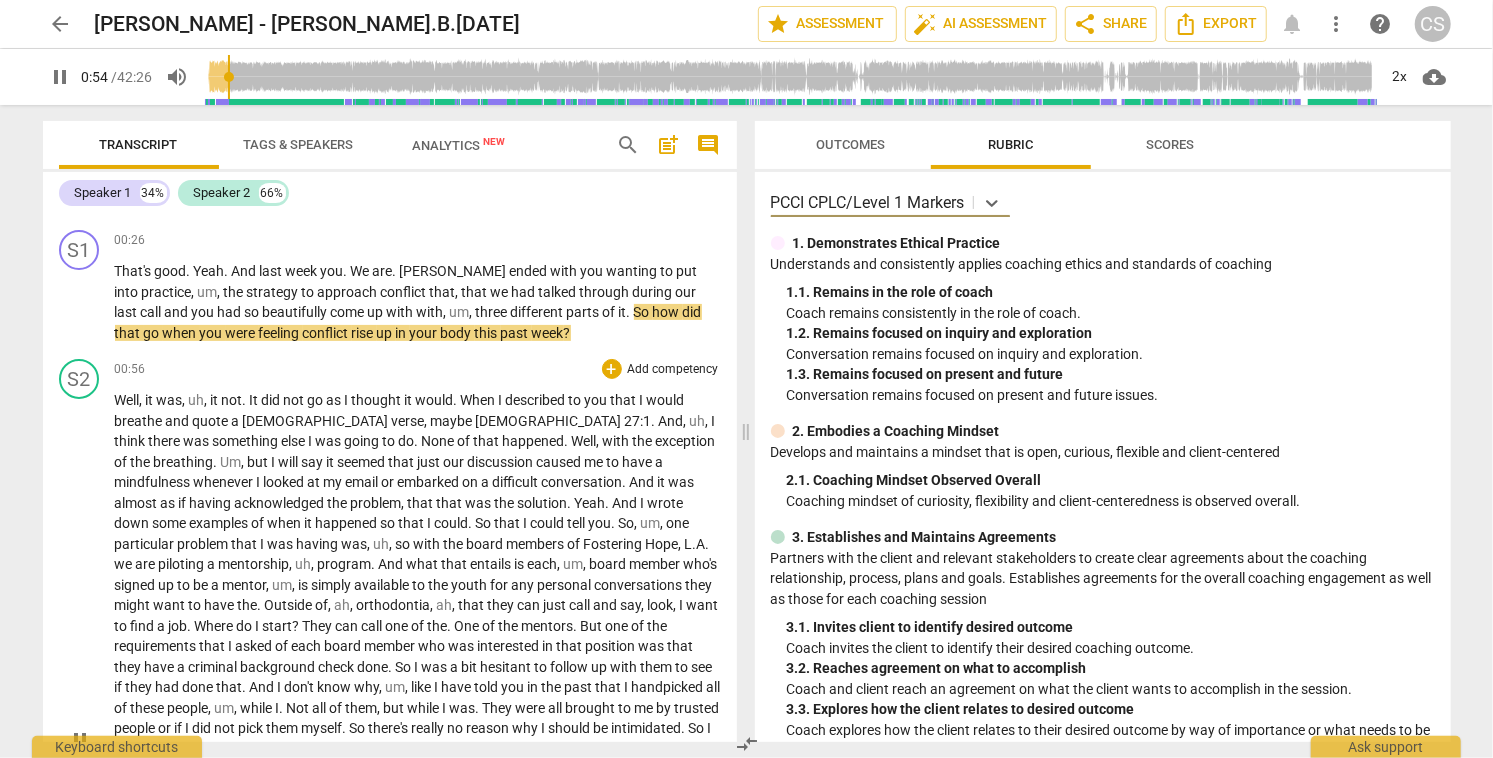 scroll, scrollTop: 317, scrollLeft: 0, axis: vertical 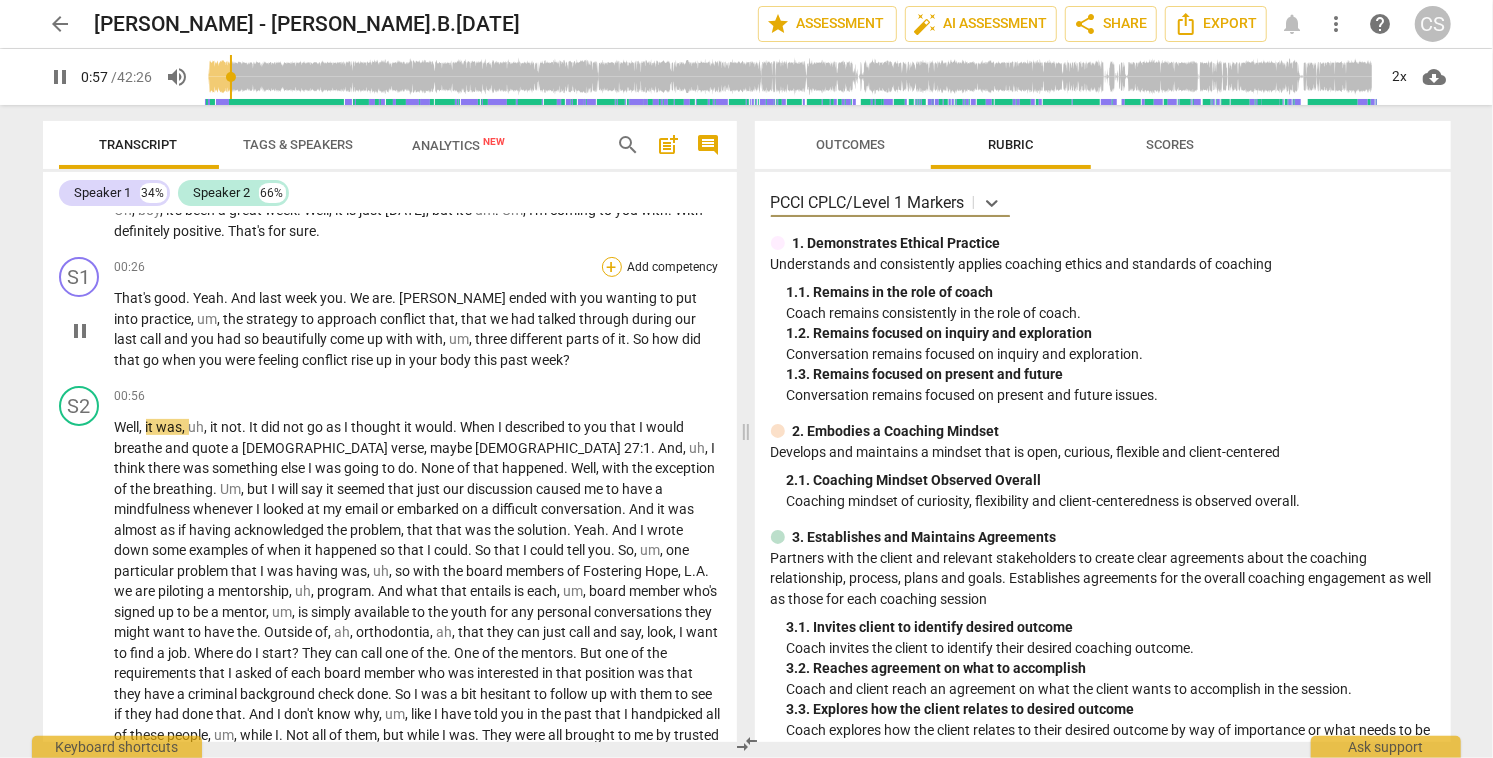 click on "+" at bounding box center (612, 267) 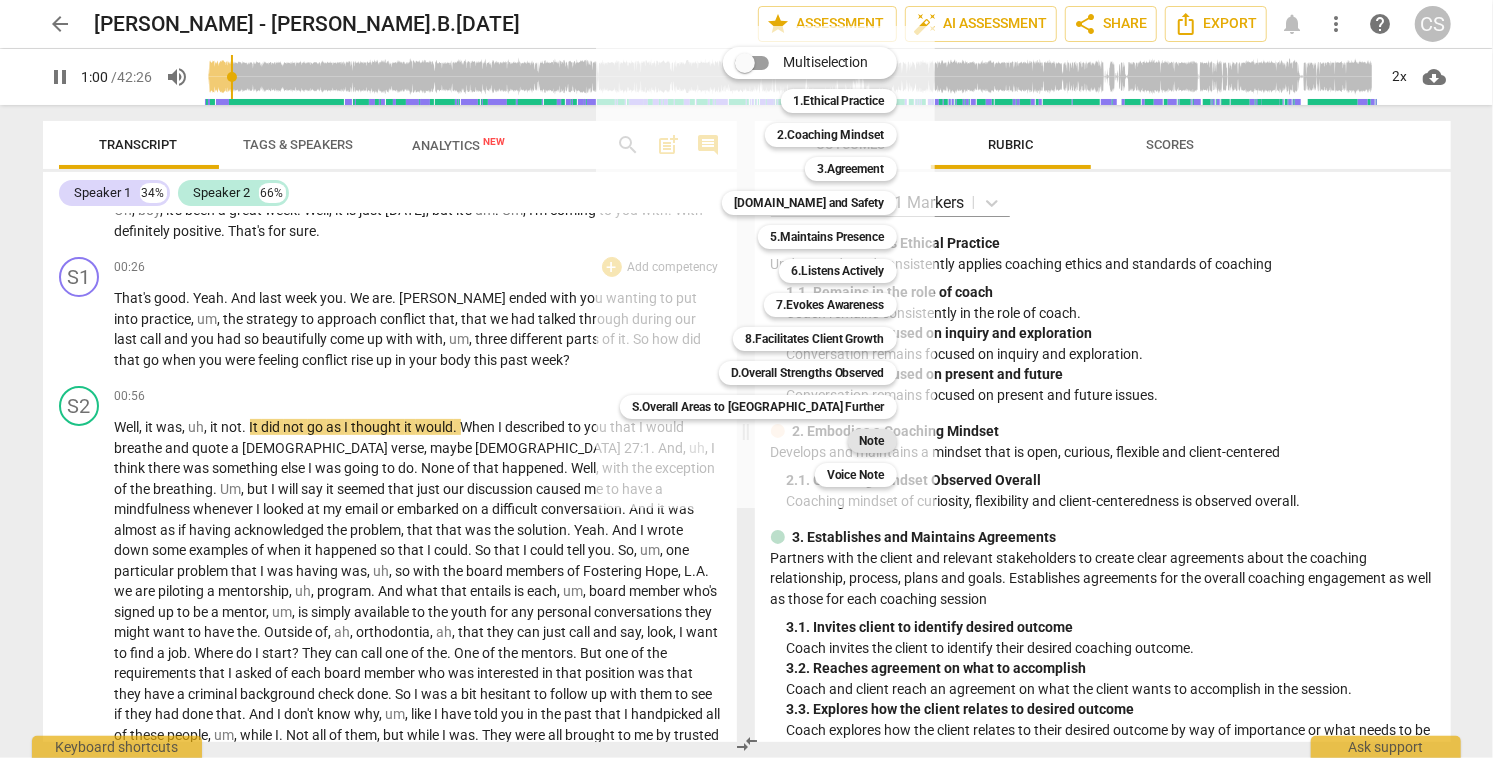 click on "Note" at bounding box center [872, 441] 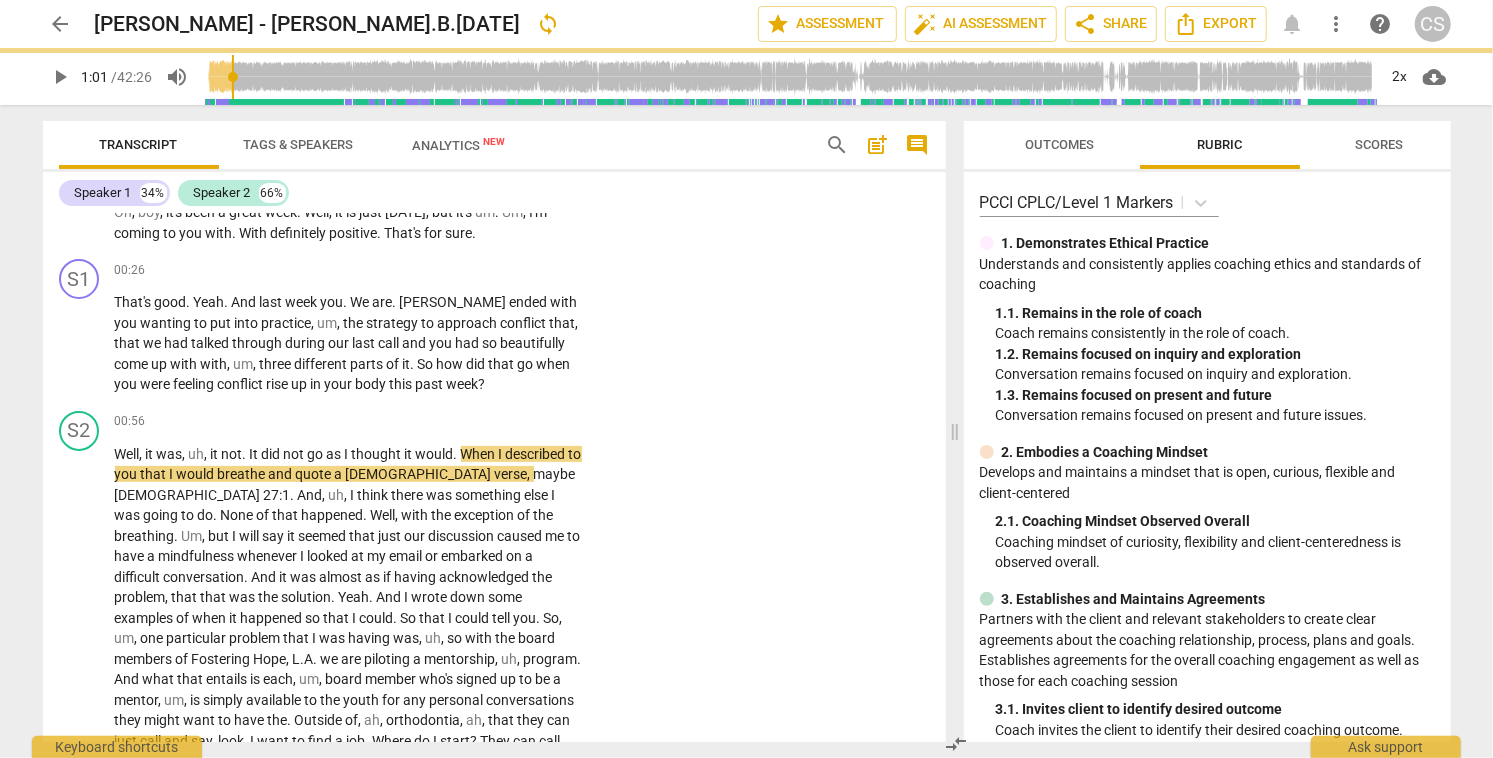 scroll, scrollTop: 328, scrollLeft: 0, axis: vertical 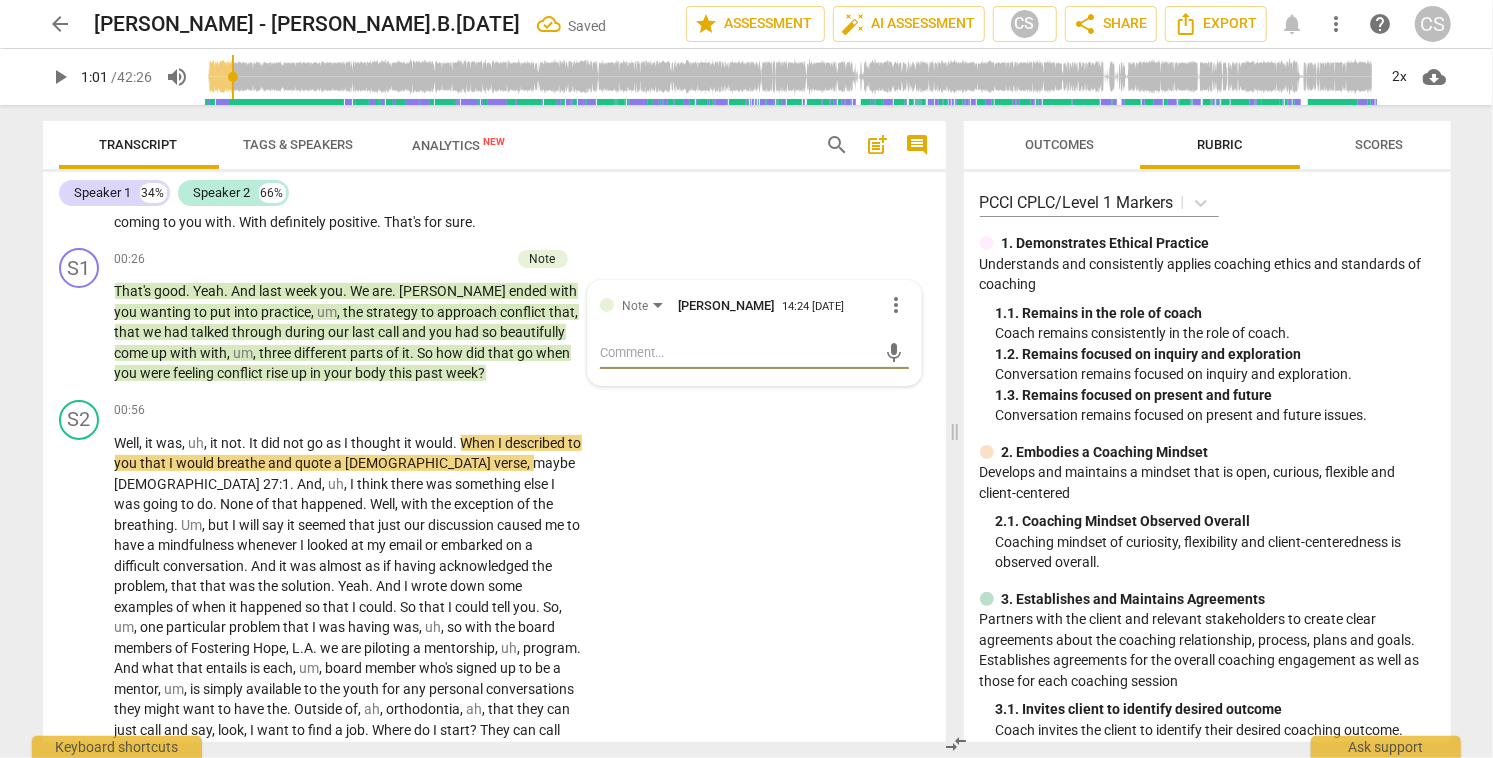 type on "u" 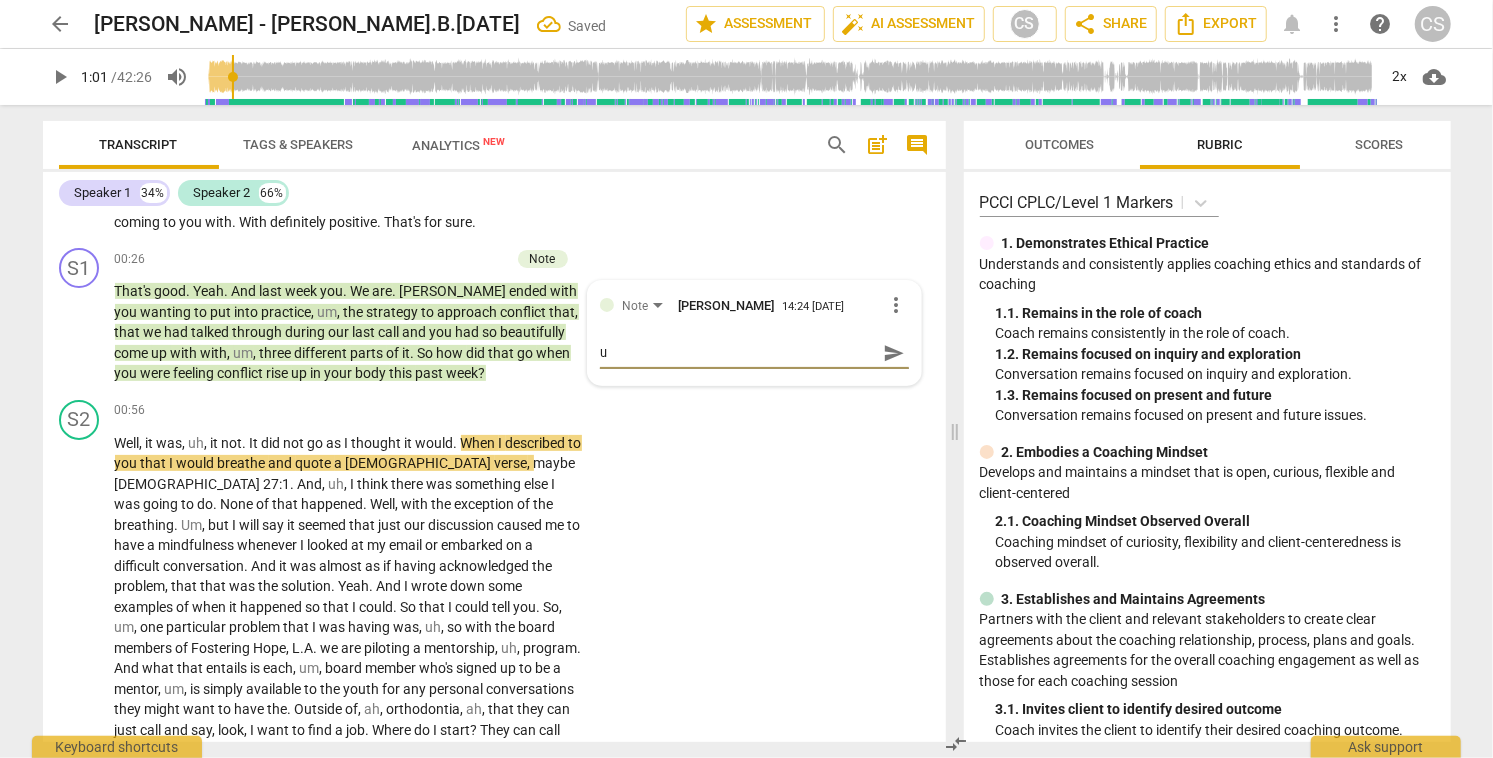 type on "un" 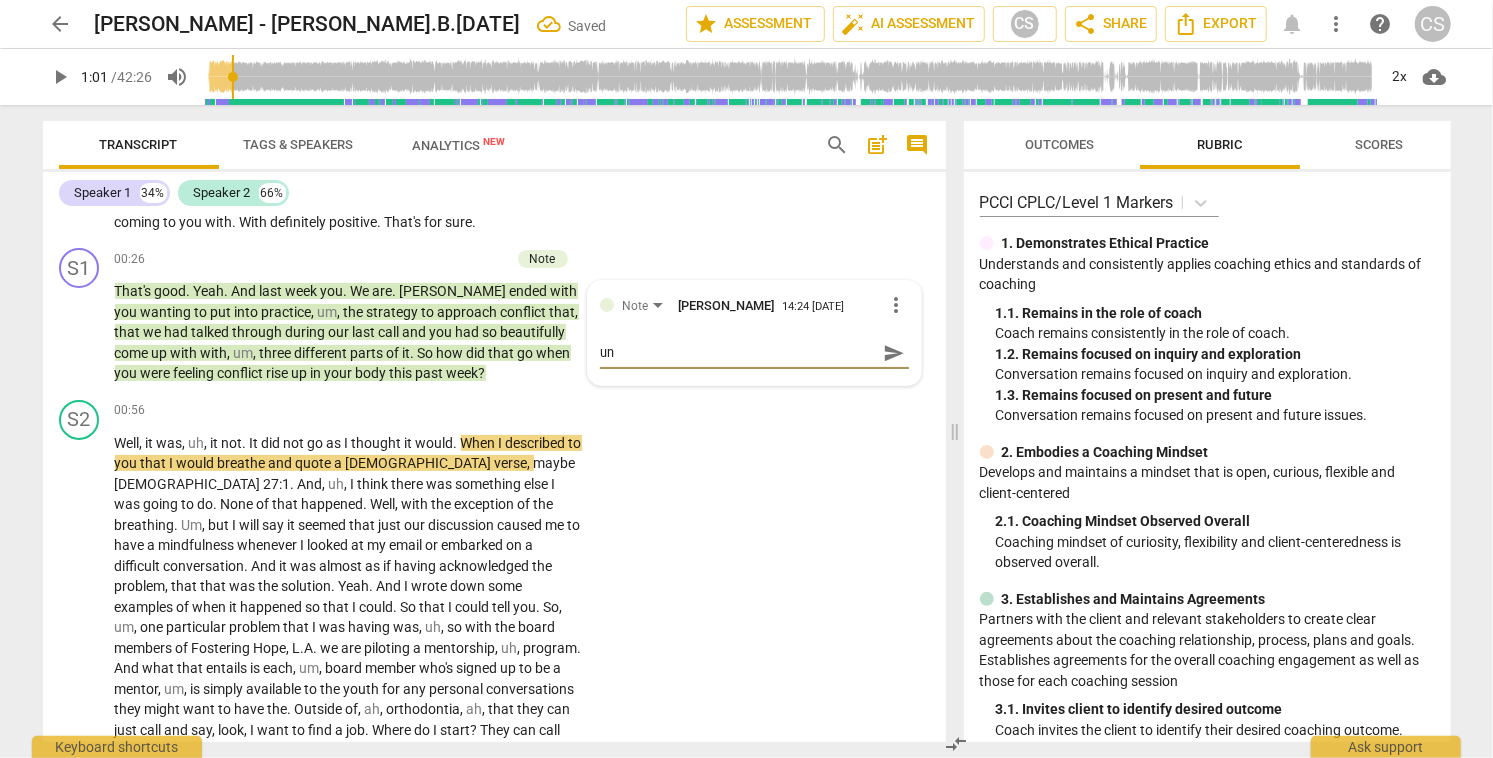 type on "unl" 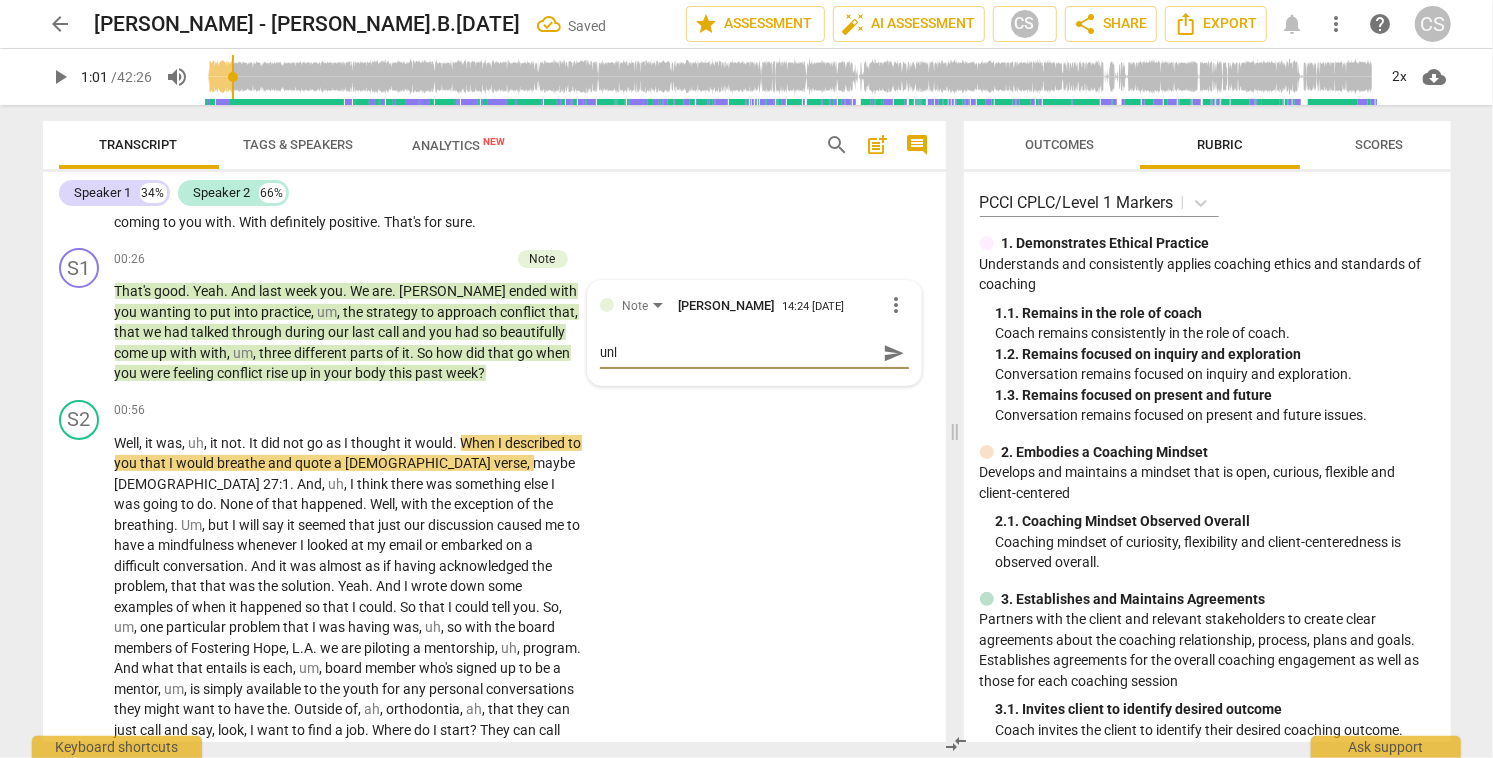 type on "unle" 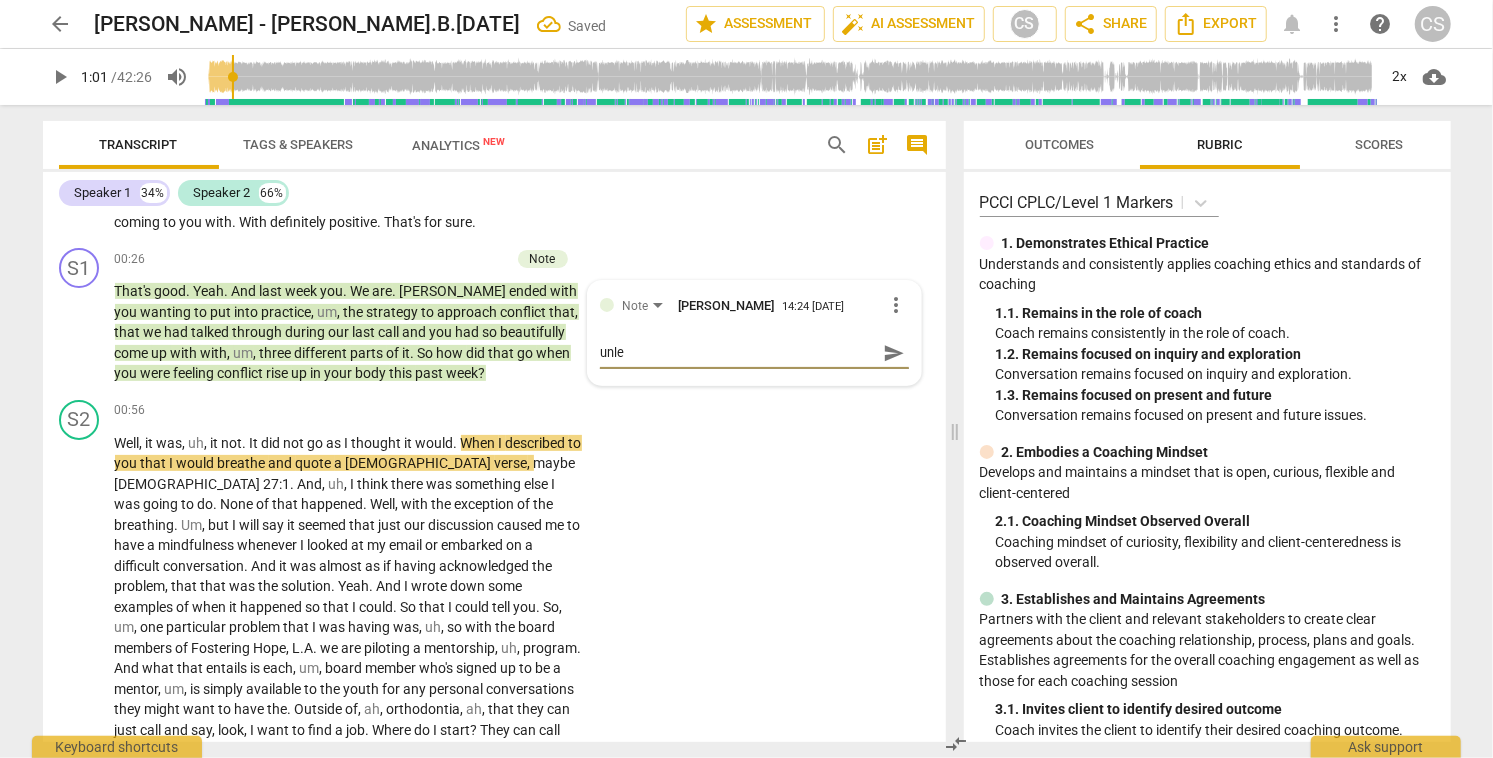 type on "unles" 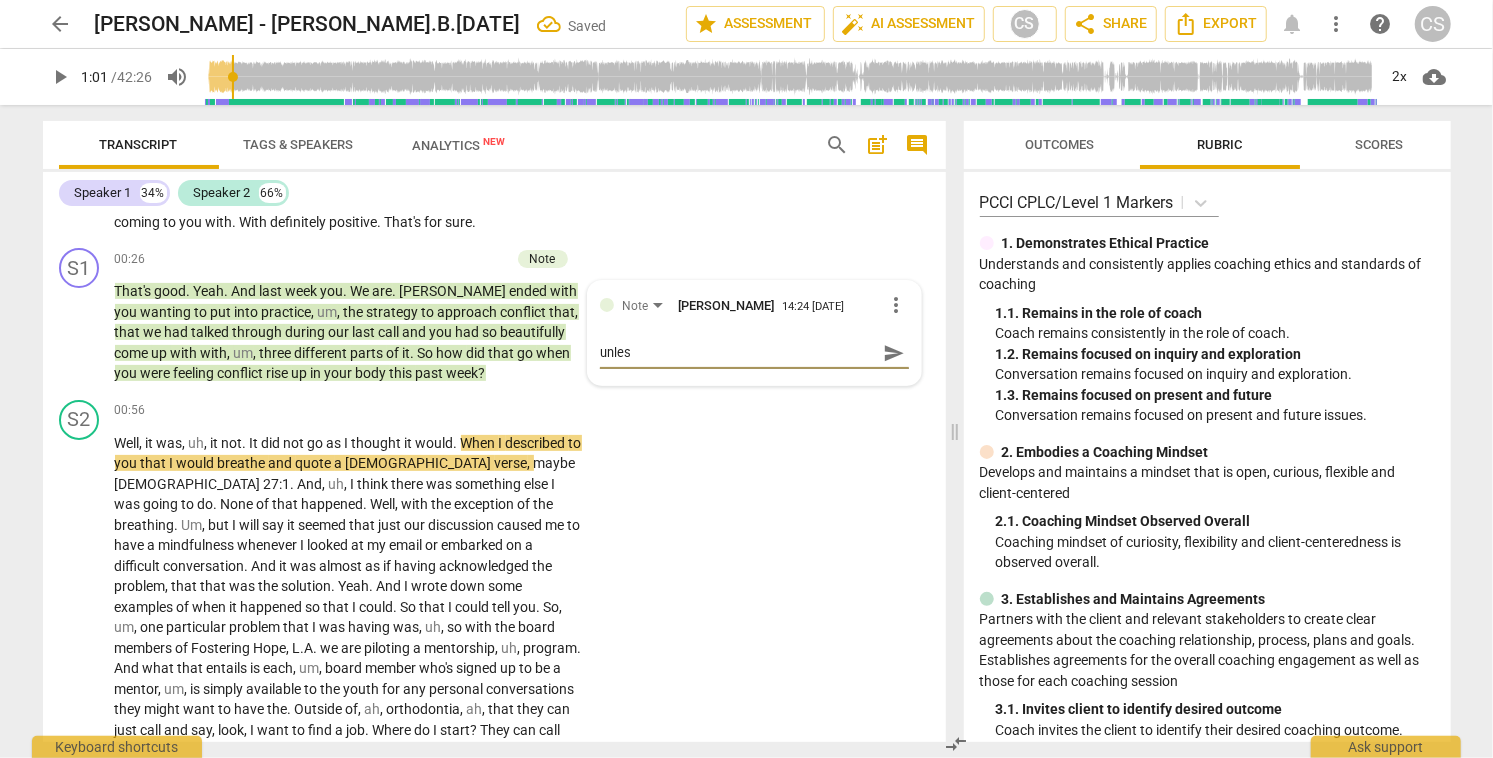 type on "unless" 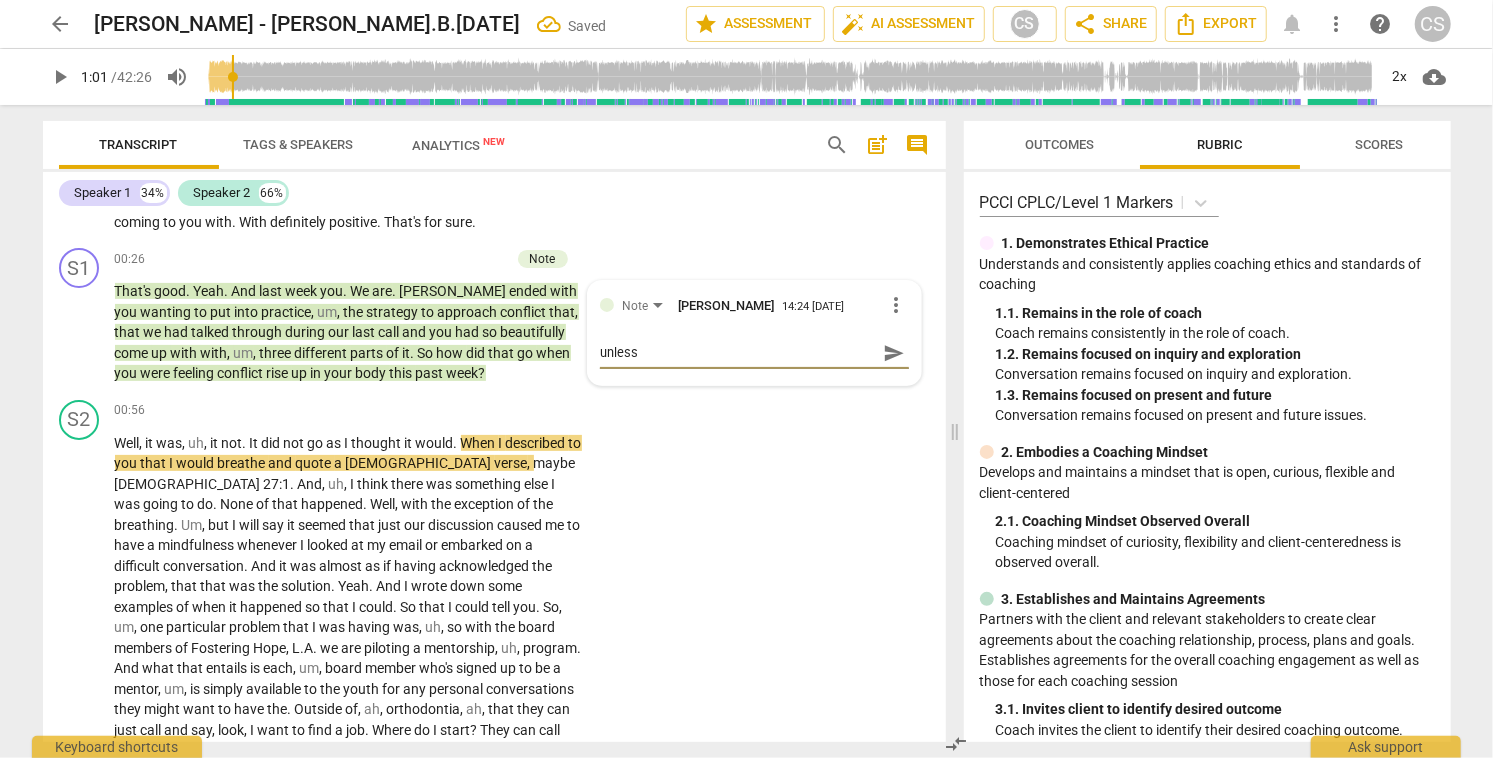 type on "unless" 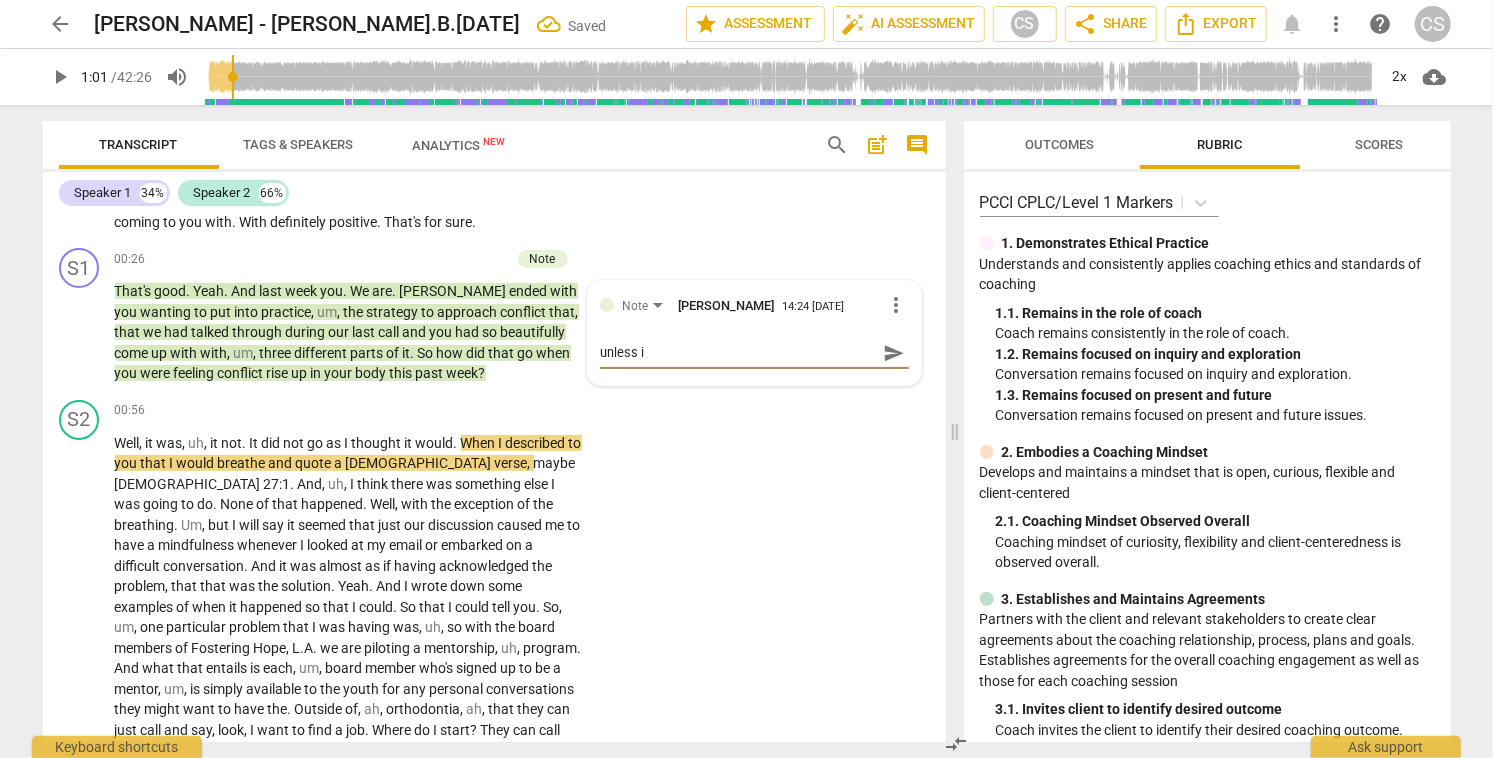 type on "unless it" 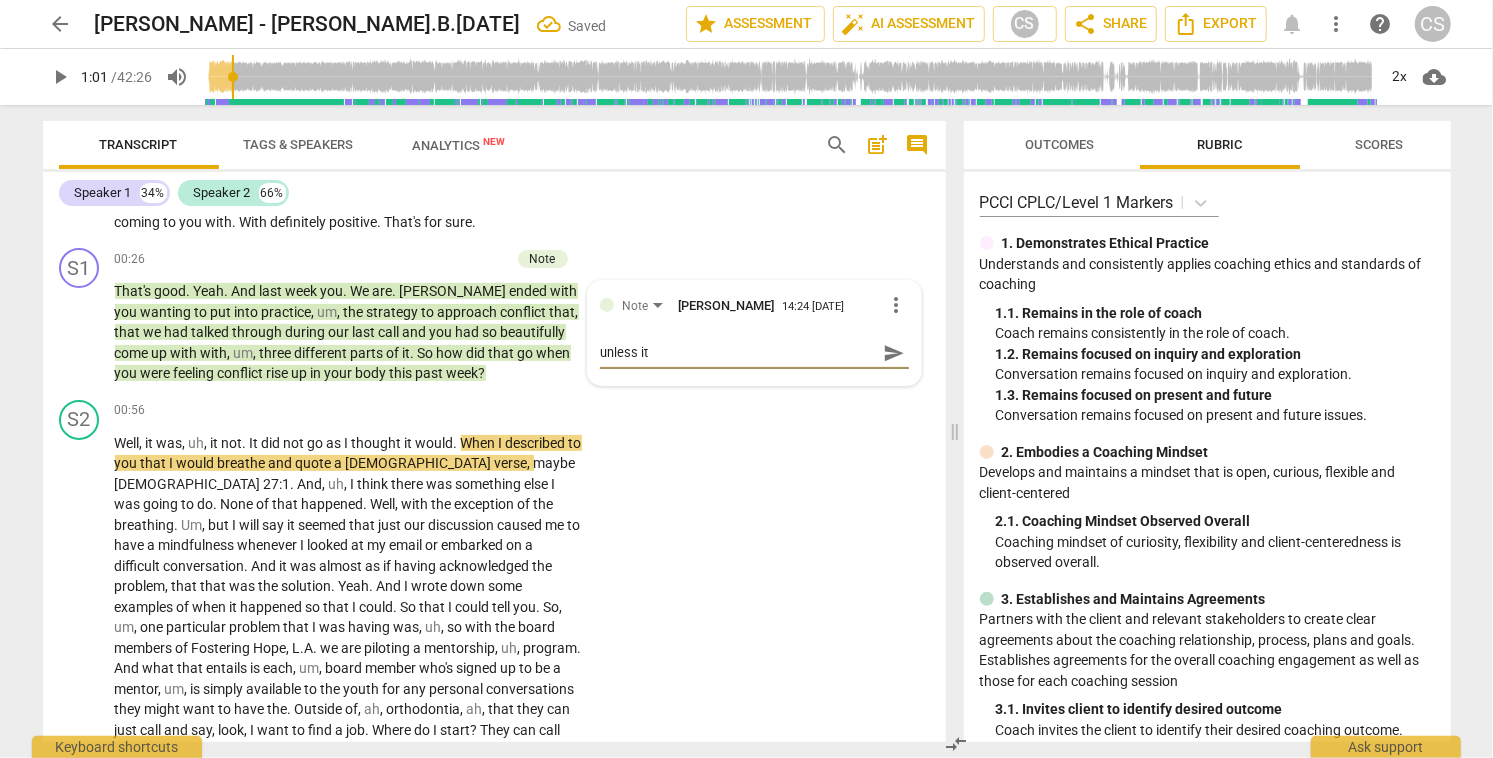 type on "unless it" 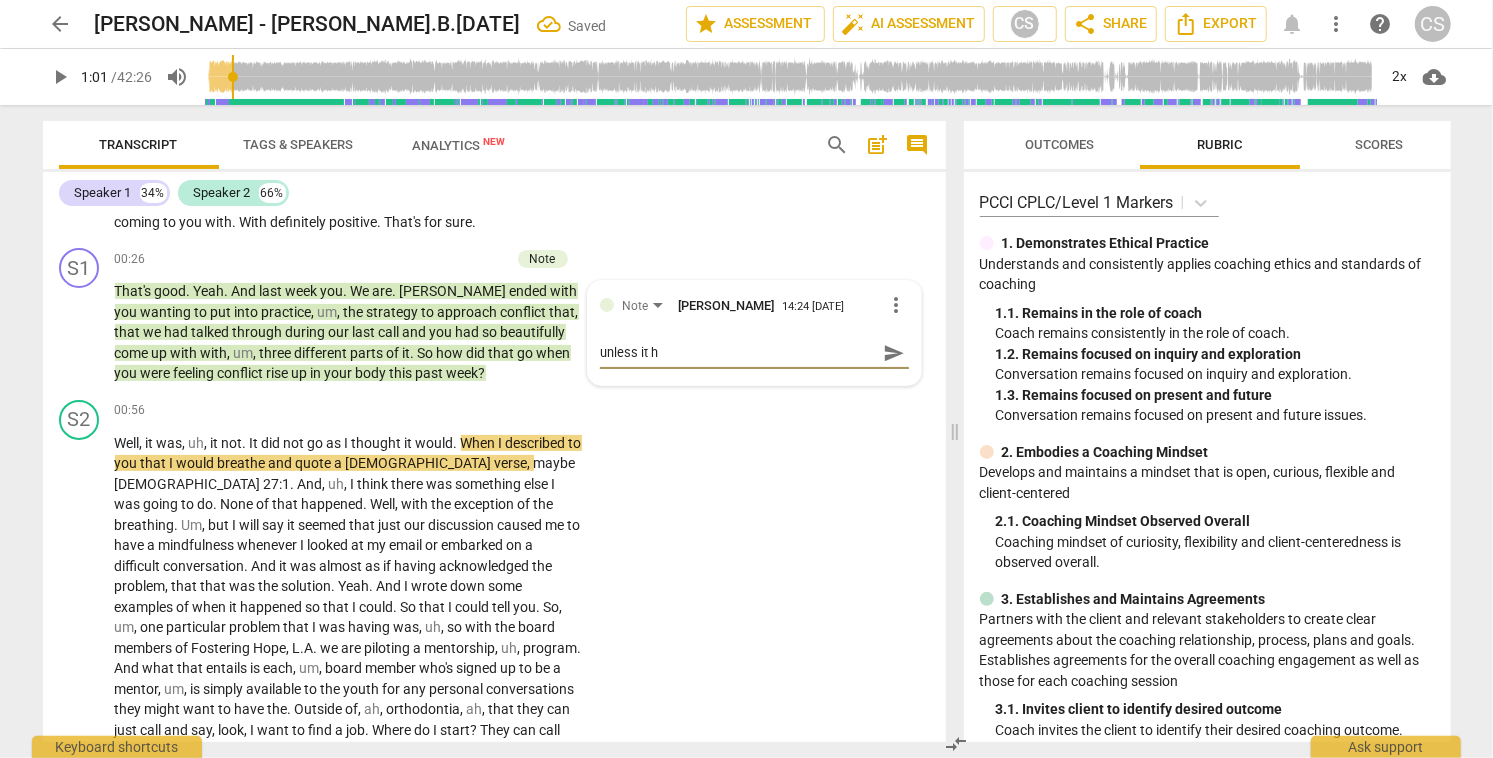 type on "unless it ha" 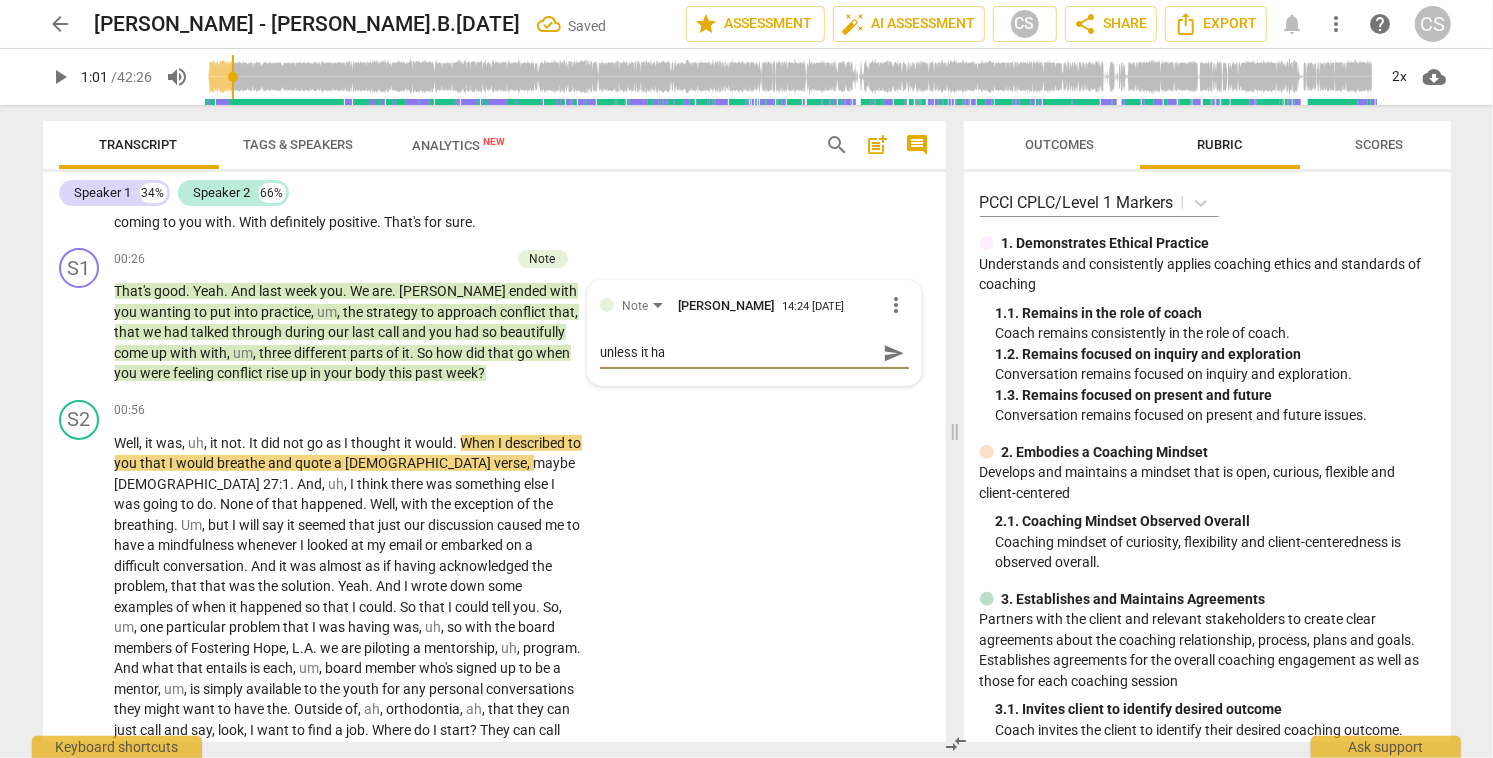 type on "unless it has" 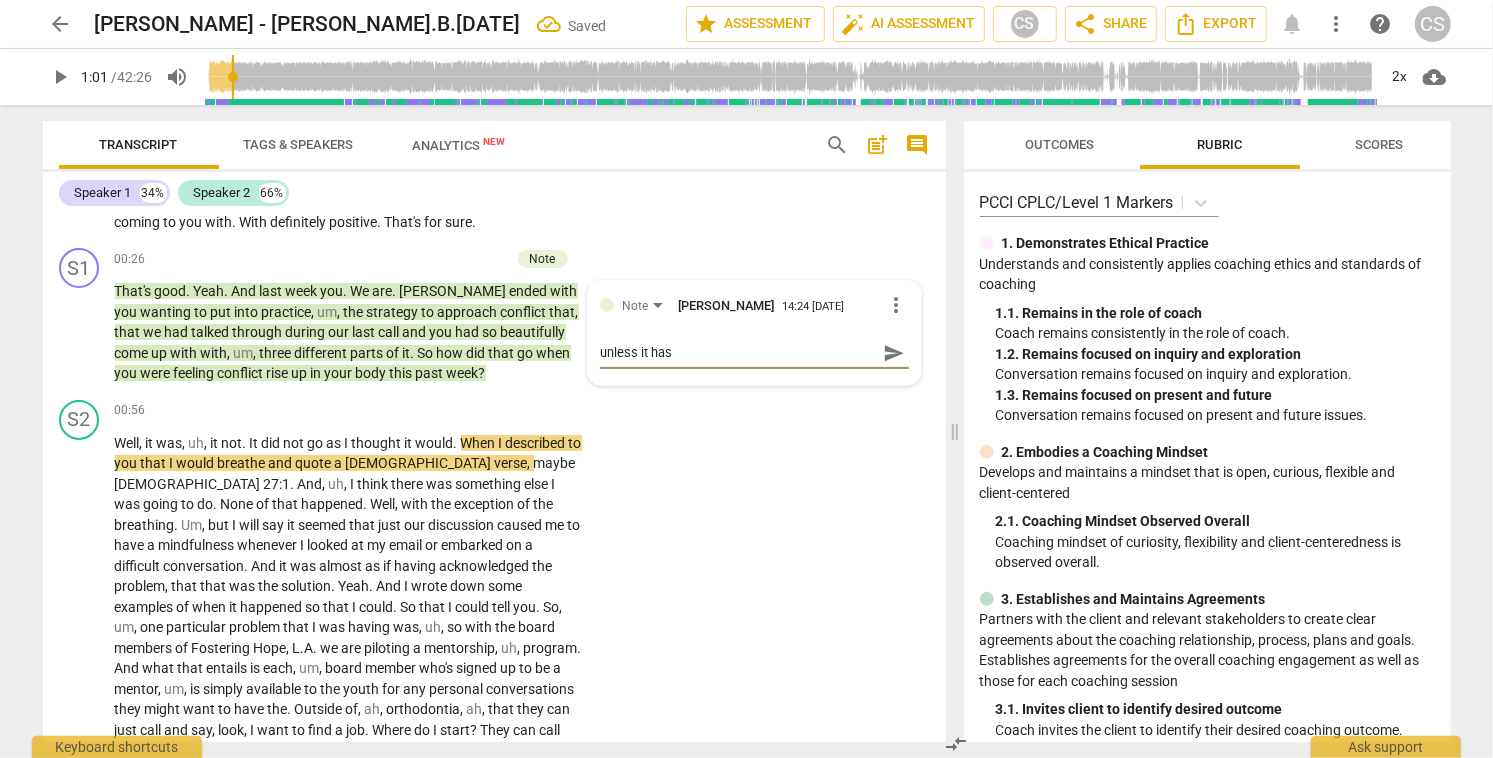 type on "unless it has" 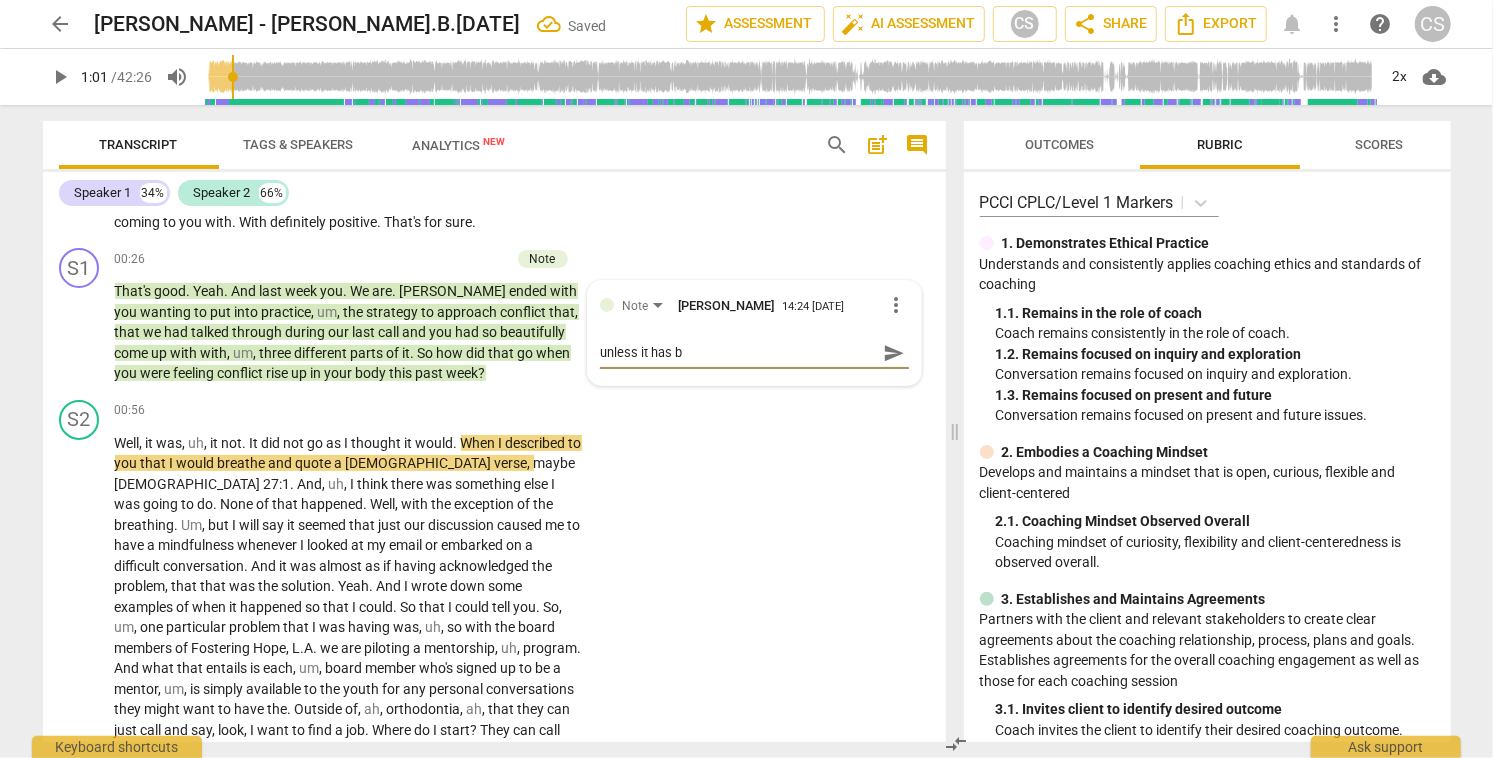 type on "unless it has be" 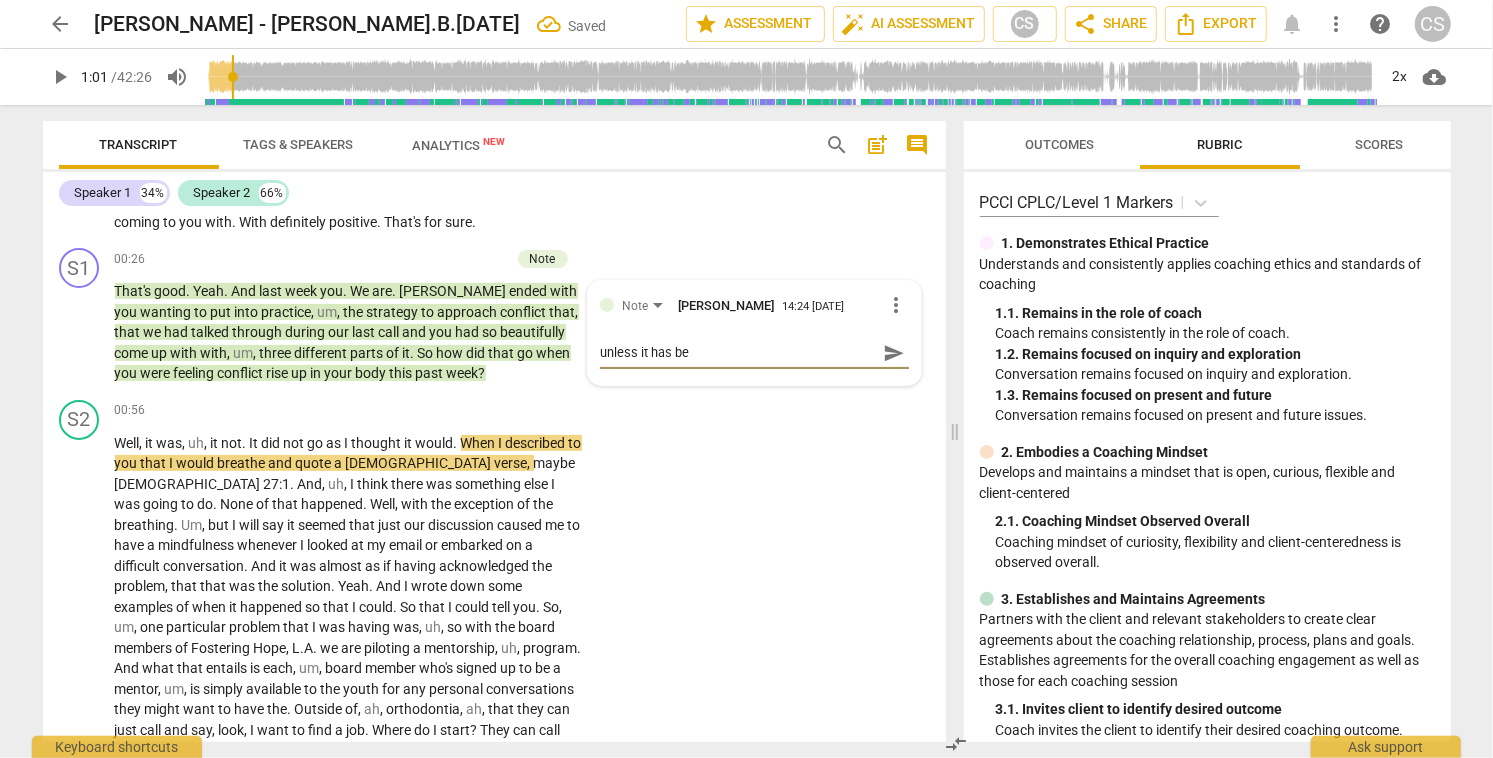 type on "unless it has bee" 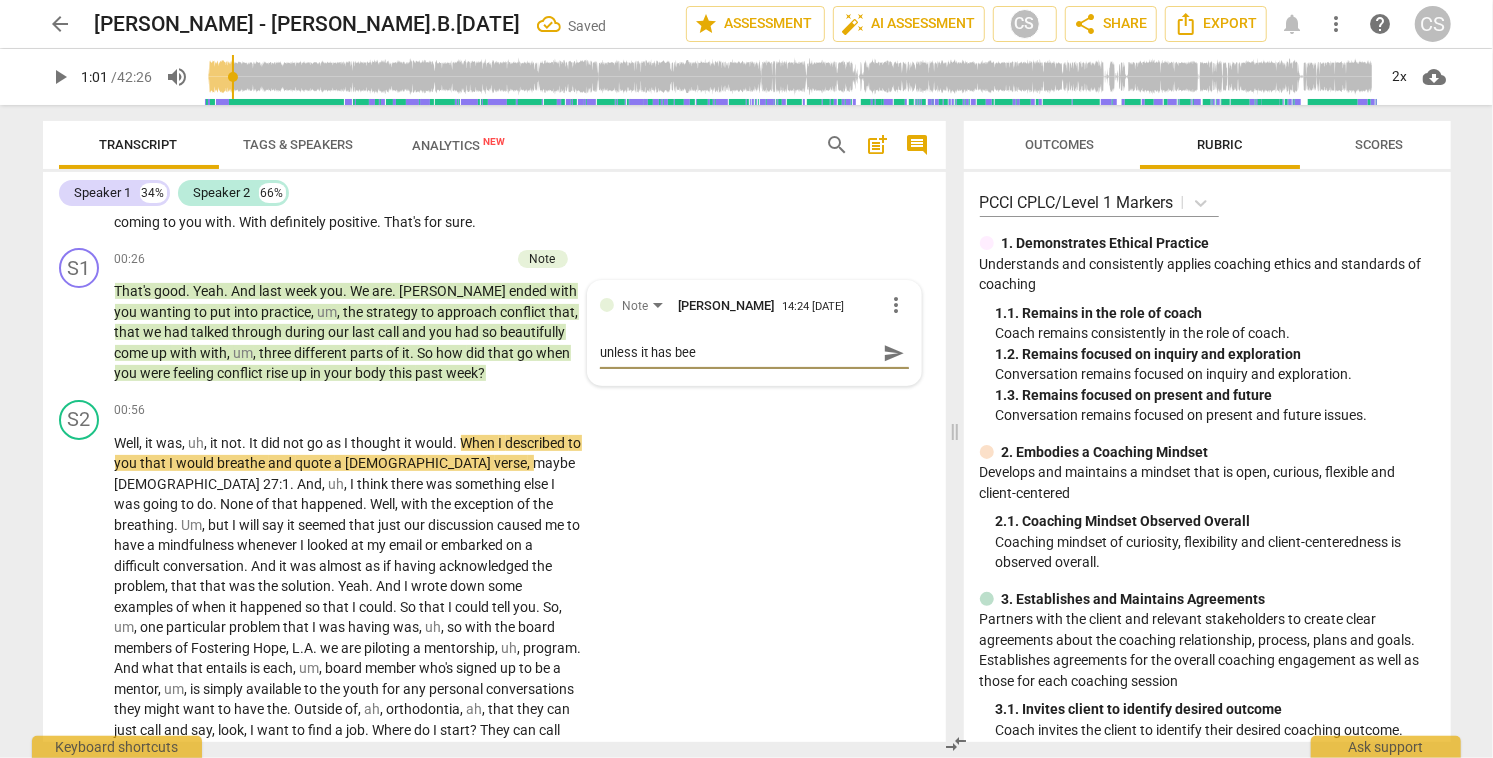 type on "unless it has been" 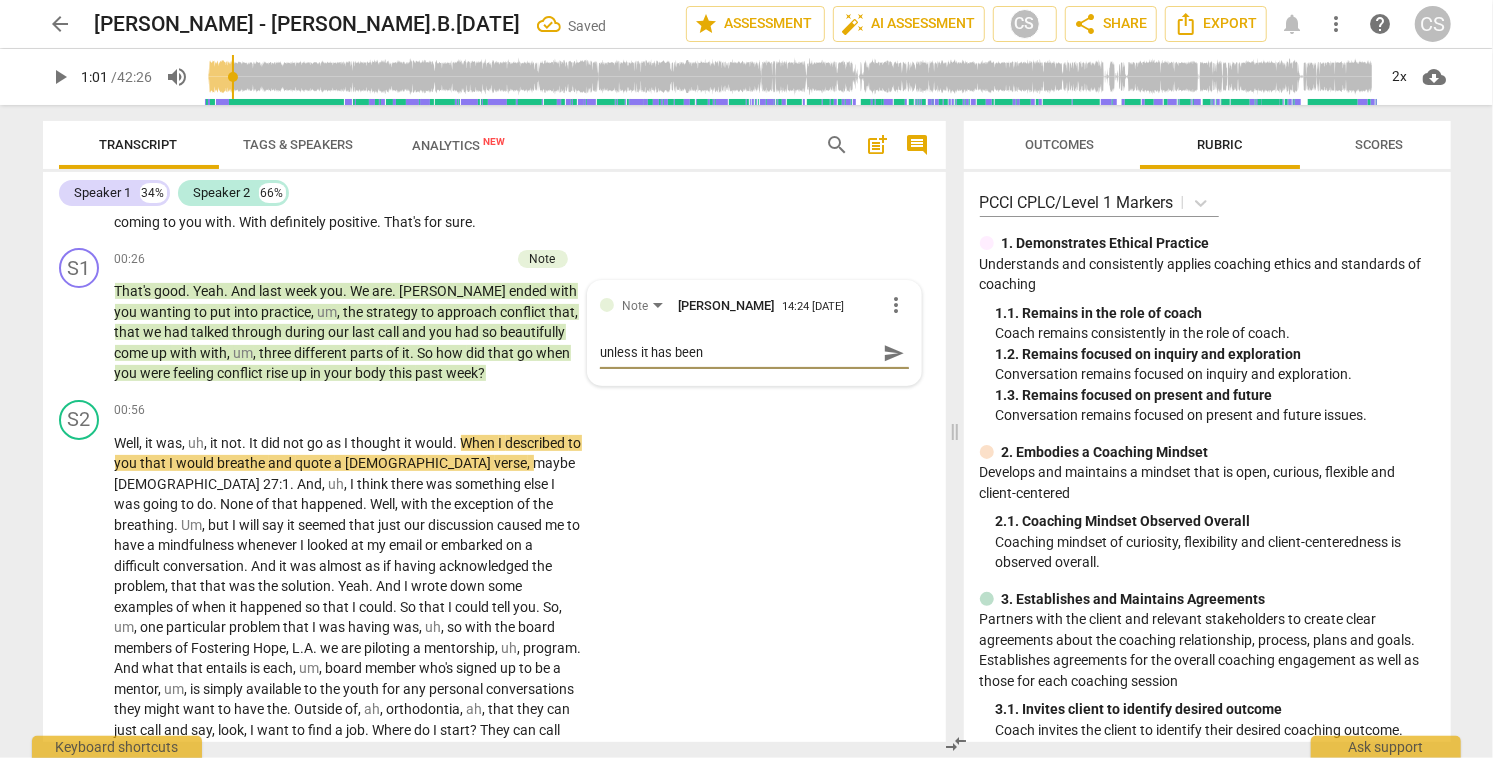 type on "unless it has been" 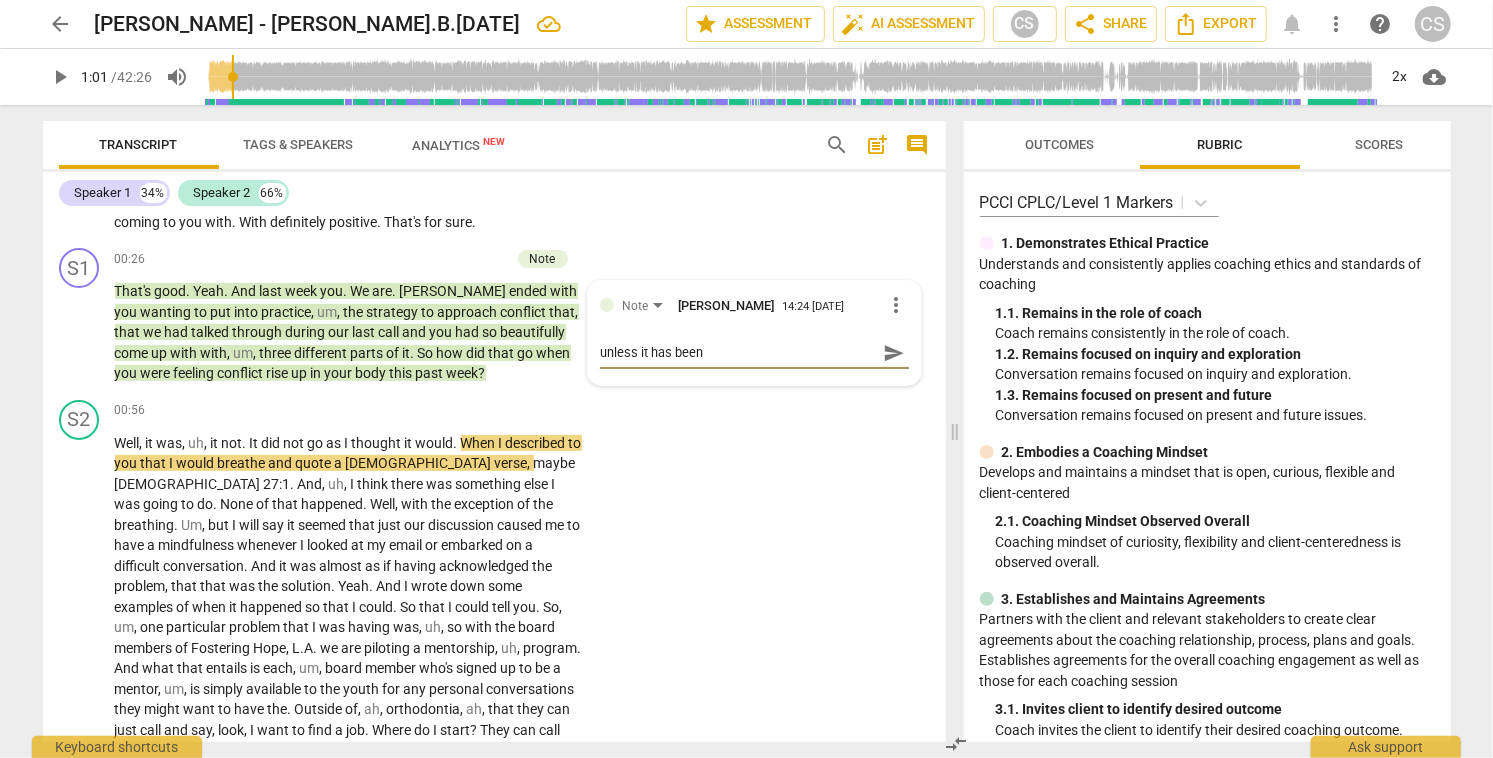type on "unless it has been a" 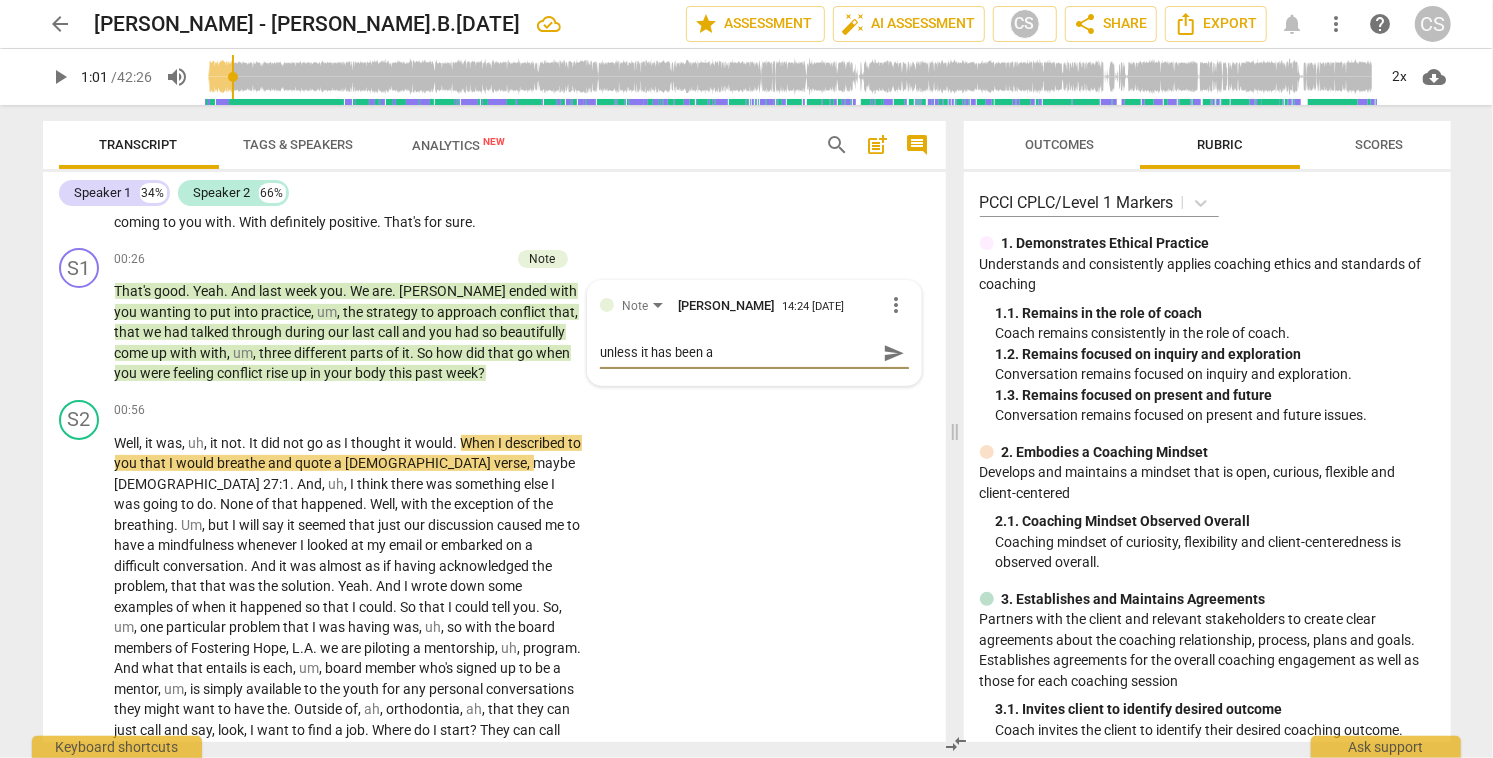 type on "unless it has been ag" 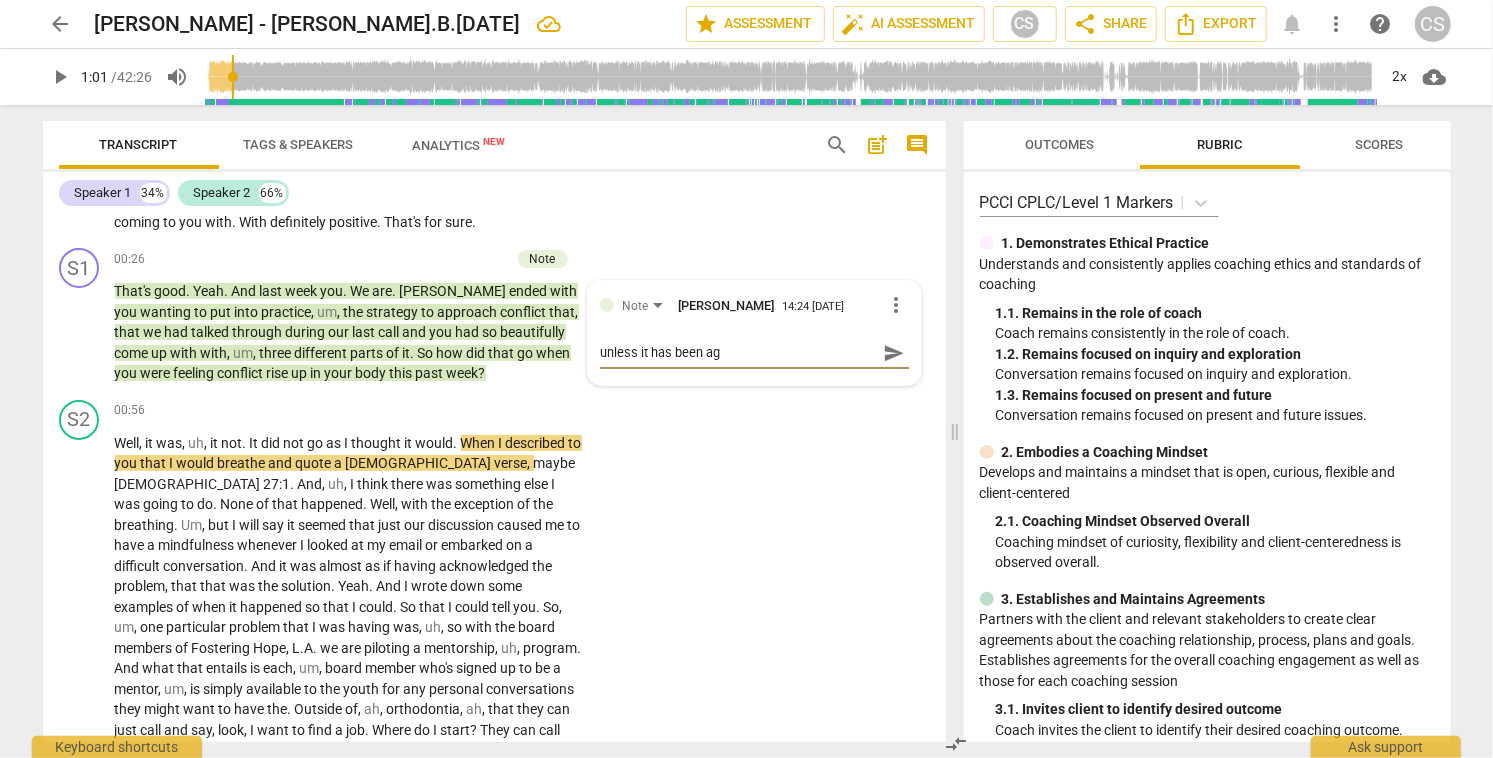 type on "unless it has been agr" 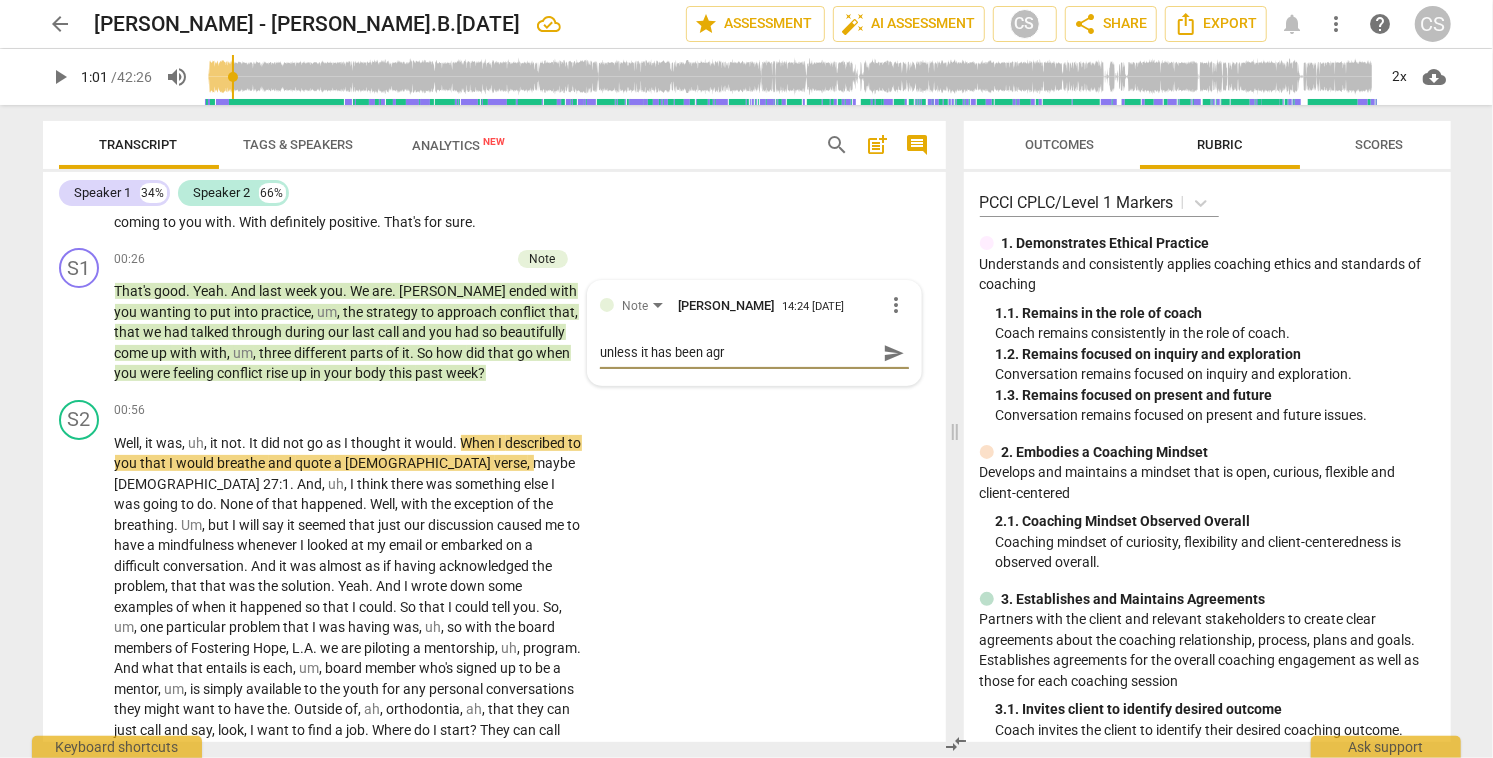 type on "unless it has been agre" 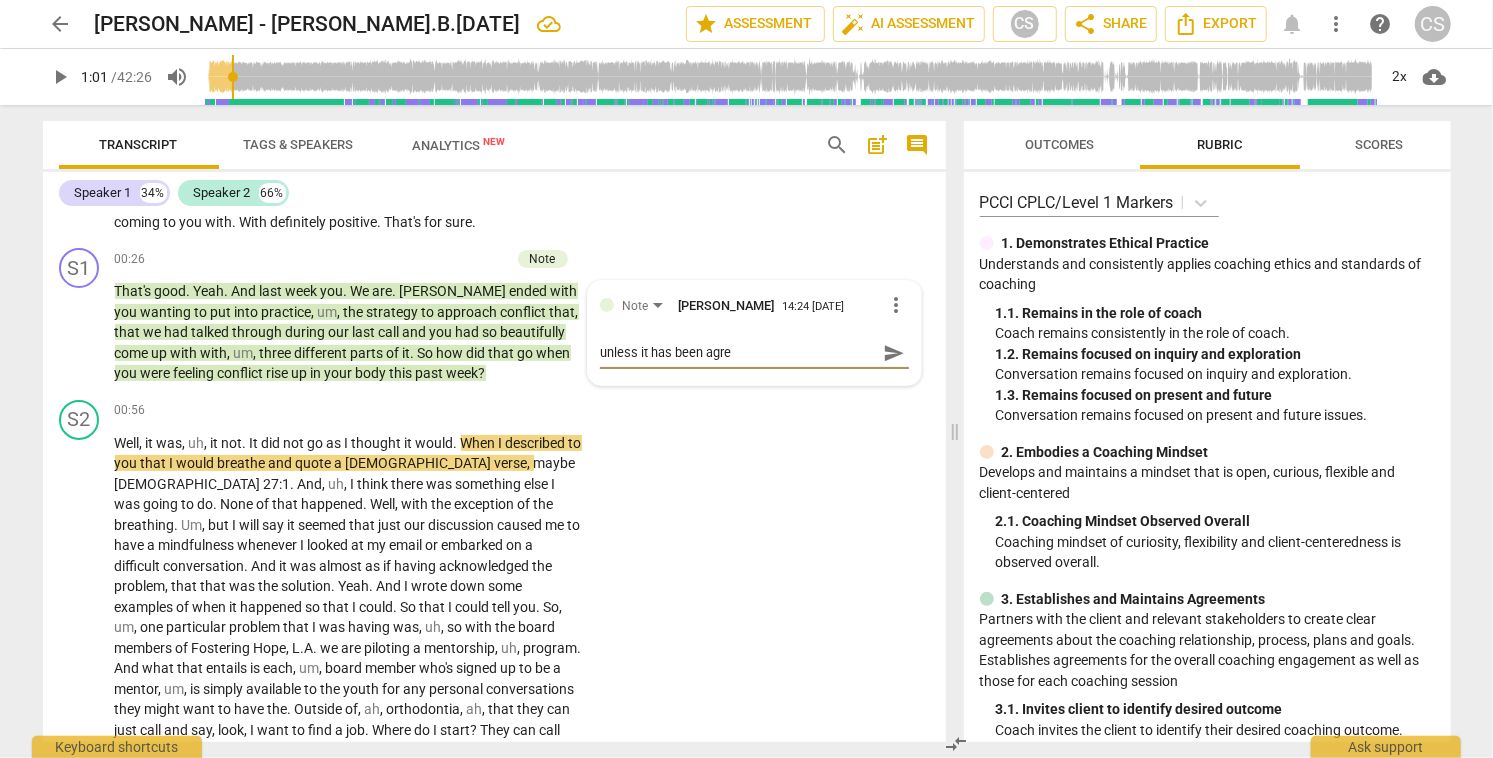 type on "unless it has been agree" 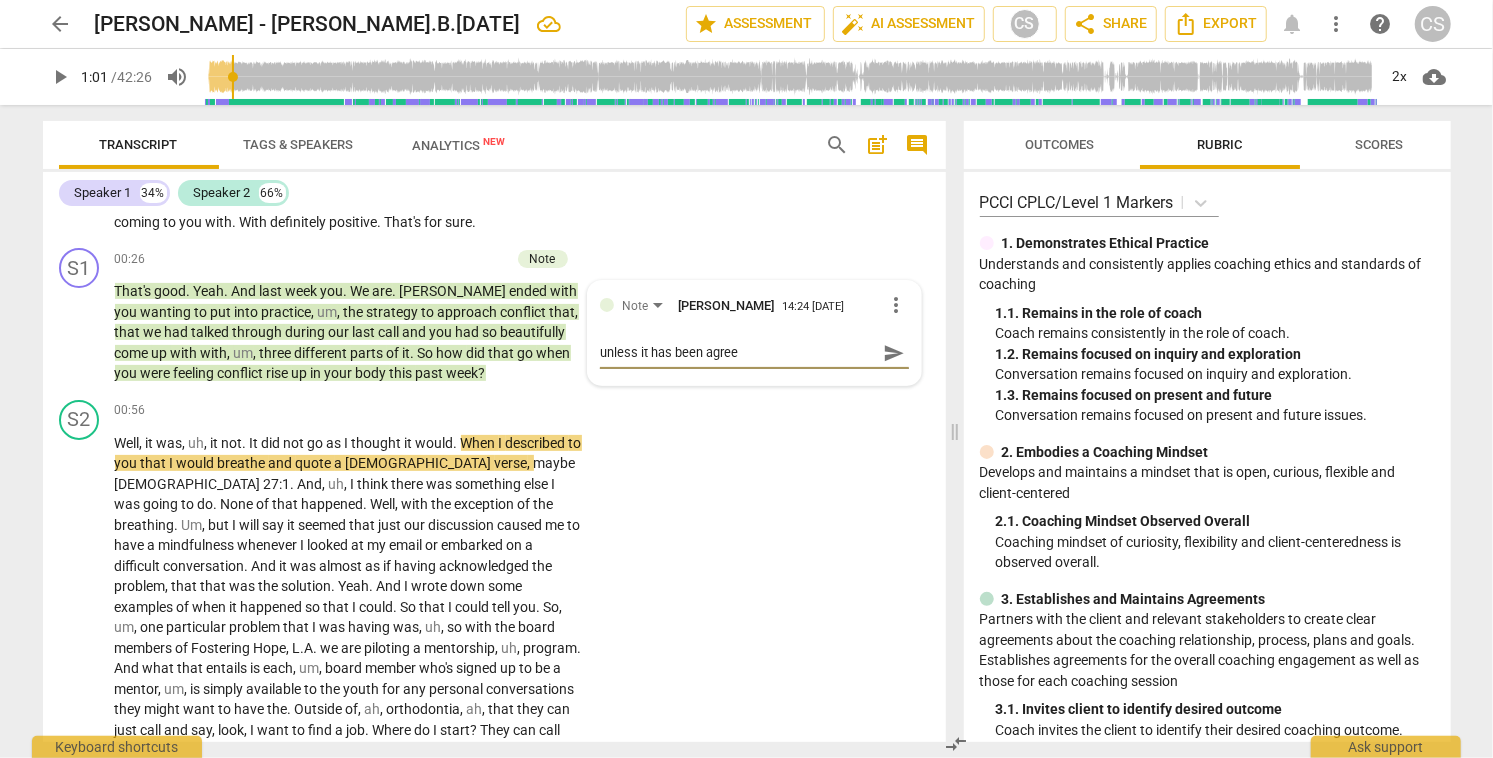 type on "unless it has been agreed" 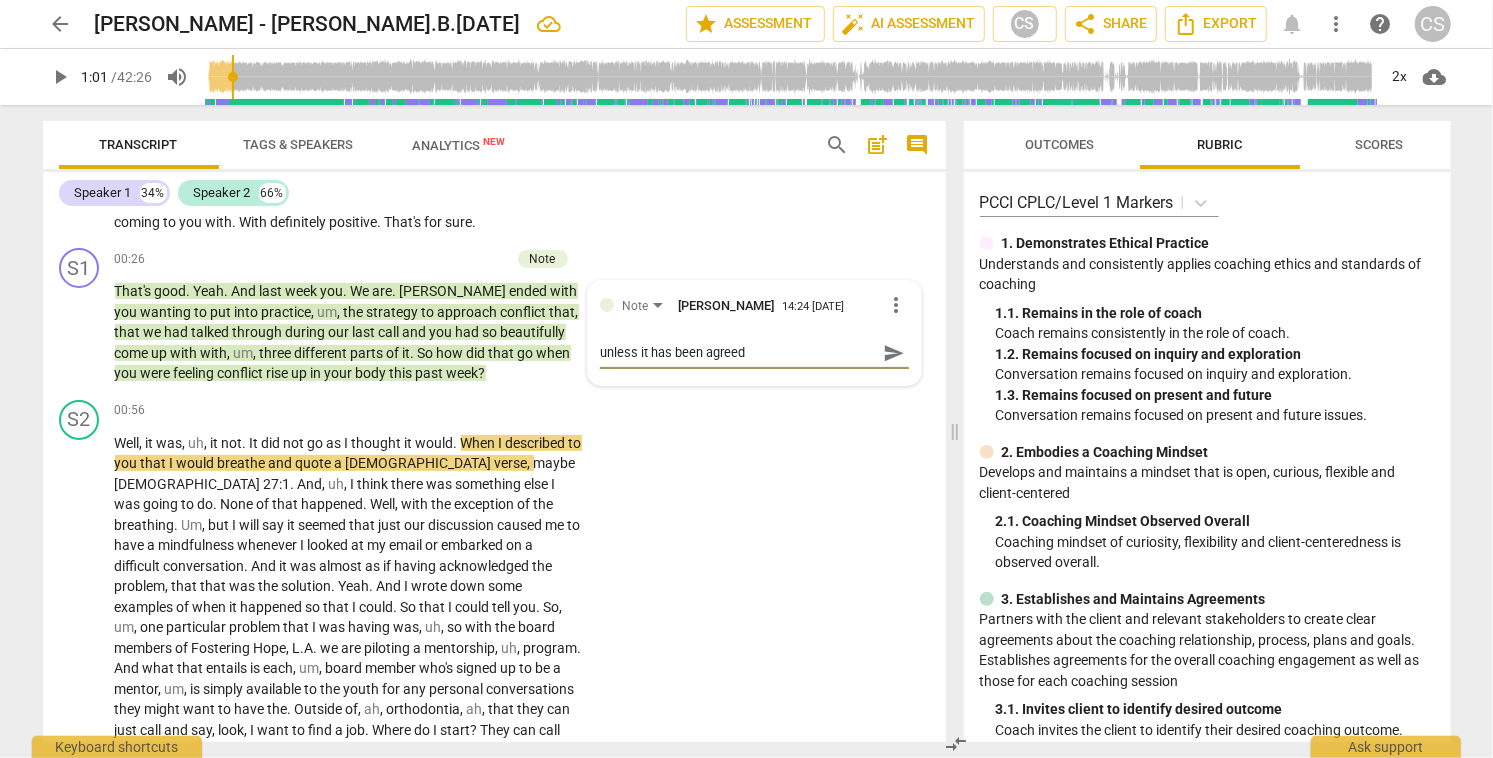 type on "unless it has been agreed" 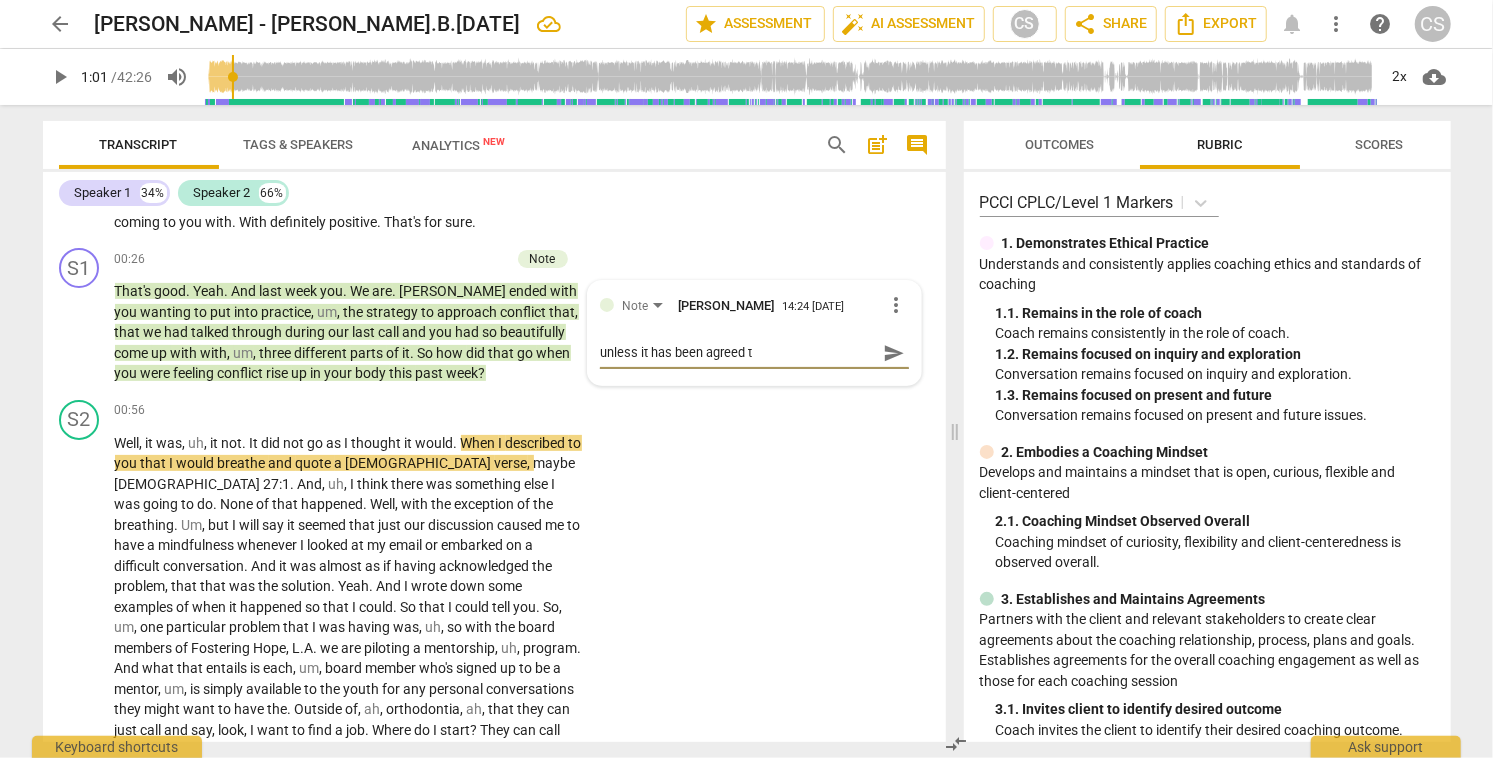 type on "unless it has been agreed th" 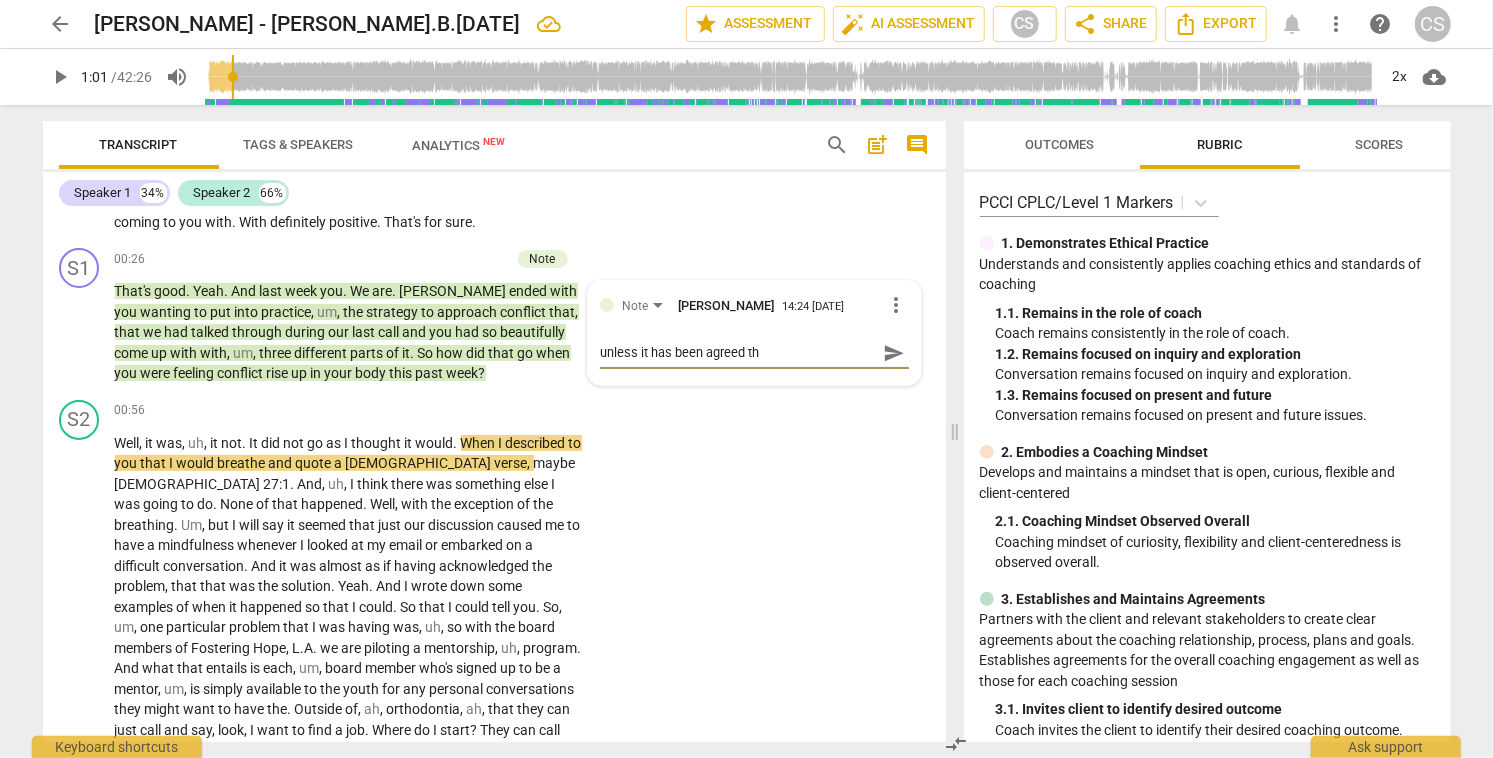 type on "unless it has been agreed tha" 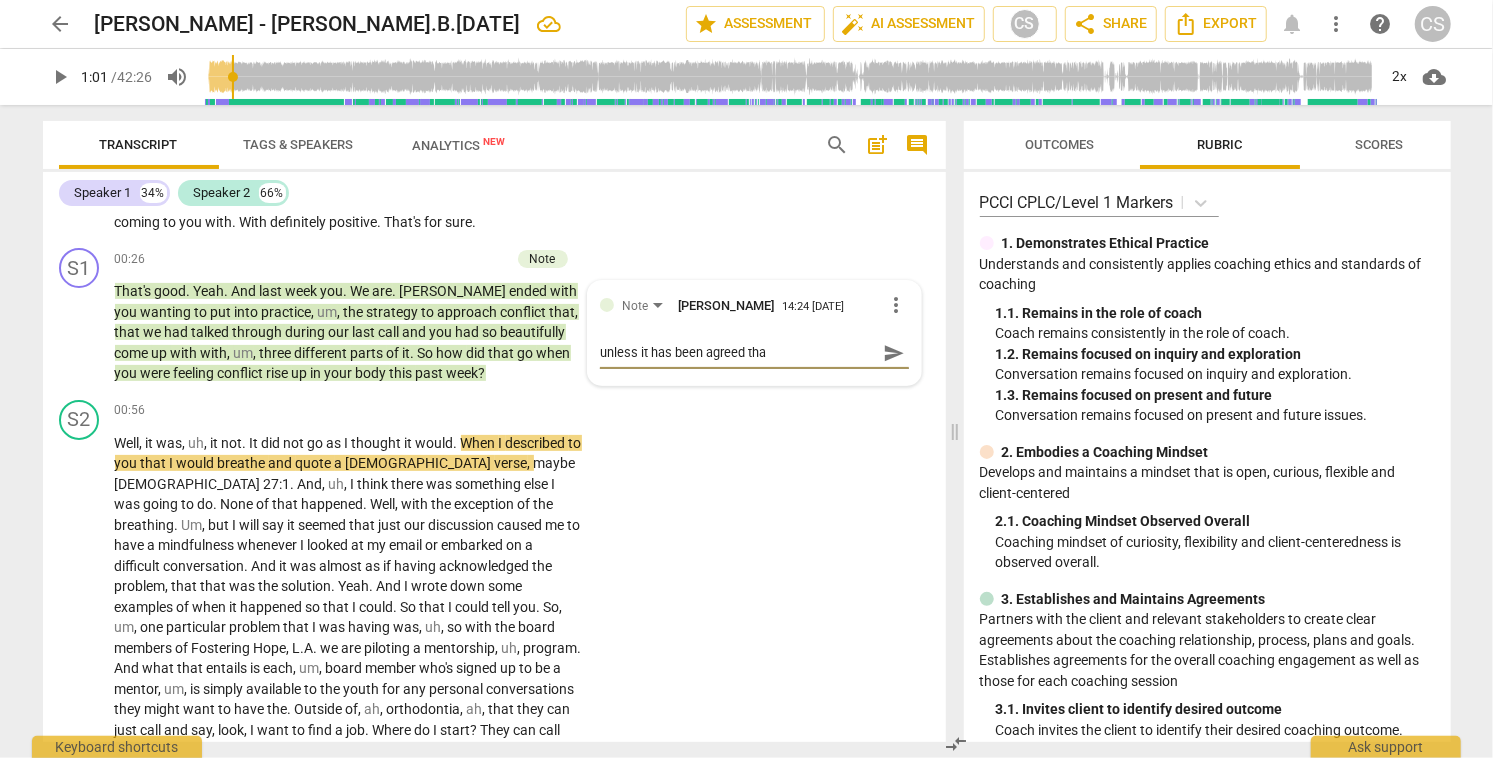 type on "unless it has been agreed that" 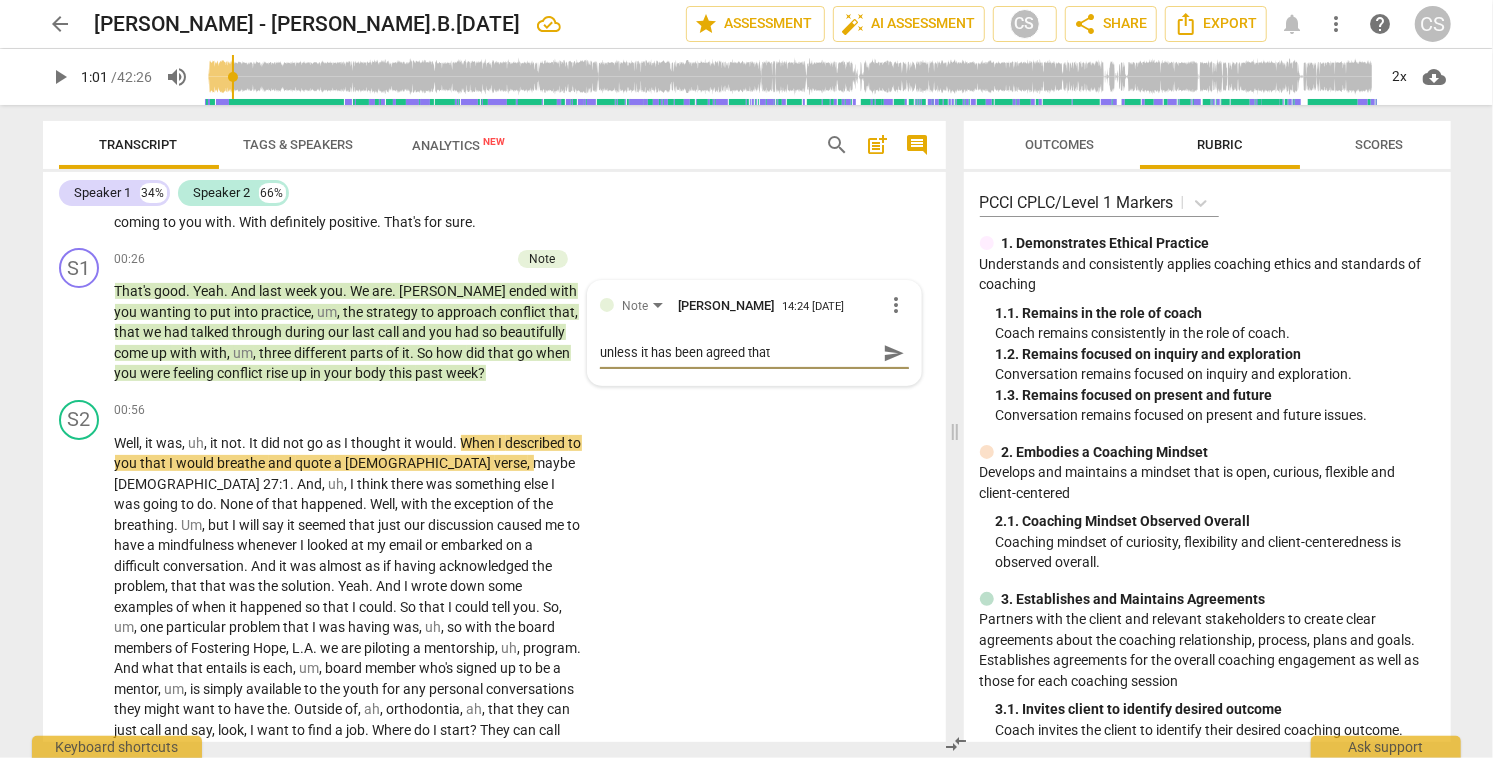 type on "unless it has been agreed that" 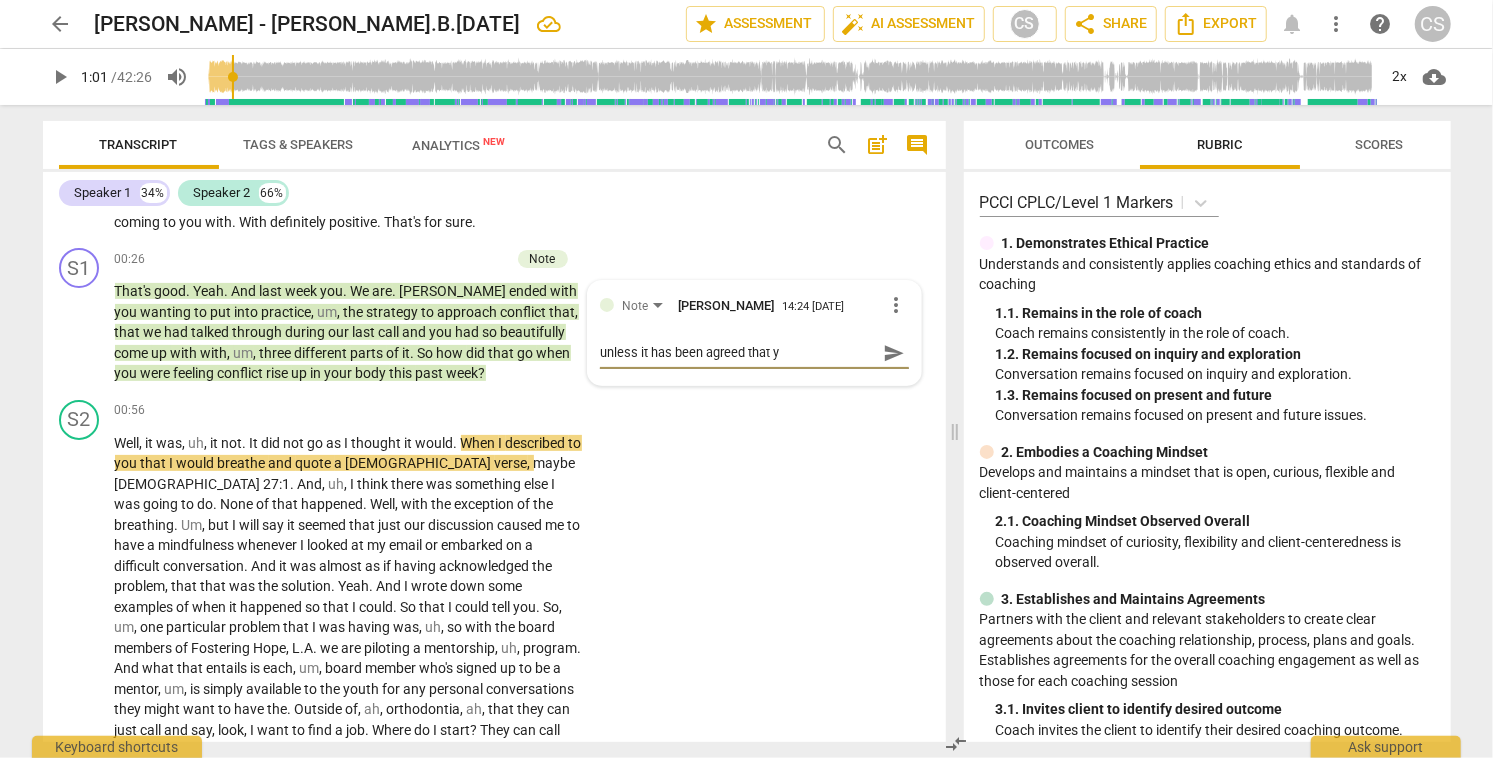 type on "unless it has been agreed that yo" 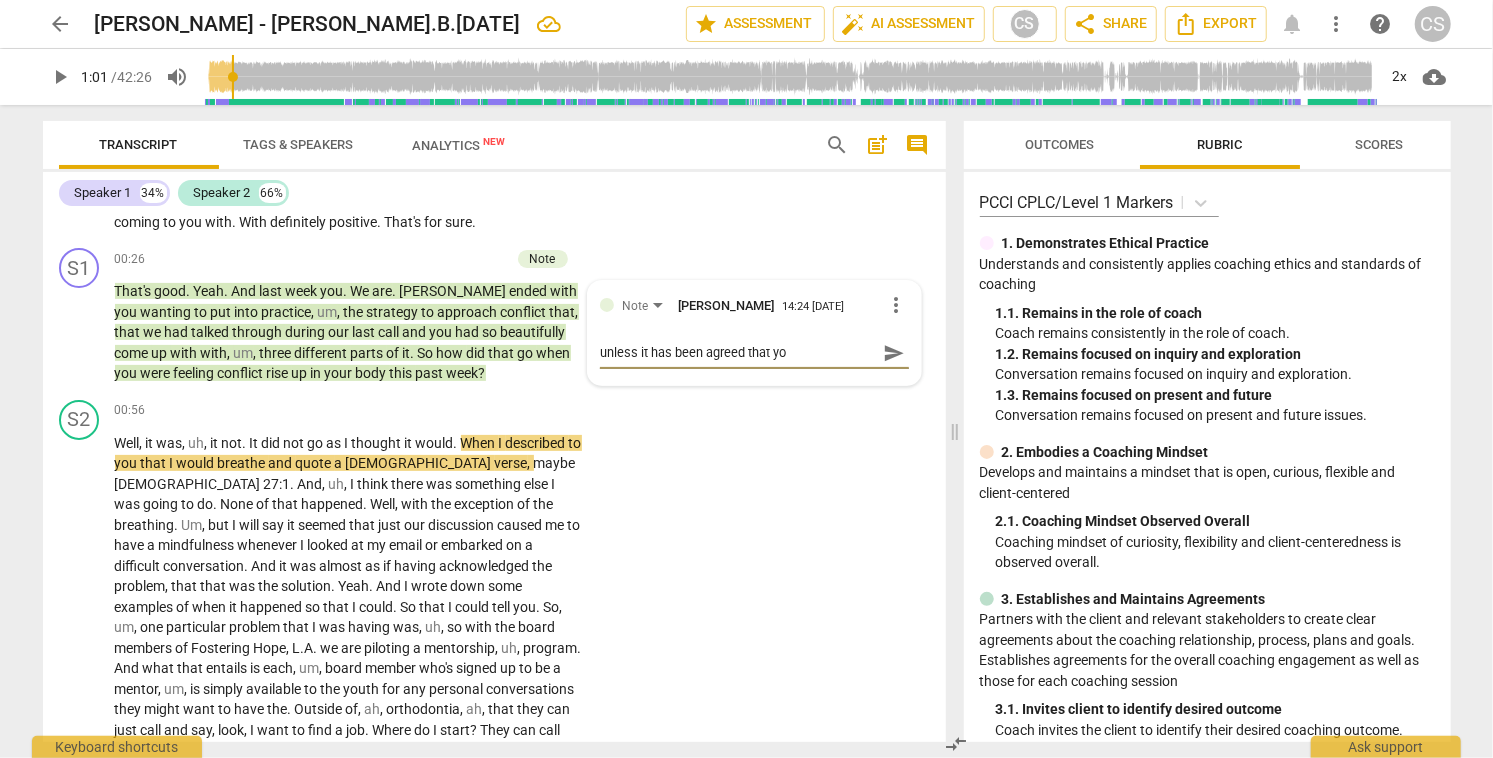 type on "unless it has been agreed that you" 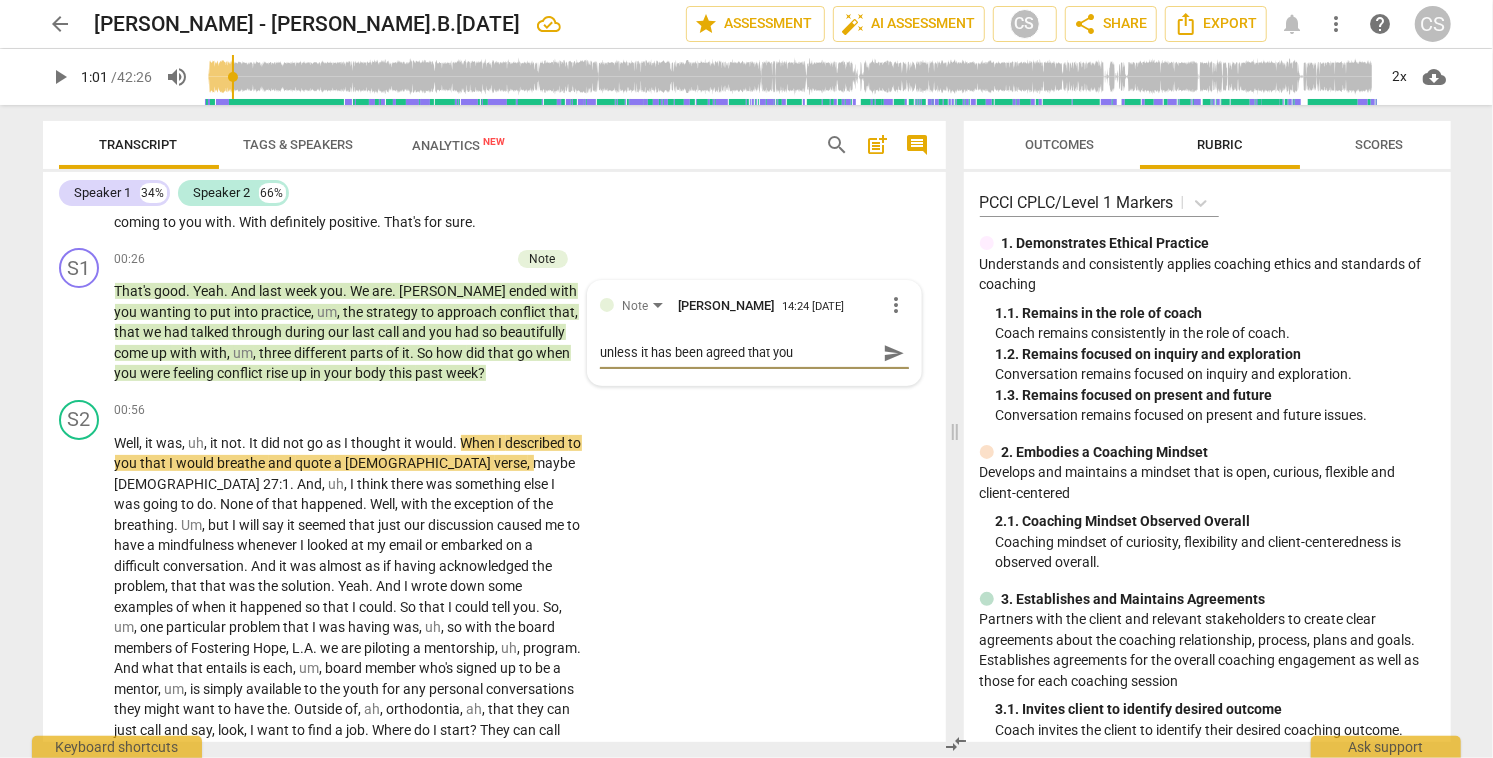 type on "unless it has been agreed that you" 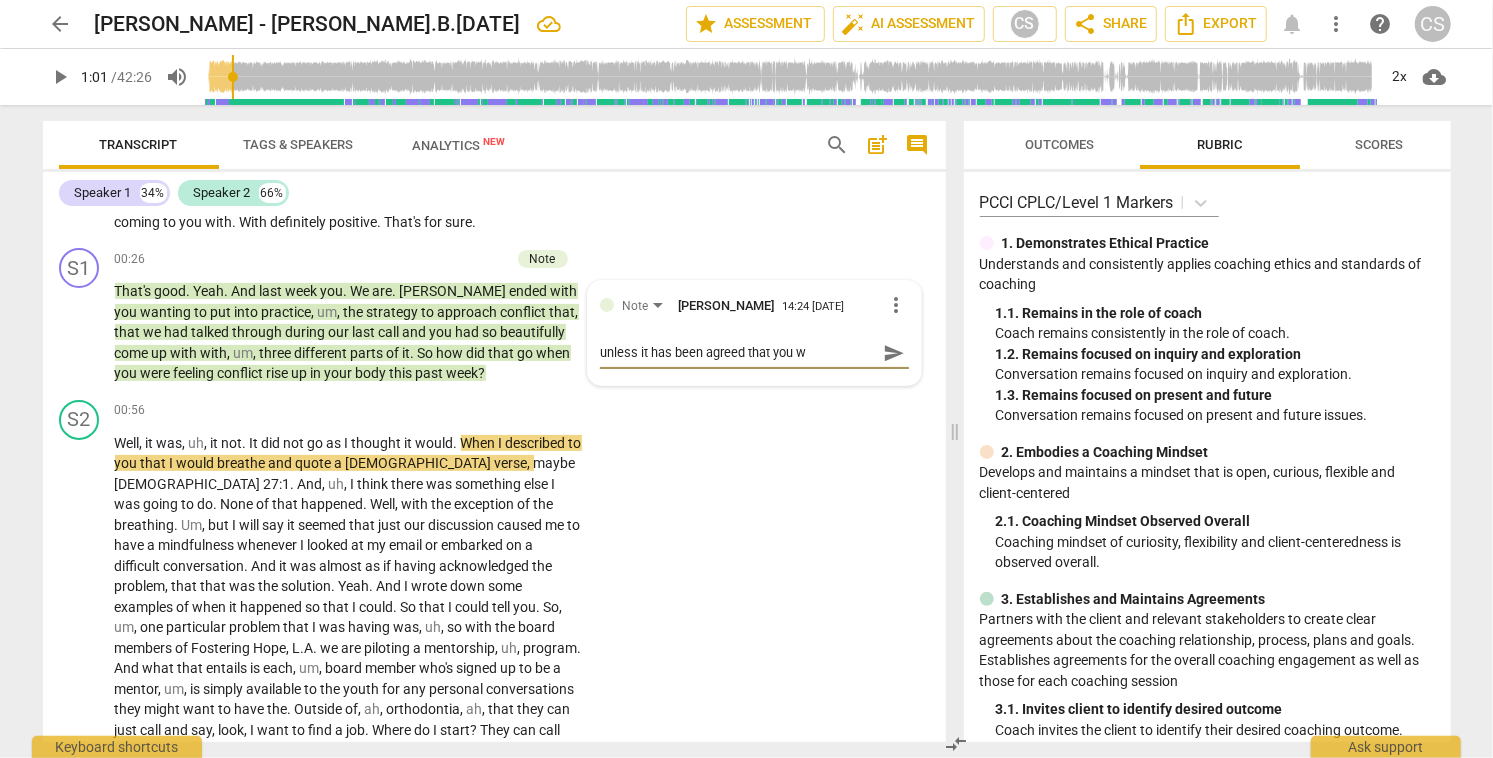 type on "unless it has been agreed that you wo" 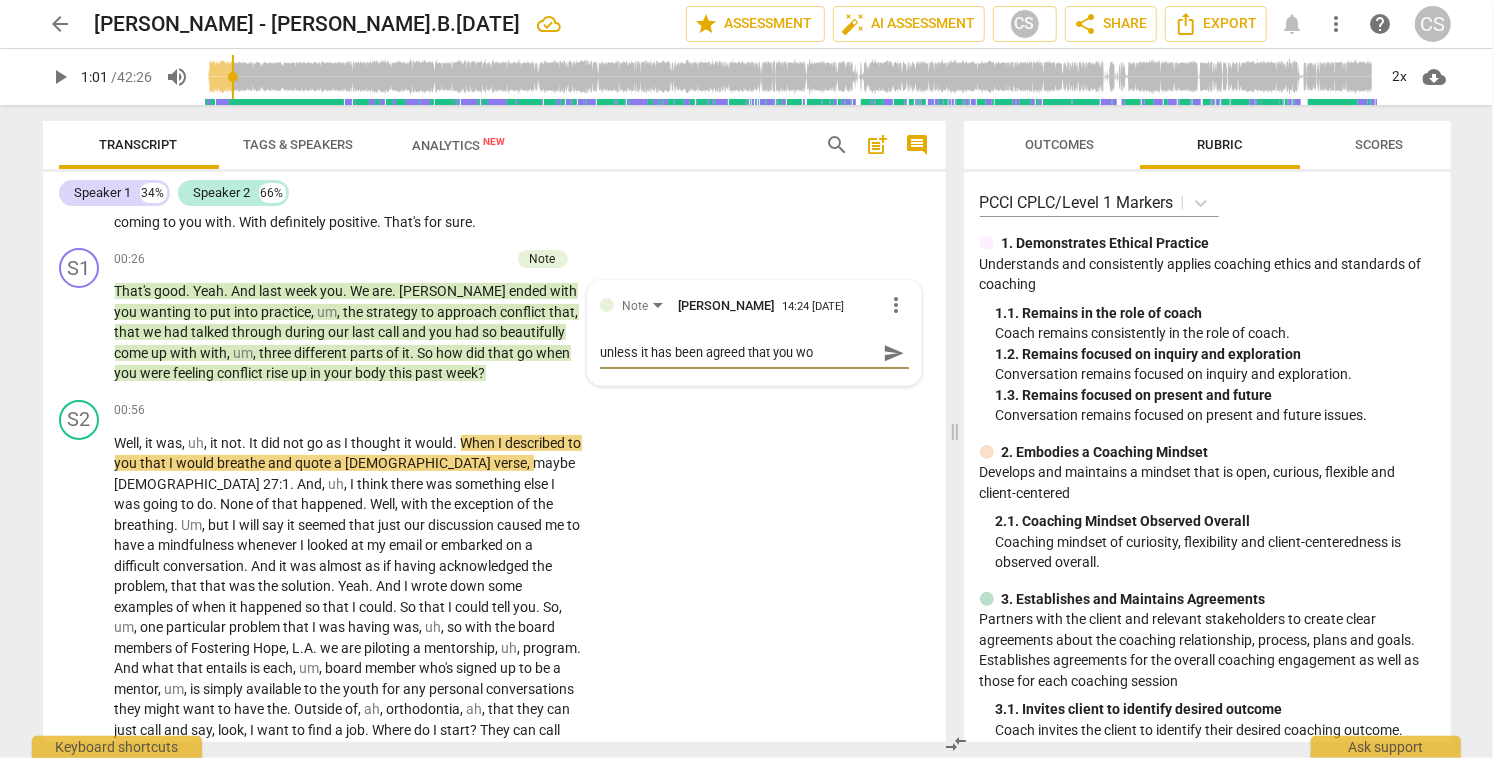 type on "unless it has been agreed that you wou" 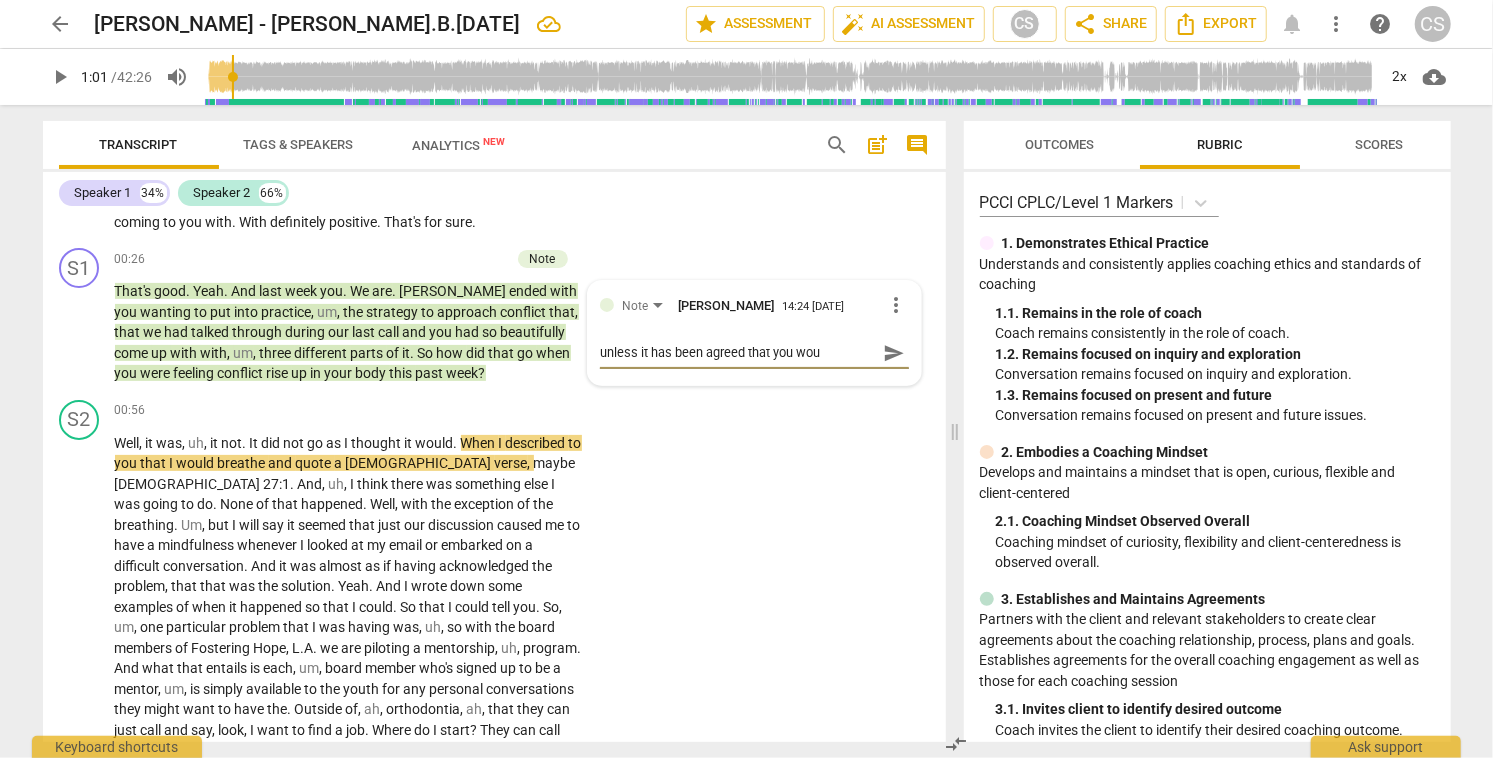 type on "unless it has been agreed that you woul" 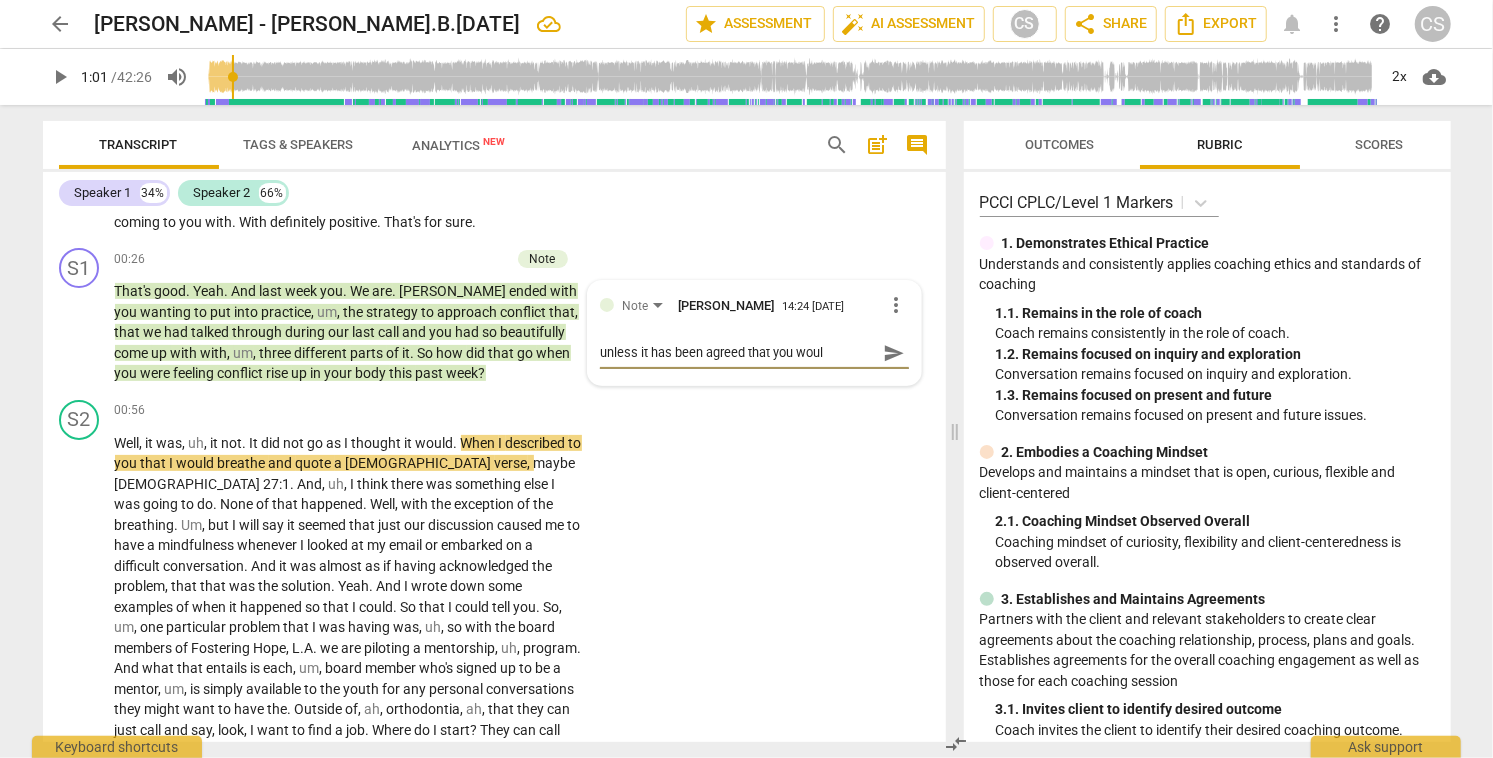 type on "unless it has been agreed that you would" 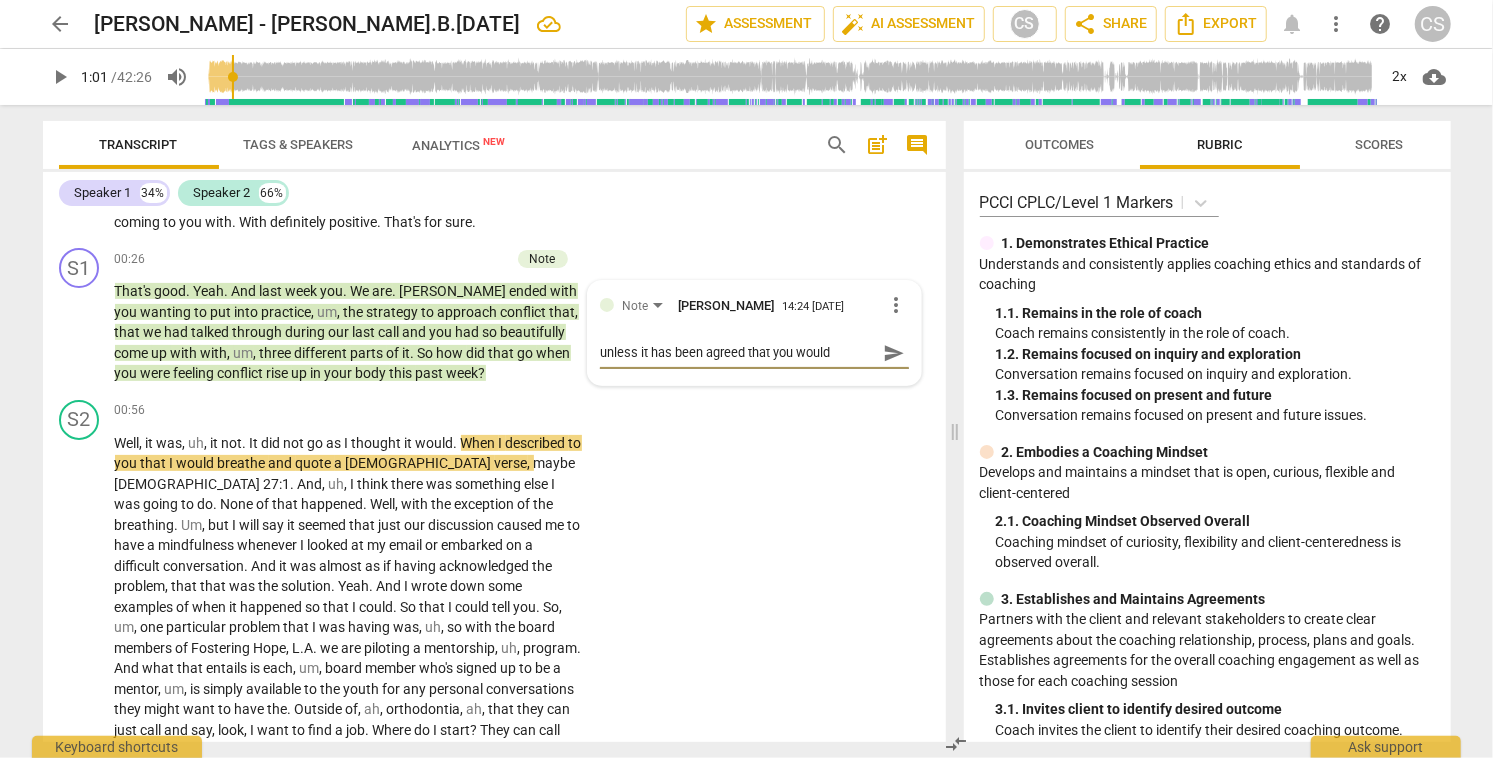 type on "unless it has been agreed that you would" 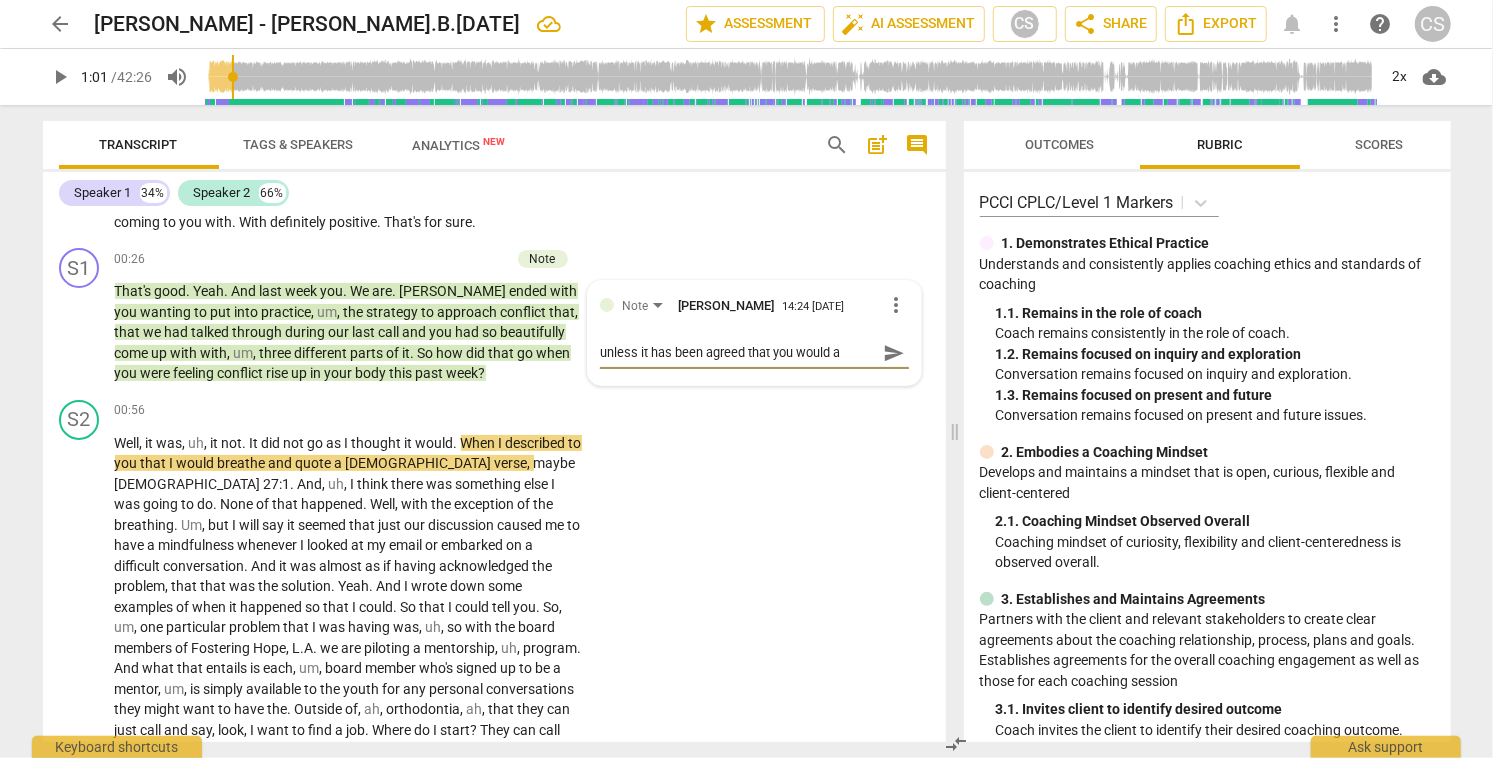 type on "unless it has been agreed that you would as" 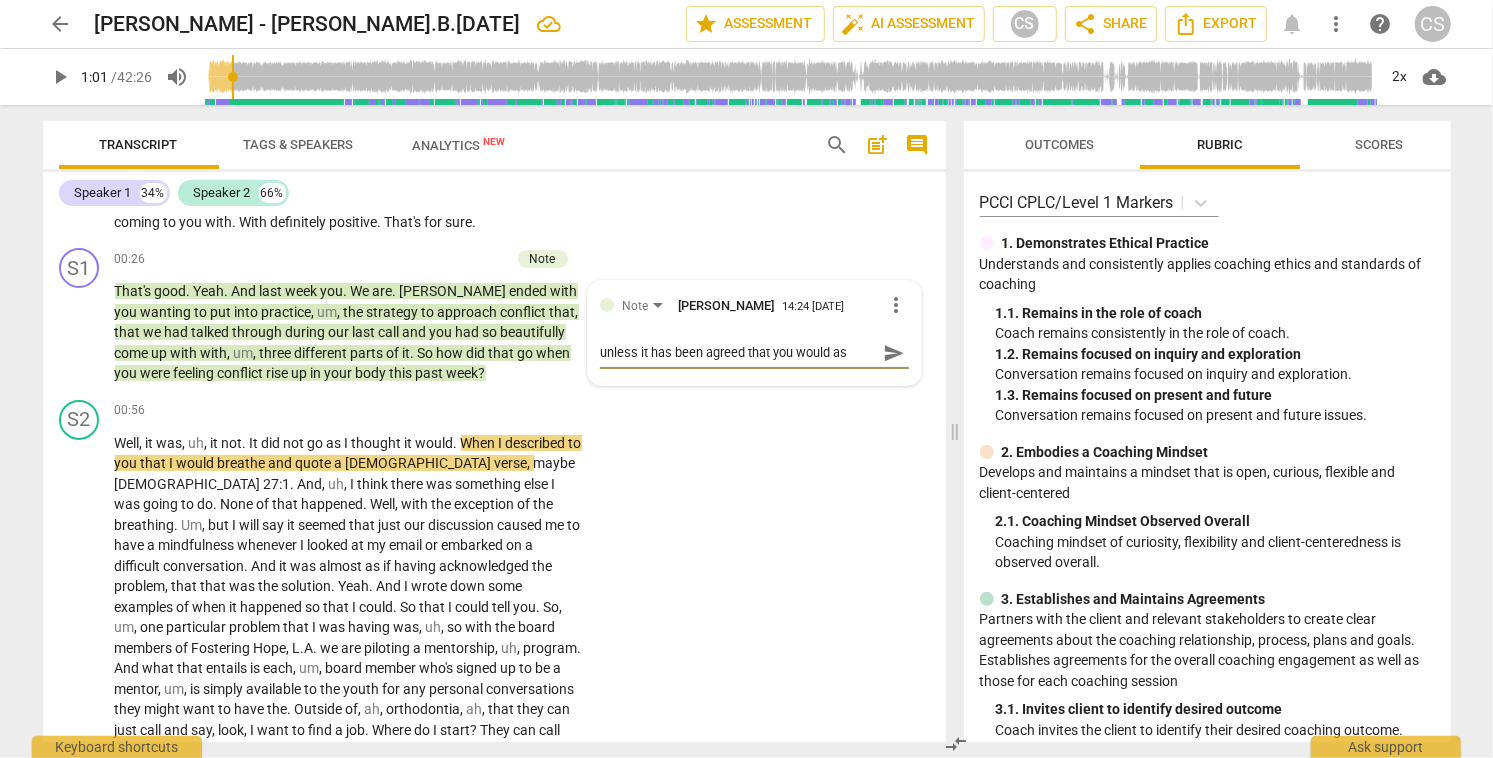 type on "unless it has been agreed that you would ask" 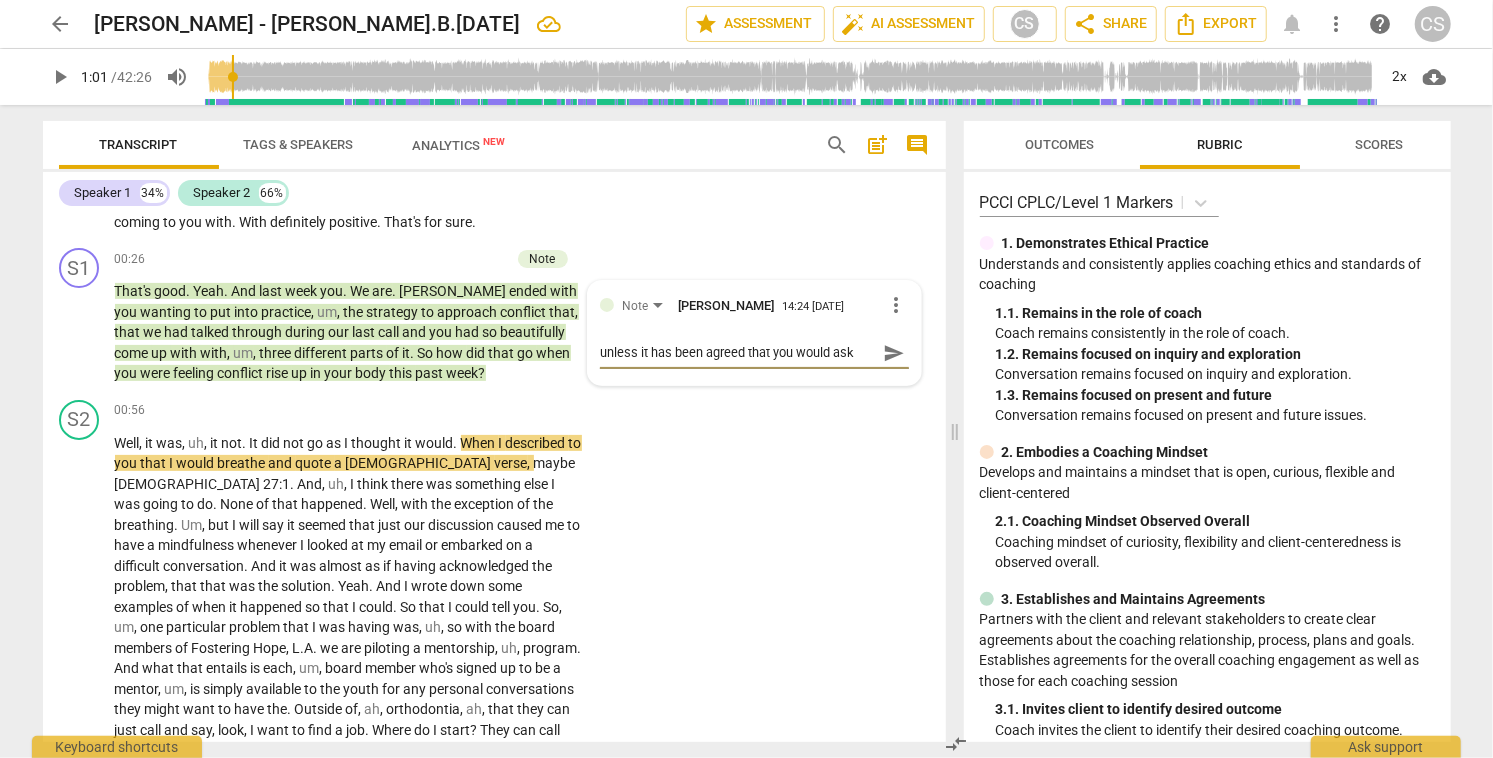 type on "unless it has been agreed that you would ask" 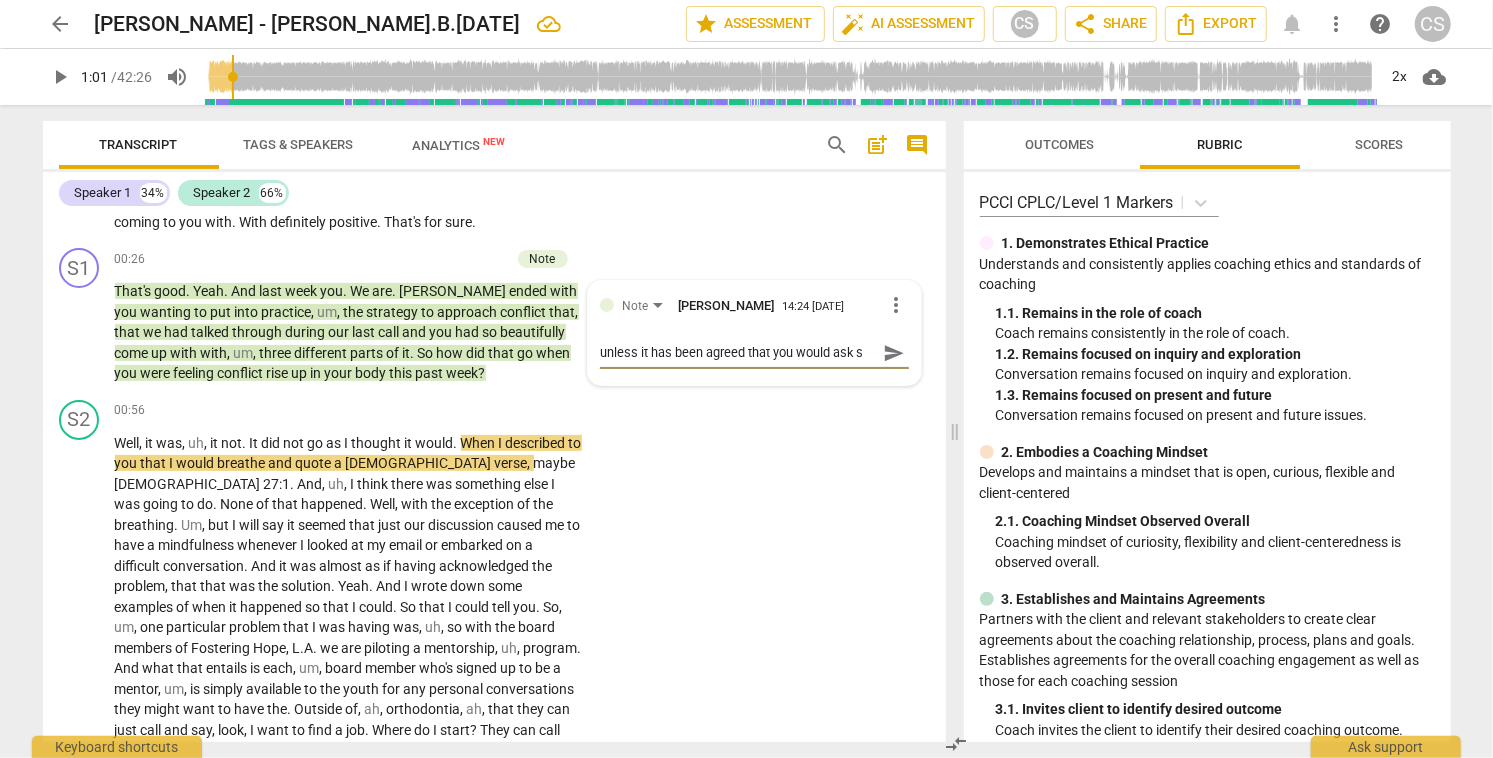 type on "unless it has been agreed that you would ask sp" 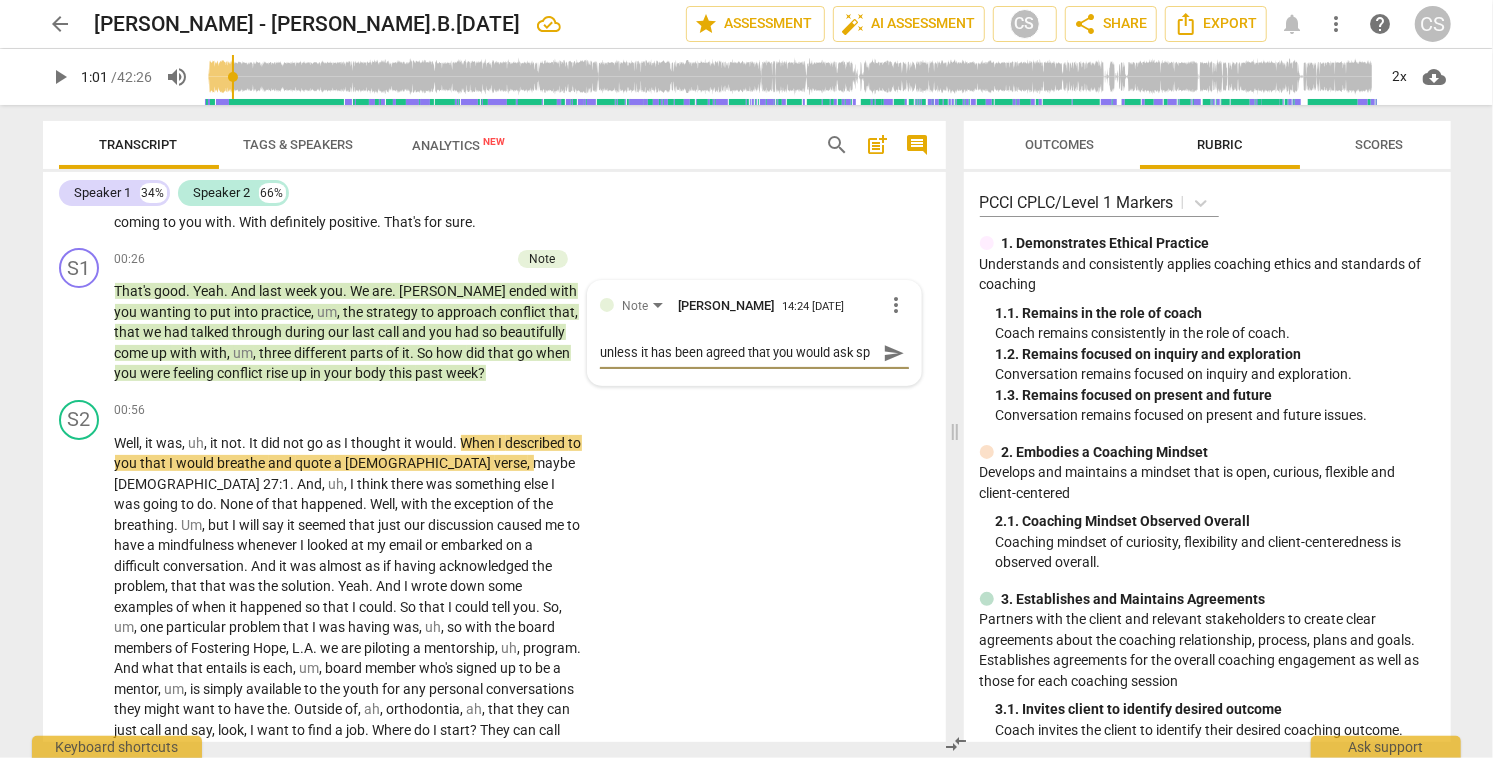 type on "unless it has been agreed that you would ask spe" 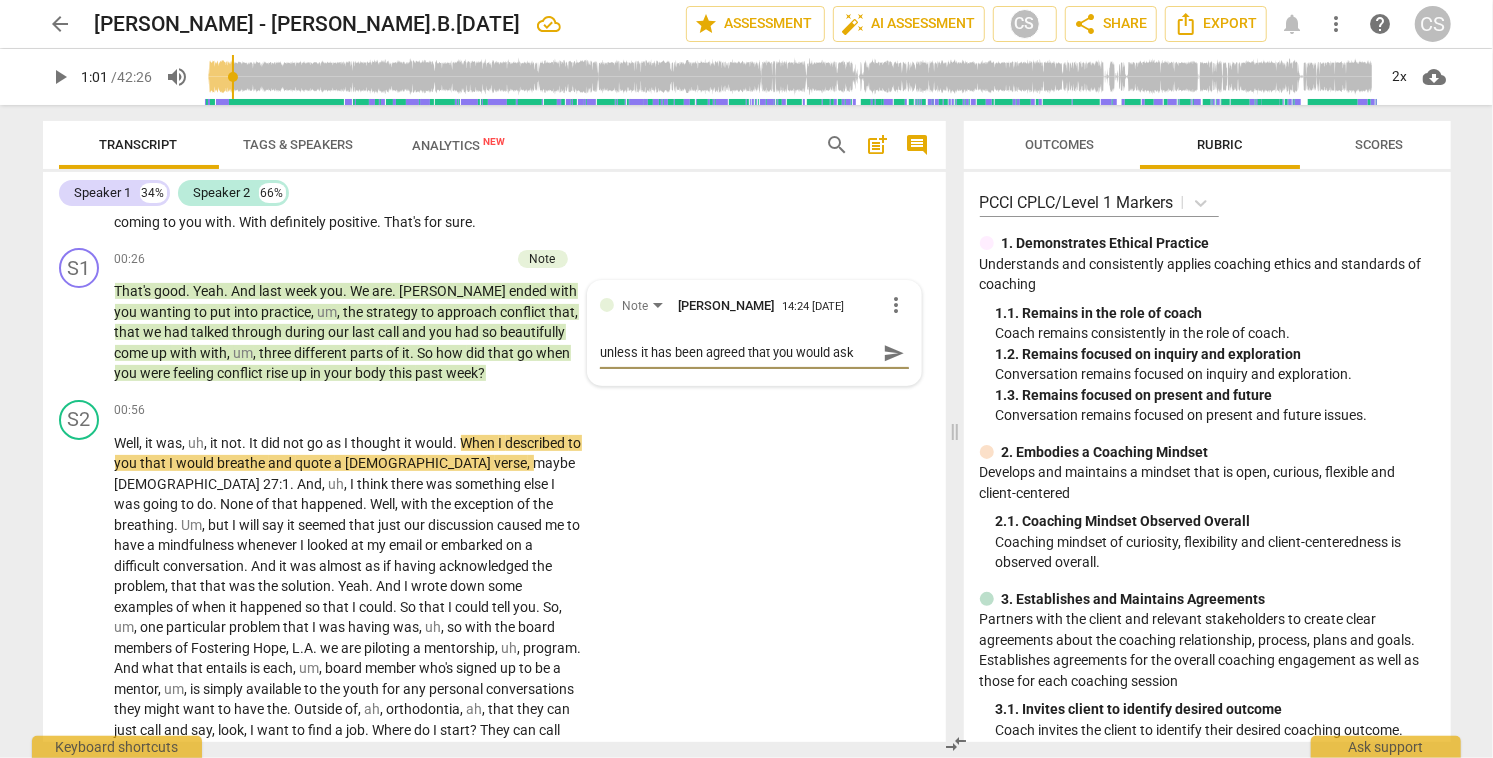 scroll, scrollTop: 17, scrollLeft: 0, axis: vertical 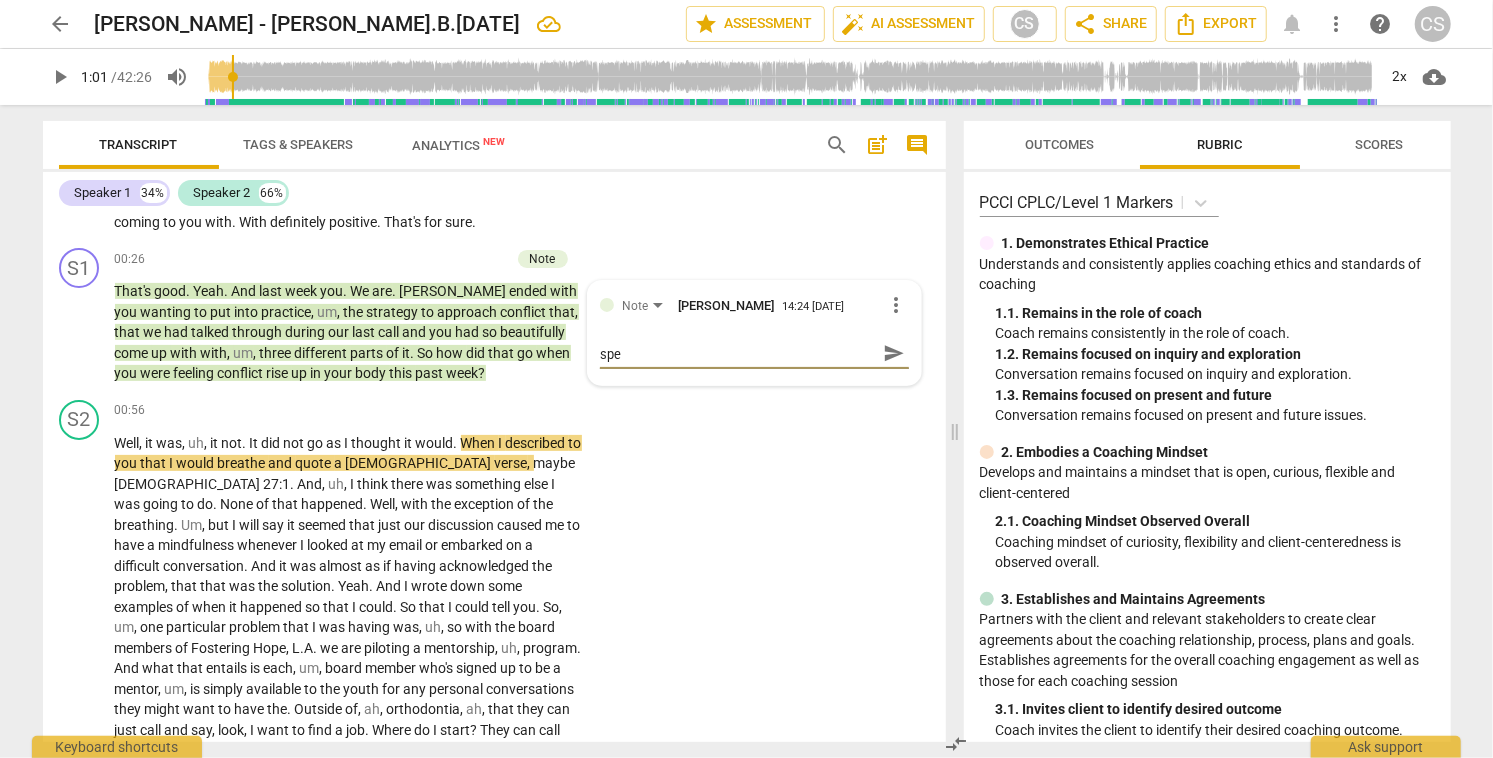 type on "unless it has been agreed that you would ask spec" 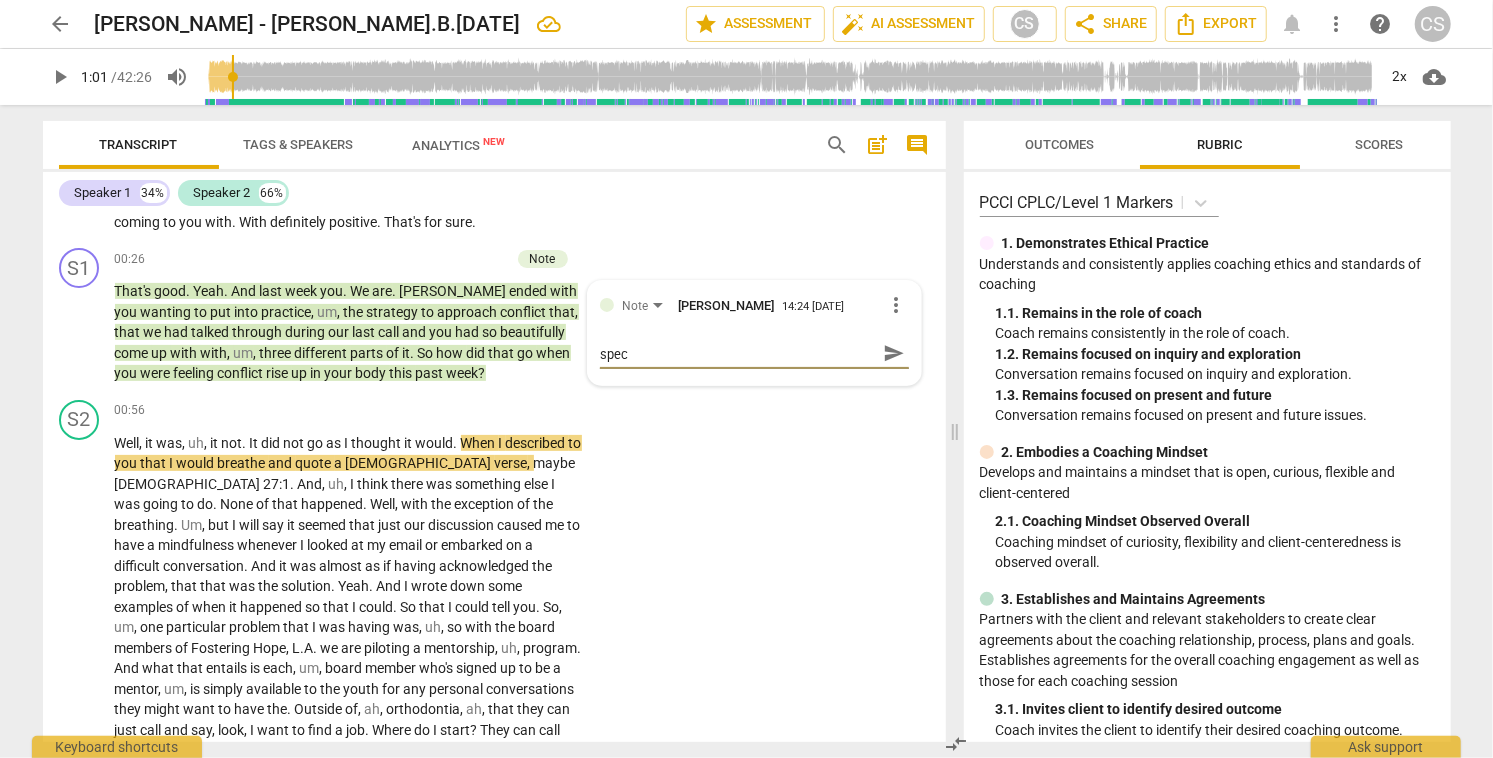 type on "unless it has been agreed that you would ask speci" 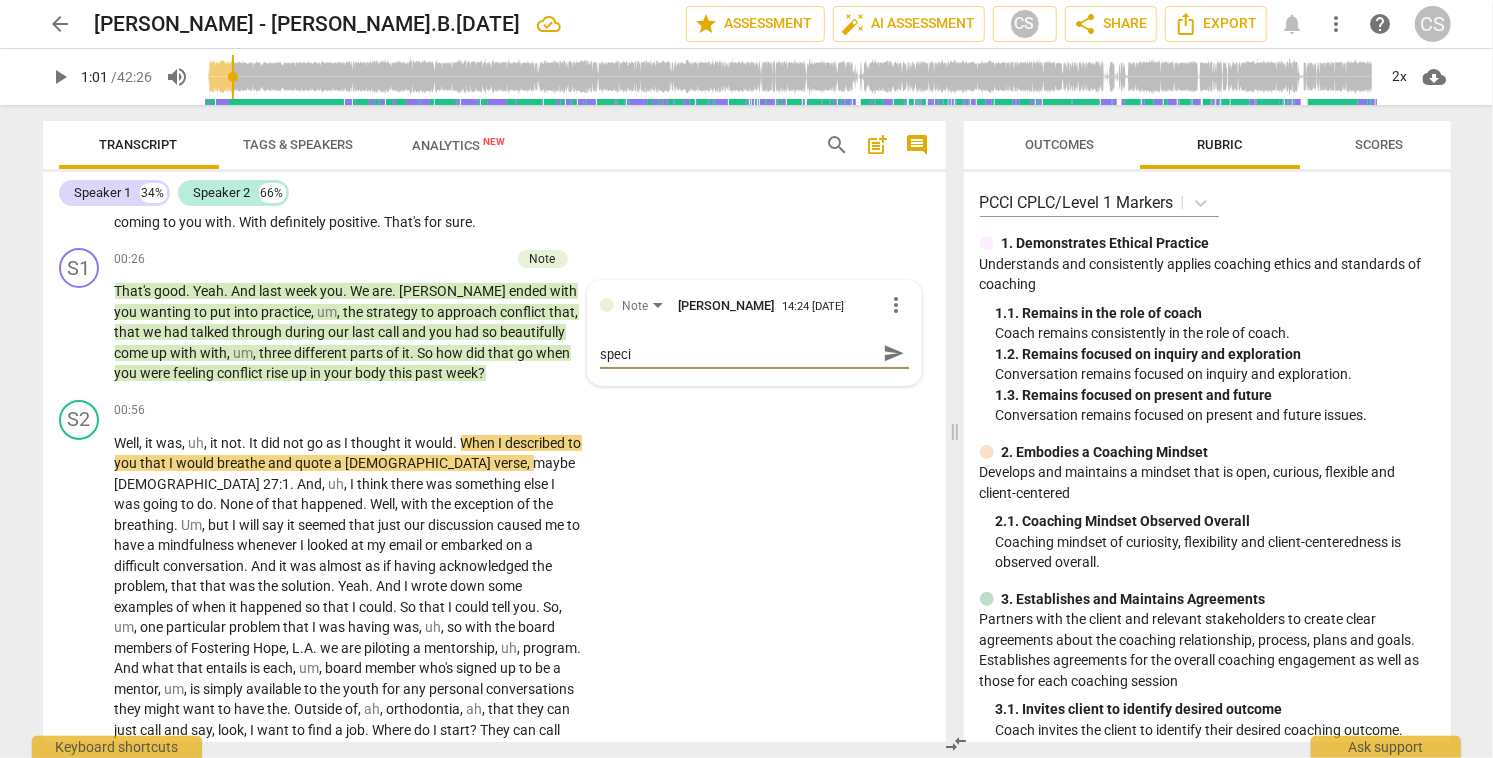 type on "unless it has been agreed that you would ask specif" 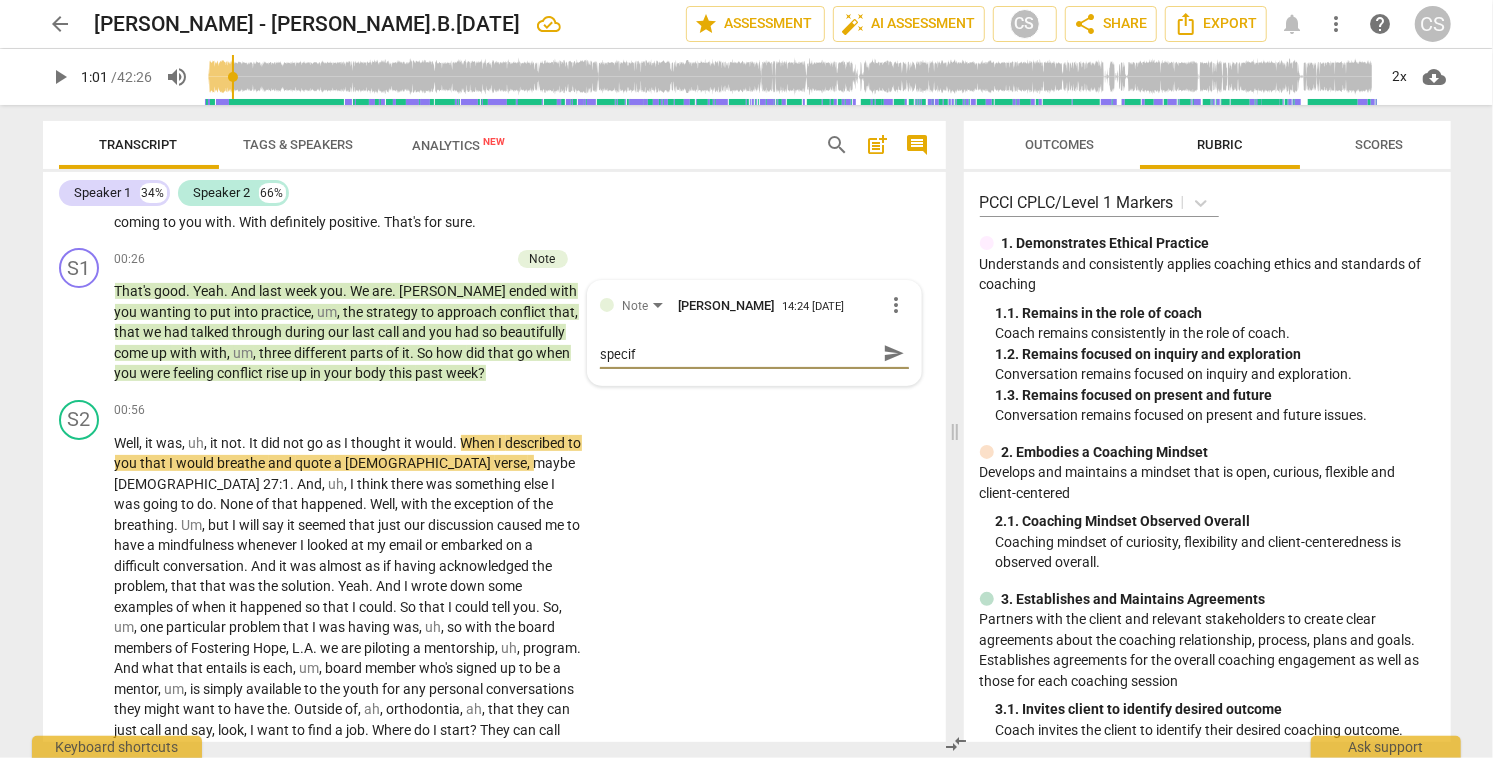 type on "unless it has been agreed that you would ask specifi" 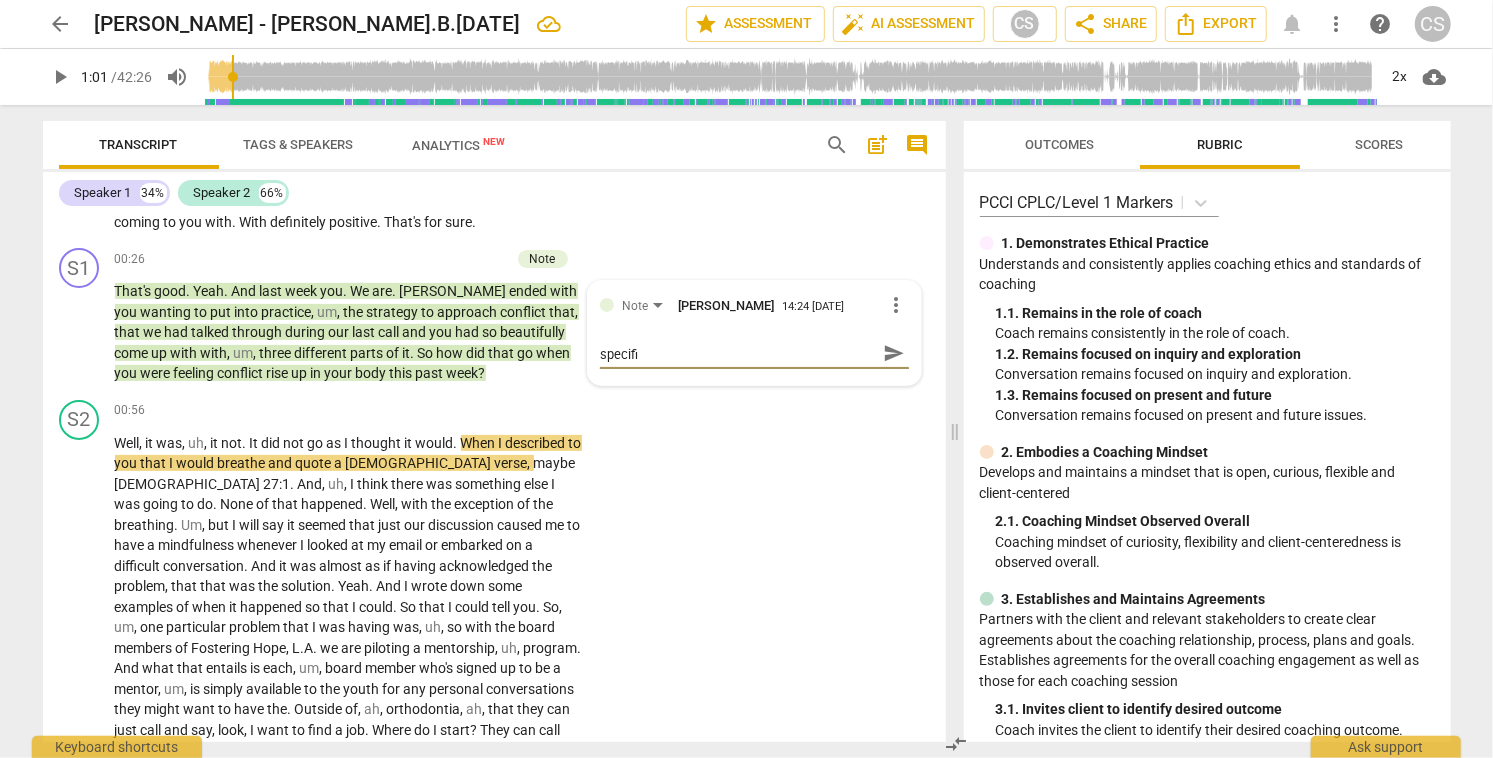 type on "unless it has been agreed that you would ask specific" 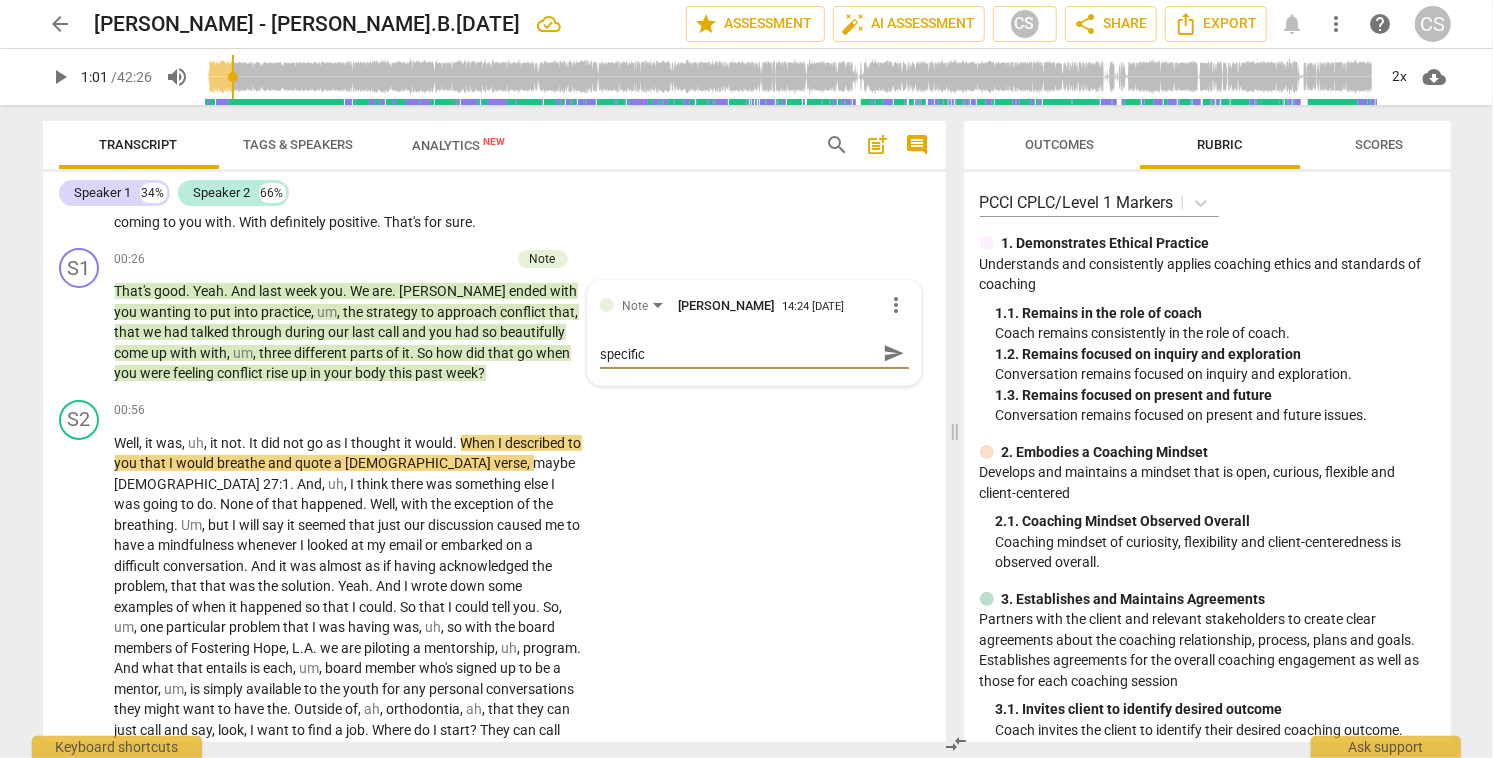 type on "unless it has been agreed that you would ask specifica" 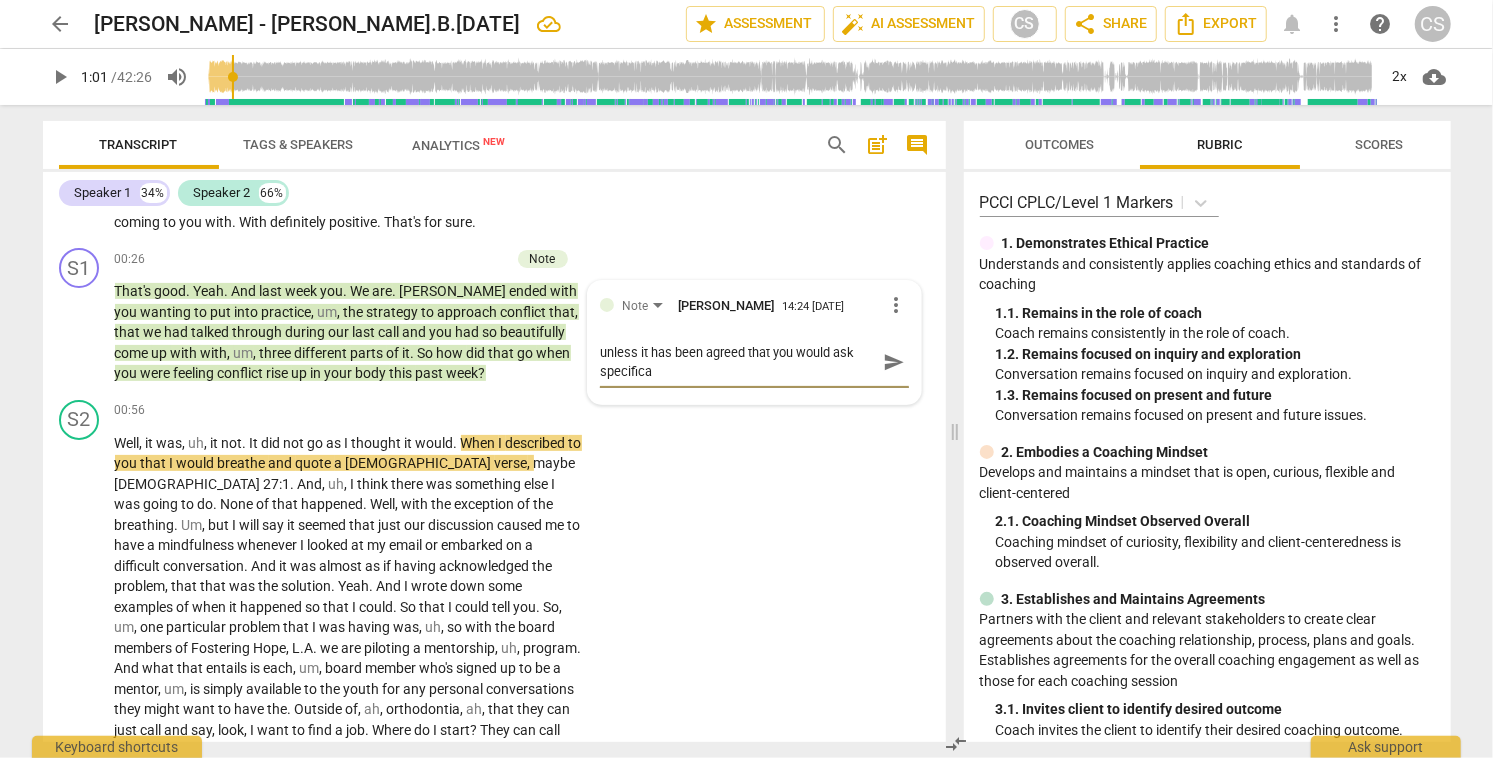 scroll, scrollTop: 0, scrollLeft: 0, axis: both 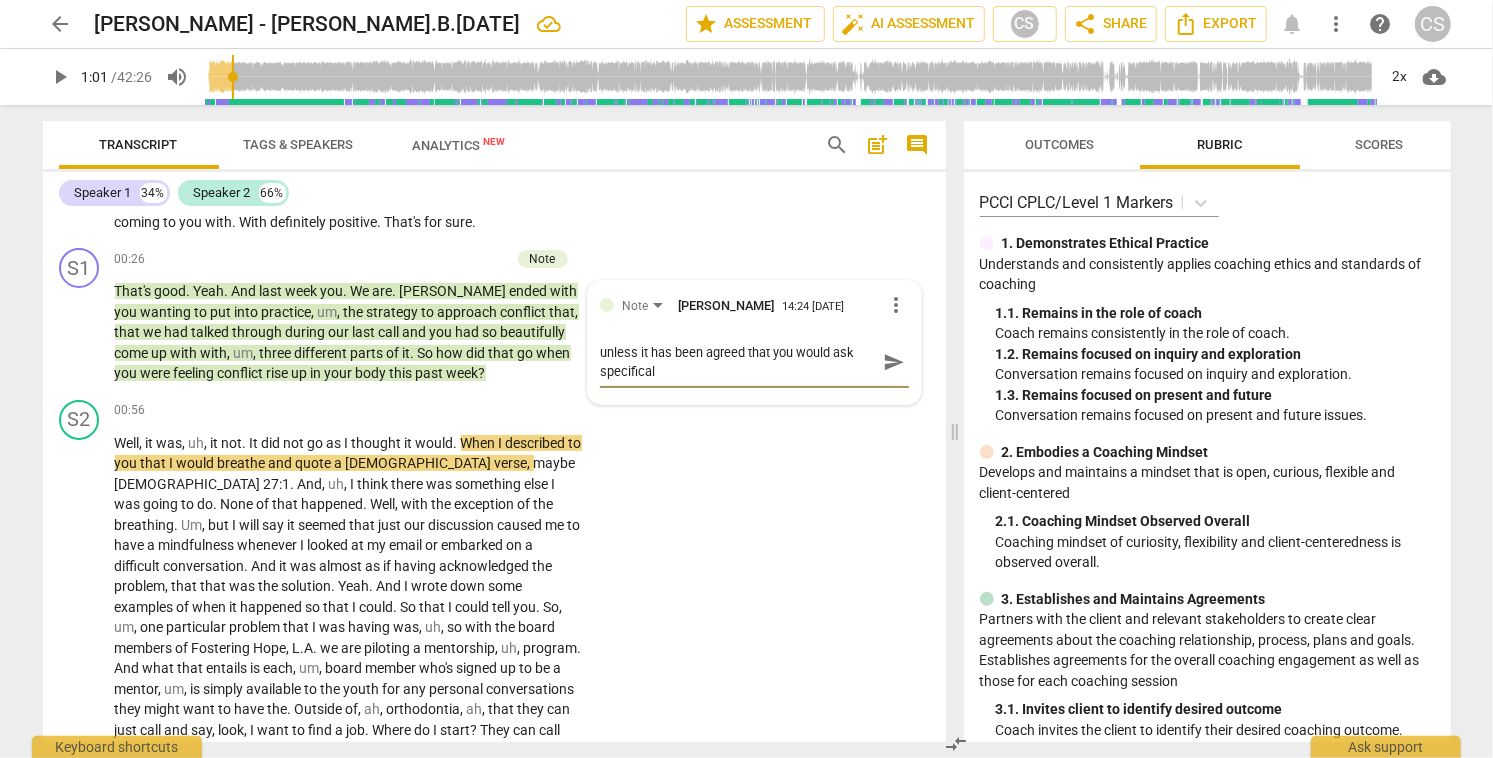 type on "unless it has been agreed that you would ask specificall" 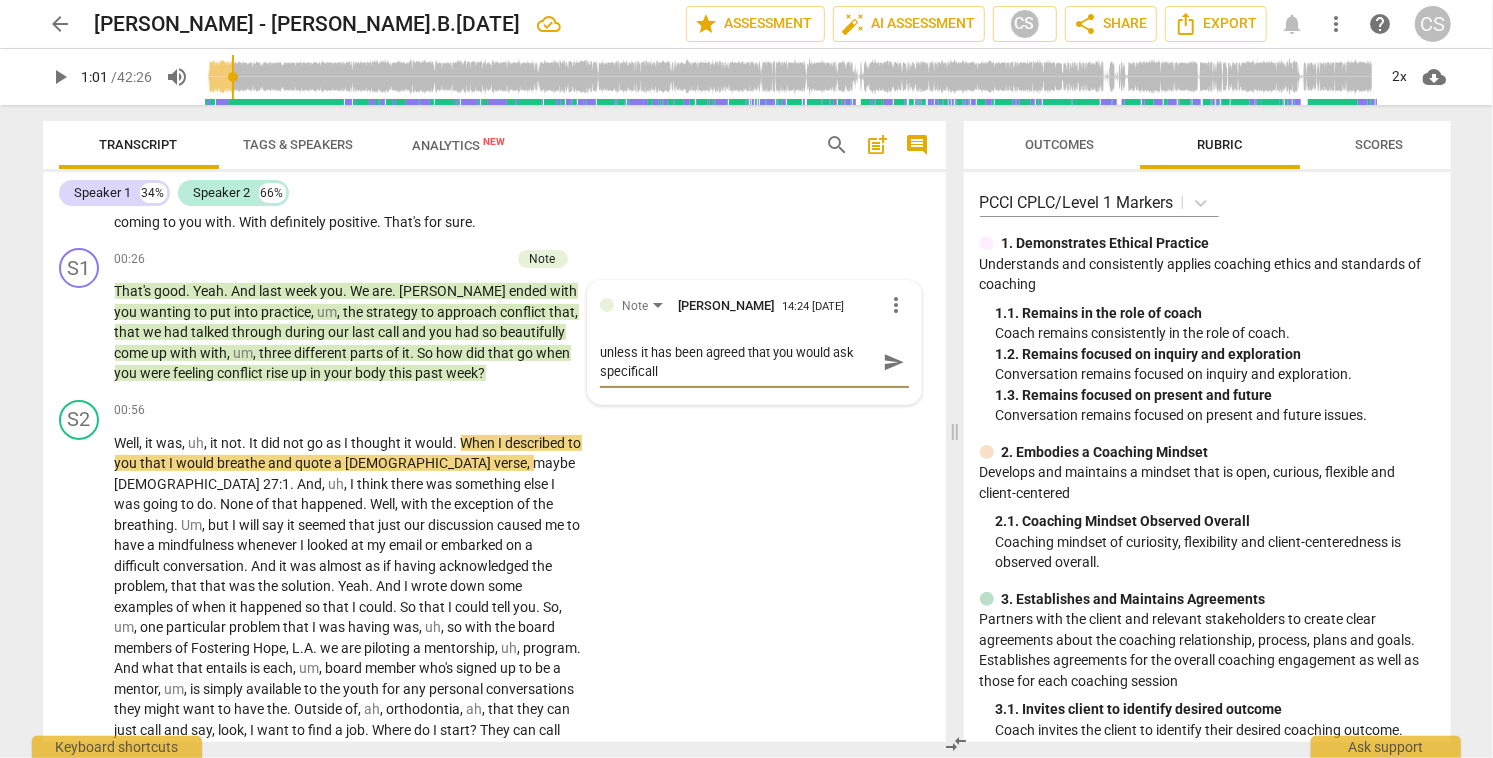 type on "unless it has been agreed that you would ask specifically" 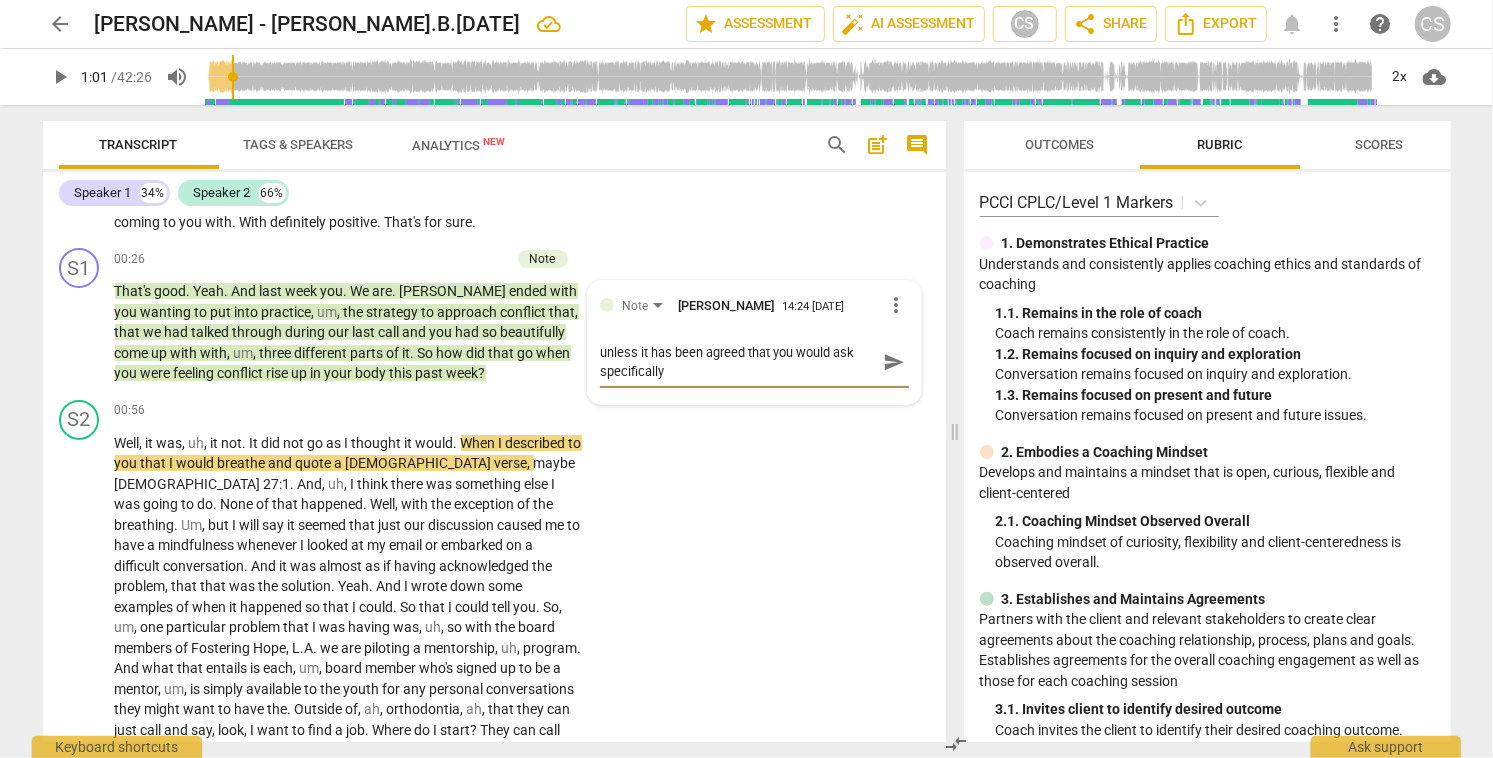 type on "unless it has been agreed that you would ask specifically" 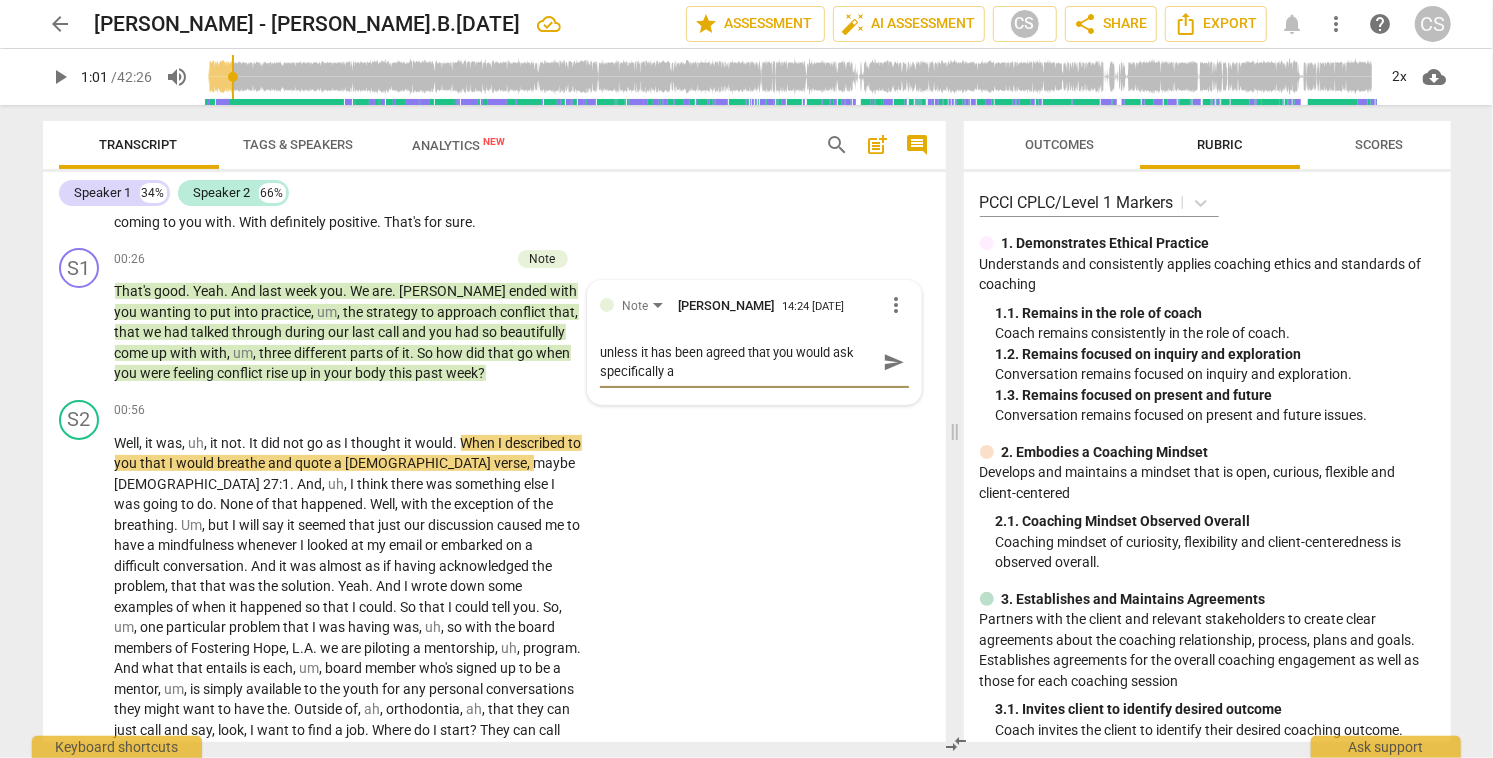 type on "unless it has been agreed that you would ask specifically ab" 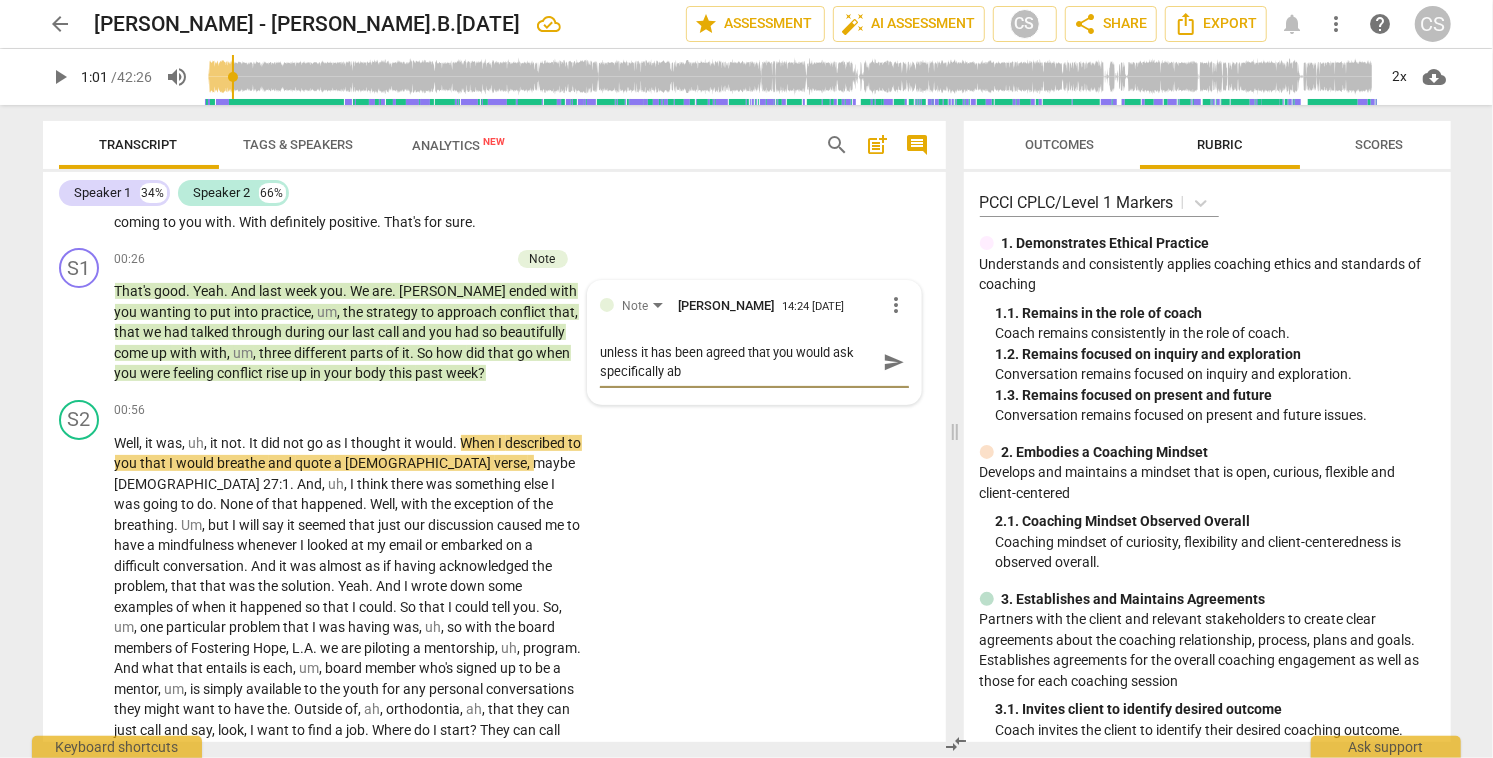 type on "unless it has been agreed that you would ask specifically abo" 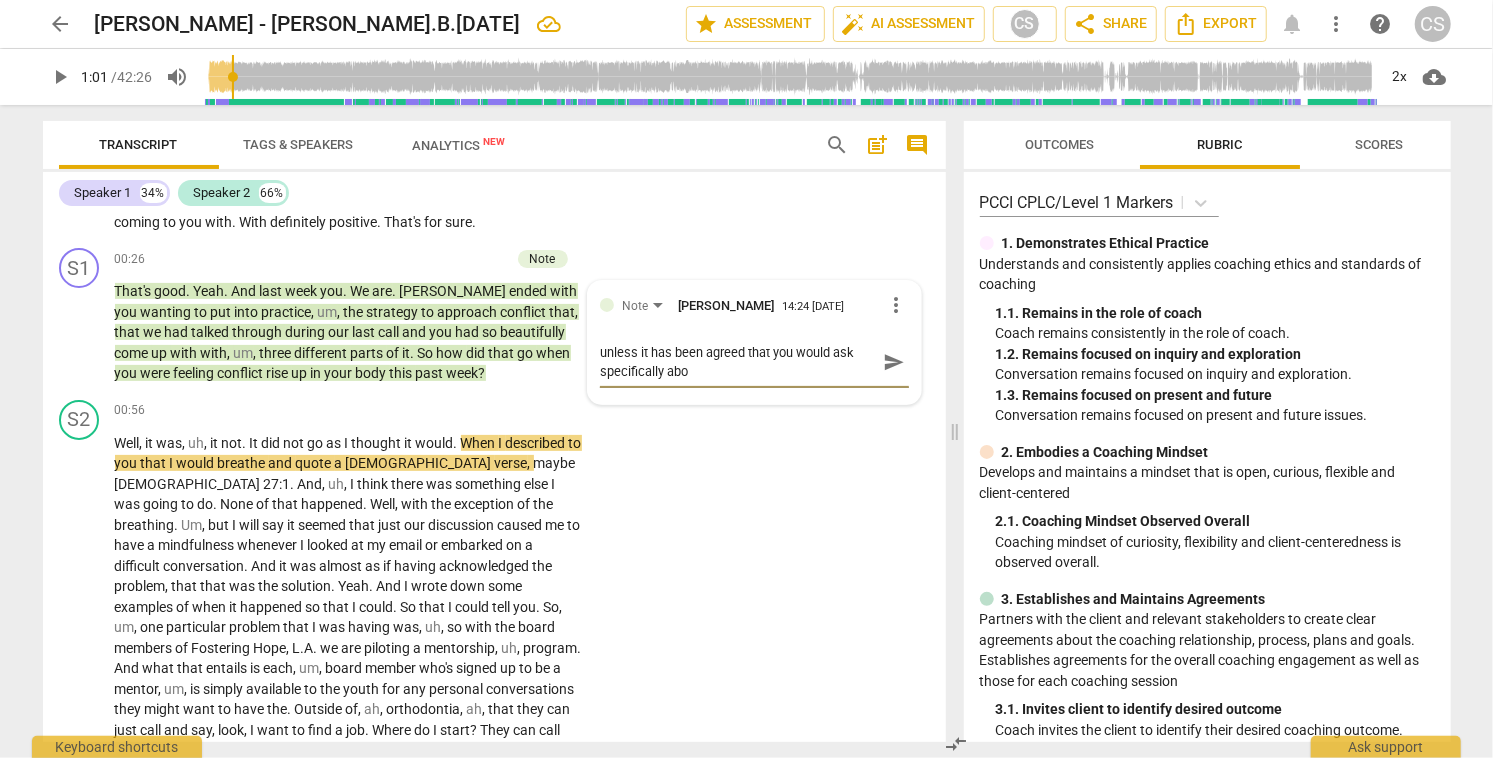 type on "unless it has been agreed that you would ask specifically abou" 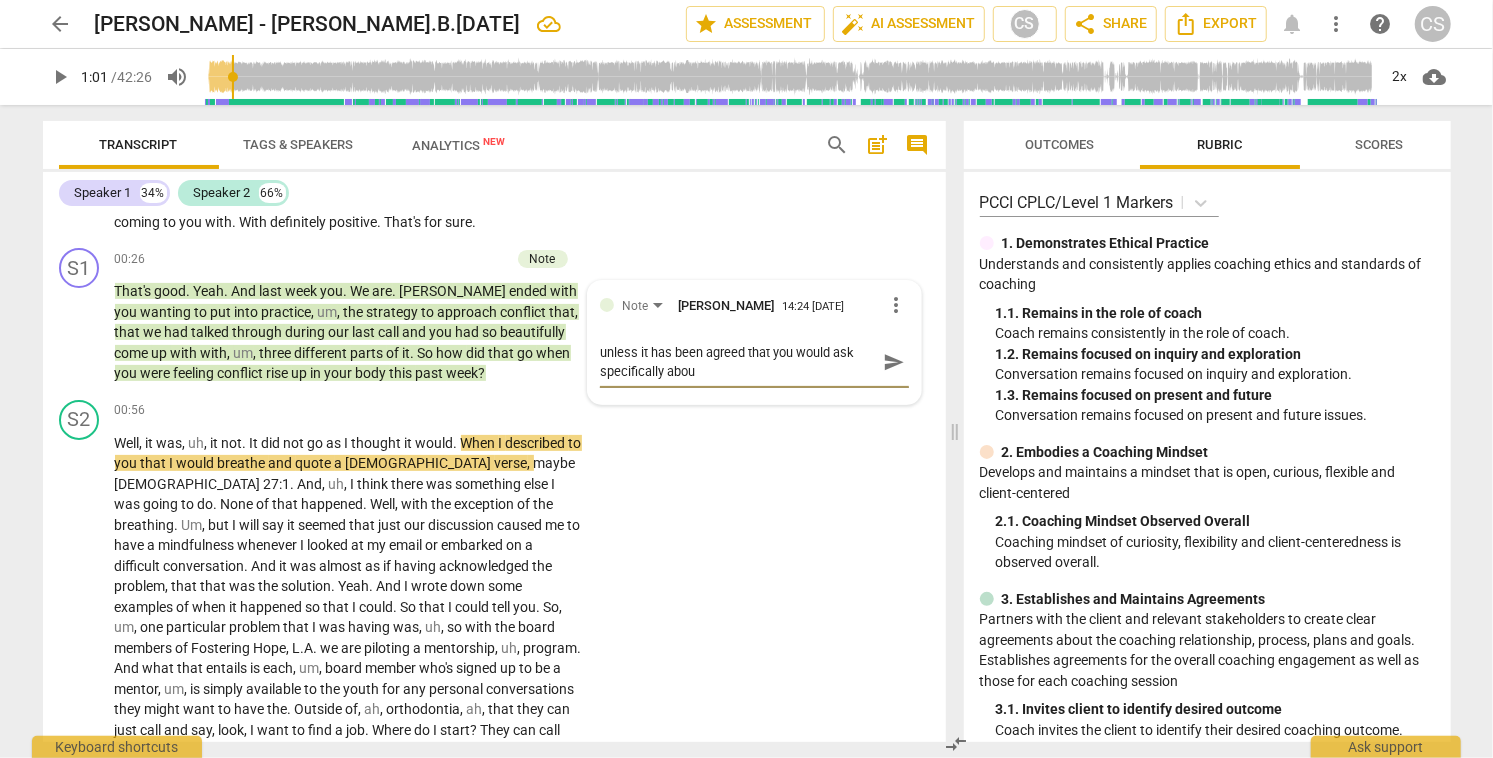 type on "unless it has been agreed that you would ask specifically about" 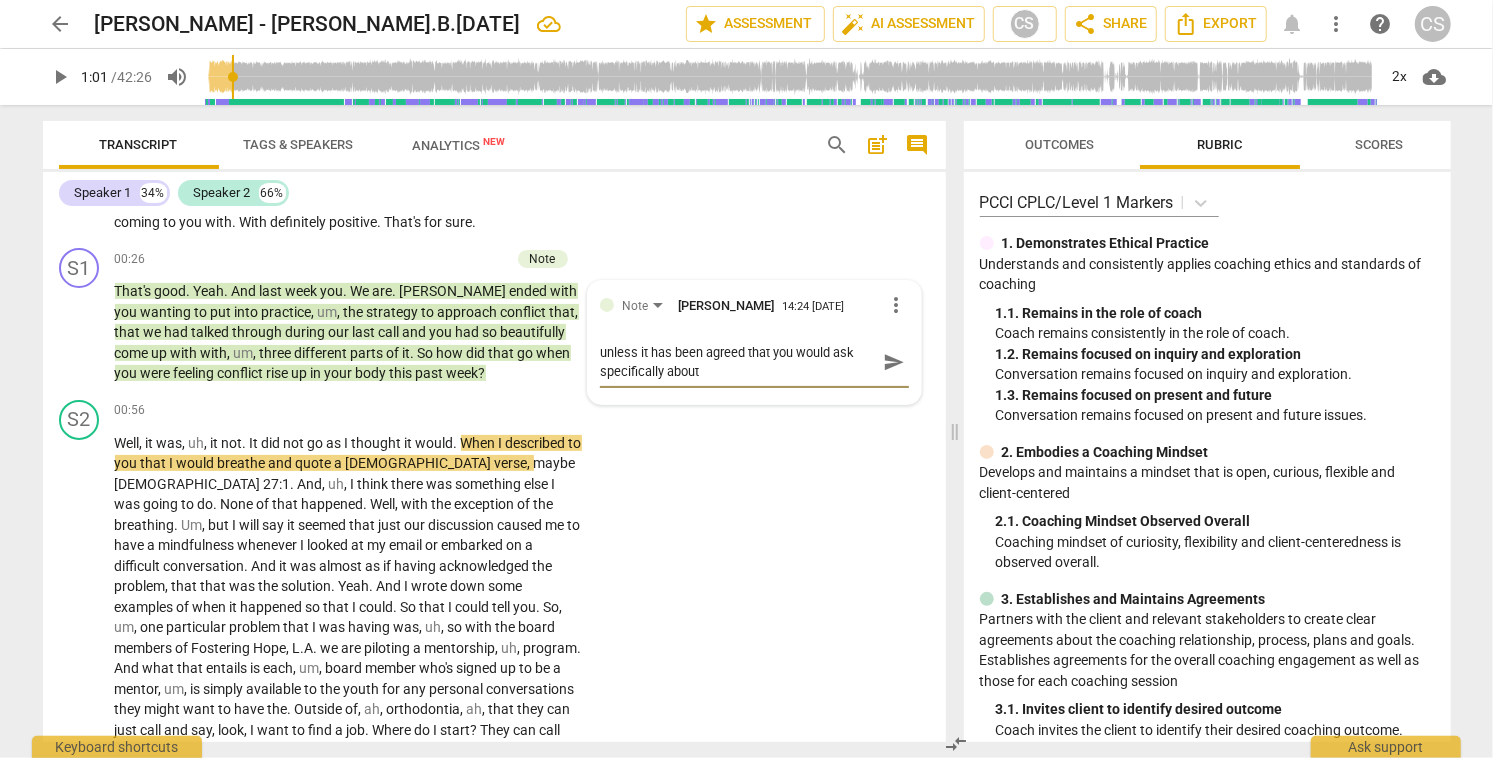 type on "unless it has been agreed that you would ask specifically about" 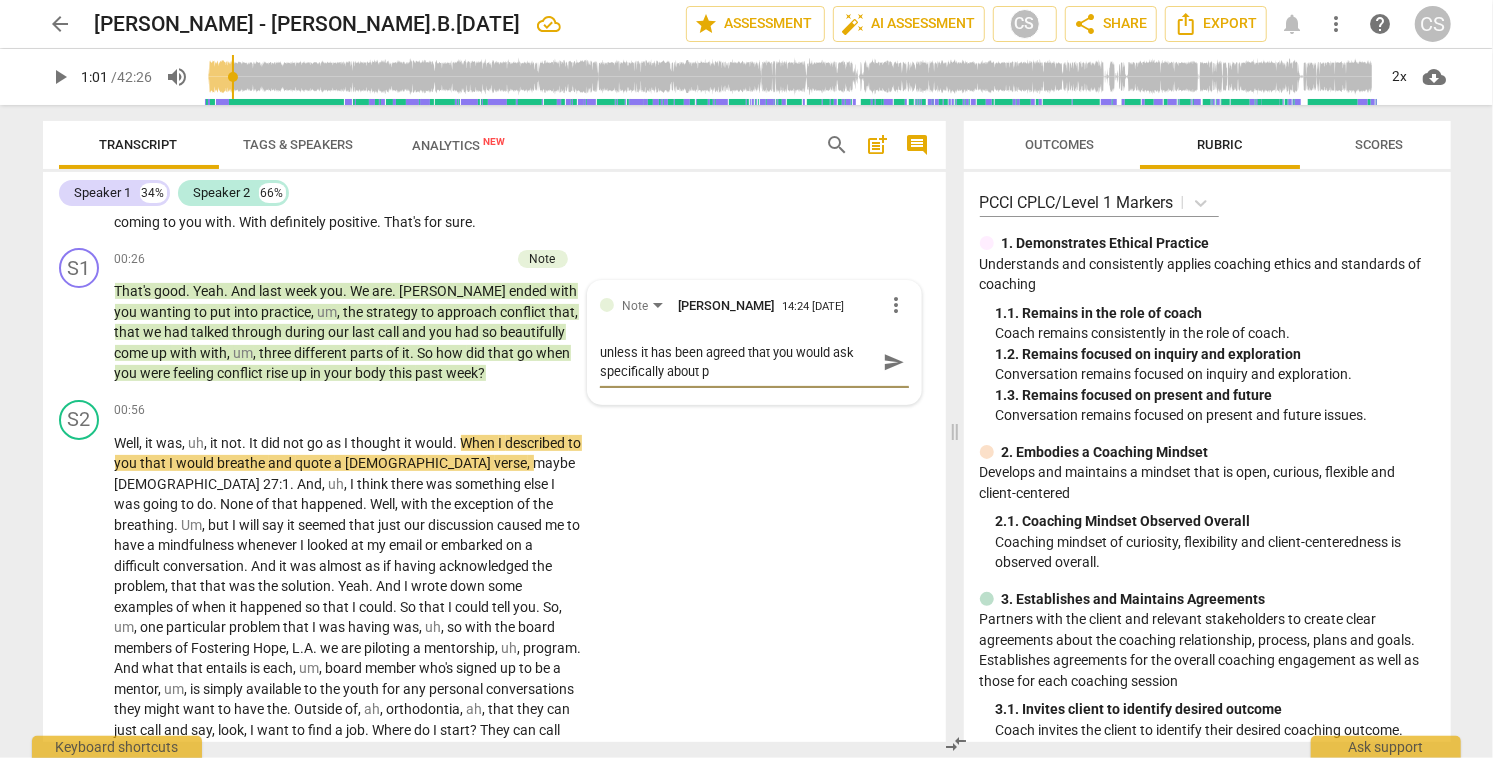 type on "unless it has been agreed that you would ask specifically about pr" 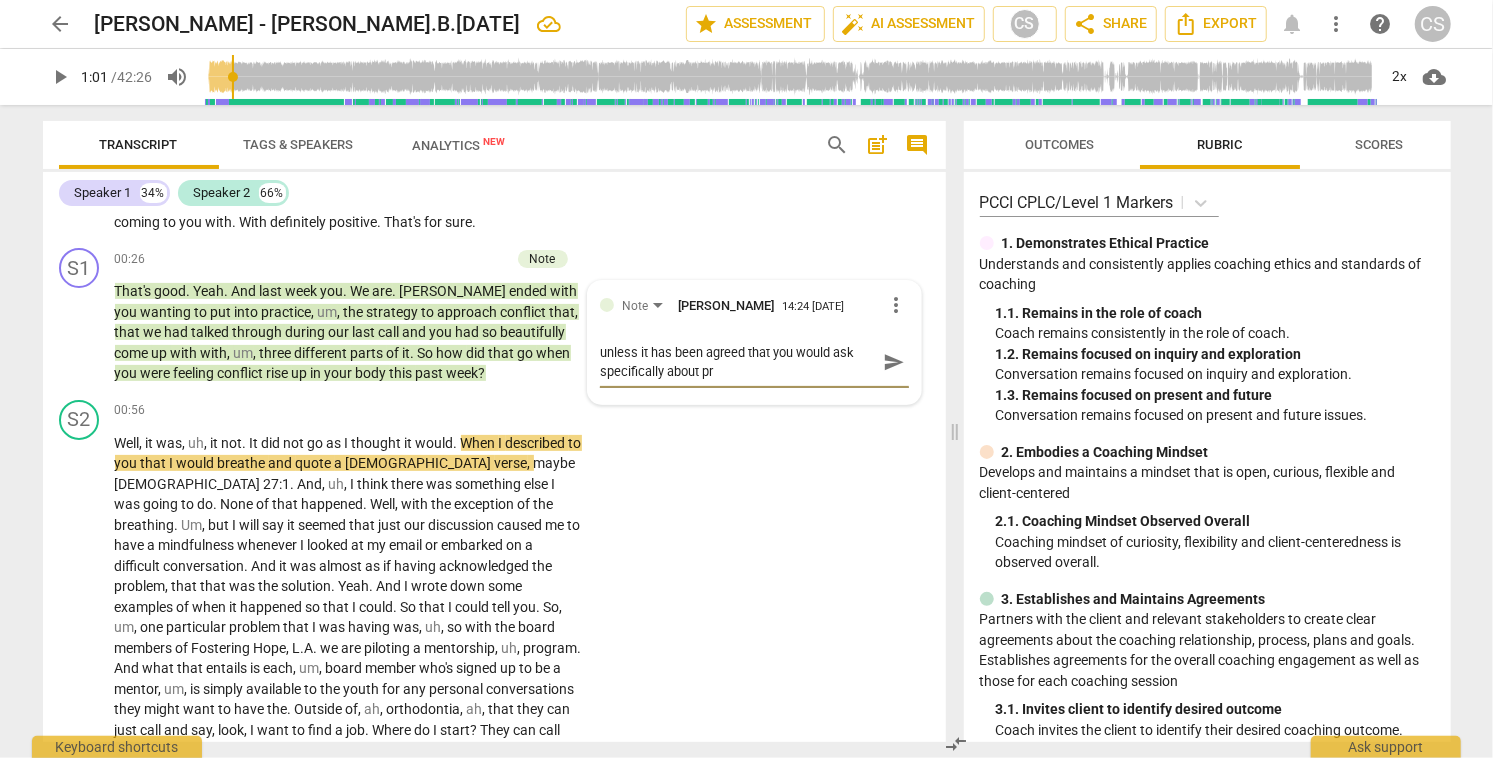 type on "unless it has been agreed that you would ask specifically about pre" 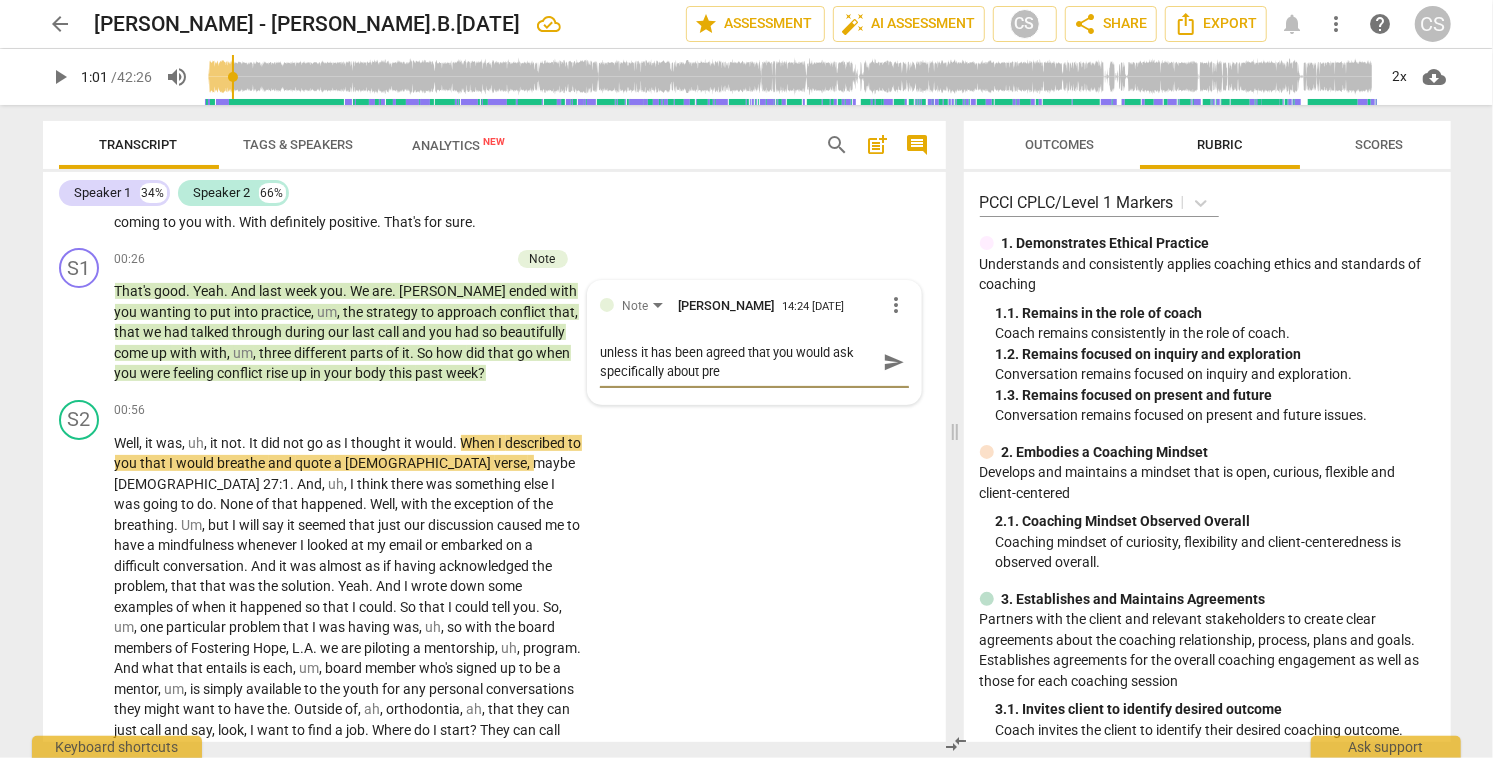 type on "unless it has been agreed that you would ask specifically about prev" 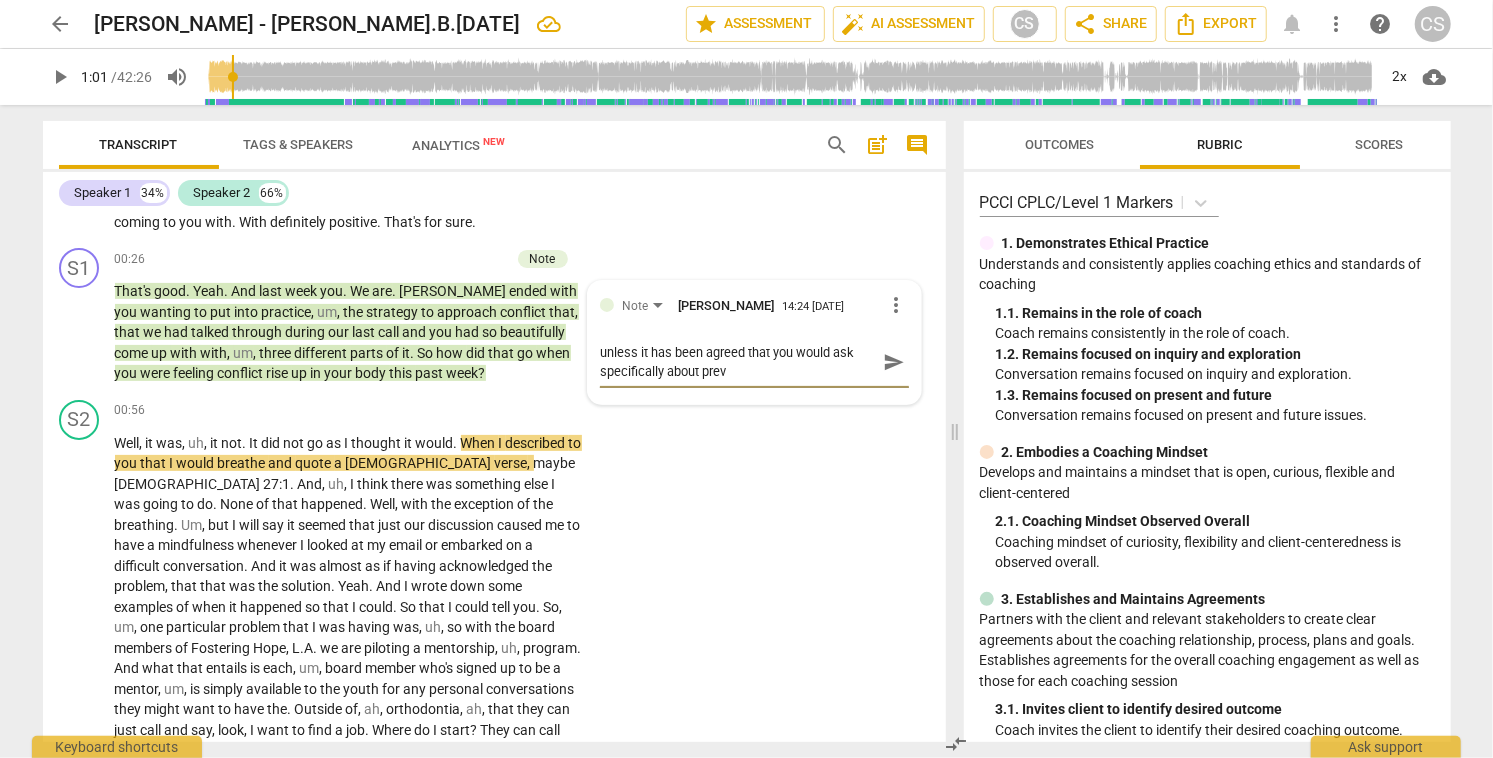 type on "unless it has been agreed that you would ask specifically about previ" 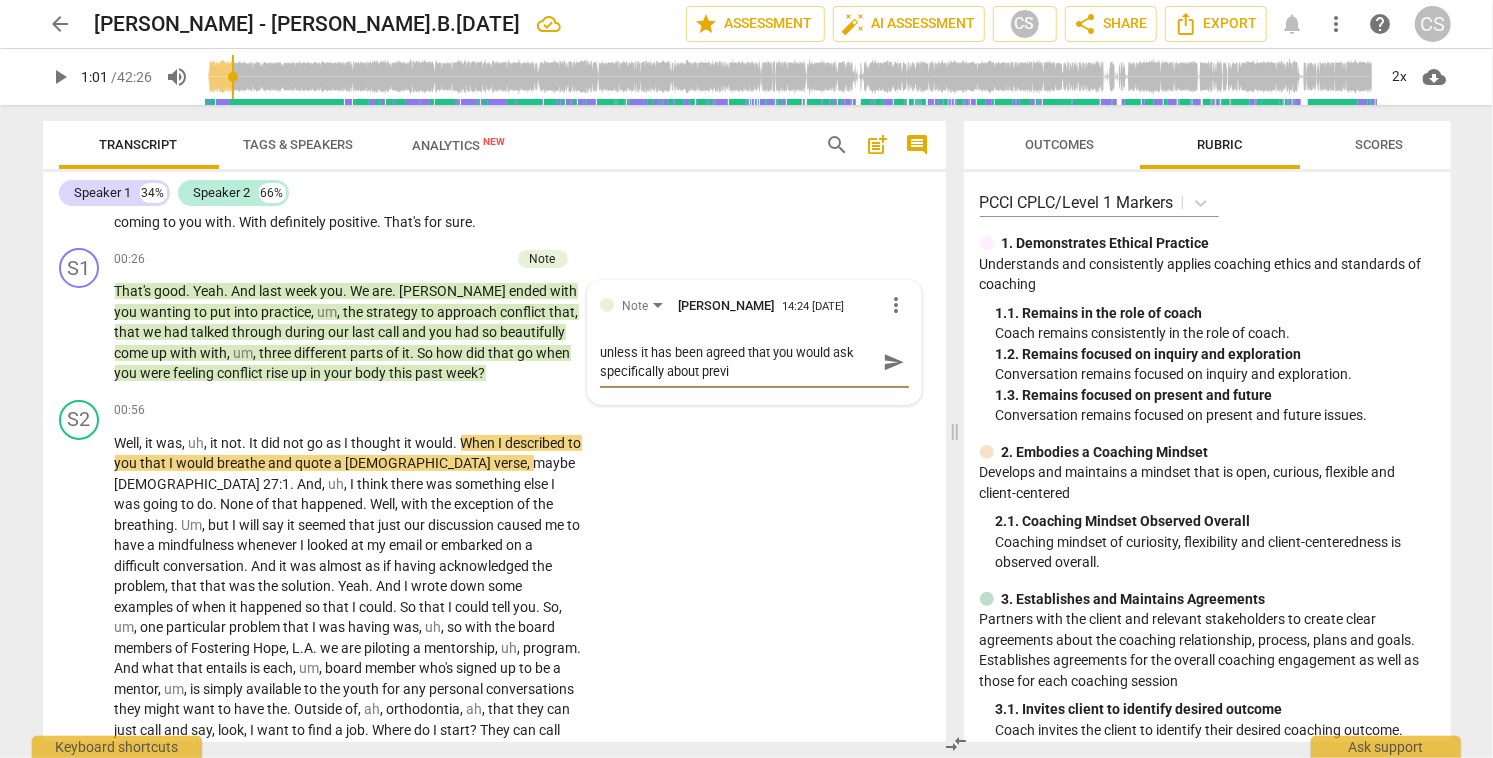type on "unless it has been agreed that you would ask specifically about previo" 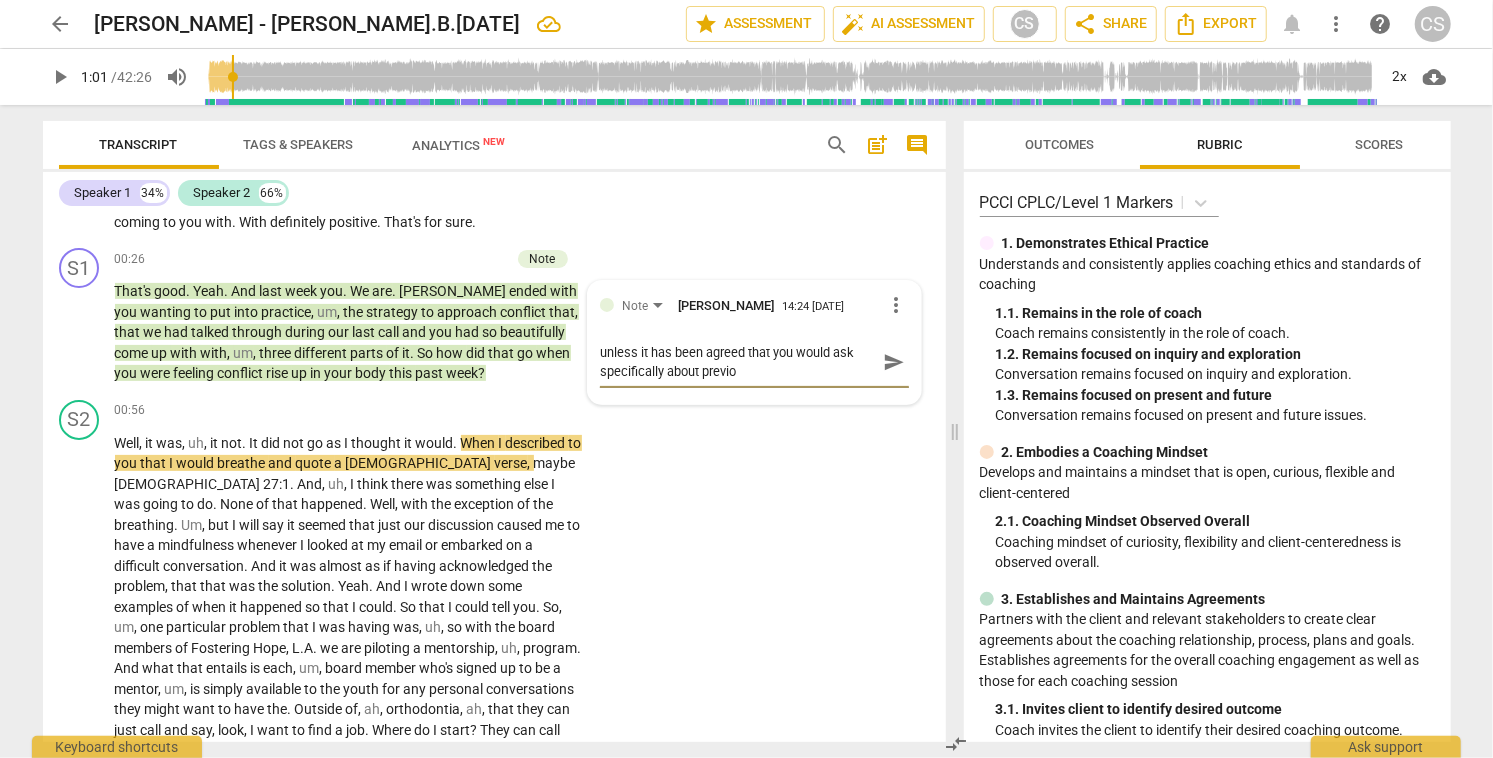 type on "unless it has been agreed that you would ask specifically about previou" 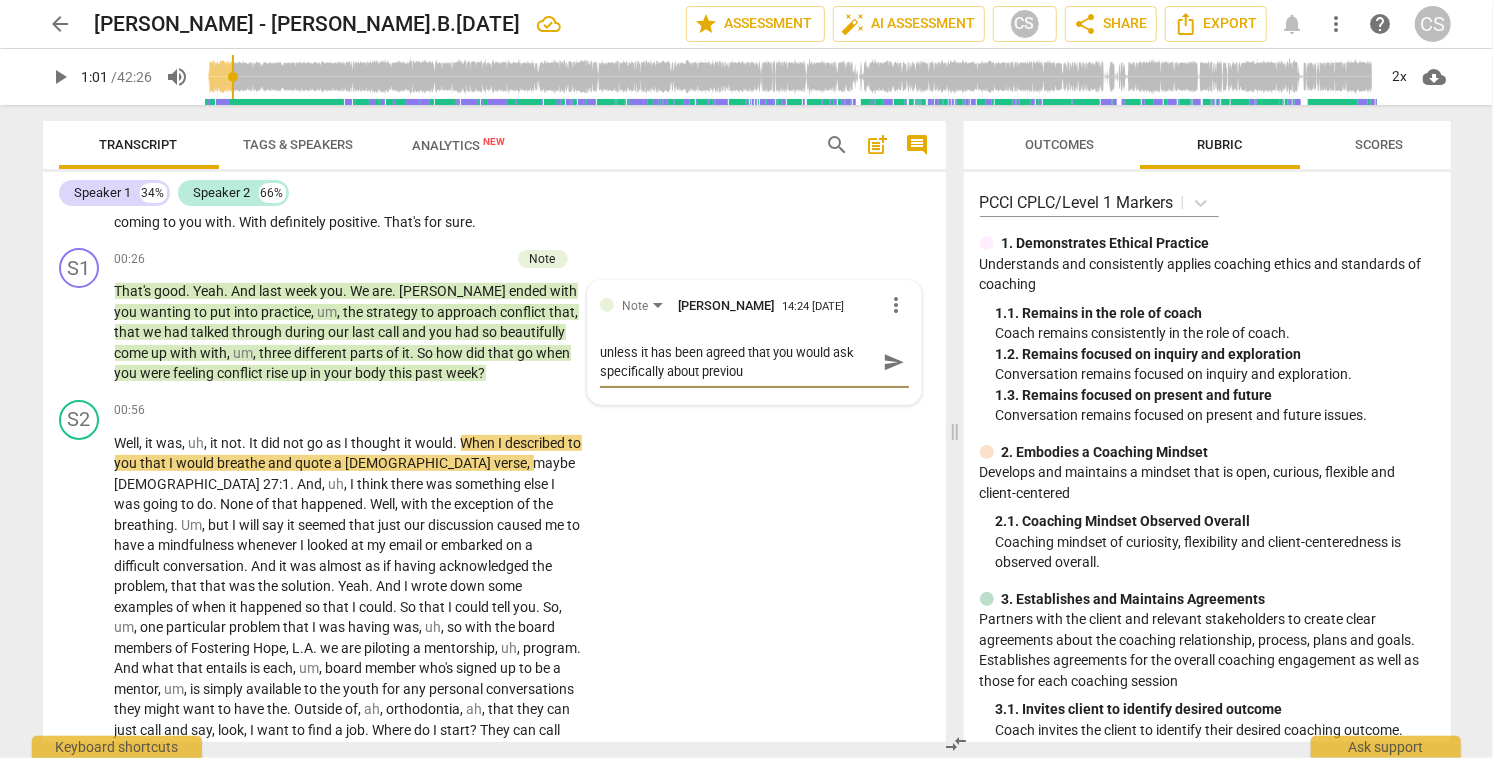 type on "unless it has been agreed that you would ask specifically about previous" 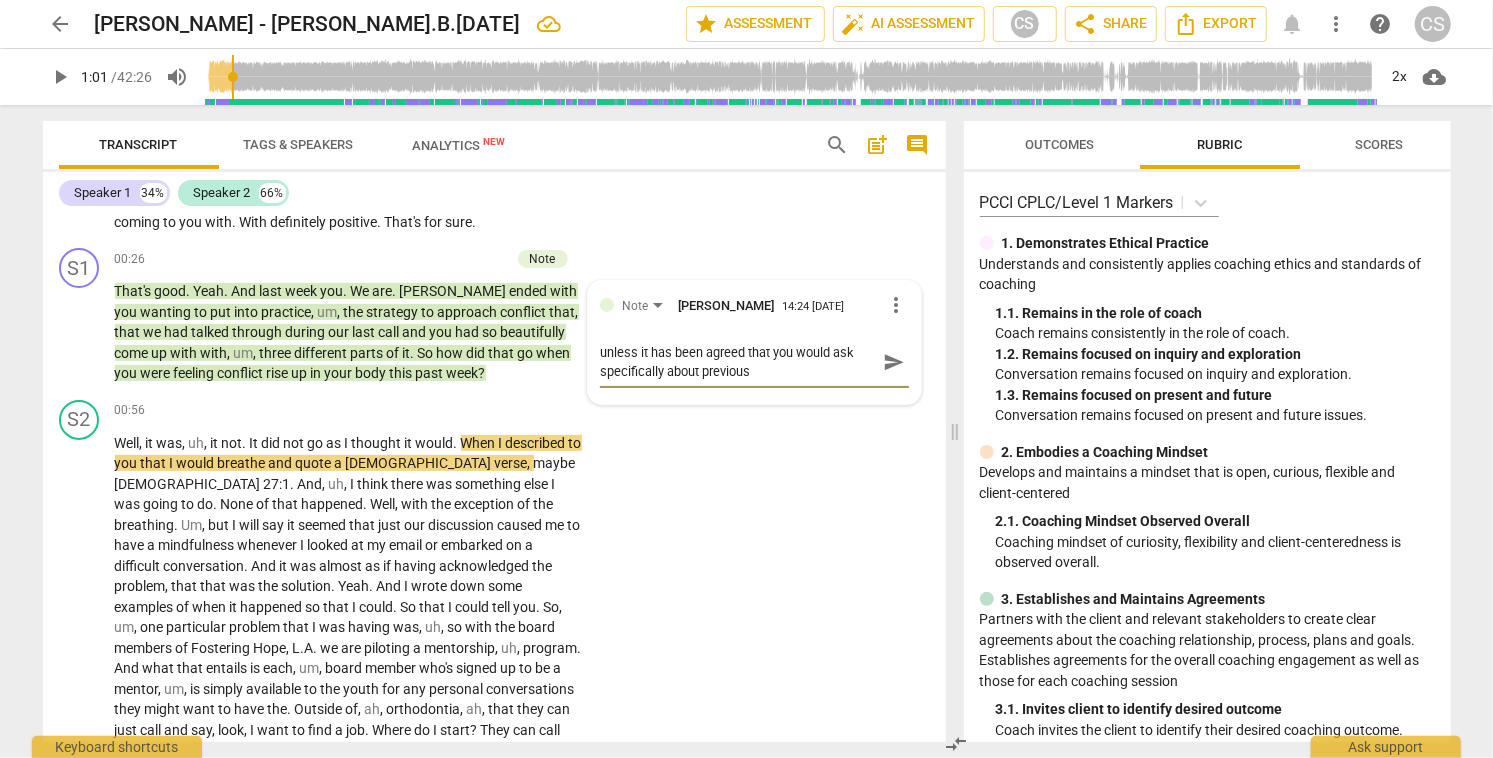 type on "unless it has been agreed that you would ask specifically about previous" 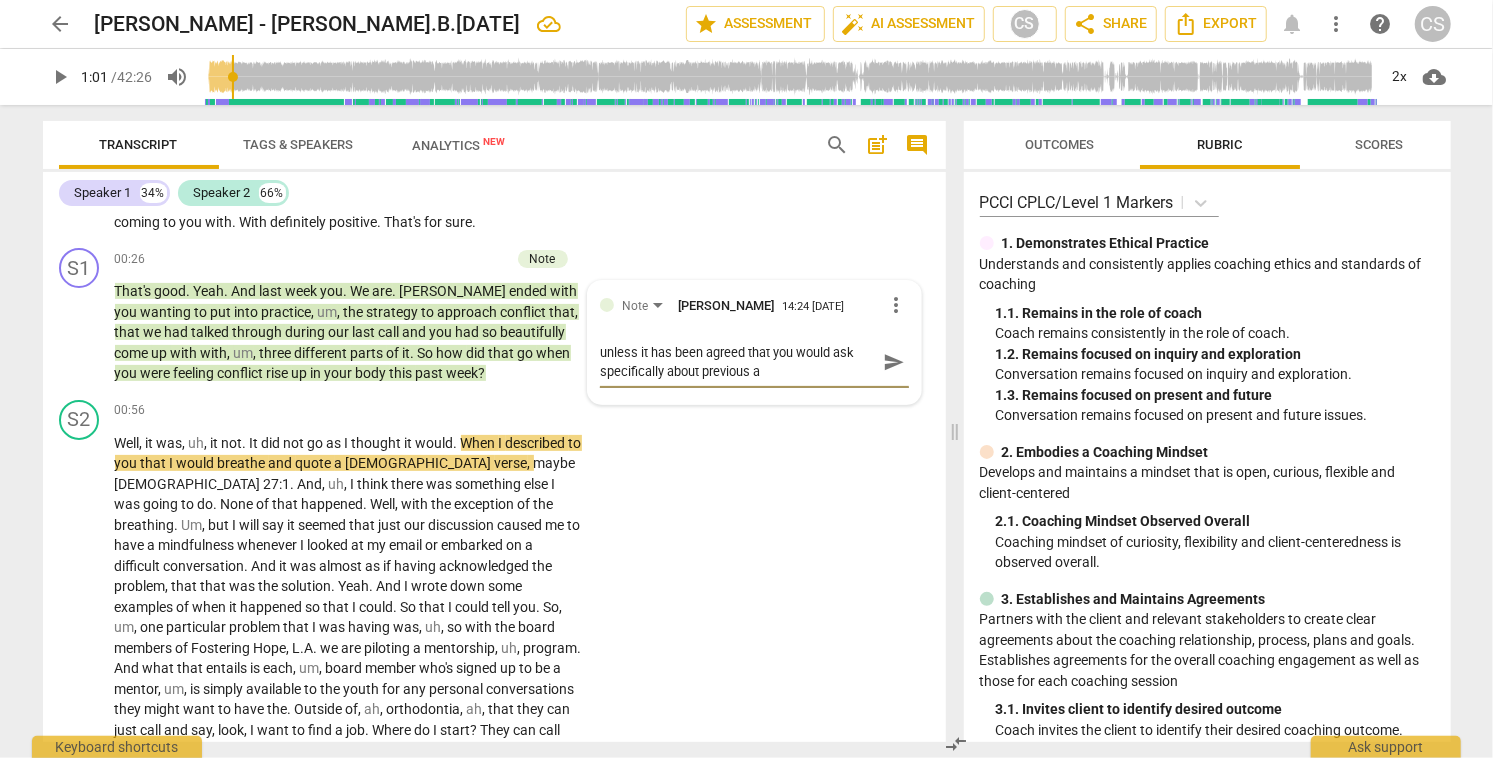 type on "unless it has been agreed that you would ask specifically about previous ac" 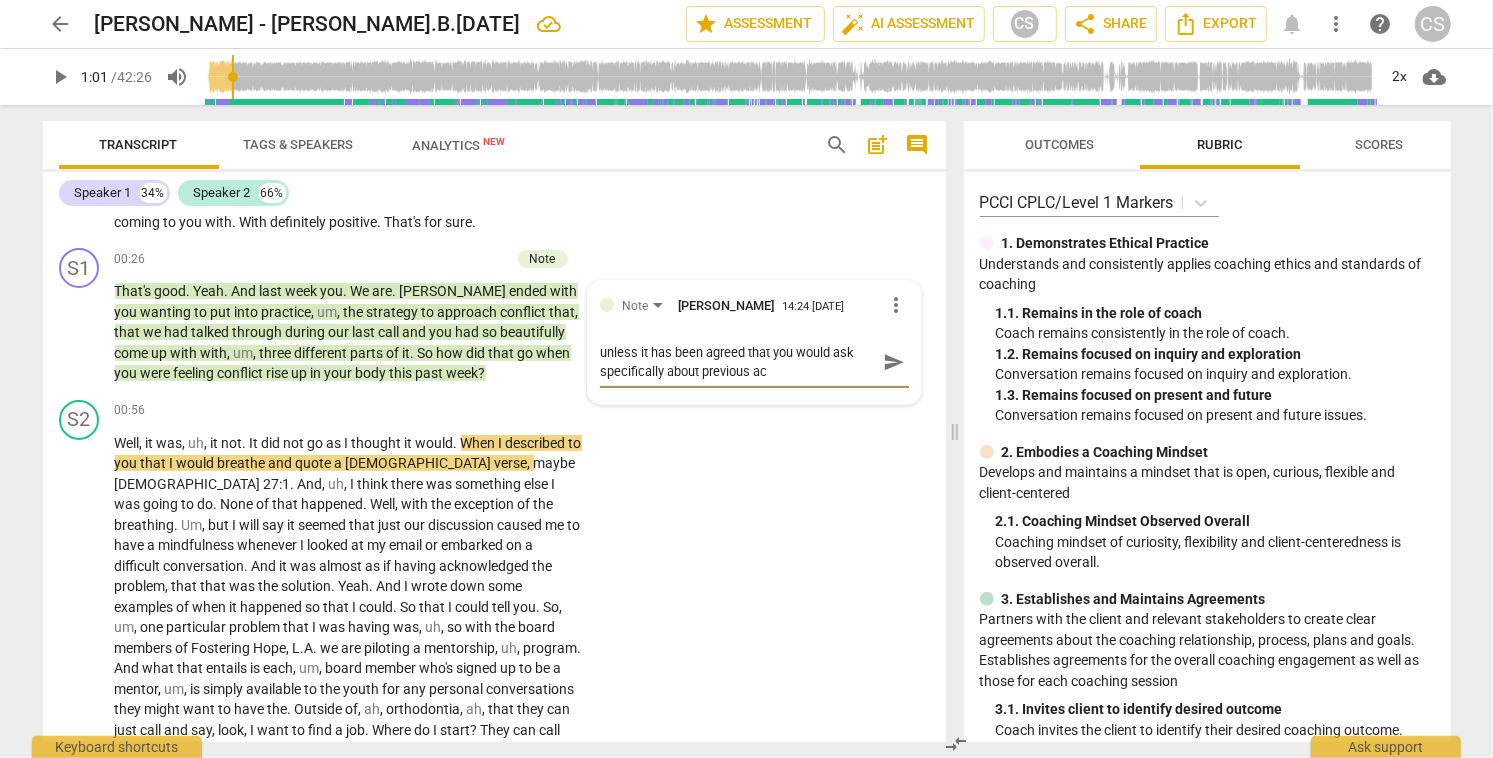 type on "unless it has been agreed that you would ask specifically about previous act" 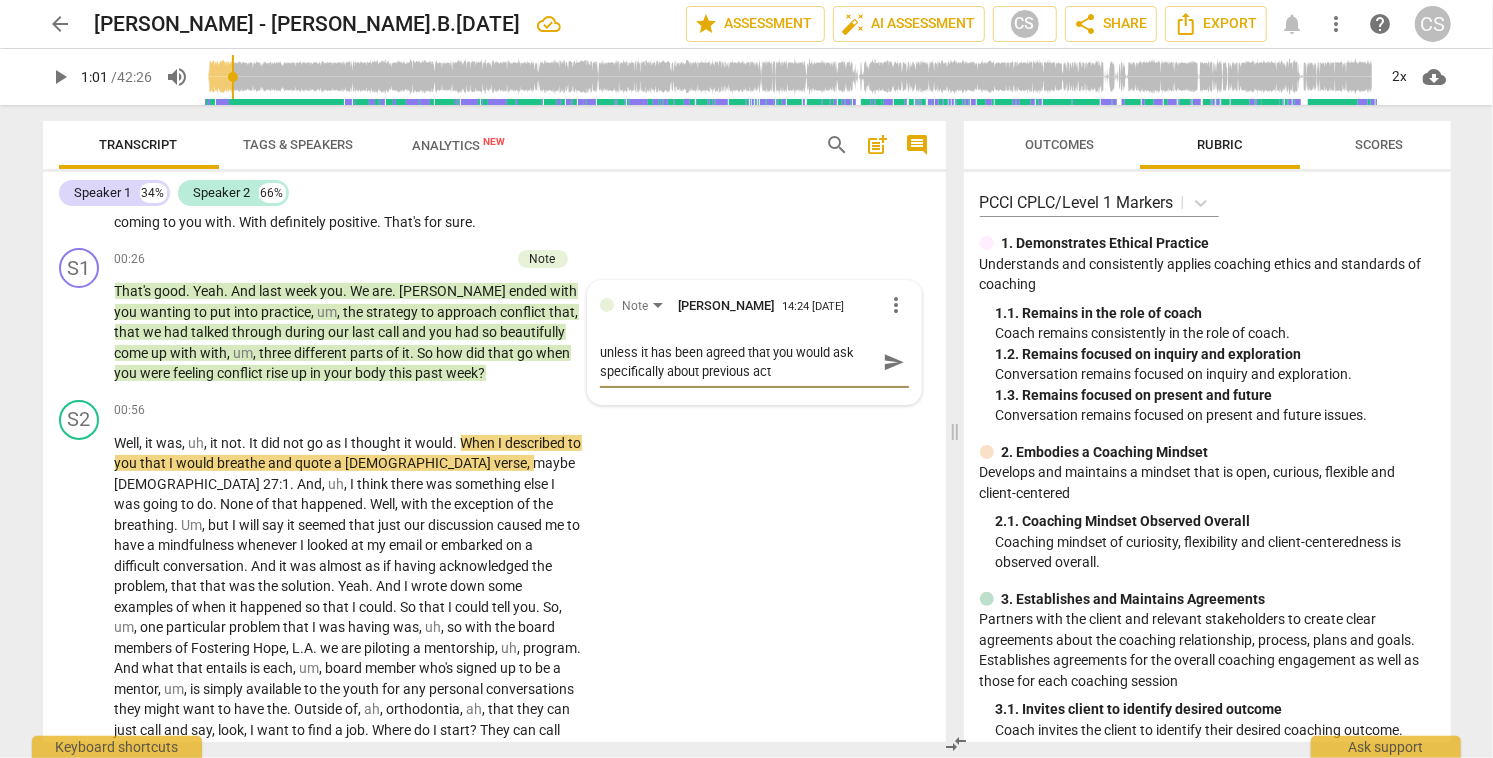 type on "unless it has been agreed that you would ask specifically about previous acti" 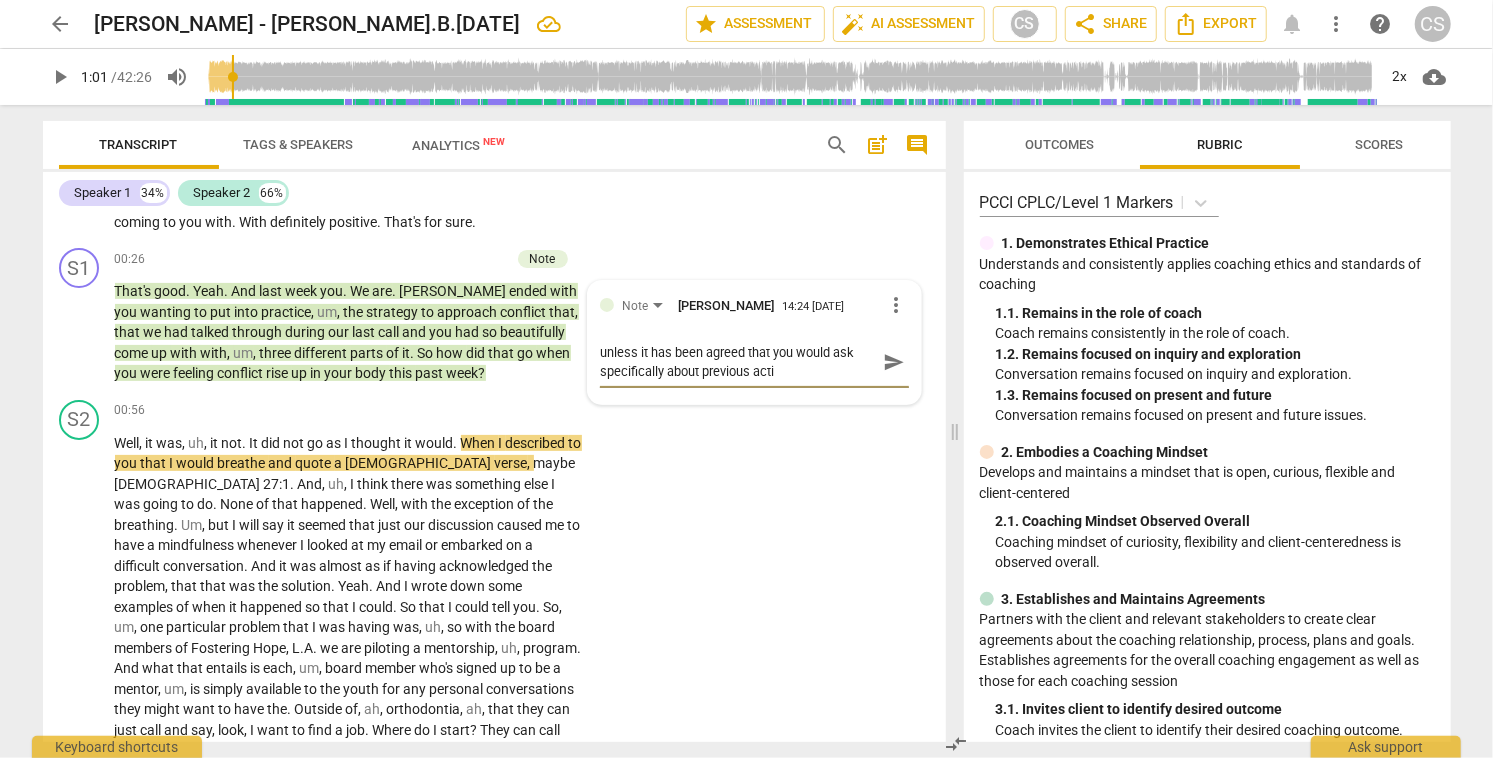 type on "unless it has been agreed that you would ask specifically about previous actio" 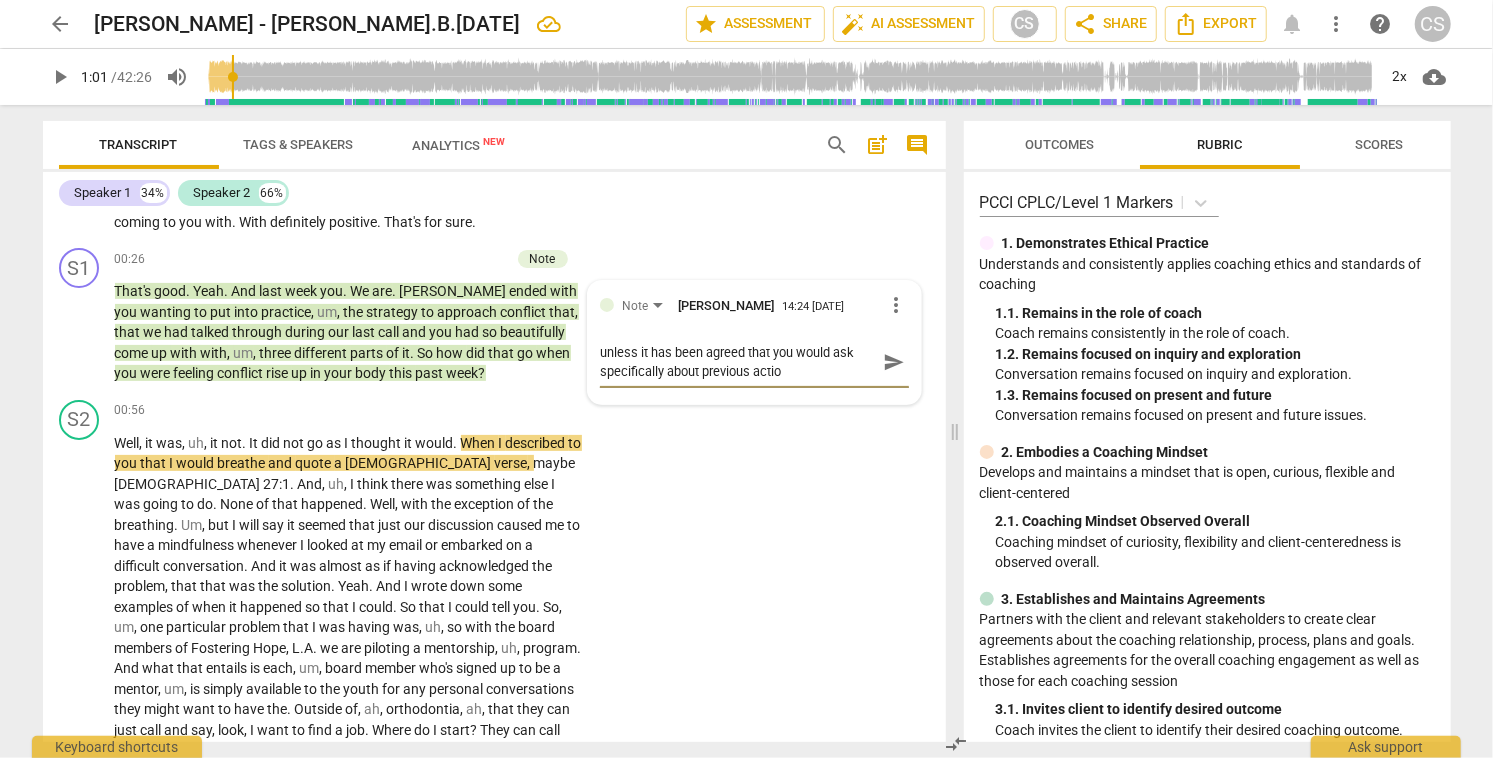 type on "unless it has been agreed that you would ask specifically about previous action" 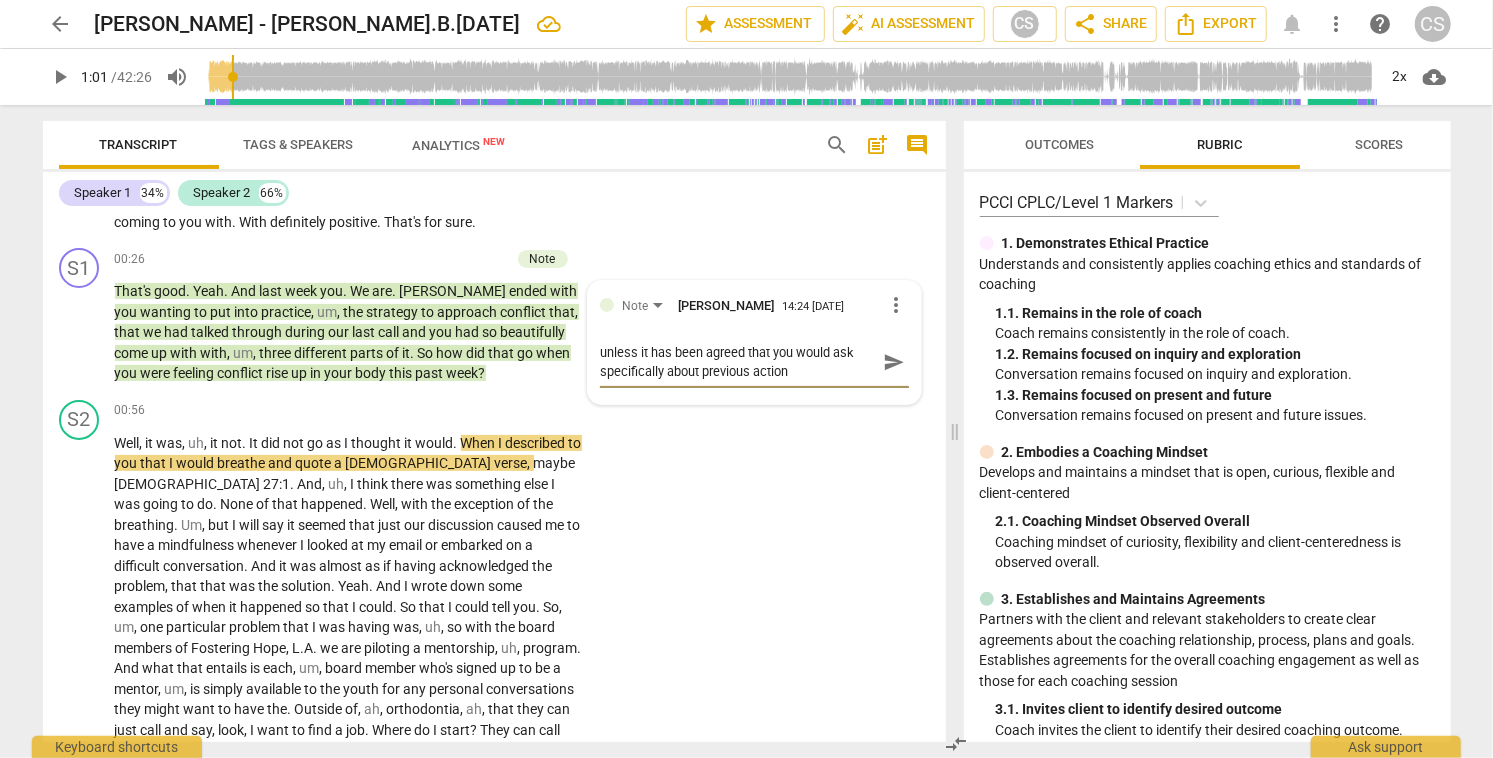 type on "unless it has been agreed that you would ask specifically about previous action" 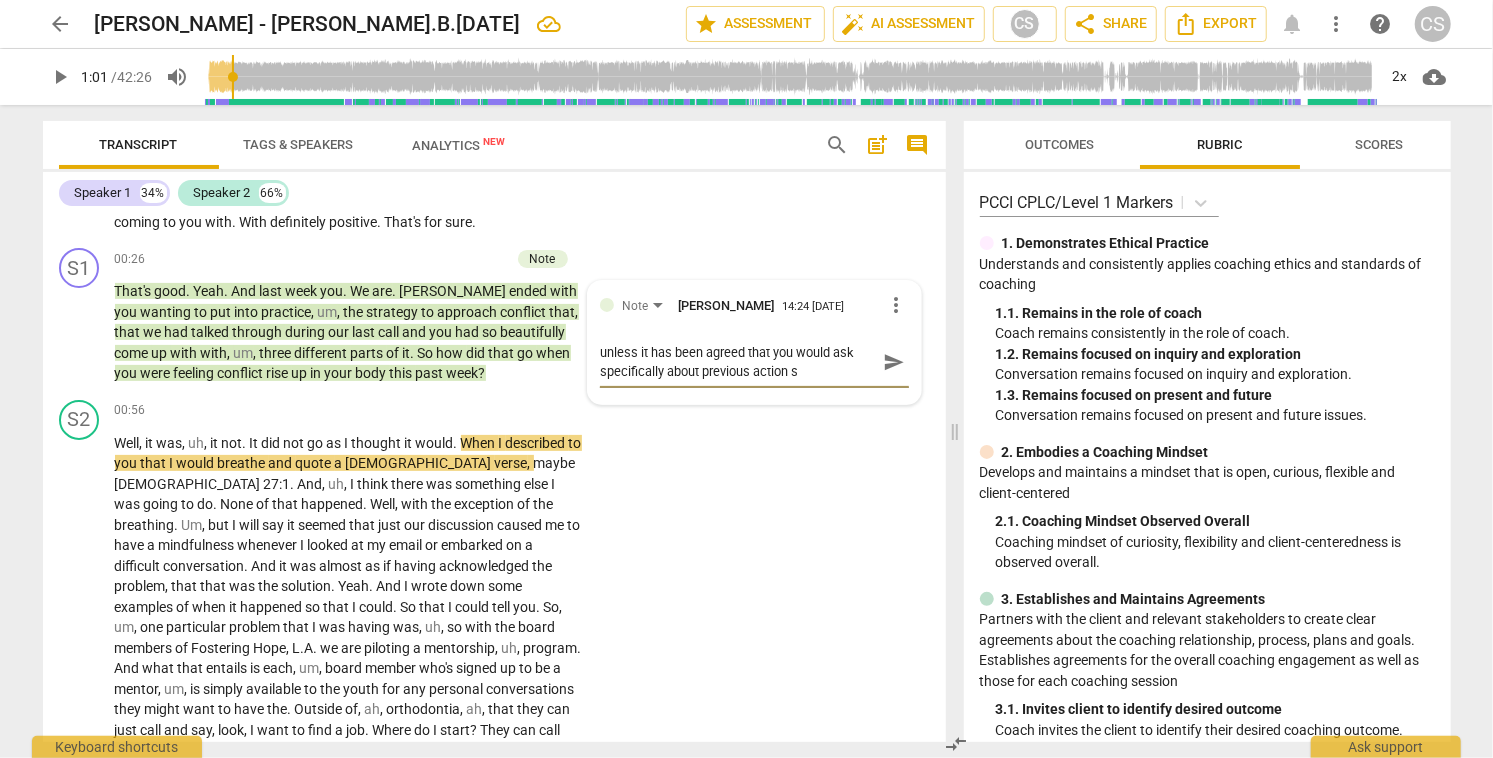 type on "unless it has been agreed that you would ask specifically about previous action st" 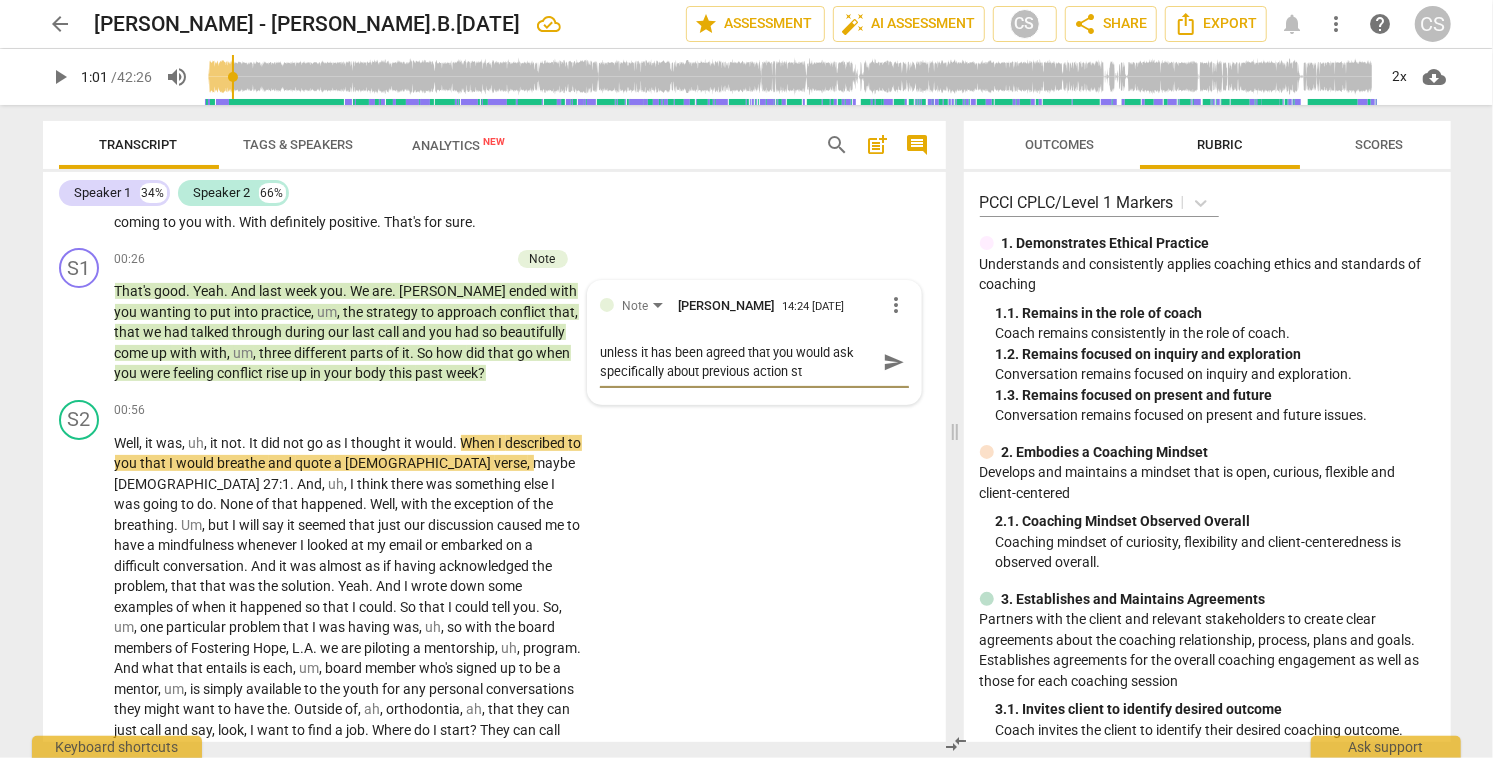 type on "unless it has been agreed that you would ask specifically about previous action ste" 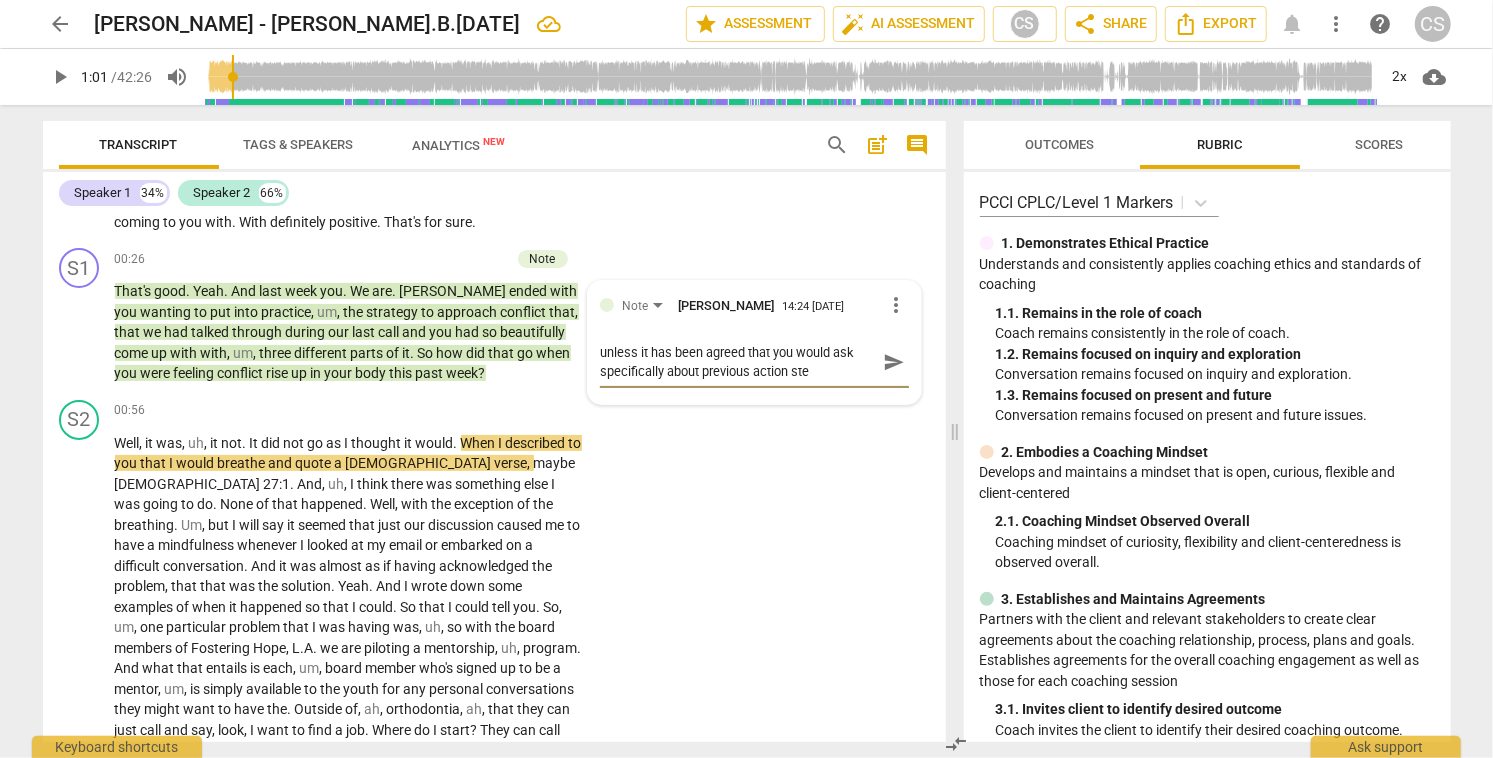type on "unless it has been agreed that you would ask specifically about previous action step" 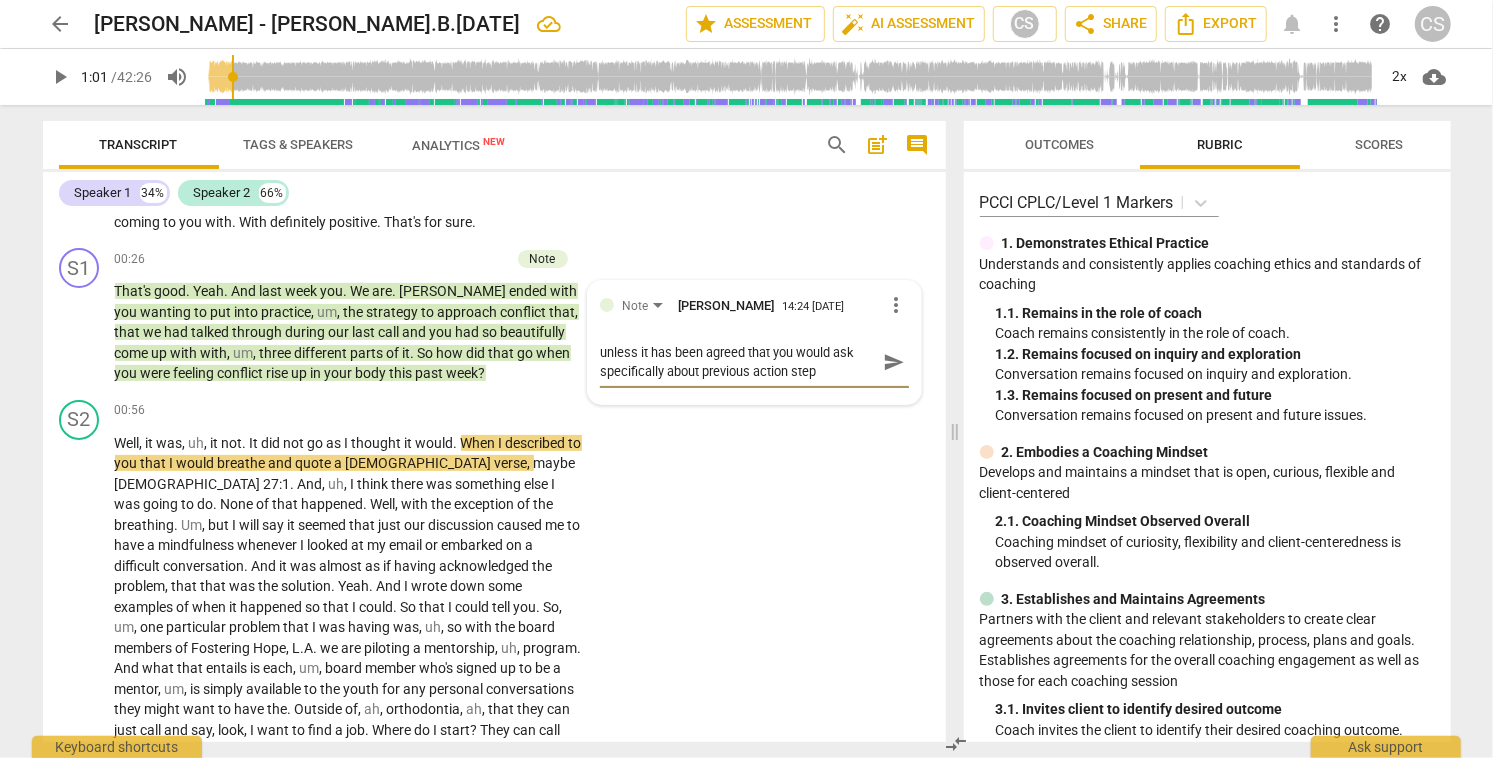 type on "unless it has been agreed that you would ask specifically about previous action steps" 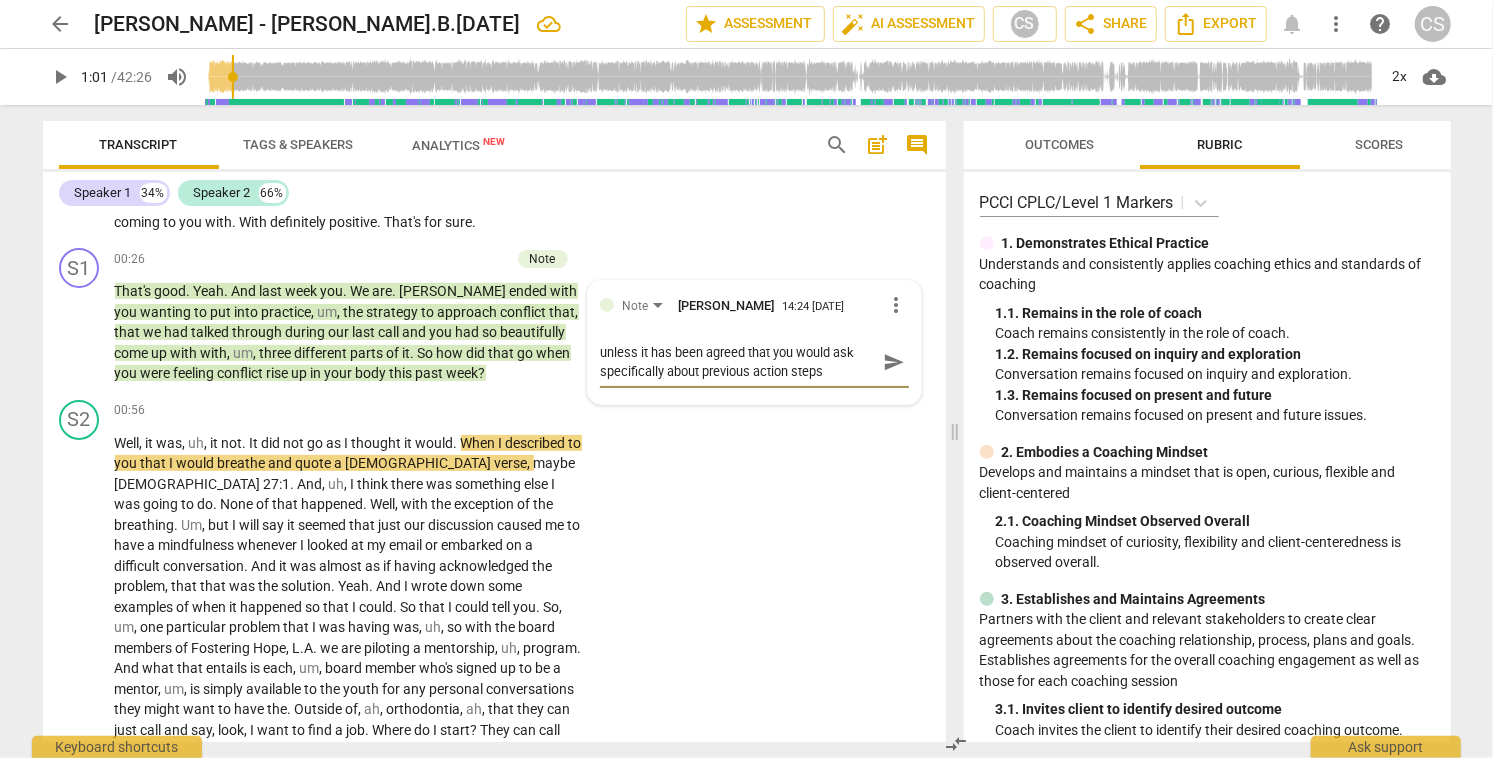 type on "unless it has been agreed that you would ask specifically about previous action steps," 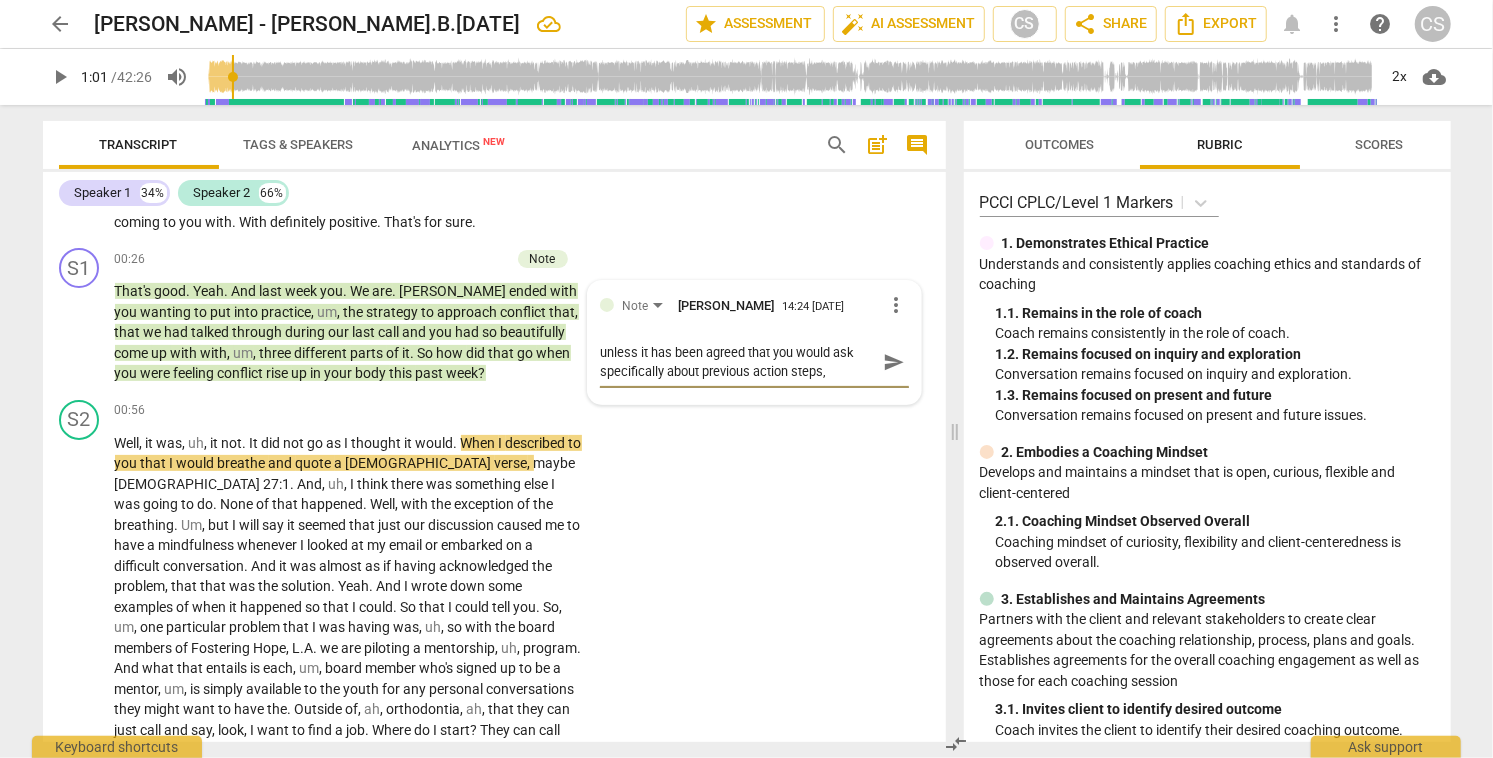 type on "unless it has been agreed that you would ask specifically about previous action steps," 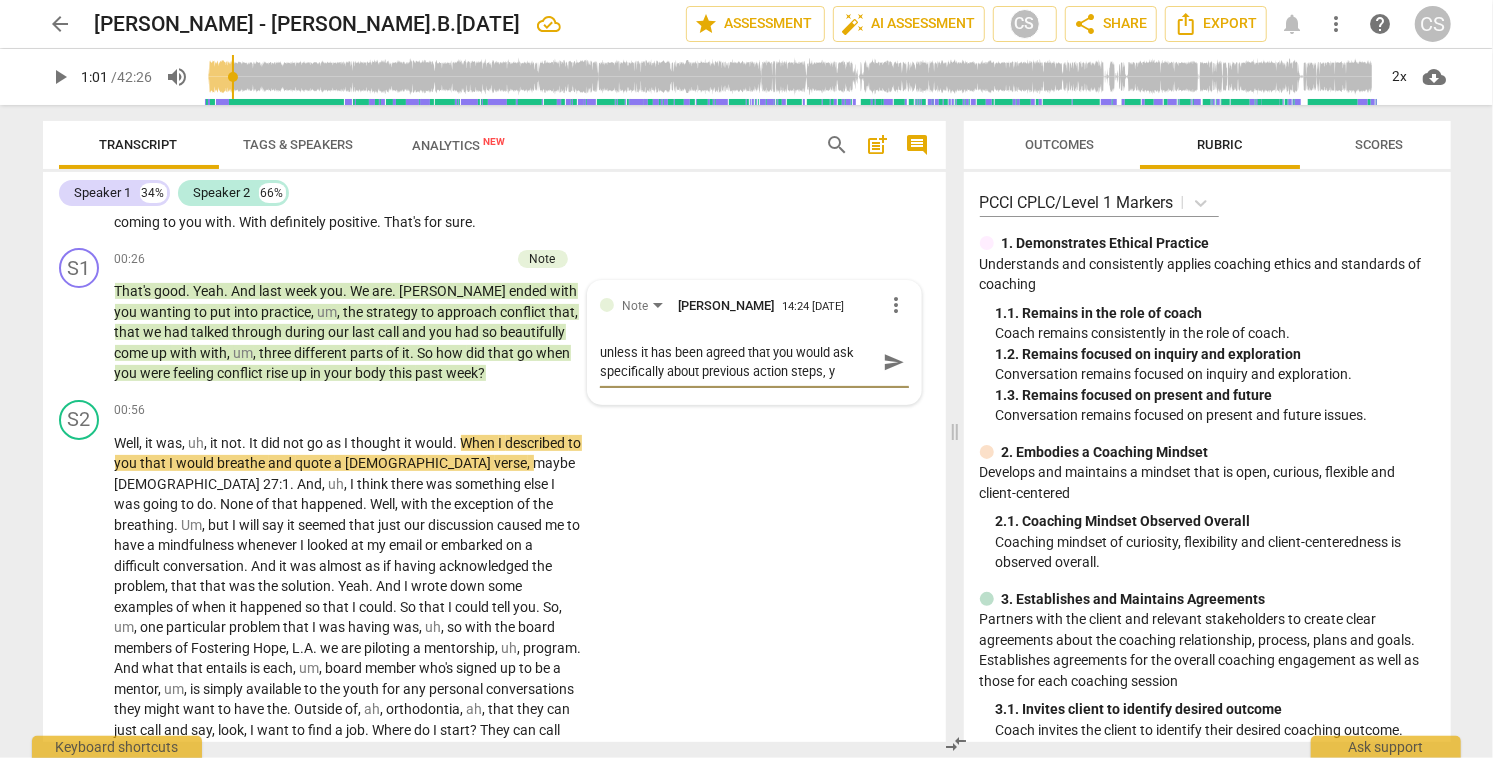 type on "unless it has been agreed that you would ask specifically about previous action steps, yo" 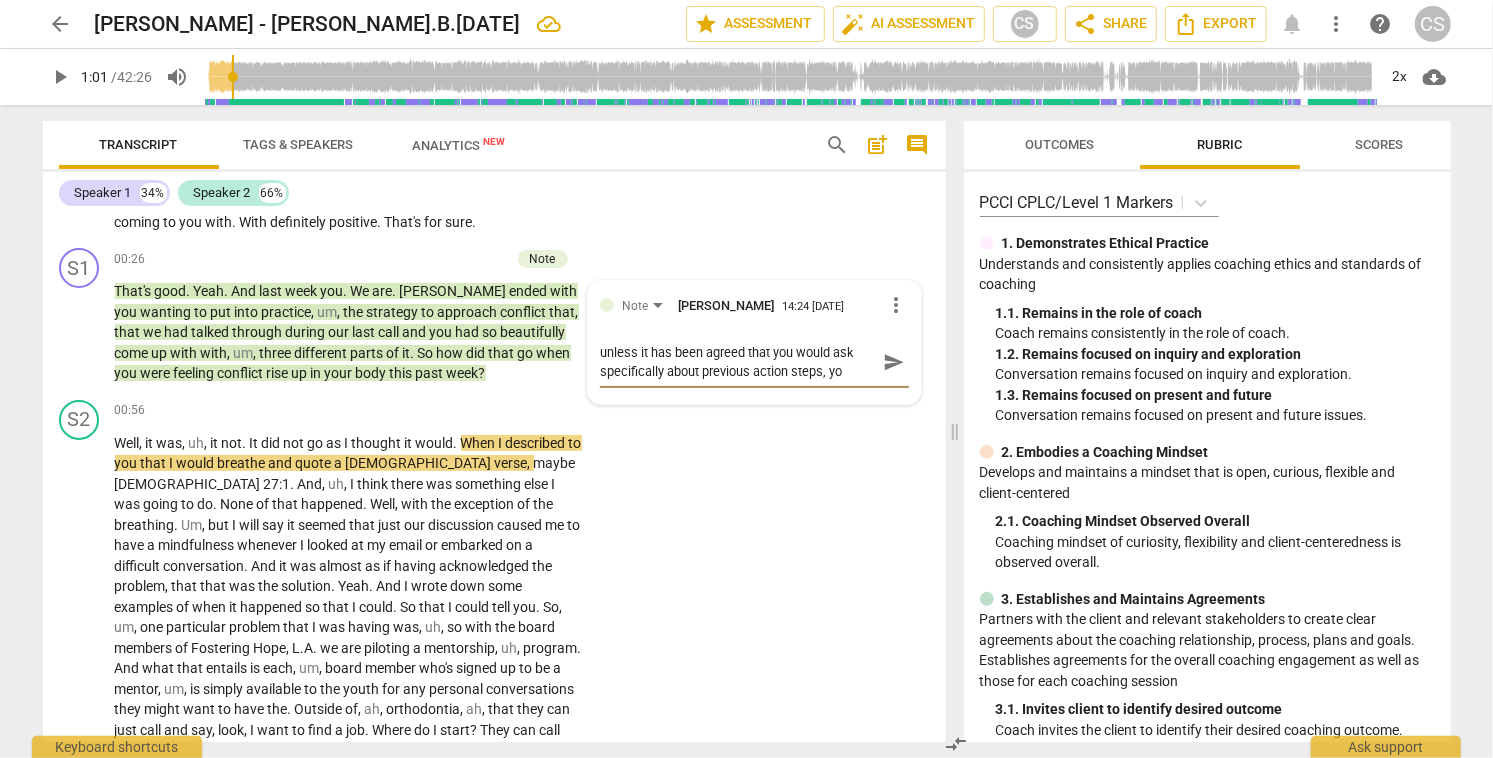 type on "unless it has been agreed that you would ask specifically about previous action steps, you" 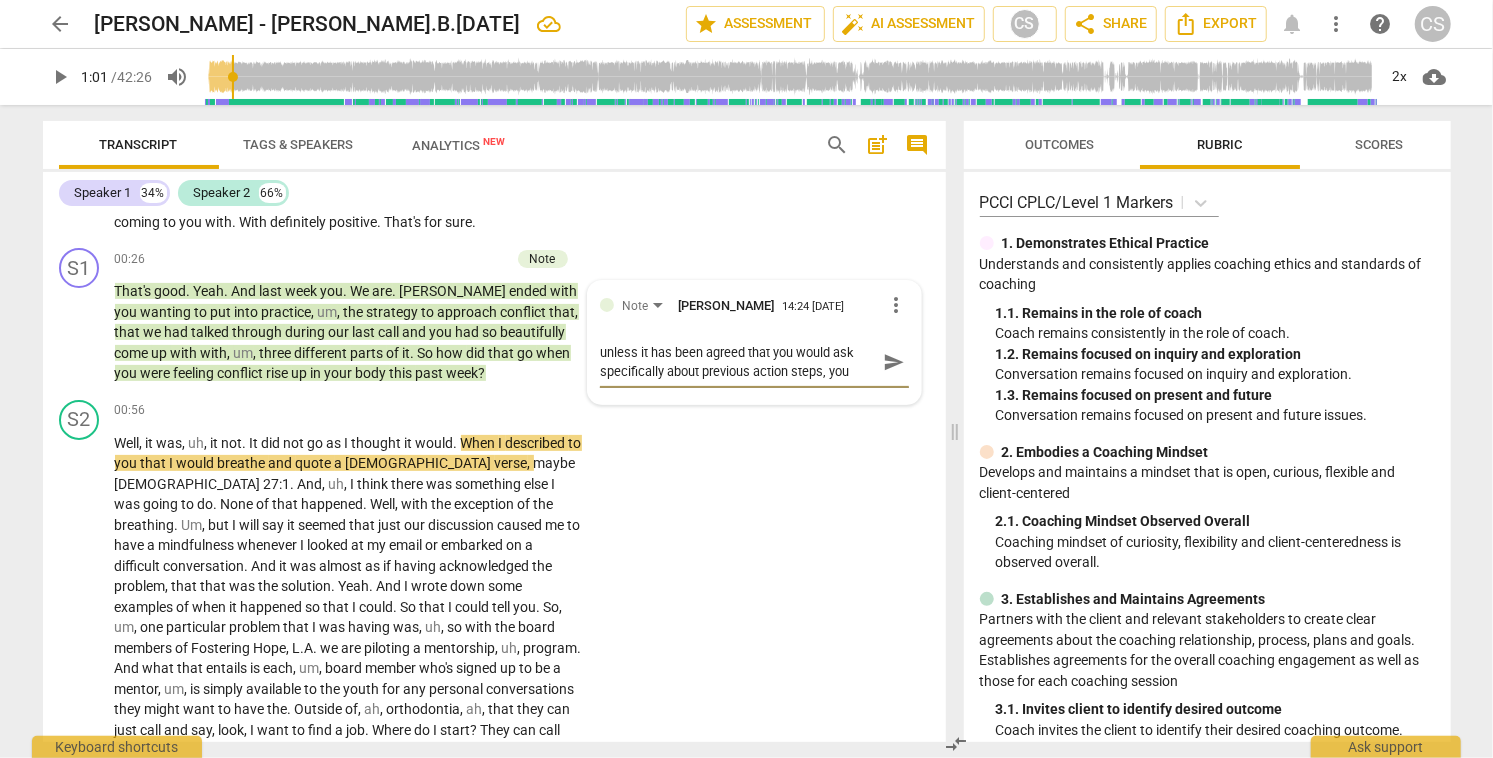 type on "unless it has been agreed that you would ask specifically about previous action steps, you'" 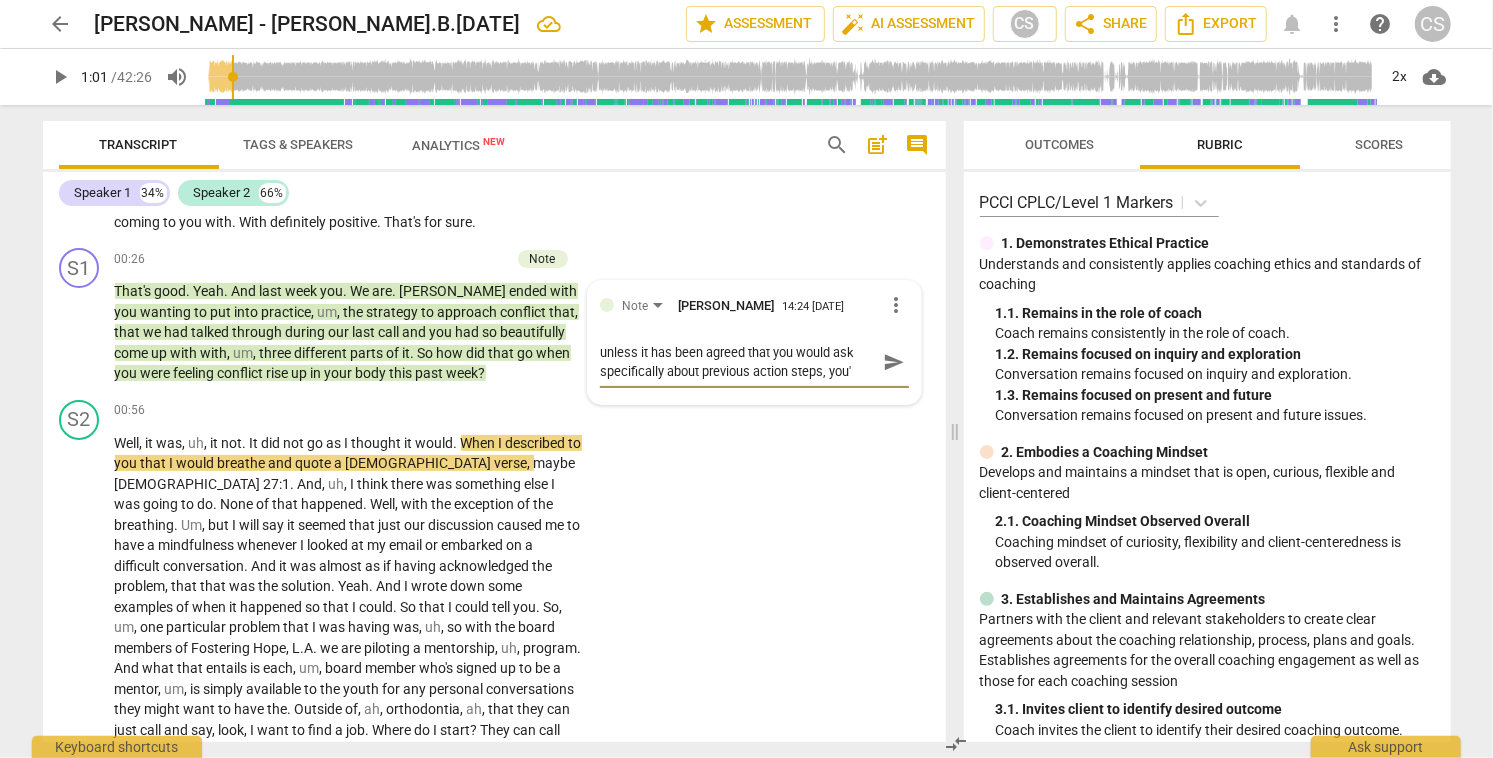 type on "unless it has been agreed that you would ask specifically about previous action steps, you'l" 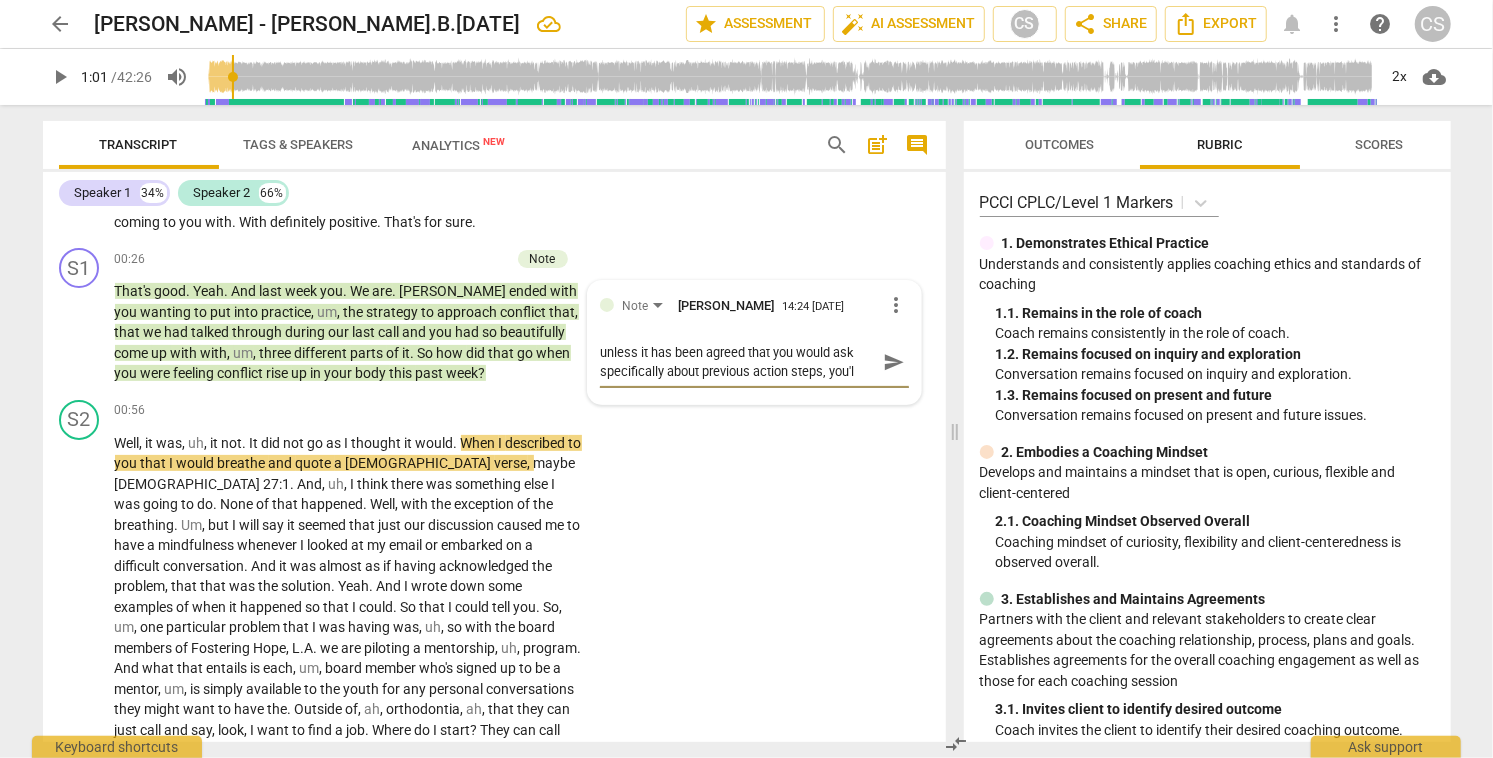 type on "unless it has been agreed that you would ask specifically about previous action steps, you'll" 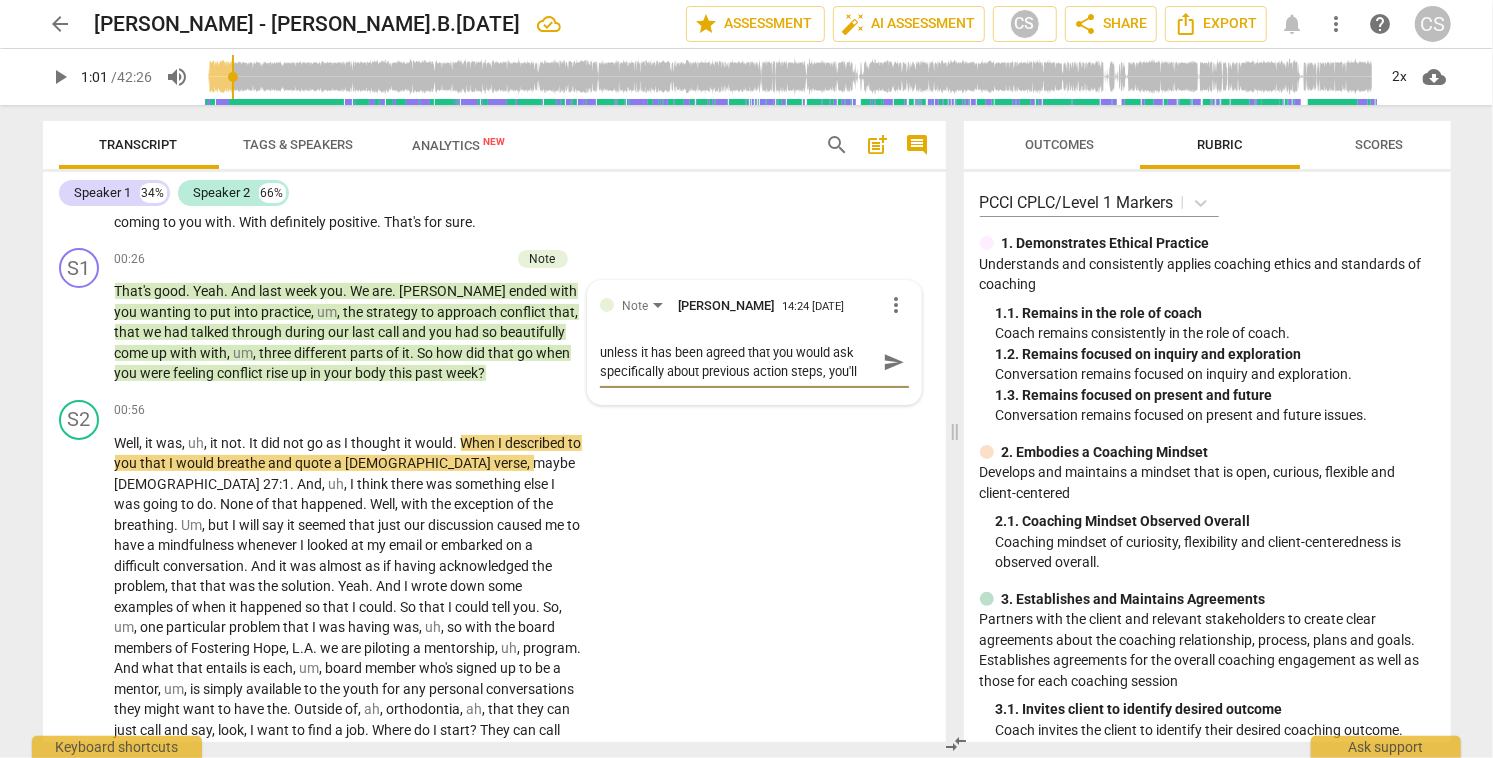 type on "unless it has been agreed that you would ask specifically about previous action steps, you'll" 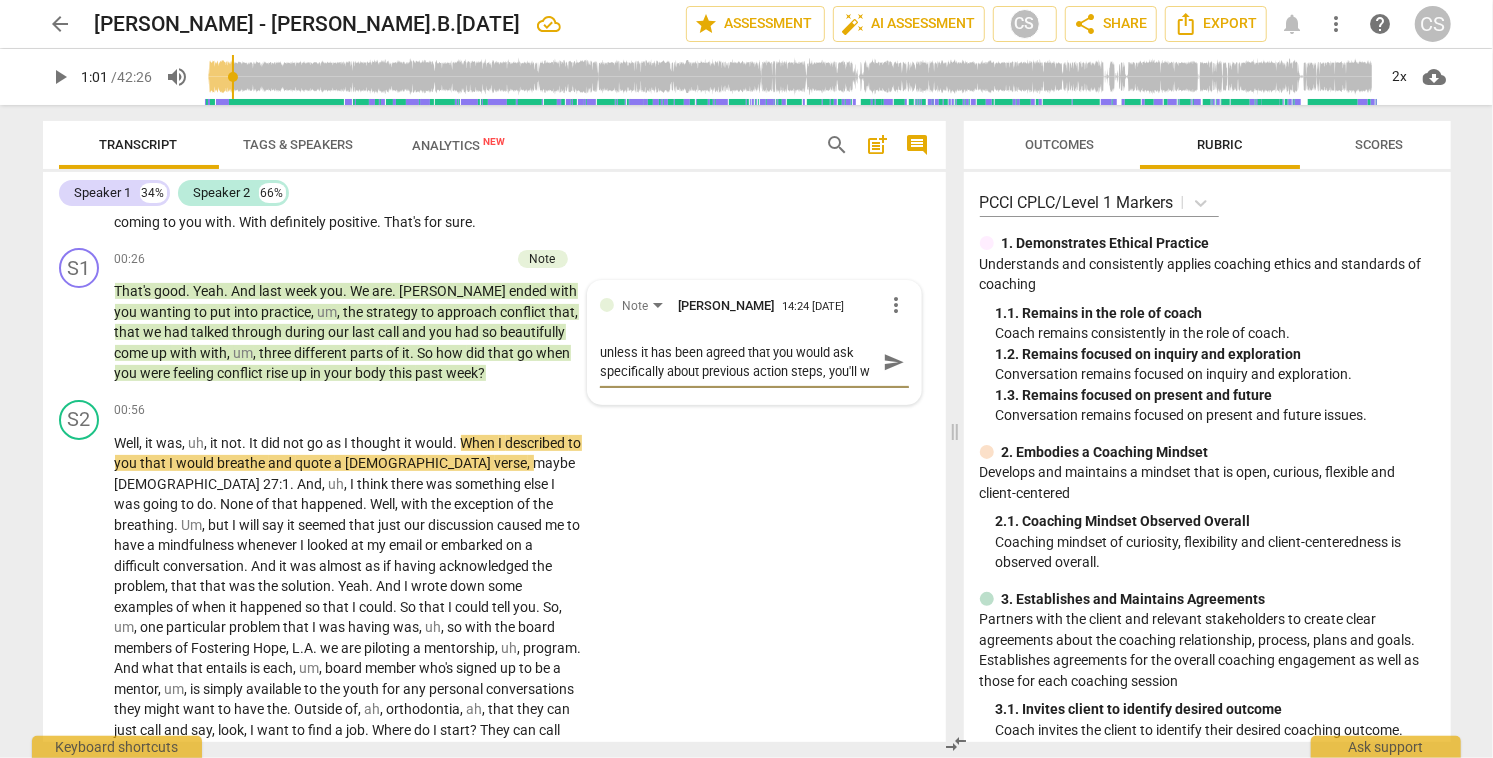 type on "unless it has been agreed that you would ask specifically about previous action steps, you'll wa" 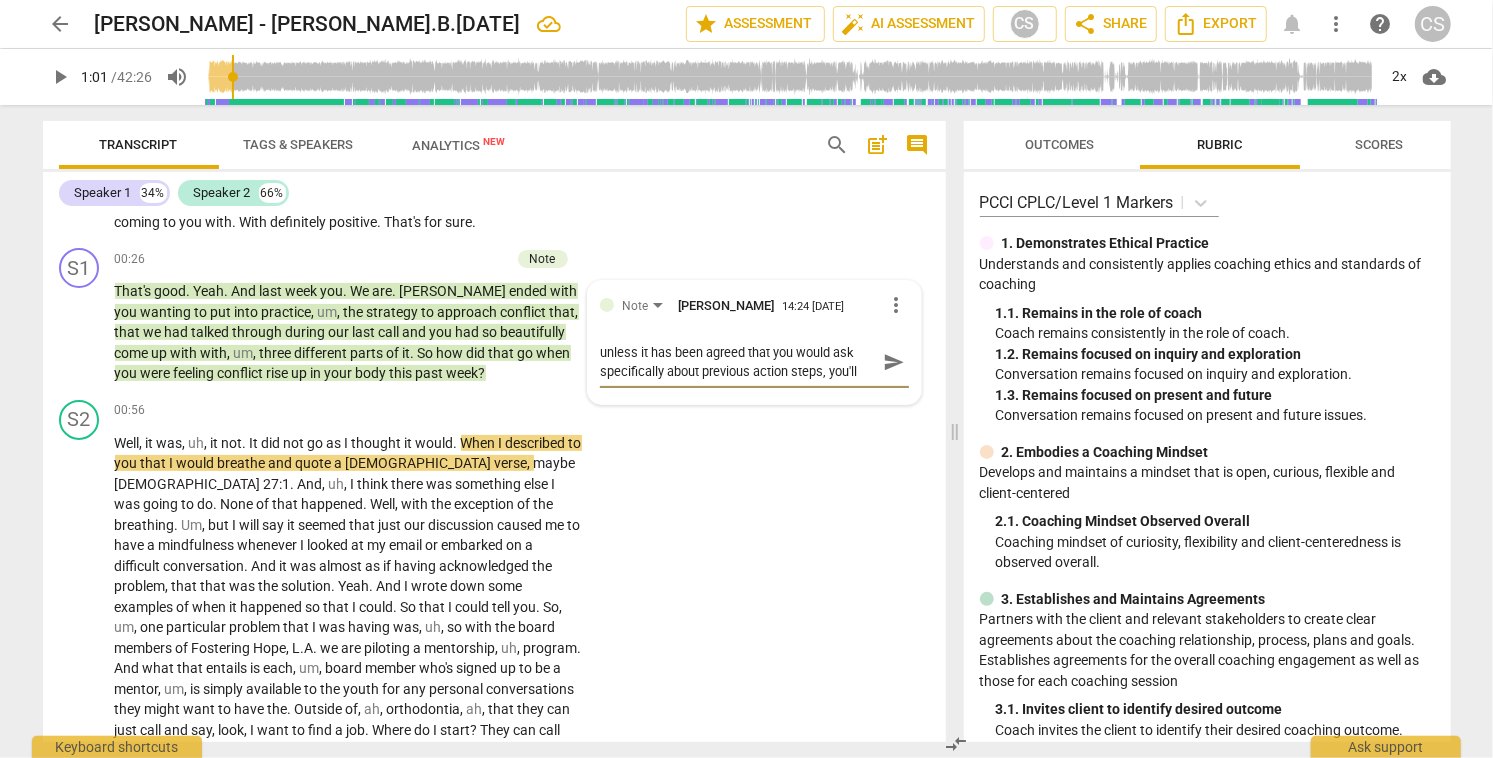 scroll, scrollTop: 17, scrollLeft: 0, axis: vertical 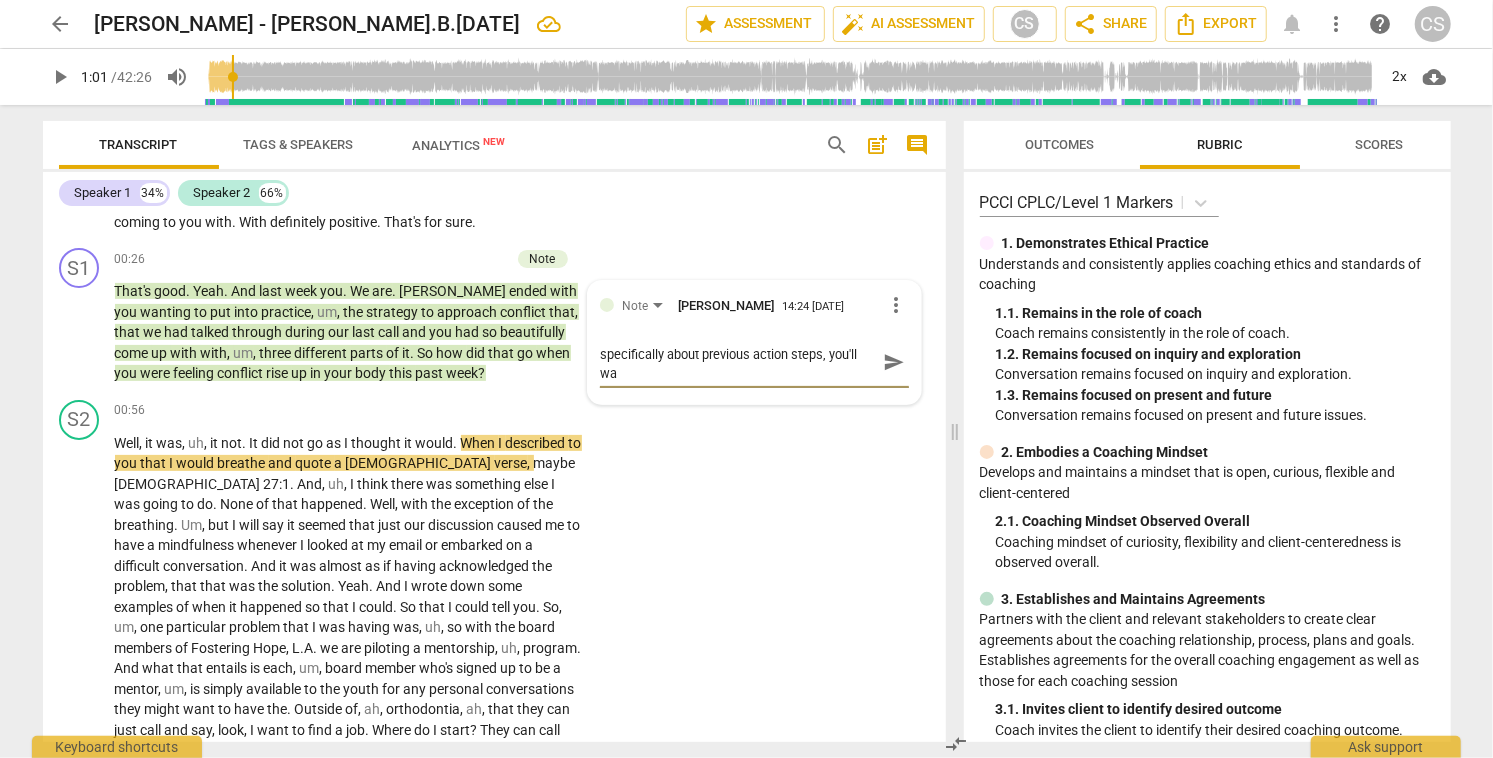 type on "unless it has been agreed that you would ask specifically about previous action steps, you'll wan" 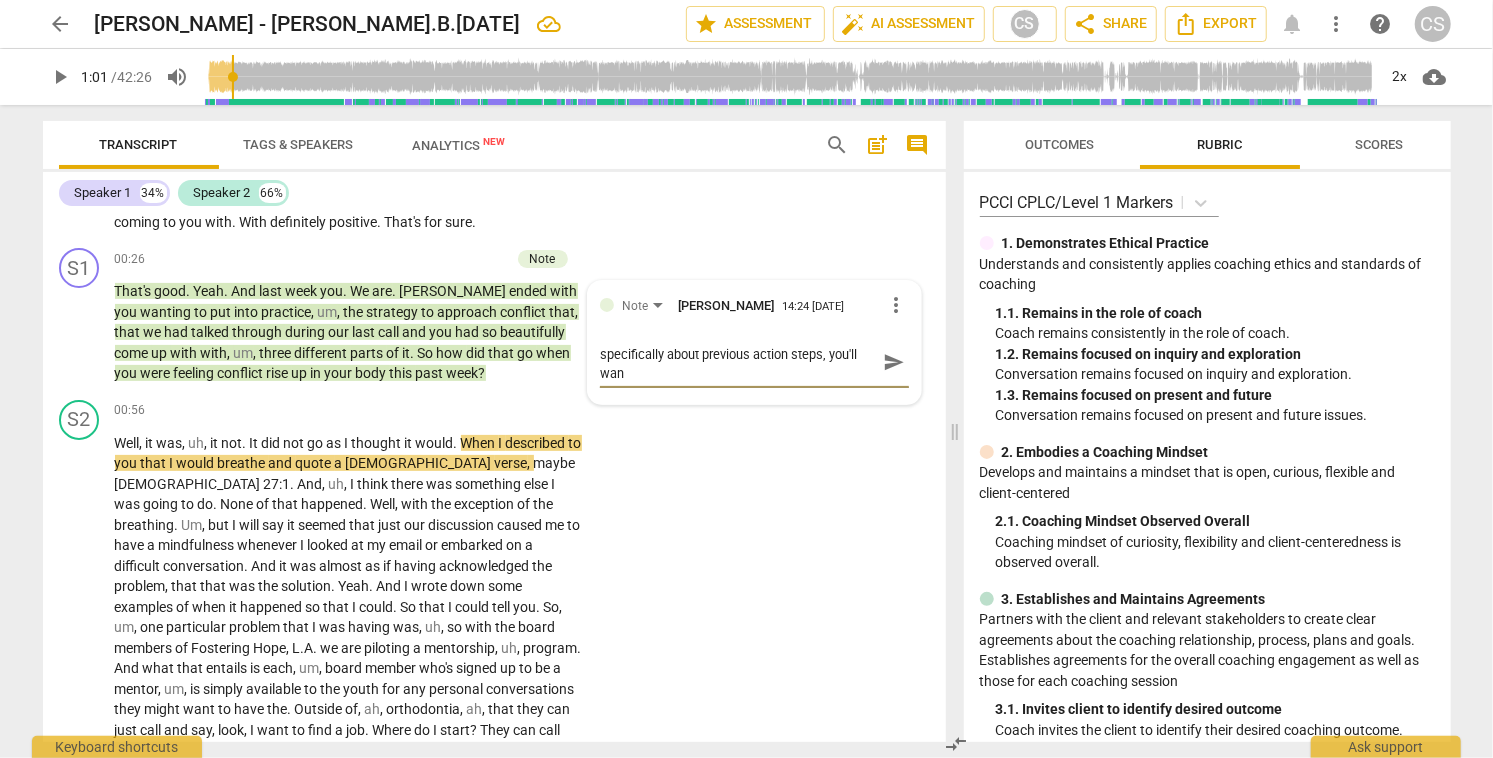 type on "unless it has been agreed that you would ask specifically about previous action steps, you'll want" 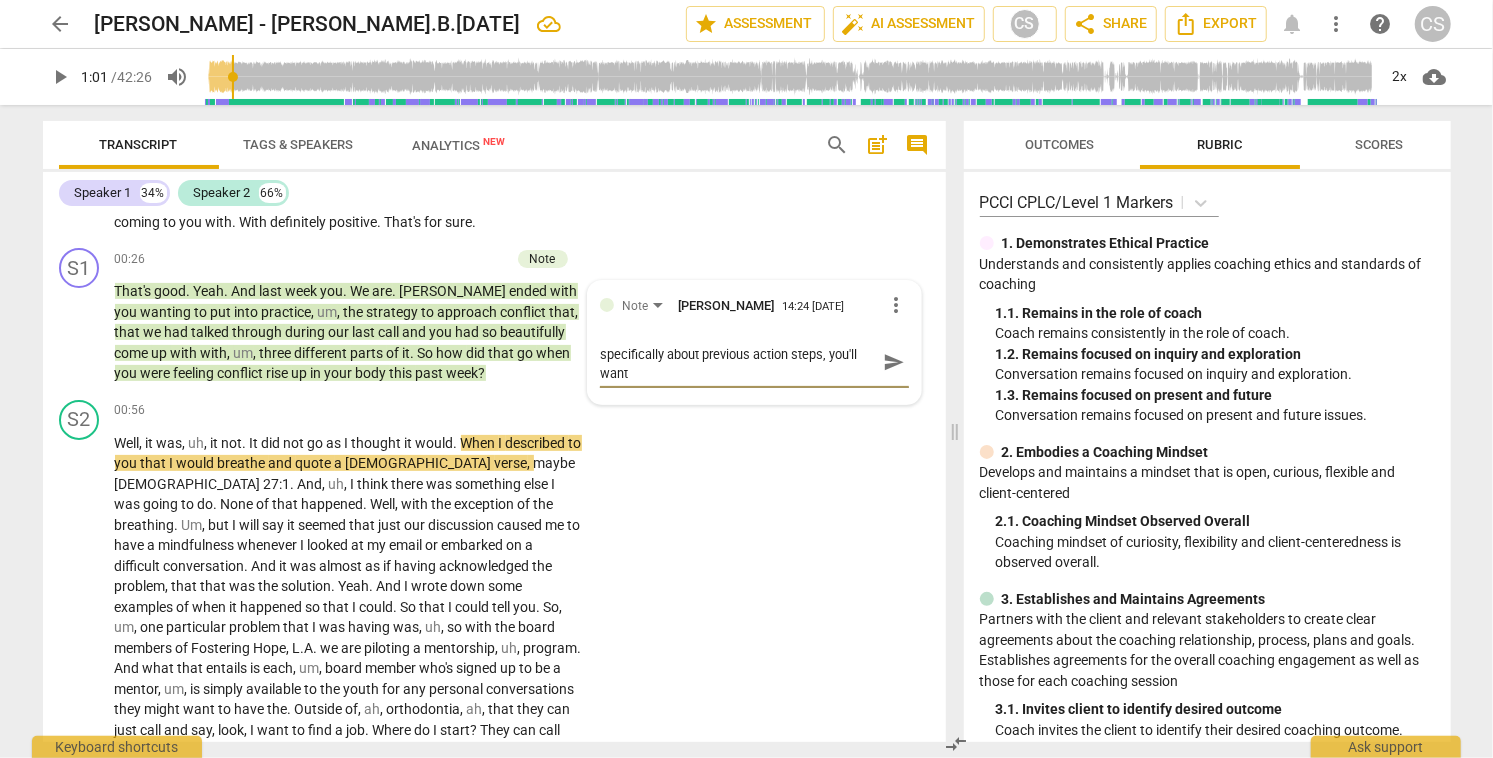 type on "unless it has been agreed that you would ask specifically about previous action steps, you'll want" 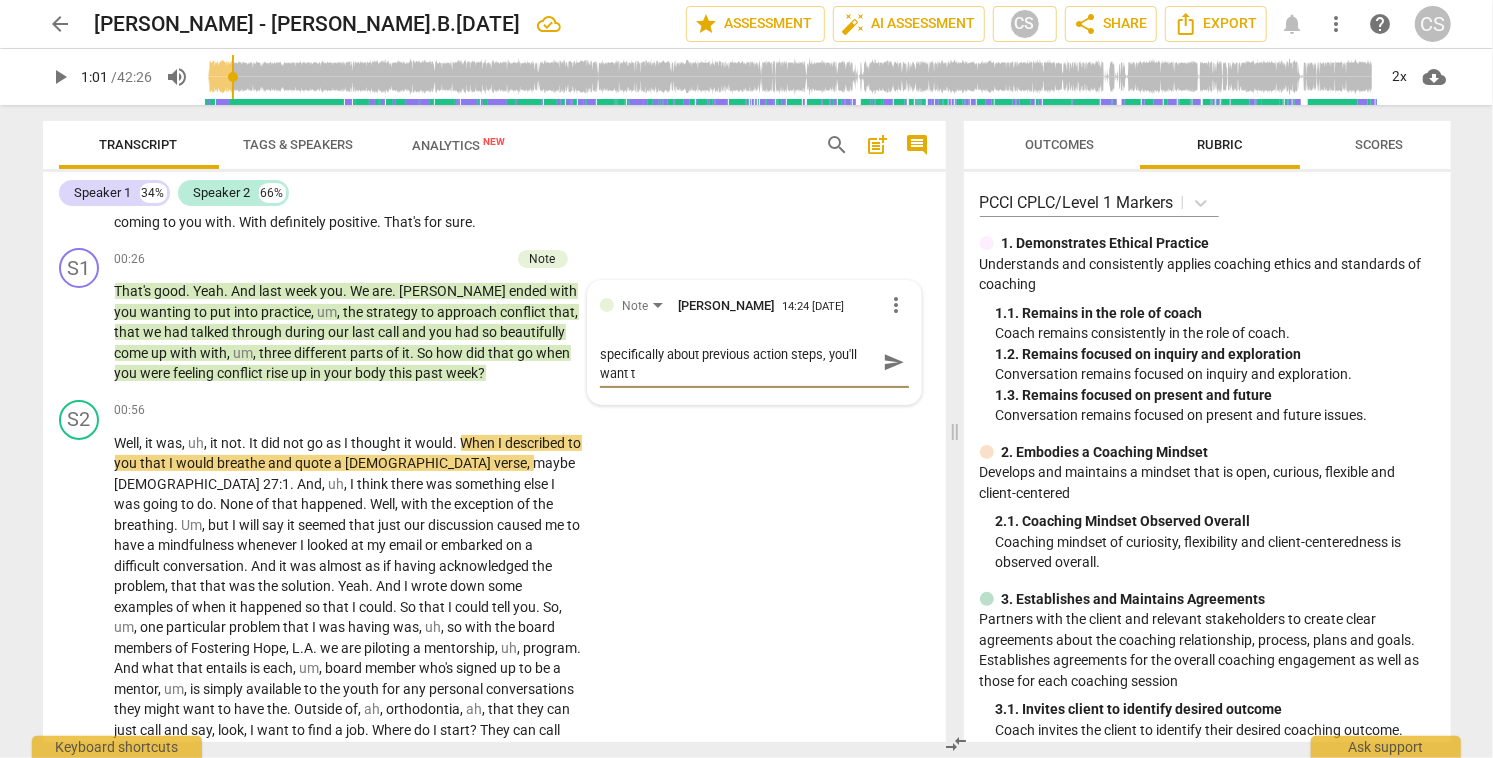 type on "unless it has been agreed that you would ask specifically about previous action steps, you'll want to" 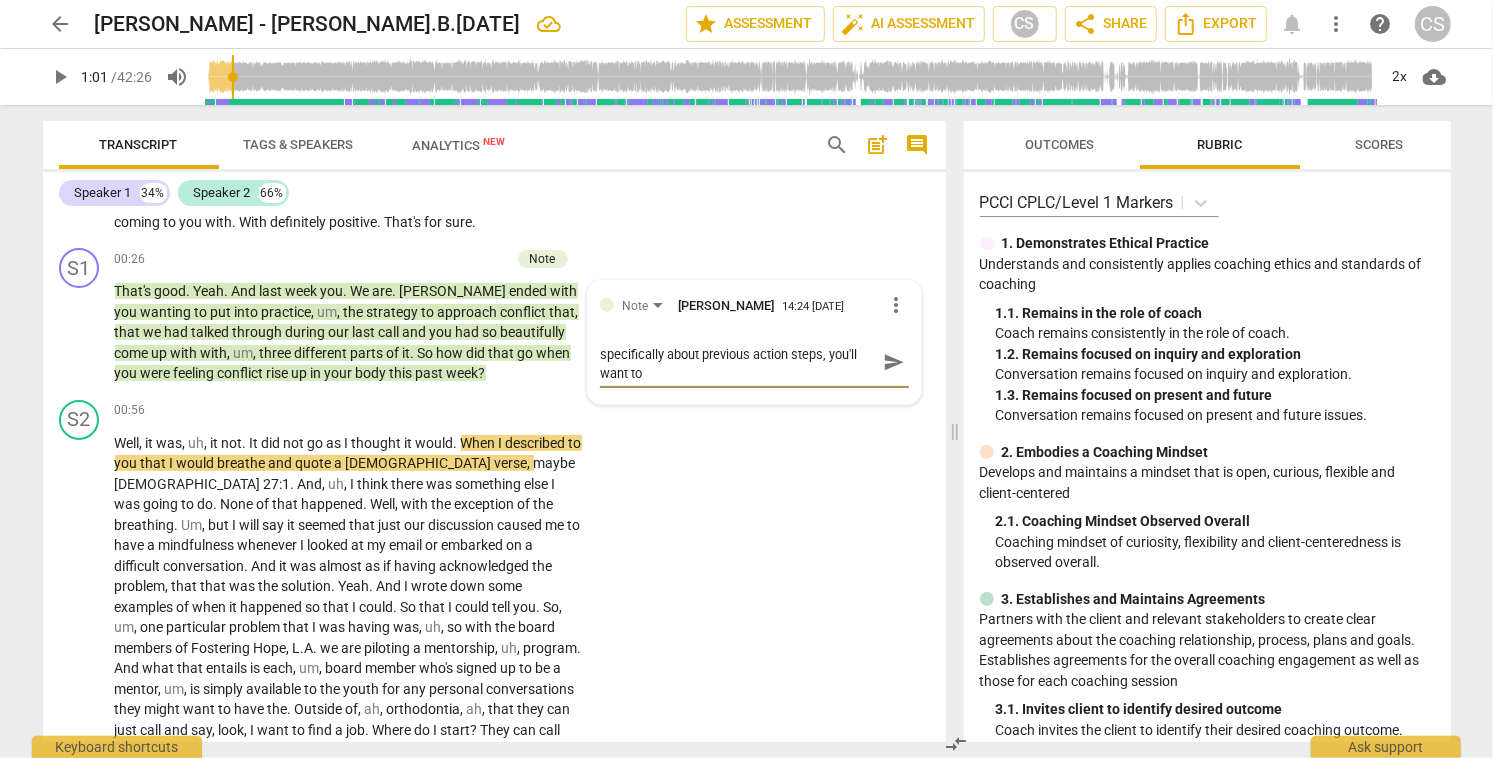 type on "unless it has been agreed that you would ask specifically about previous action steps, you'll want to" 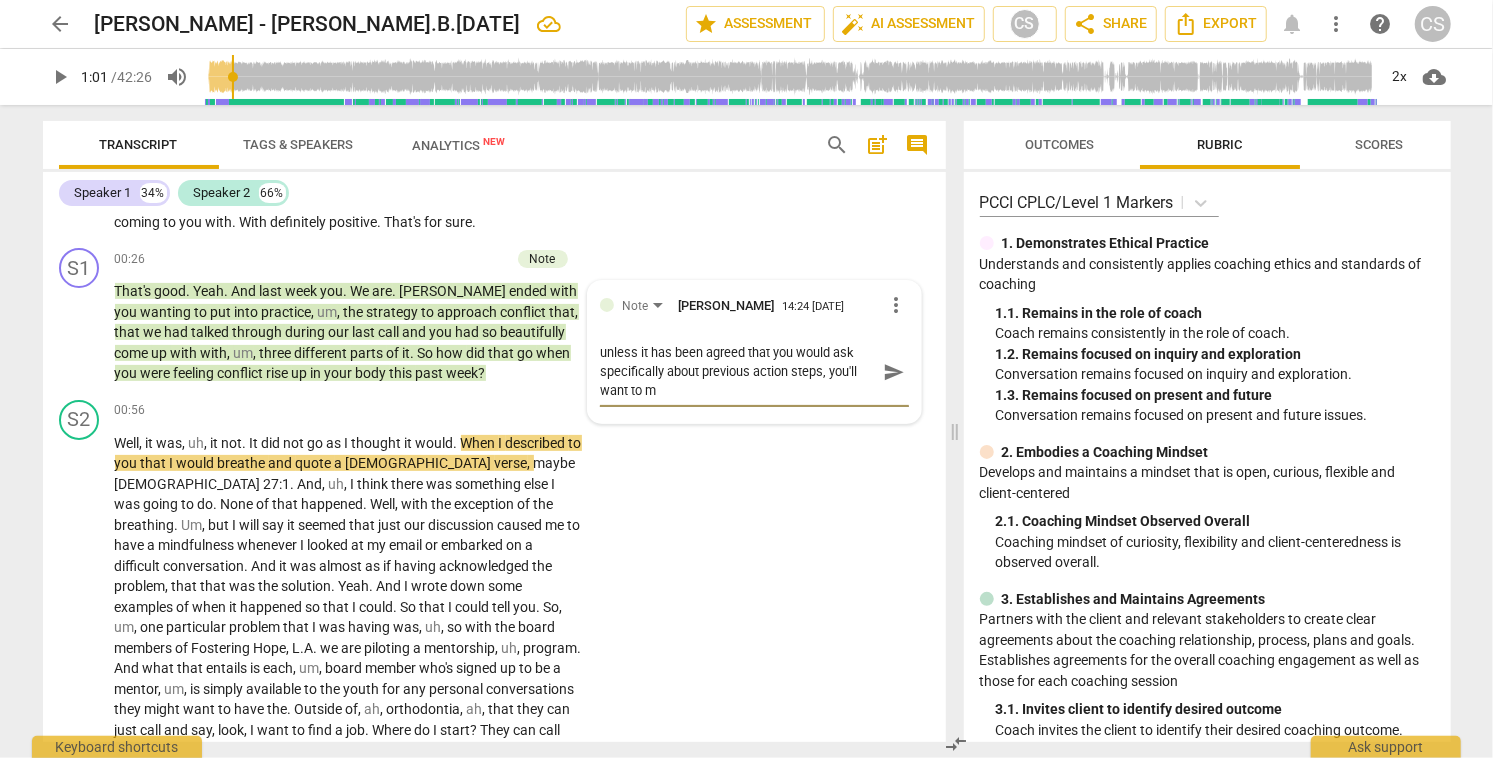 scroll, scrollTop: 0, scrollLeft: 0, axis: both 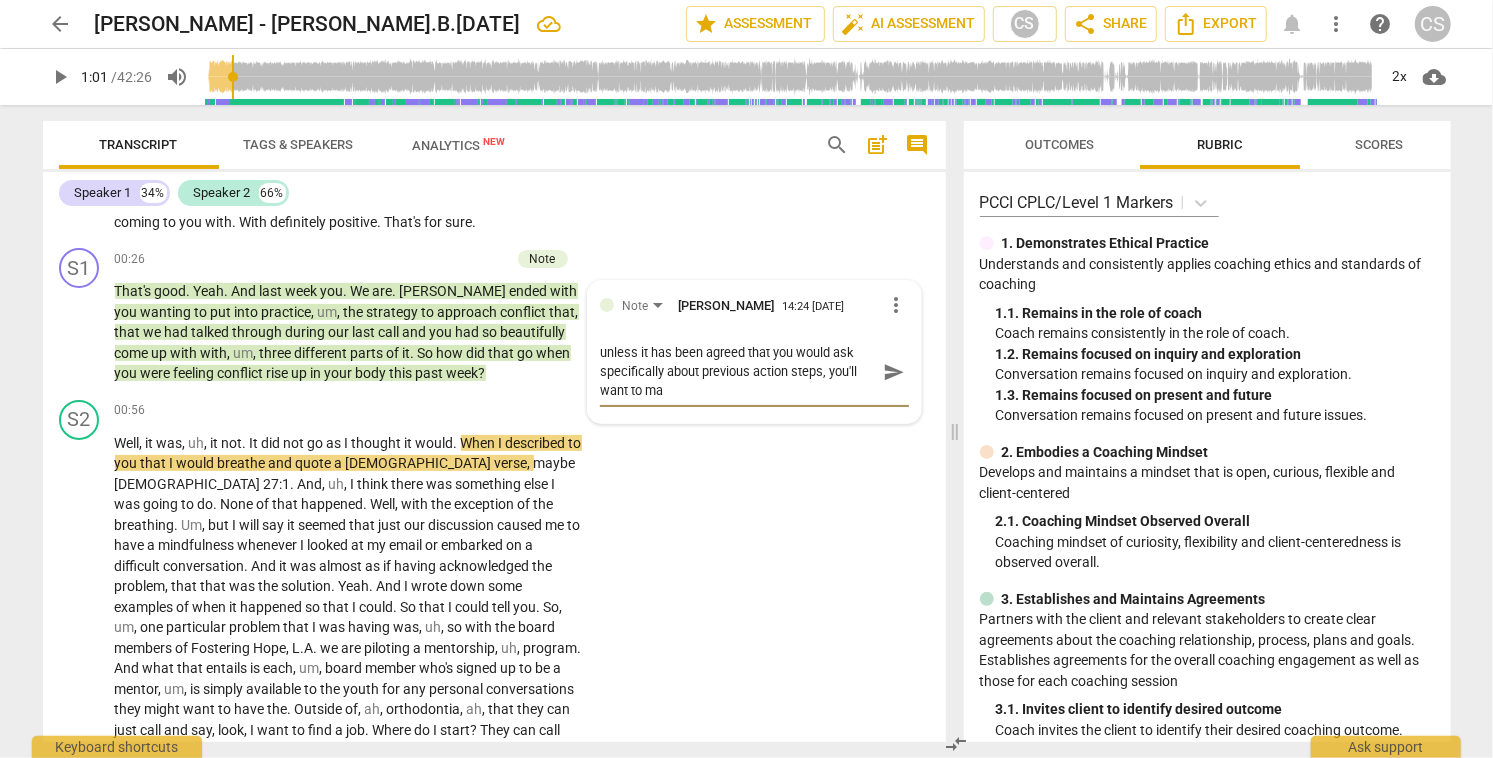 type on "unless it has been agreed that you would ask specifically about previous action steps, you'll want to mak" 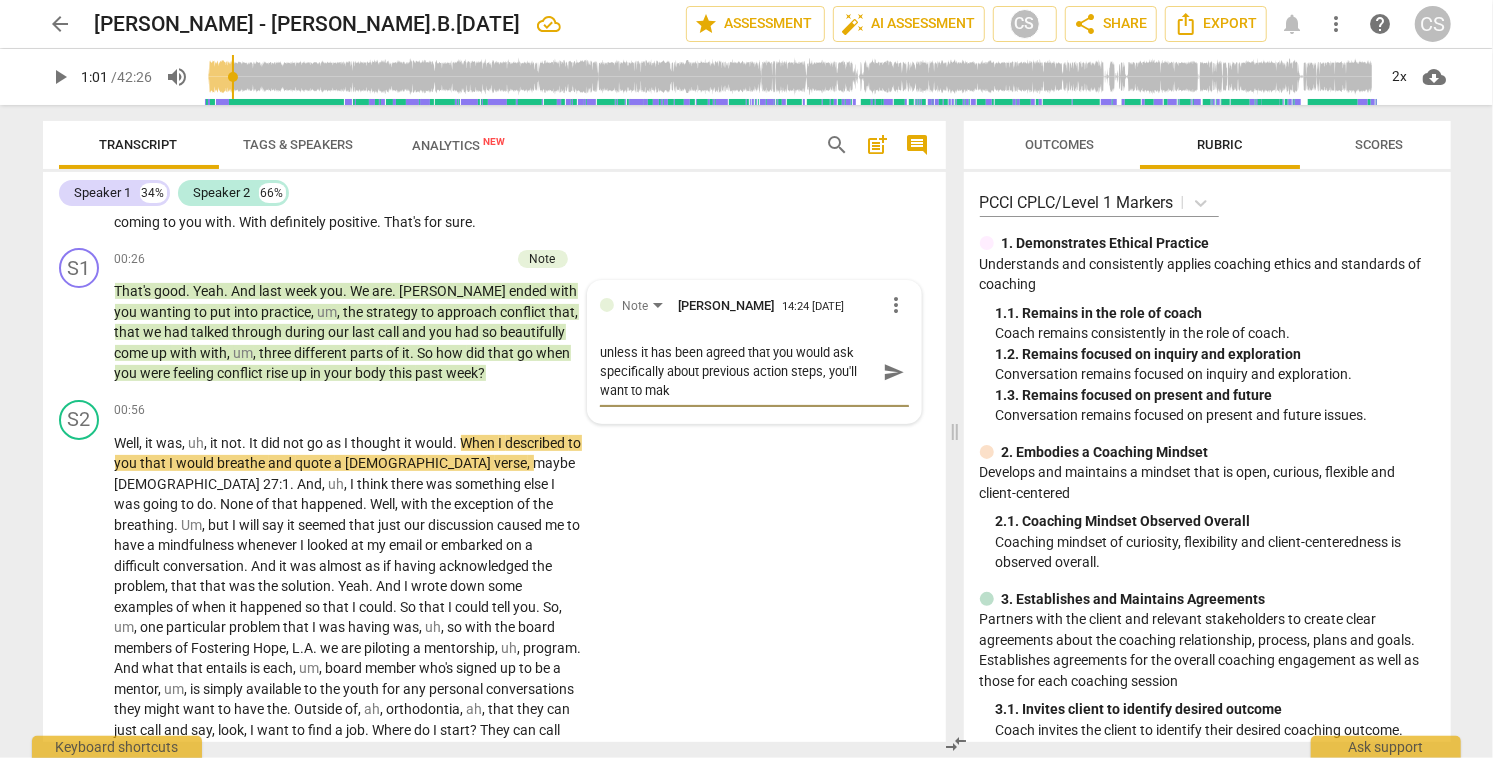 type on "unless it has been agreed that you would ask specifically about previous action steps, you'll want to make" 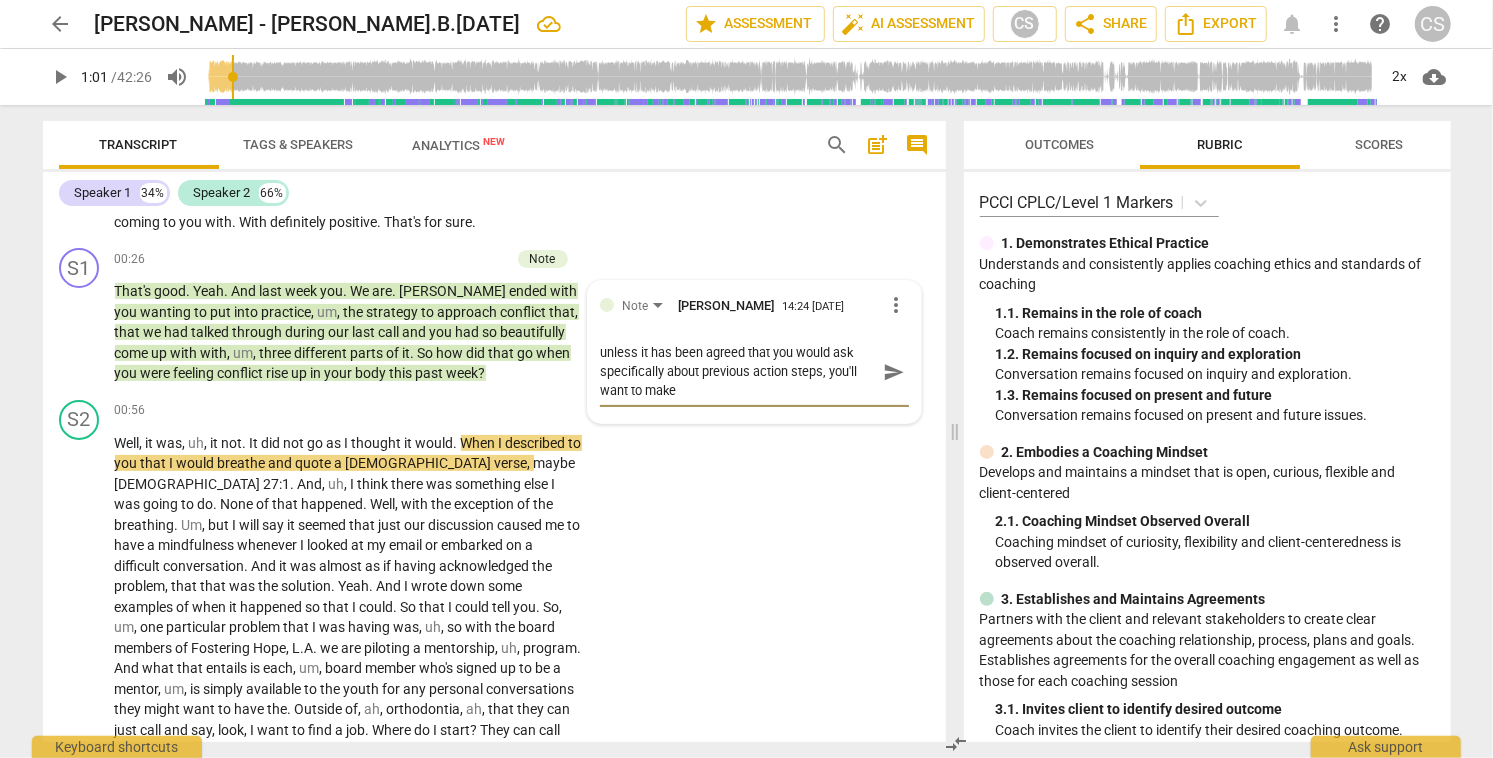 type on "unless it has been agreed that you would ask specifically about previous action steps, you'll want to make" 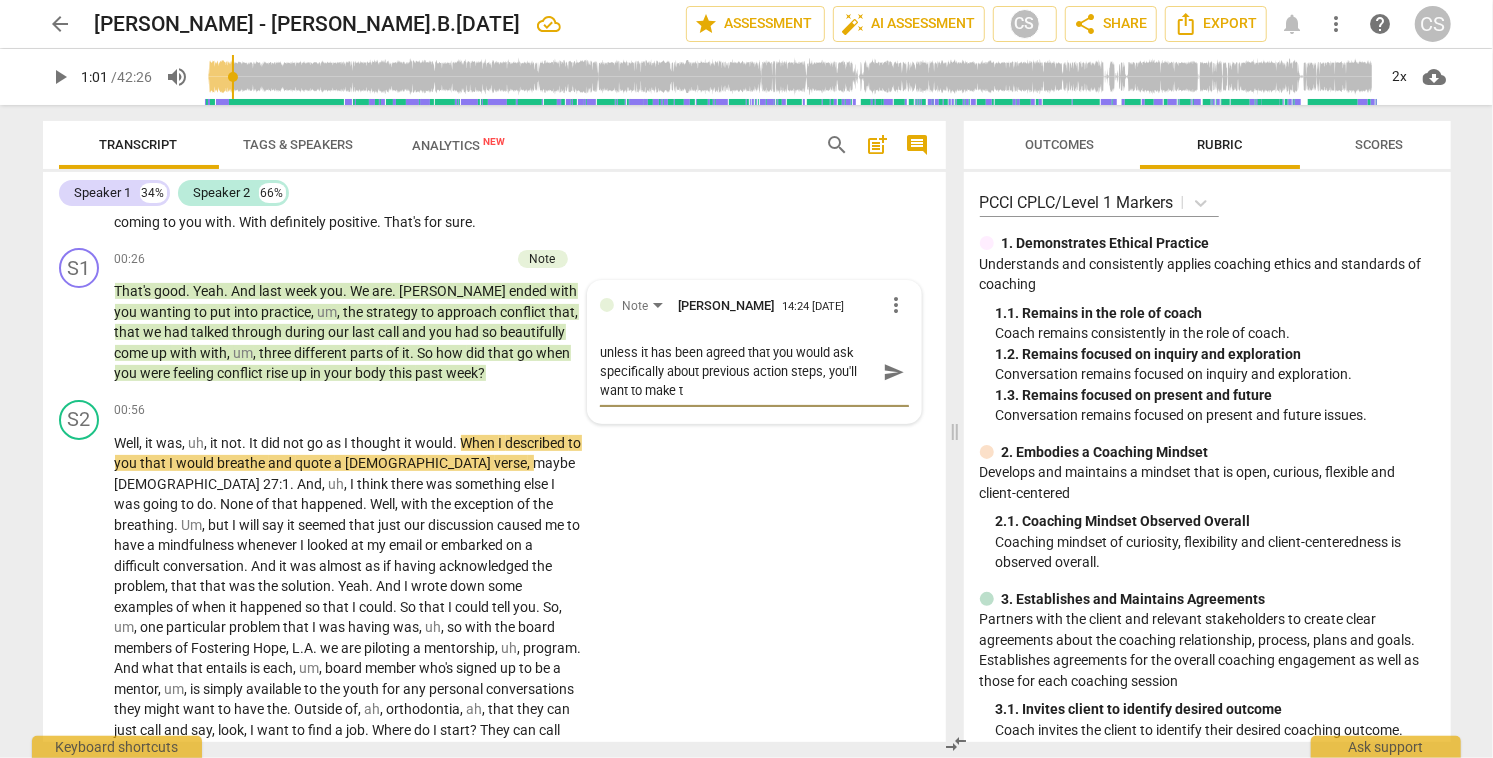 type on "unless it has been agreed that you would ask specifically about previous action steps, you'll want to make th" 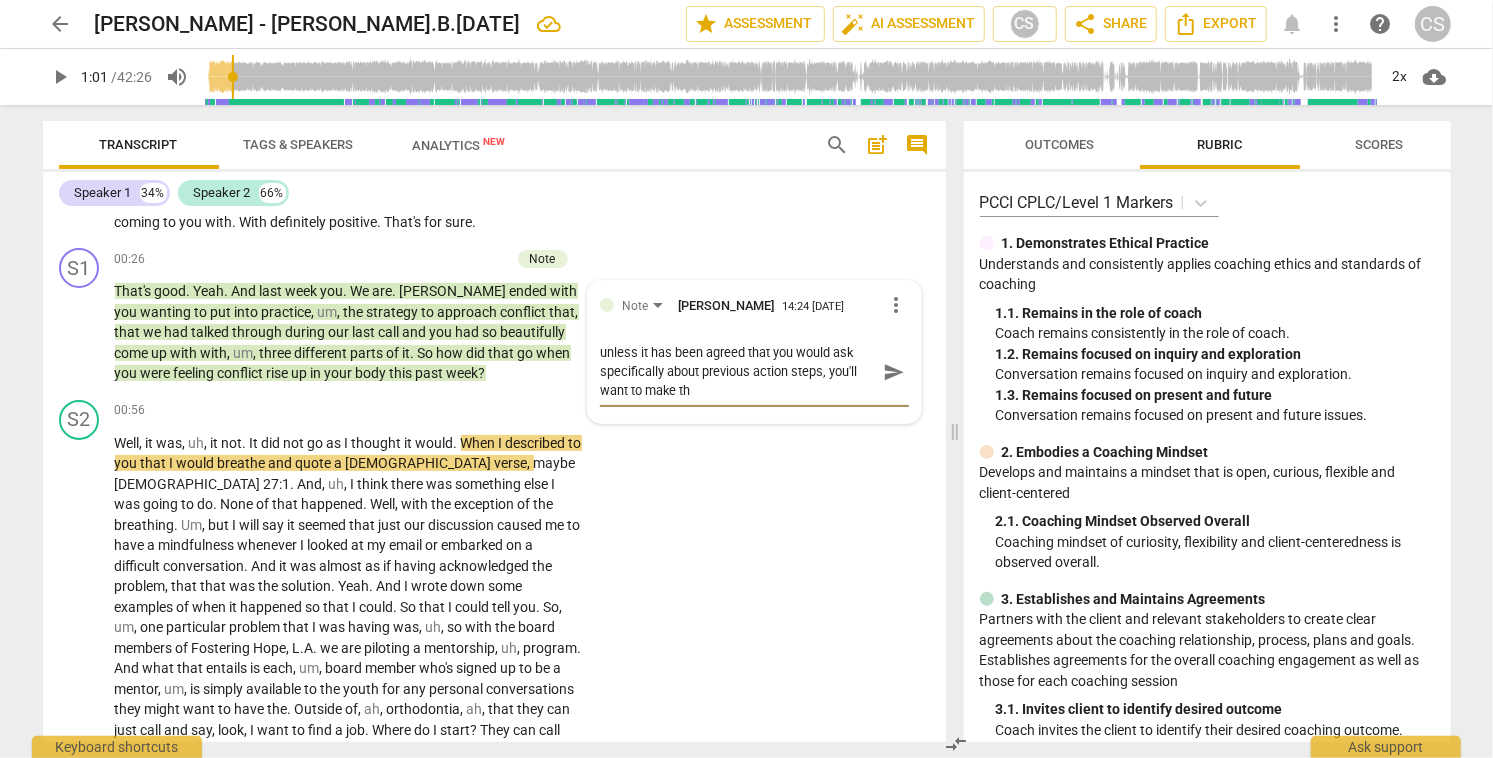 type on "unless it has been agreed that you would ask specifically about previous action steps, you'll want to make thi" 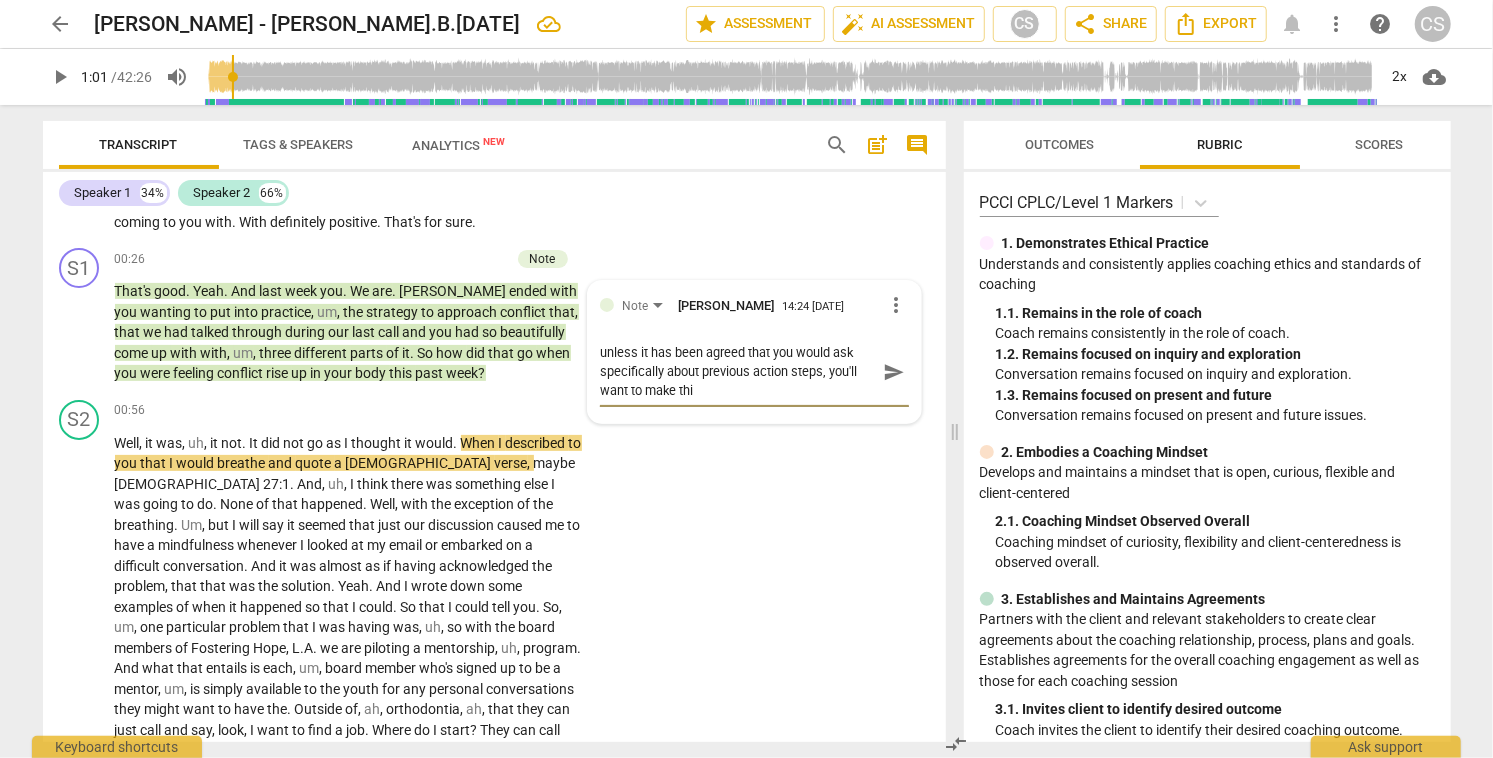 type on "unless it has been agreed that you would ask specifically about previous action steps, you'll want to make this" 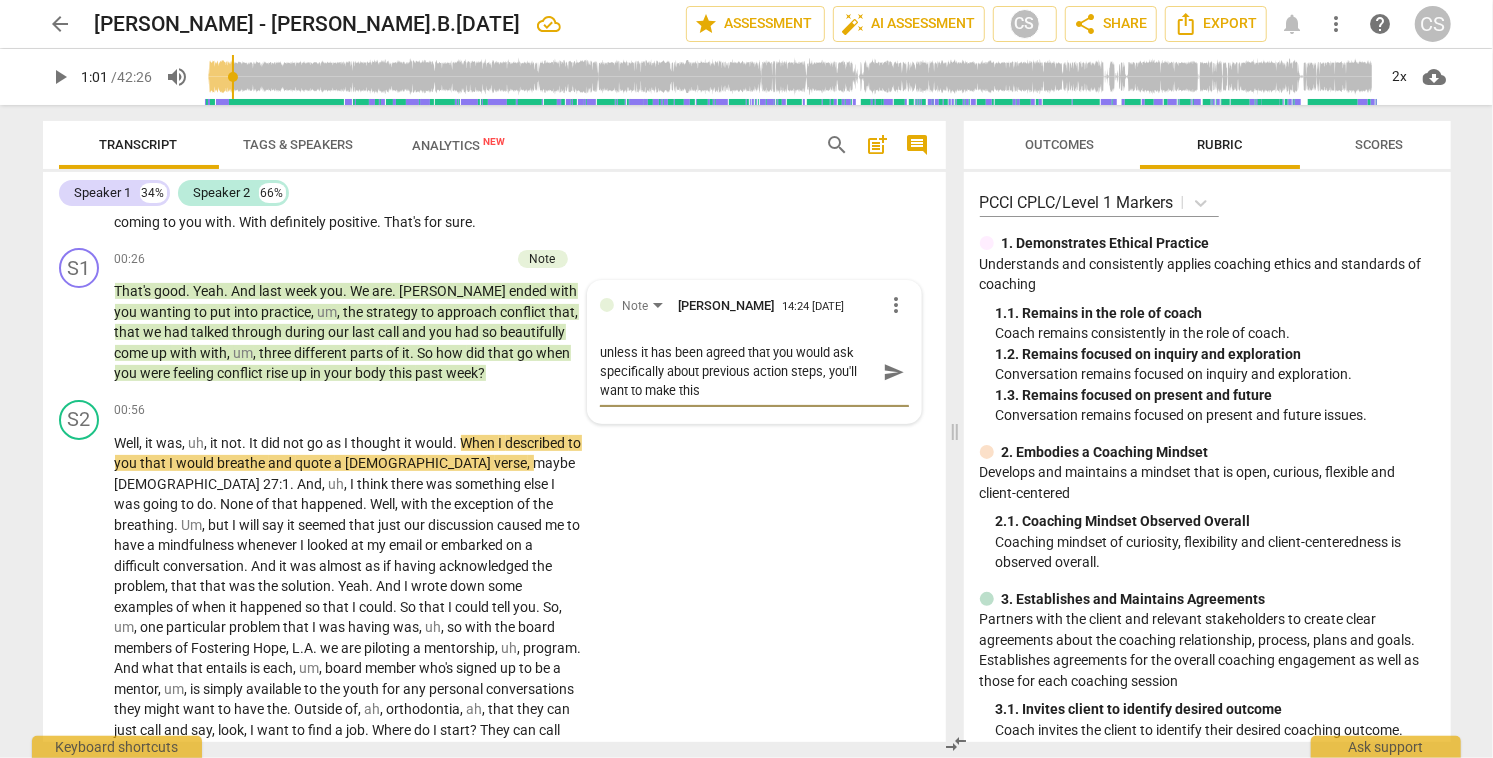 type on "unless it has been agreed that you would ask specifically about previous action steps, you'll want to make this" 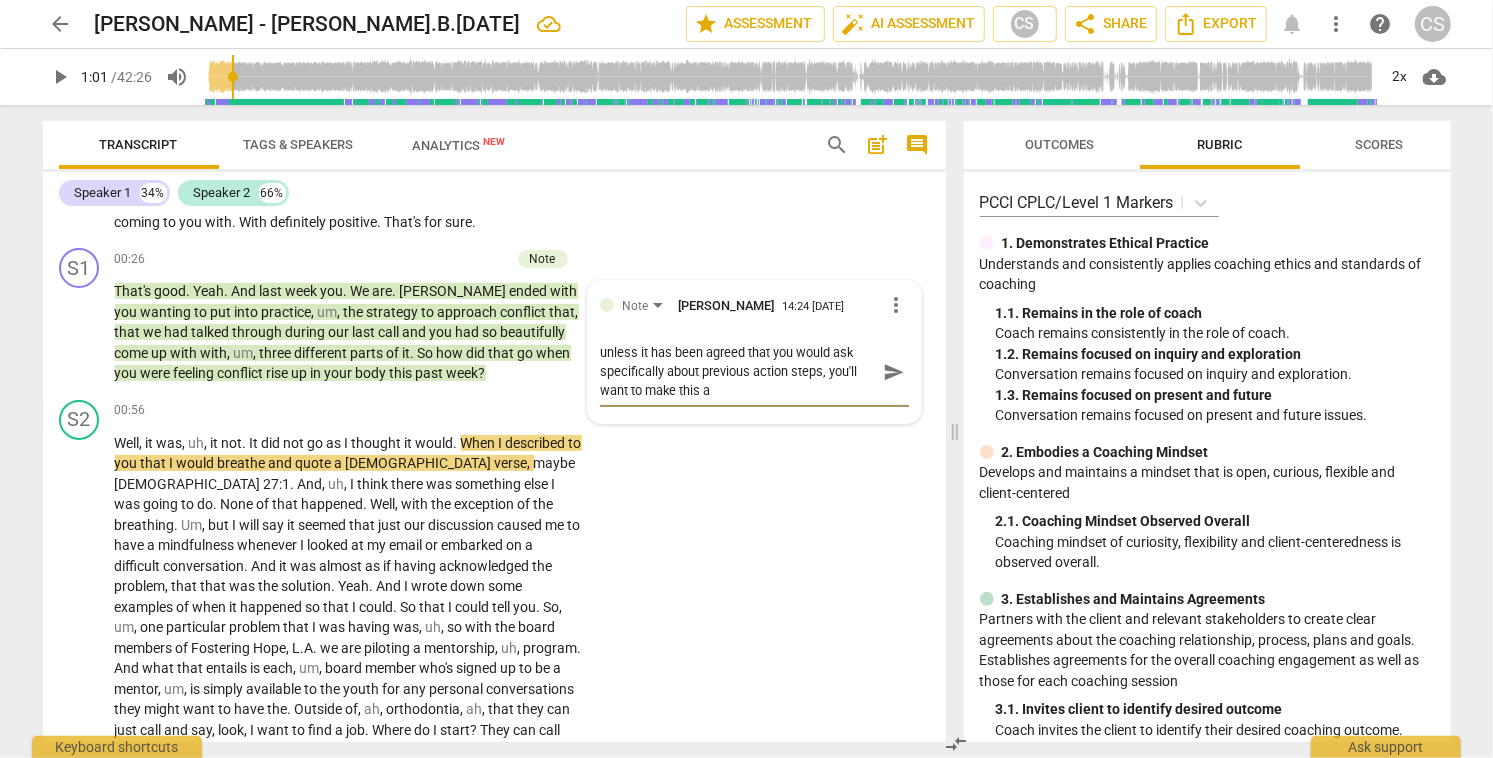 type 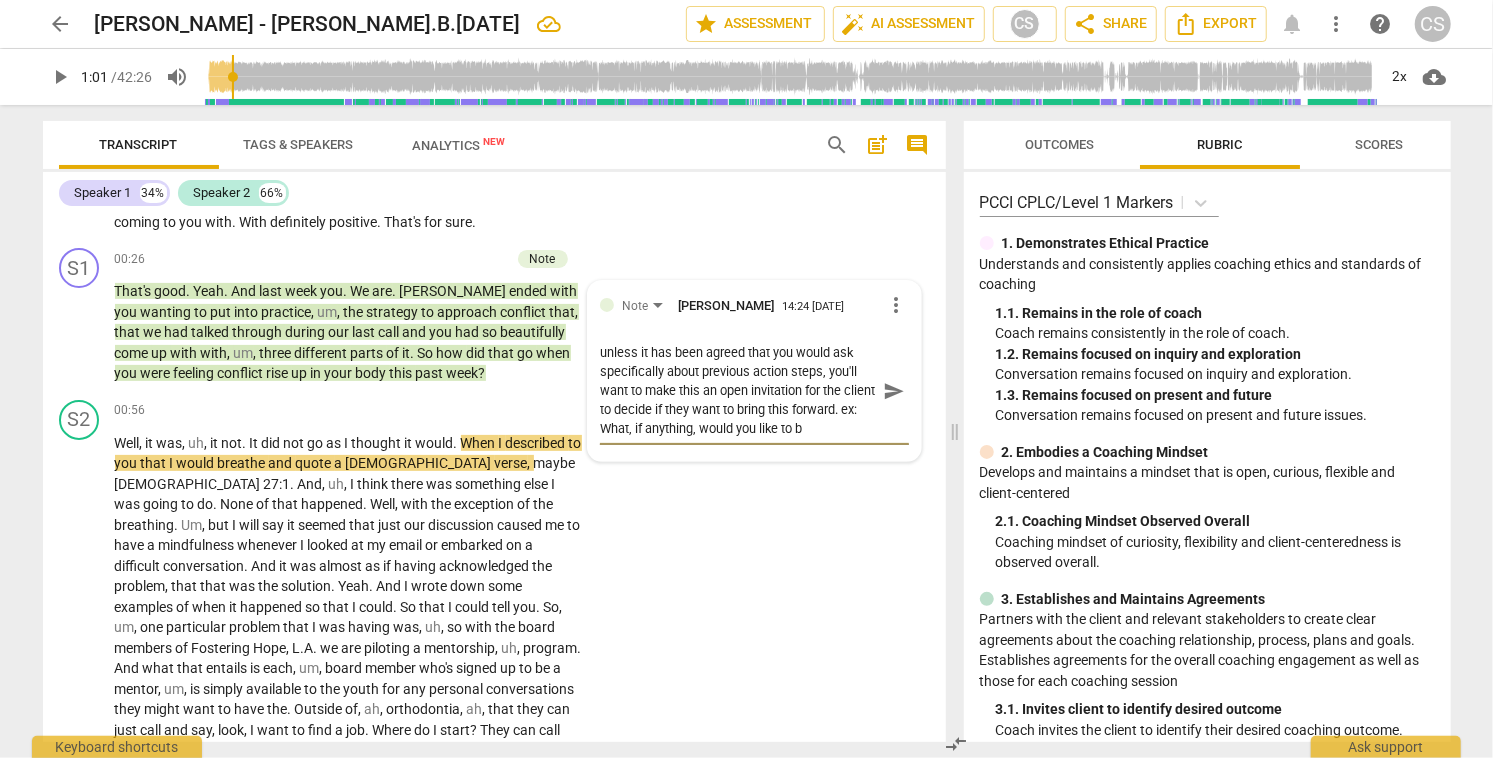scroll, scrollTop: 17, scrollLeft: 0, axis: vertical 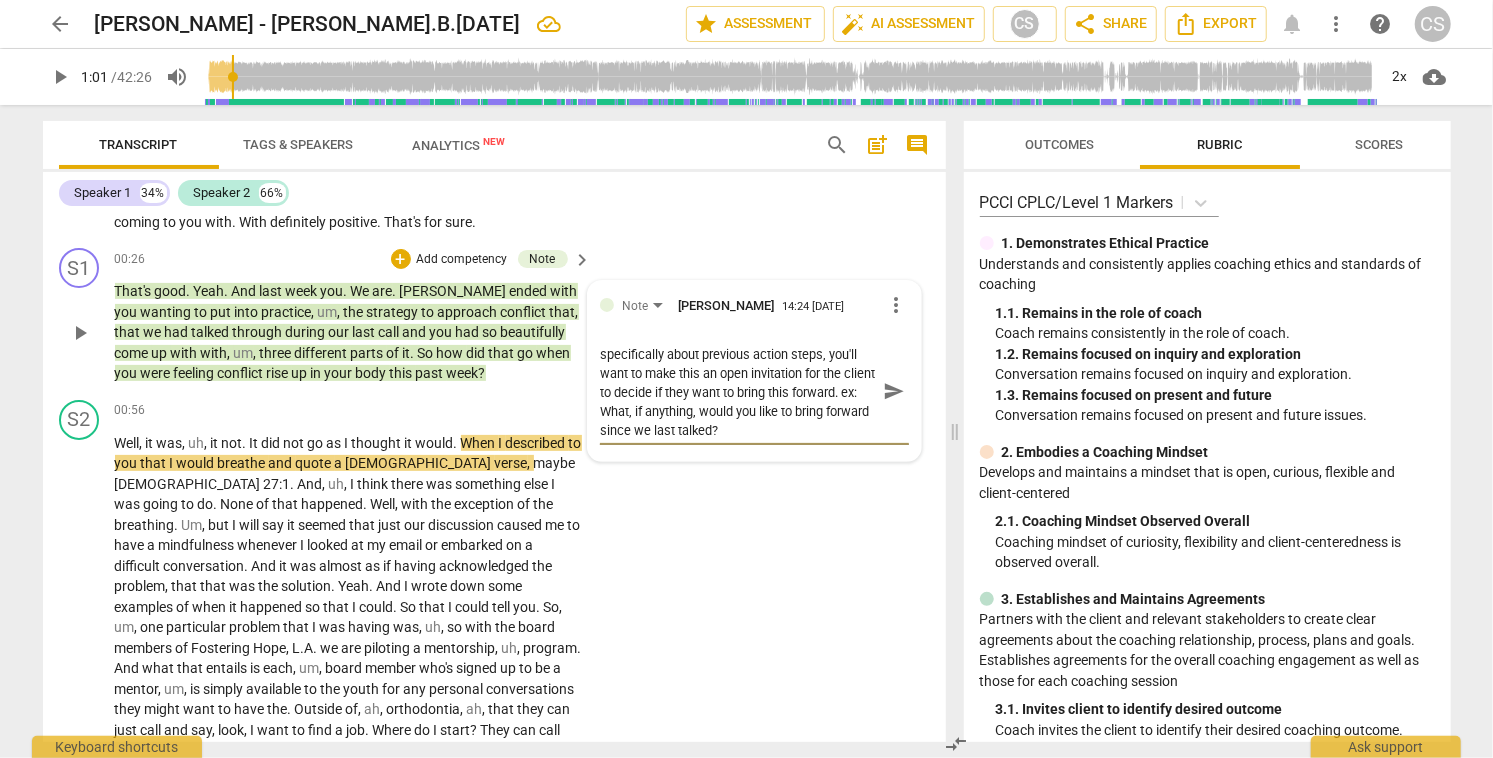 click on "send" at bounding box center [894, 391] 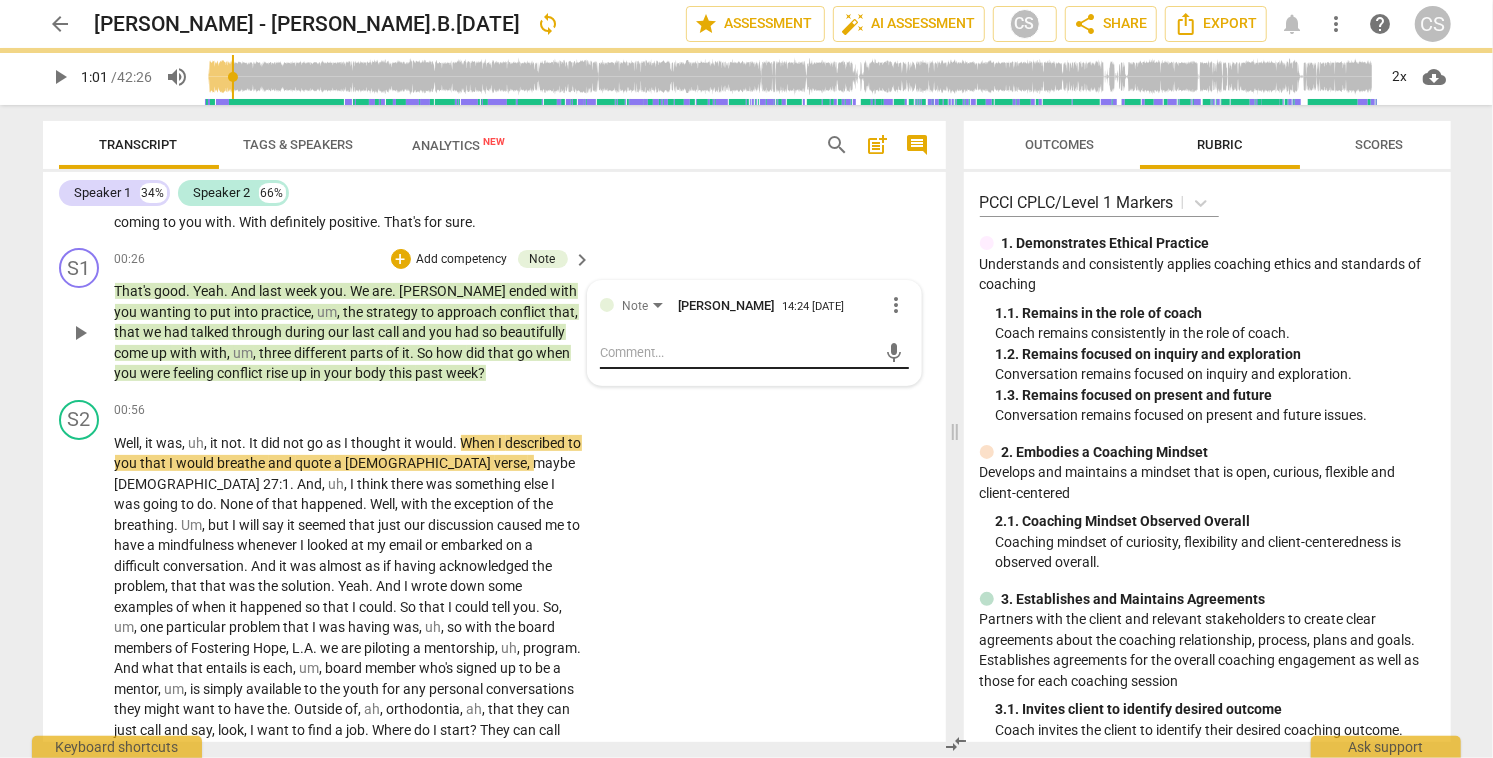 scroll, scrollTop: 0, scrollLeft: 0, axis: both 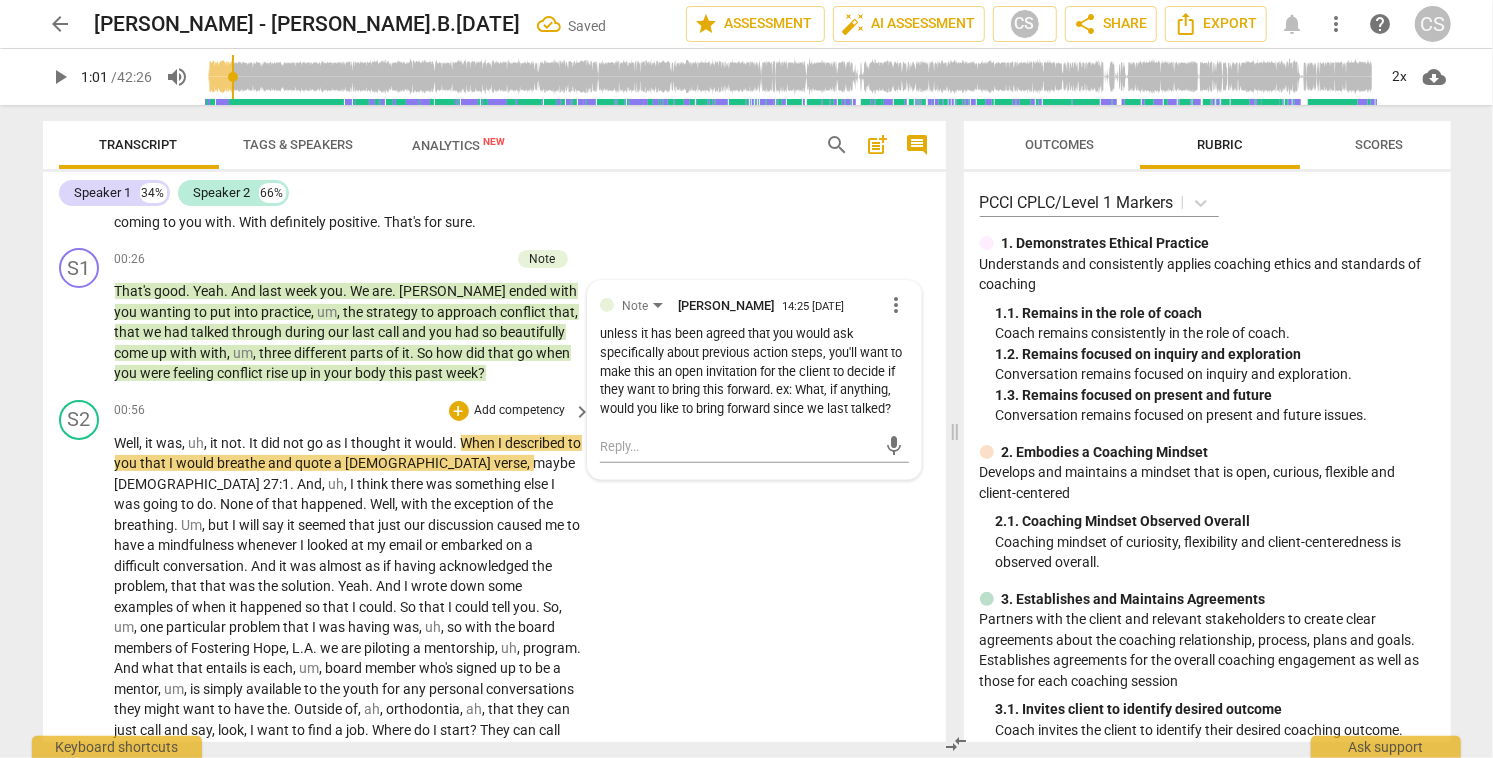 click on "would" at bounding box center (197, 463) 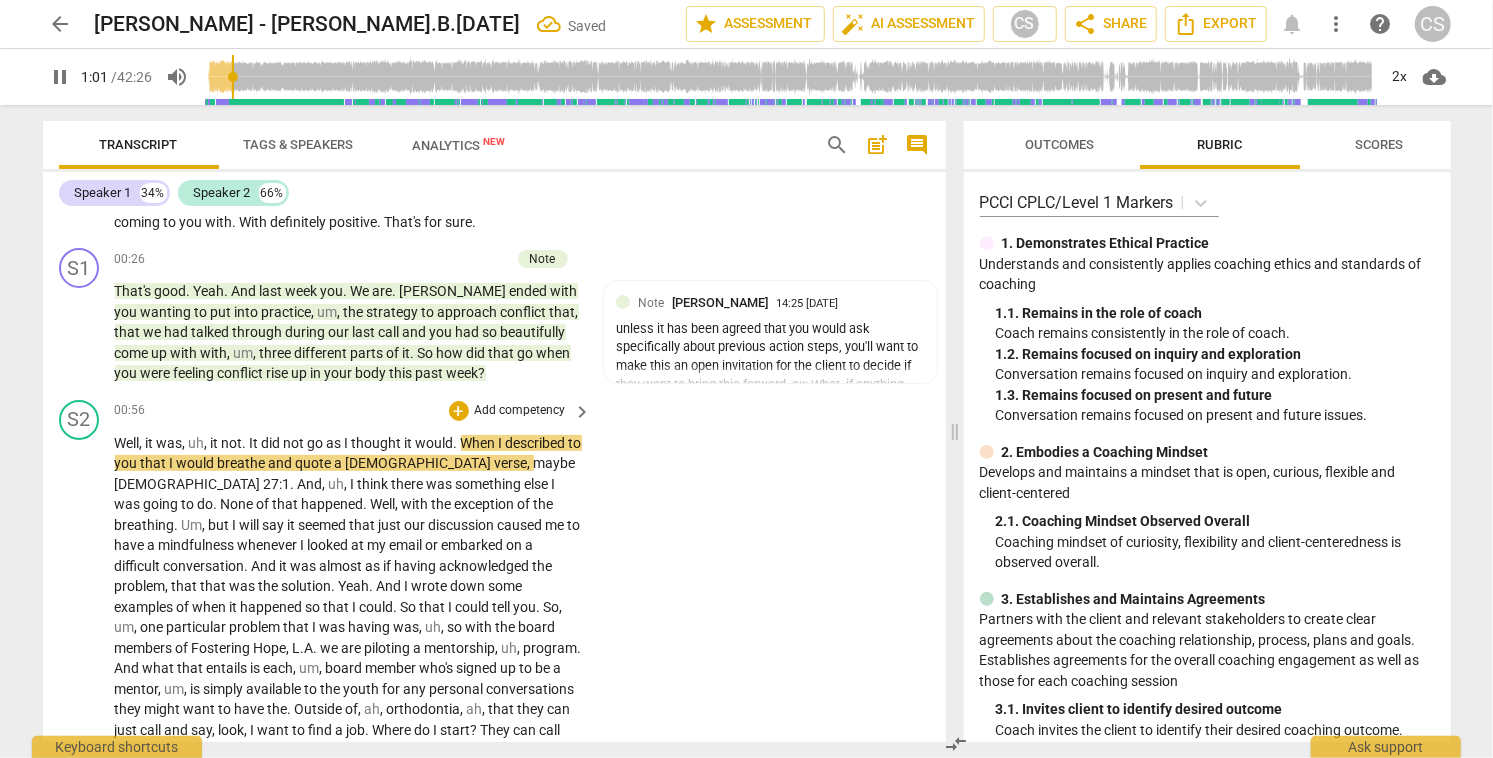 click on "would" at bounding box center [197, 463] 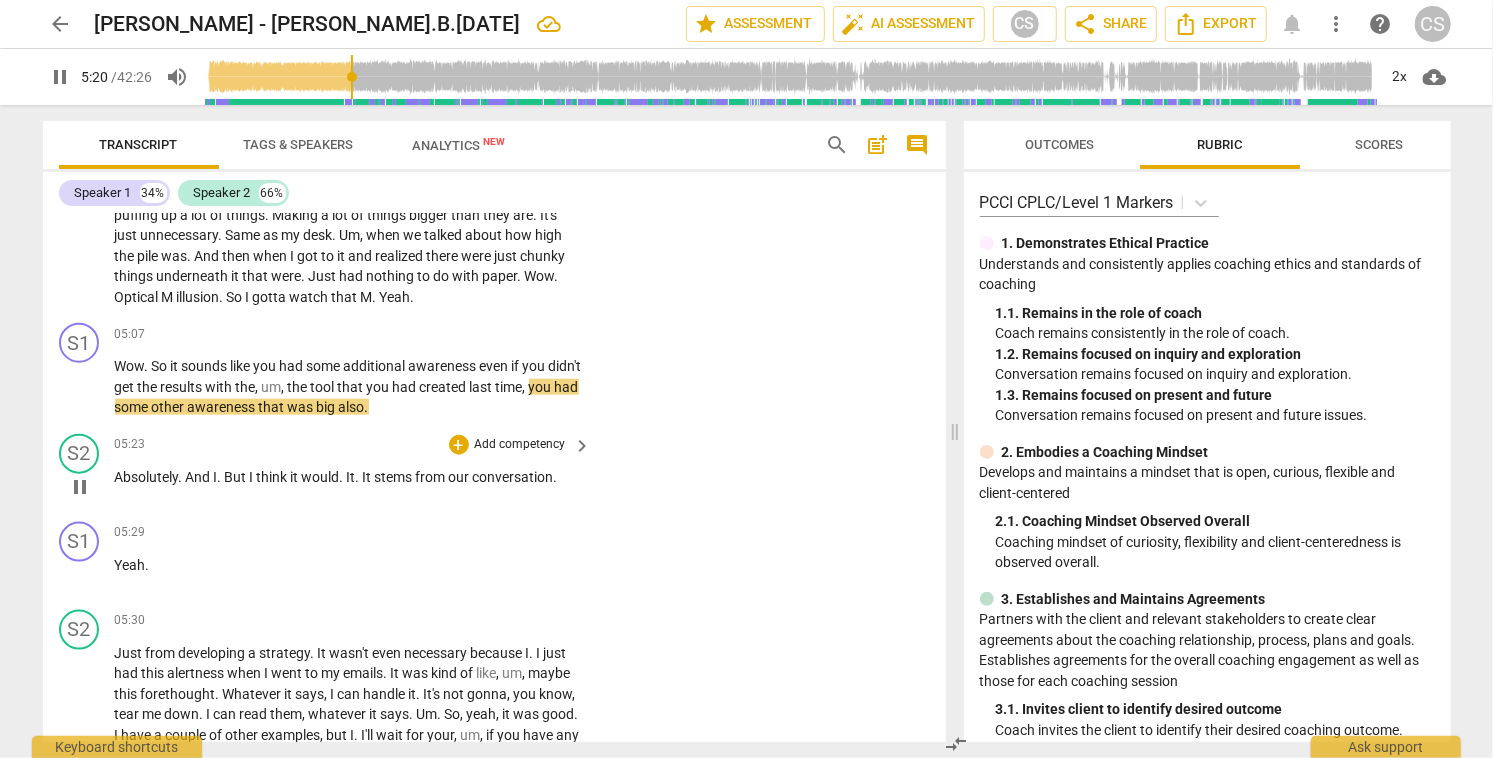 scroll, scrollTop: 1389, scrollLeft: 0, axis: vertical 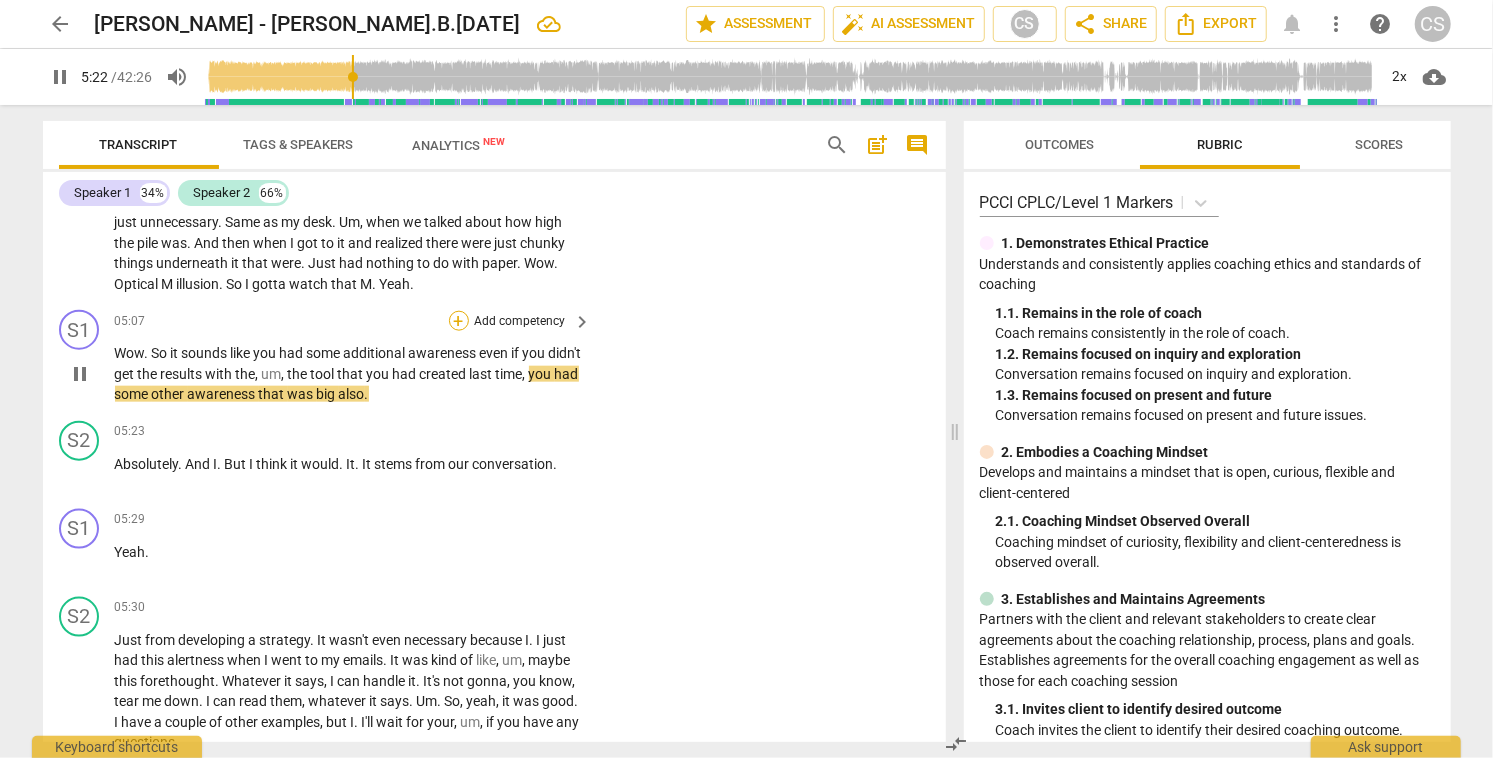 click on "+" at bounding box center [459, 321] 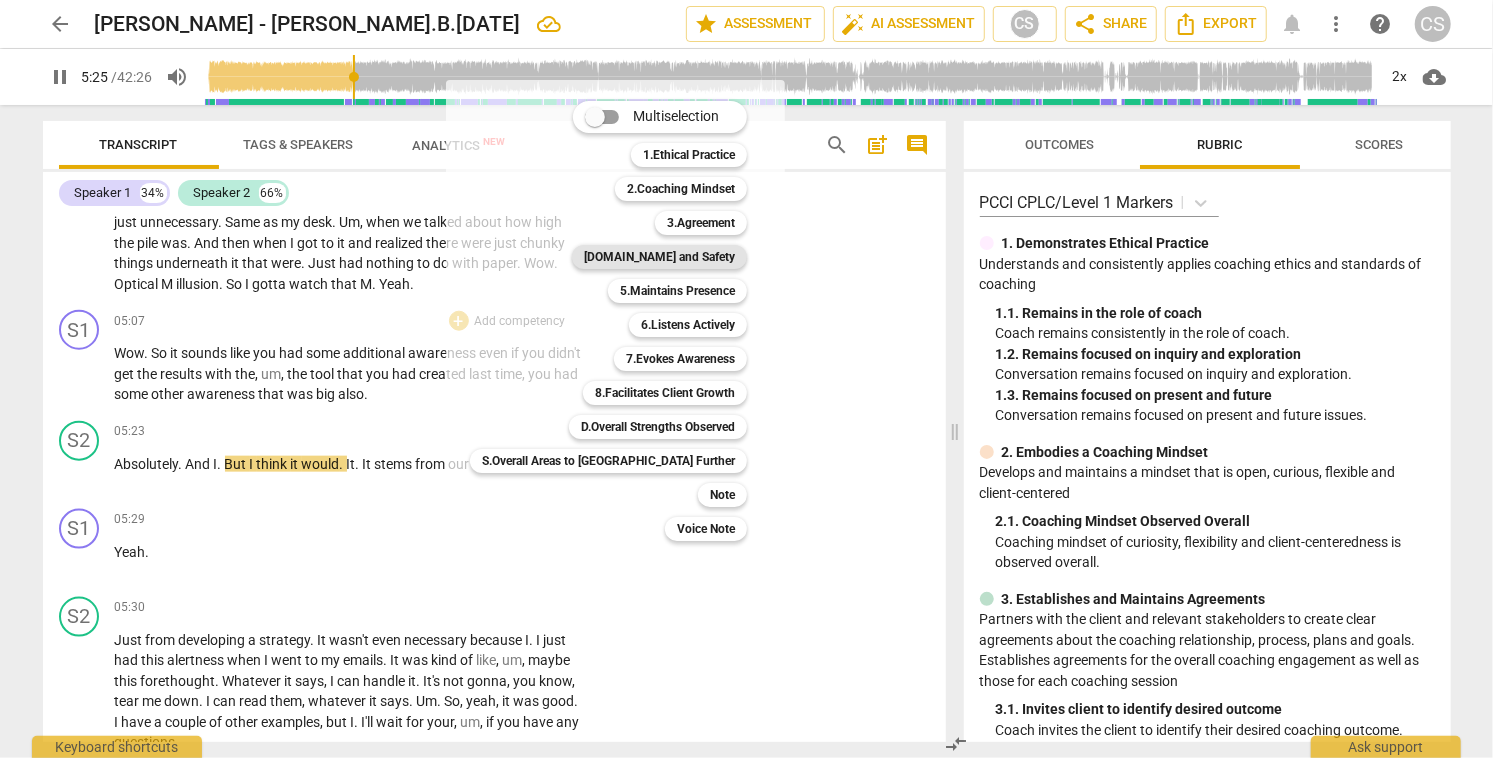 click on "[DOMAIN_NAME] and Safety" at bounding box center [659, 257] 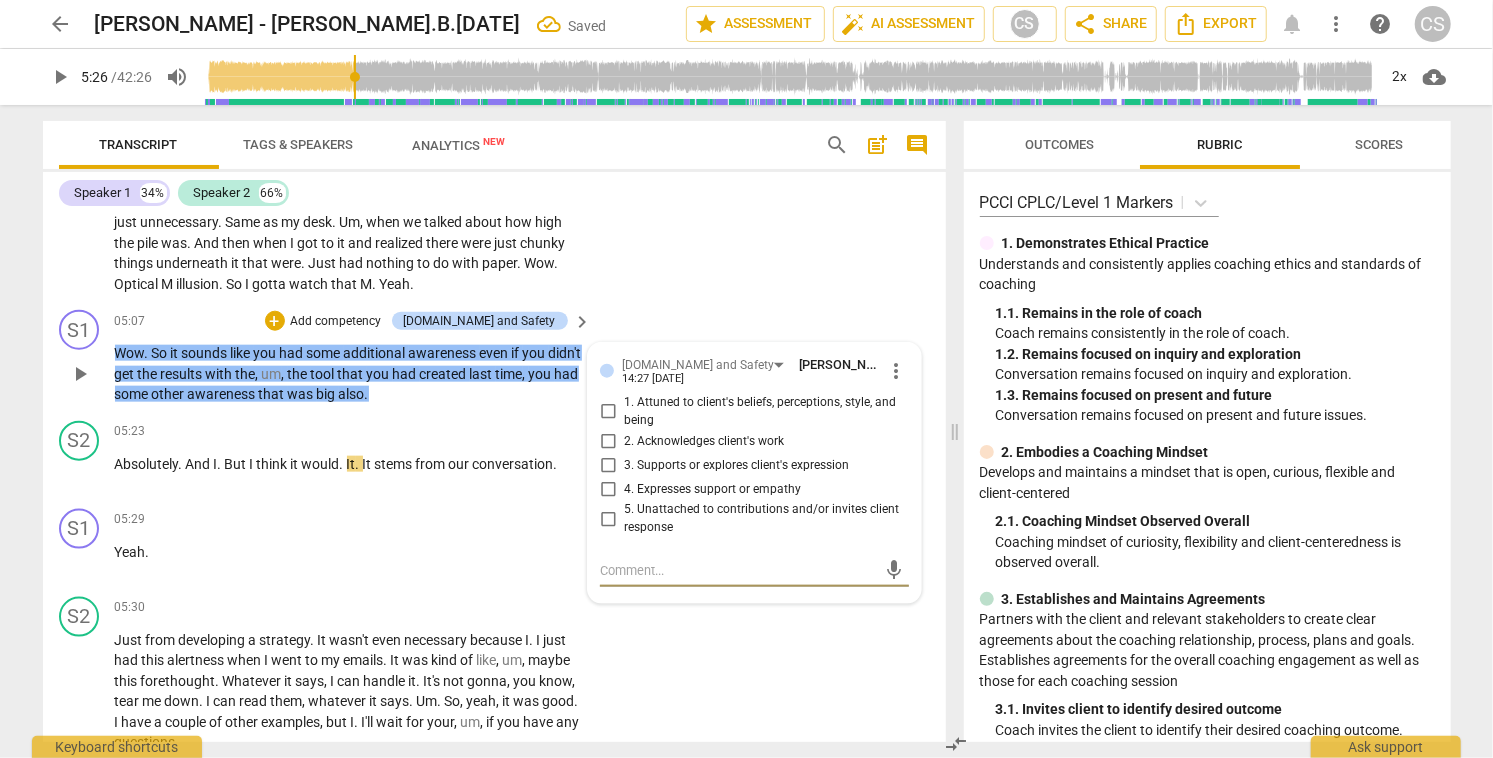 click on "2. Acknowledges client's work" at bounding box center [608, 441] 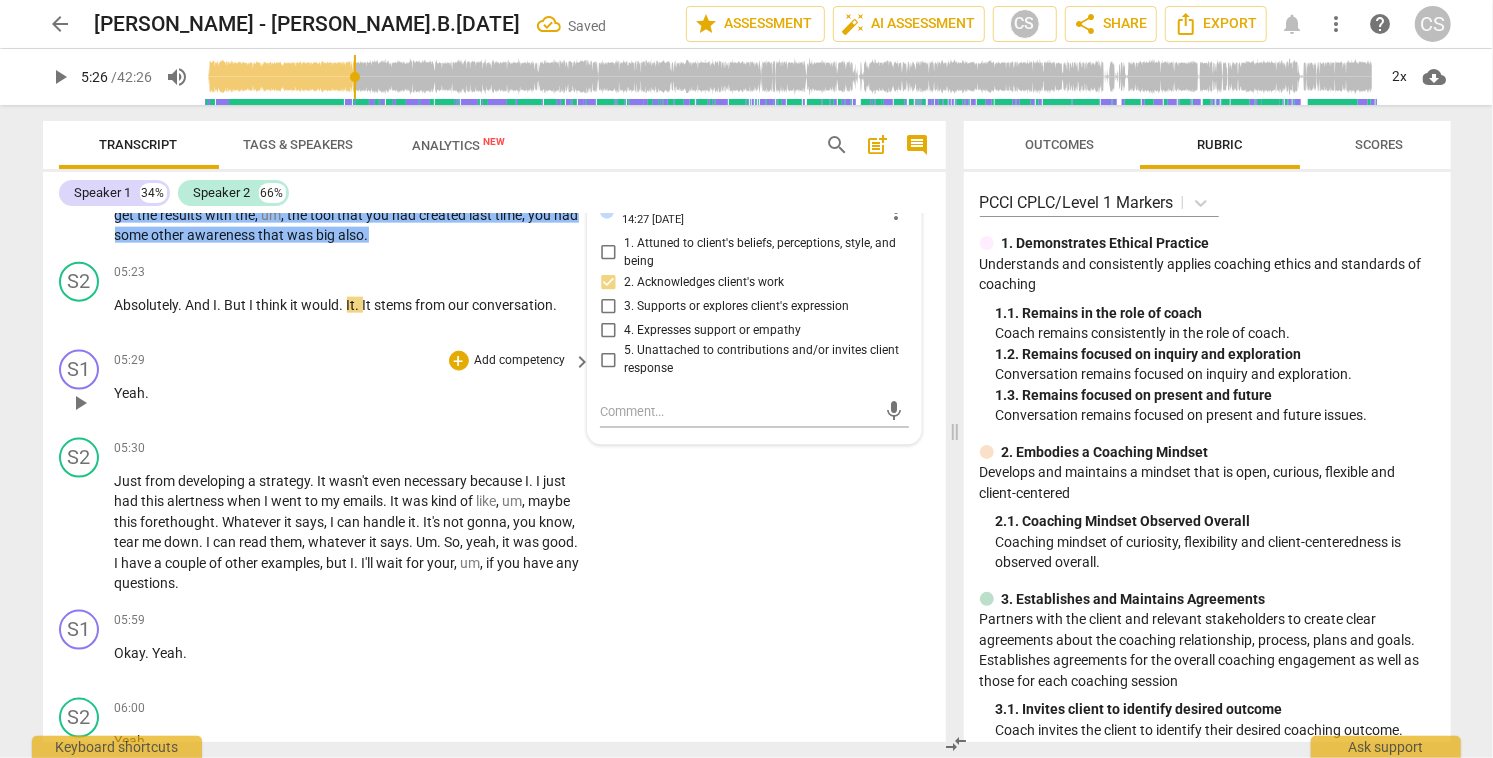 scroll, scrollTop: 1555, scrollLeft: 0, axis: vertical 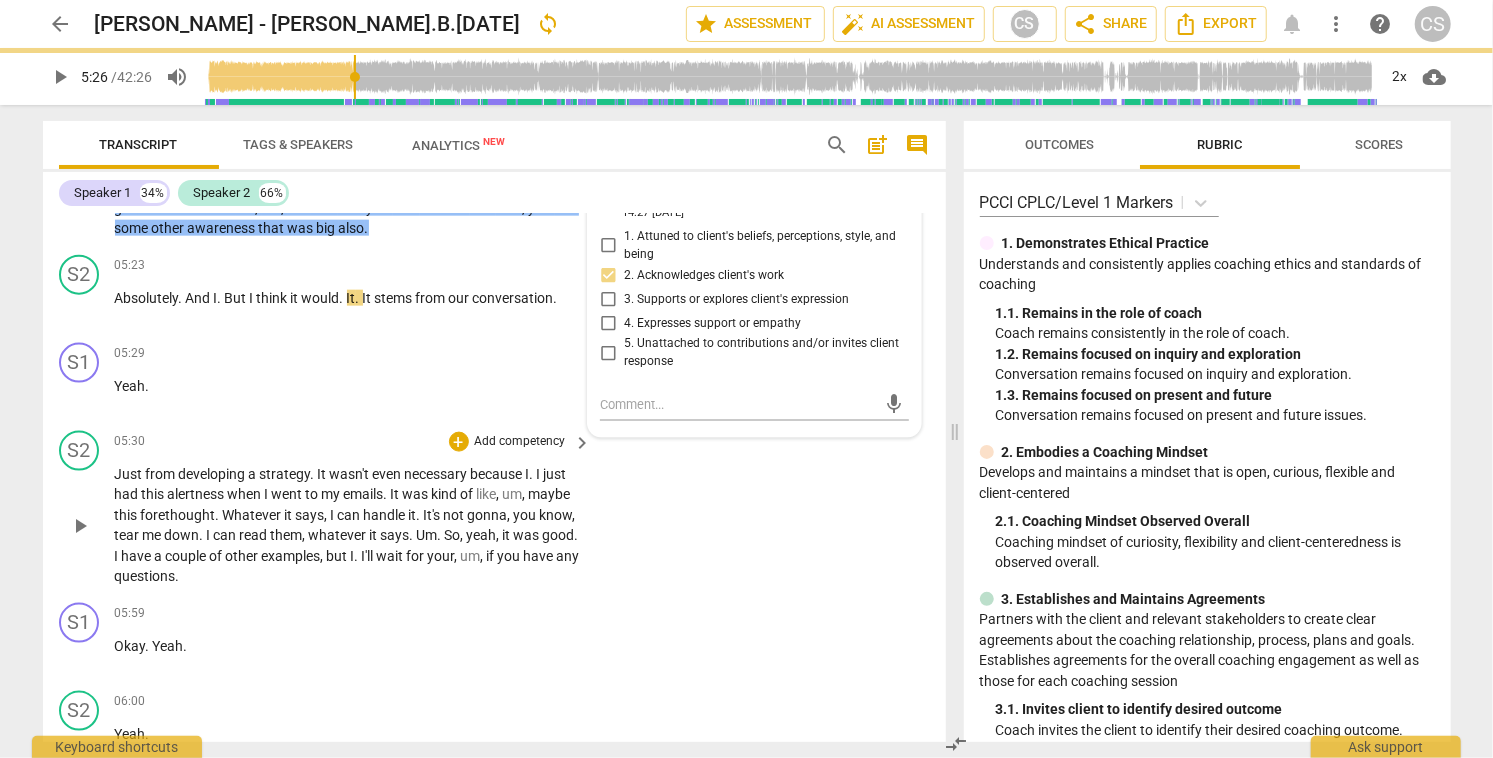 click on "play_arrow" at bounding box center [80, 526] 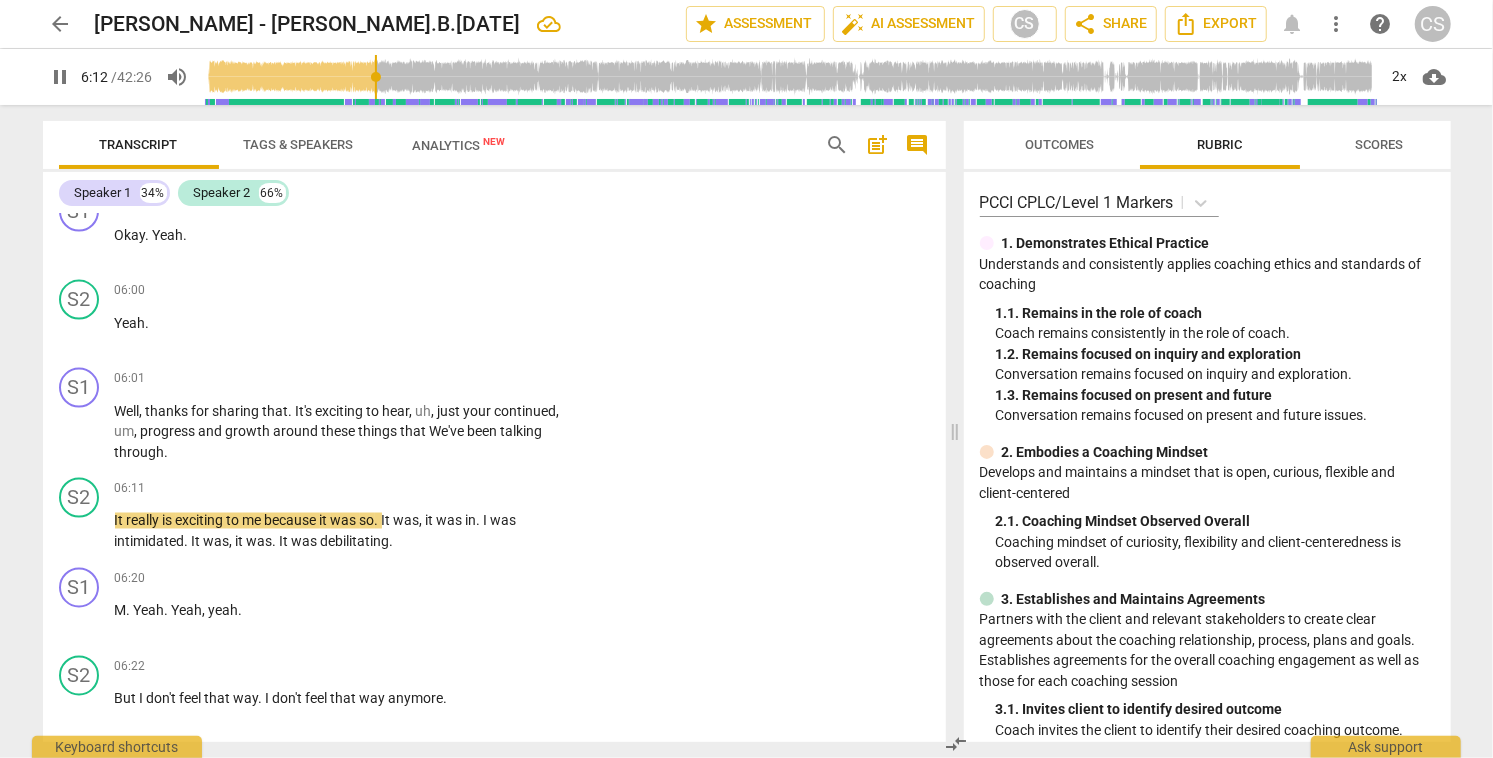 scroll, scrollTop: 1968, scrollLeft: 0, axis: vertical 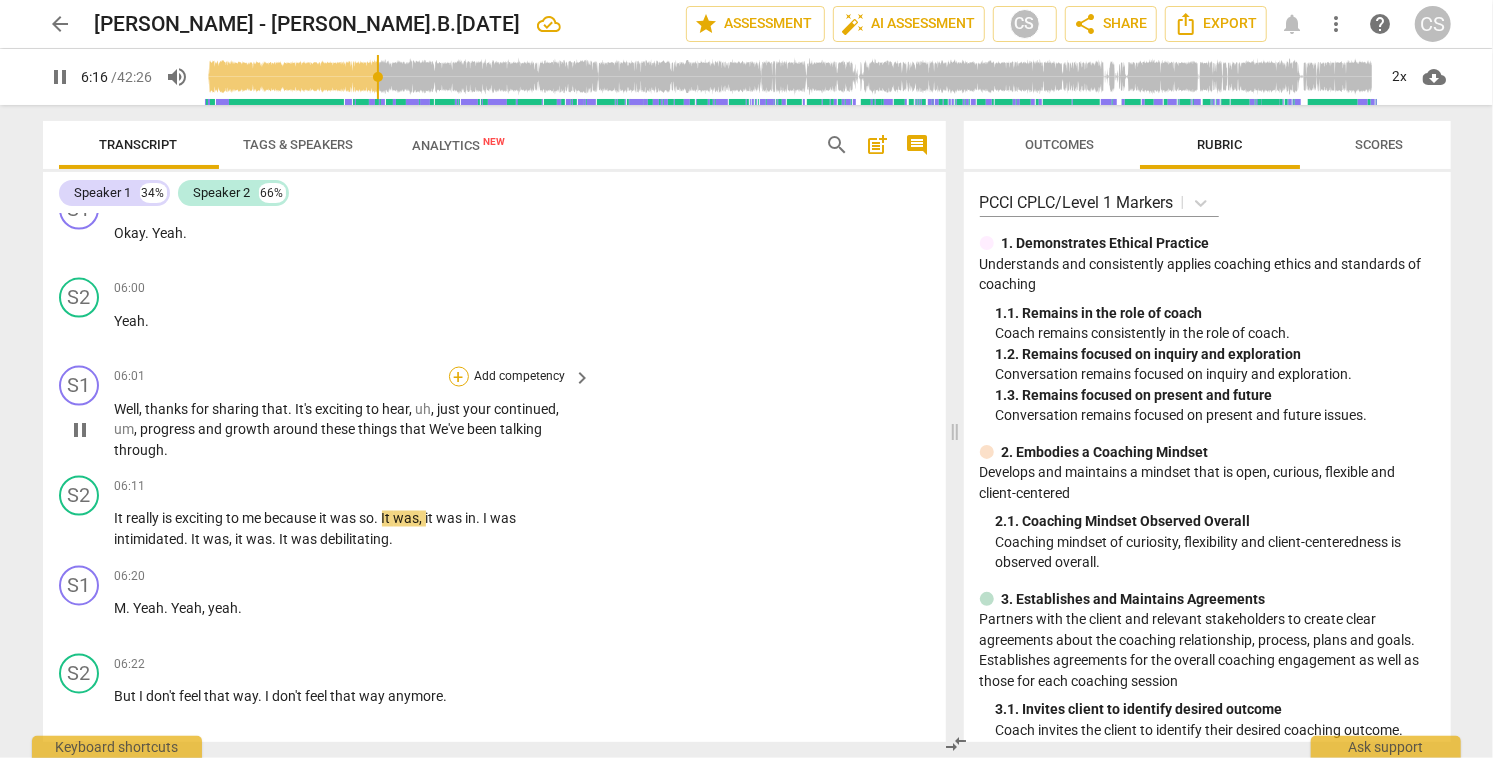 click on "+" at bounding box center (459, 377) 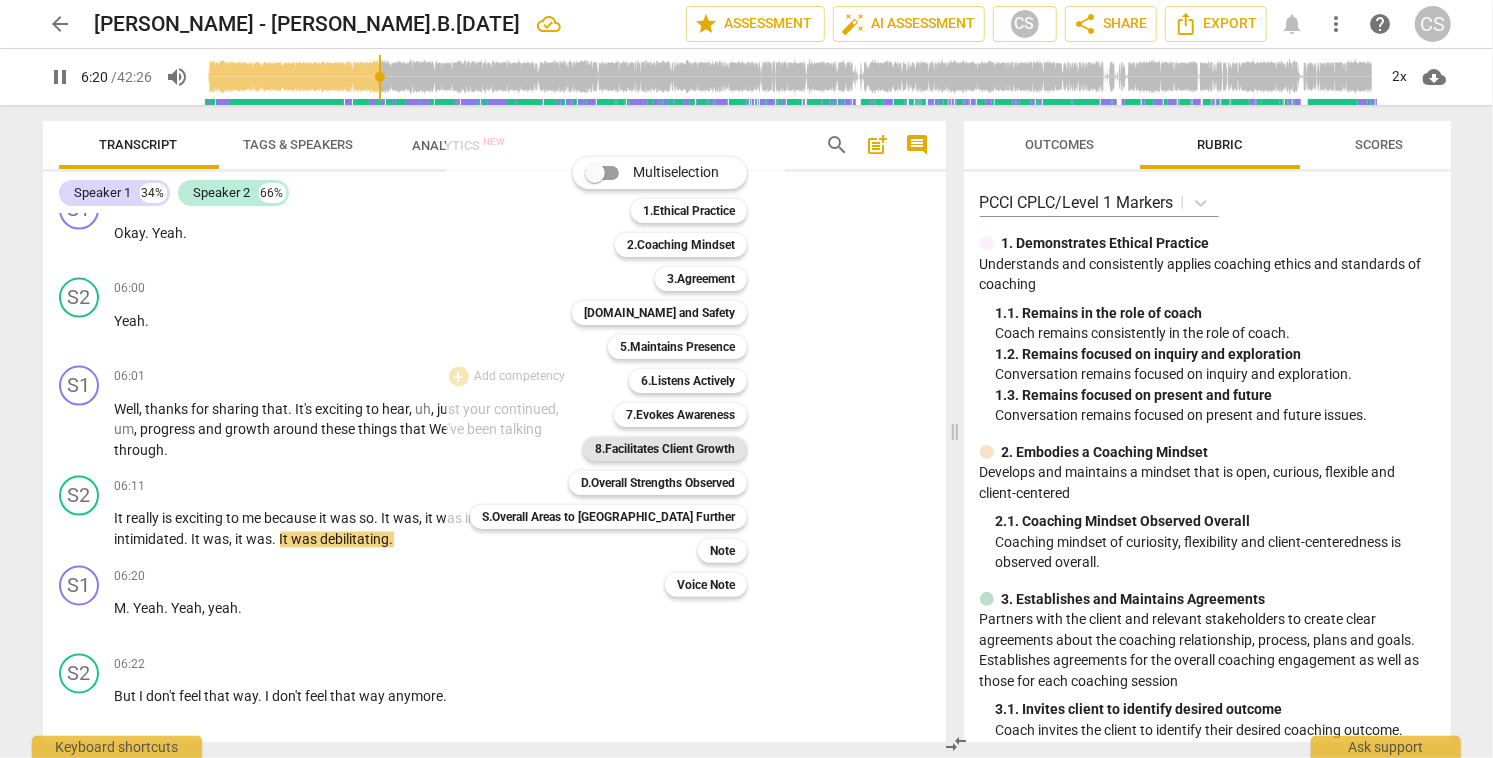 click on "8.Facilitates Client Growth" at bounding box center (665, 449) 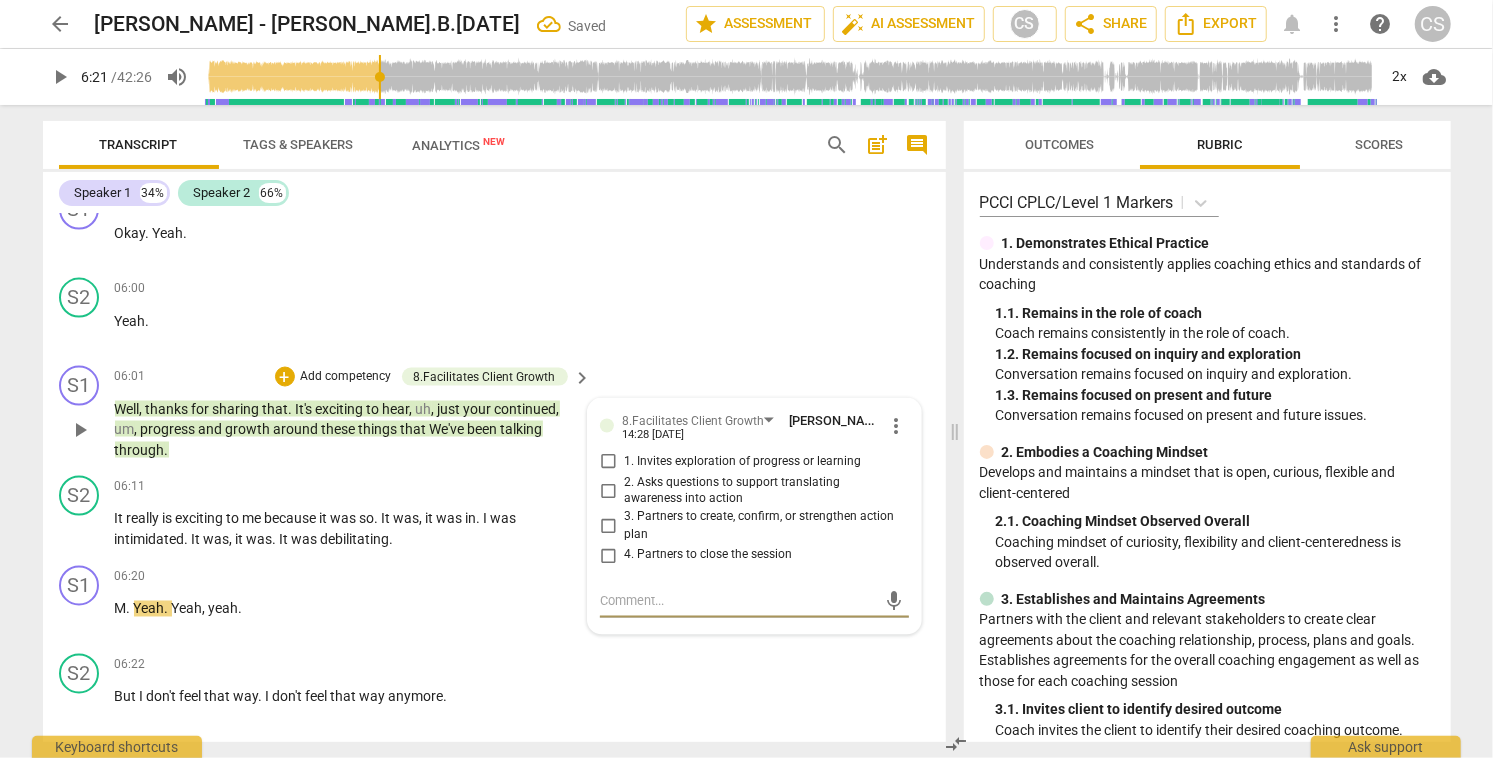 click on "more_vert" at bounding box center [897, 426] 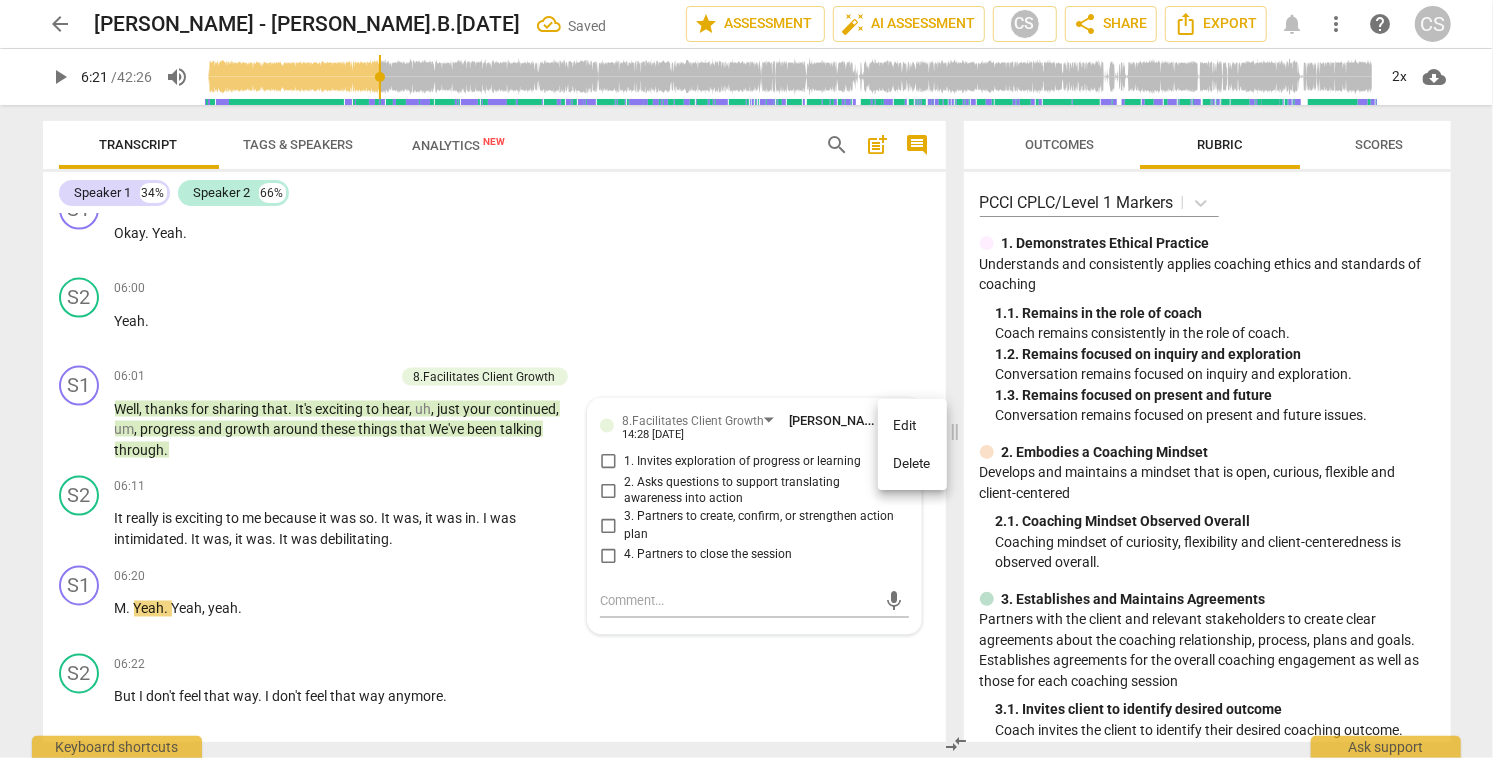 click on "Delete" at bounding box center (912, 464) 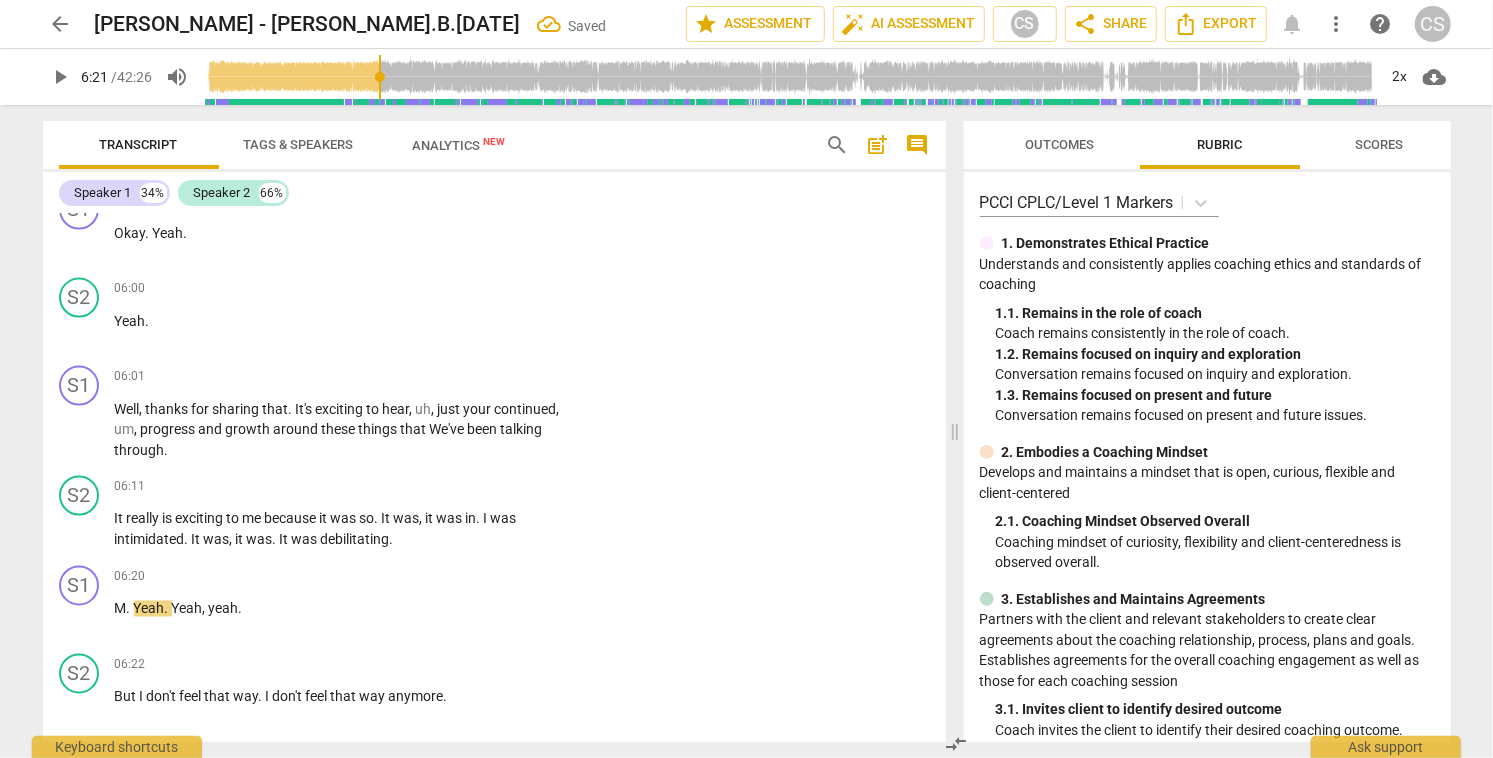 click on "arrow_back [PERSON_NAME] - [PERSON_NAME].B.[DATE] Saved edit star    Assessment   auto_fix_high    AI Assessment CS share    Share    Export notifications more_vert help CS play_arrow 6:21   /  42:26 volume_up 2x cloud_download Transcript Tags & Speakers Analytics   New search post_add comment Speaker 1 34% Speaker 2 66% S1 play_arrow pause 00:02 + Add competency keyboard_arrow_right Okay .   Hey ,   [PERSON_NAME] .   It's   so   good   to   see   you   [DATE] . S2 play_arrow pause 00:06 + Add competency keyboard_arrow_right Good   afternoon ,   [PERSON_NAME] .   I'm   glad   to   be   here . S1 play_arrow pause 00:09 + Add competency keyboard_arrow_right Yeah .   So   how   are   you   coming   to   the   call   [DATE] ? S2 play_arrow pause 00:14 + Add competency keyboard_arrow_right Oh ,   boy ,   it's   been   a   great   week .   Well ,   it   is   just   [DATE] ,   but   it's   um .   Um ,   I'm   coming   to   you   with .   With   definitely   positive .   That's   for   sure . S1 play_arrow pause 00:26 + Note   ." at bounding box center (746, 379) 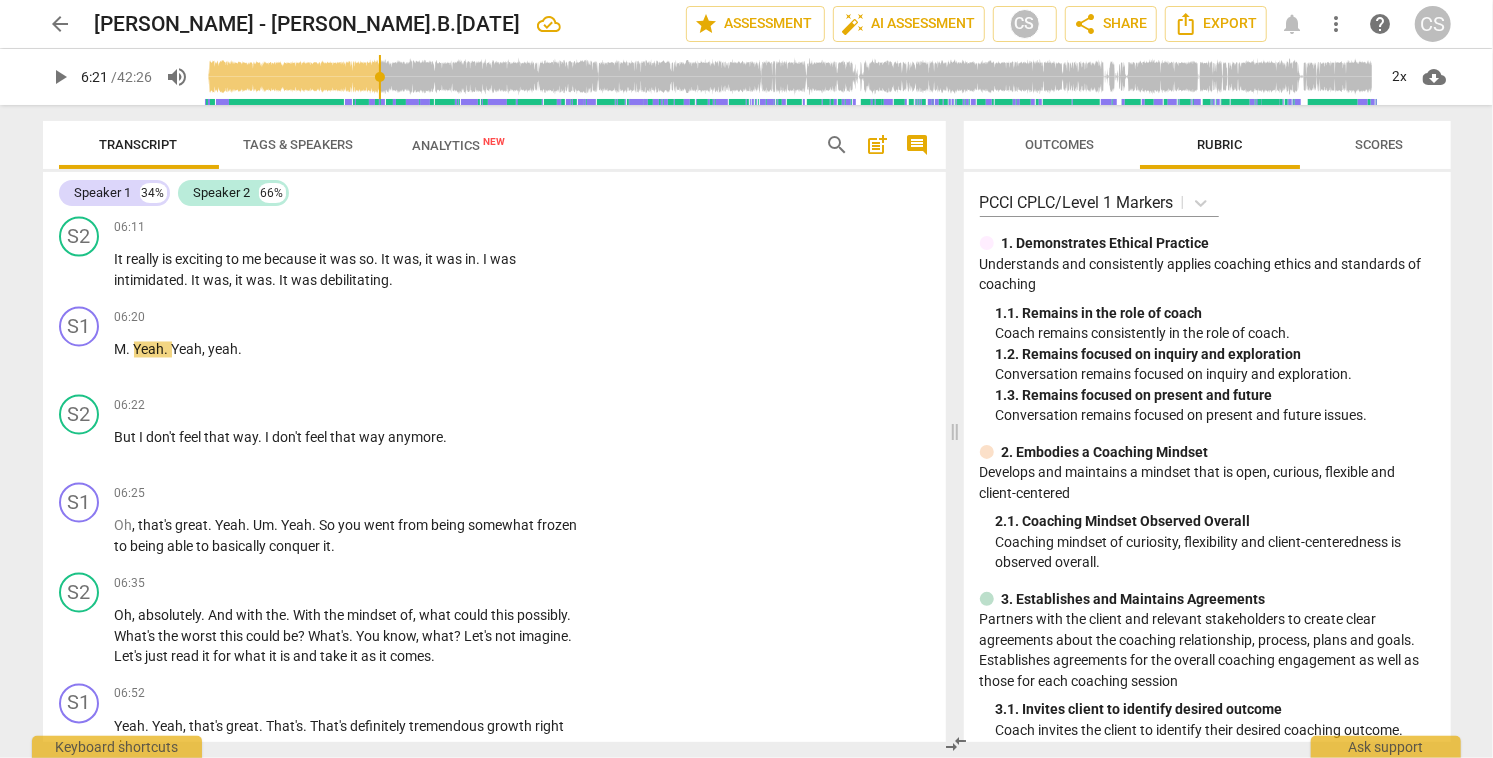 scroll, scrollTop: 2245, scrollLeft: 0, axis: vertical 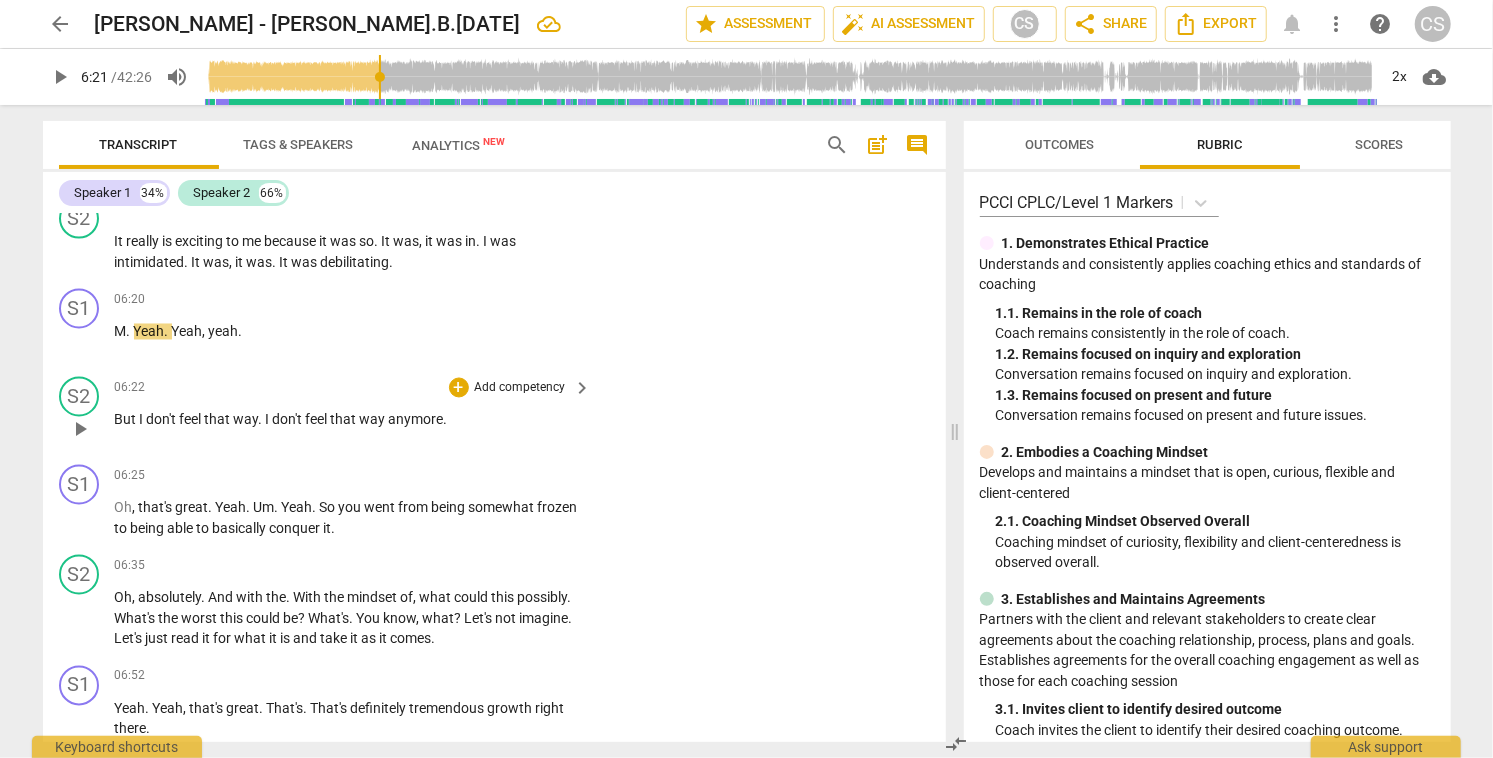 click on "play_arrow" at bounding box center [80, 430] 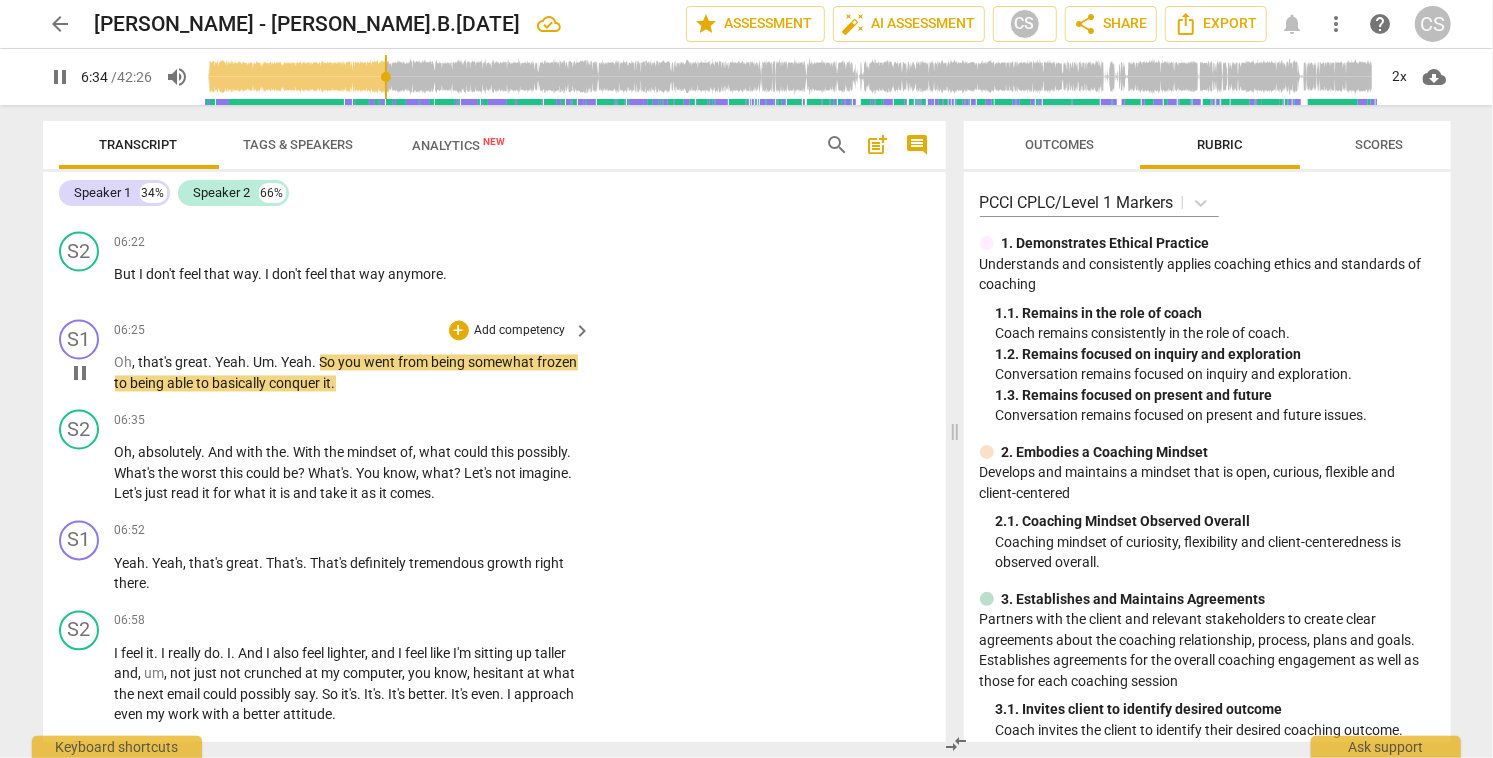 scroll, scrollTop: 2391, scrollLeft: 0, axis: vertical 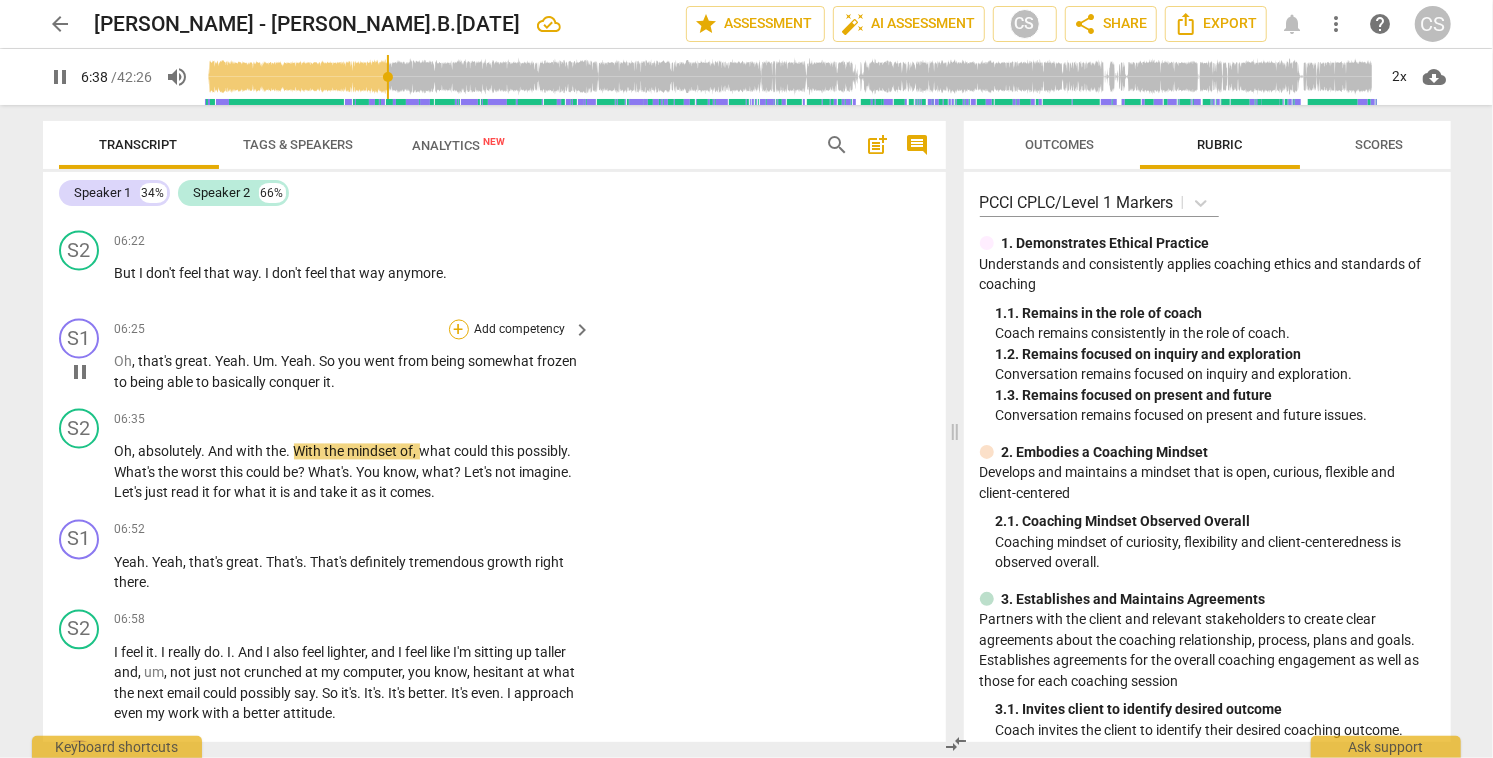 click on "+" at bounding box center (459, 330) 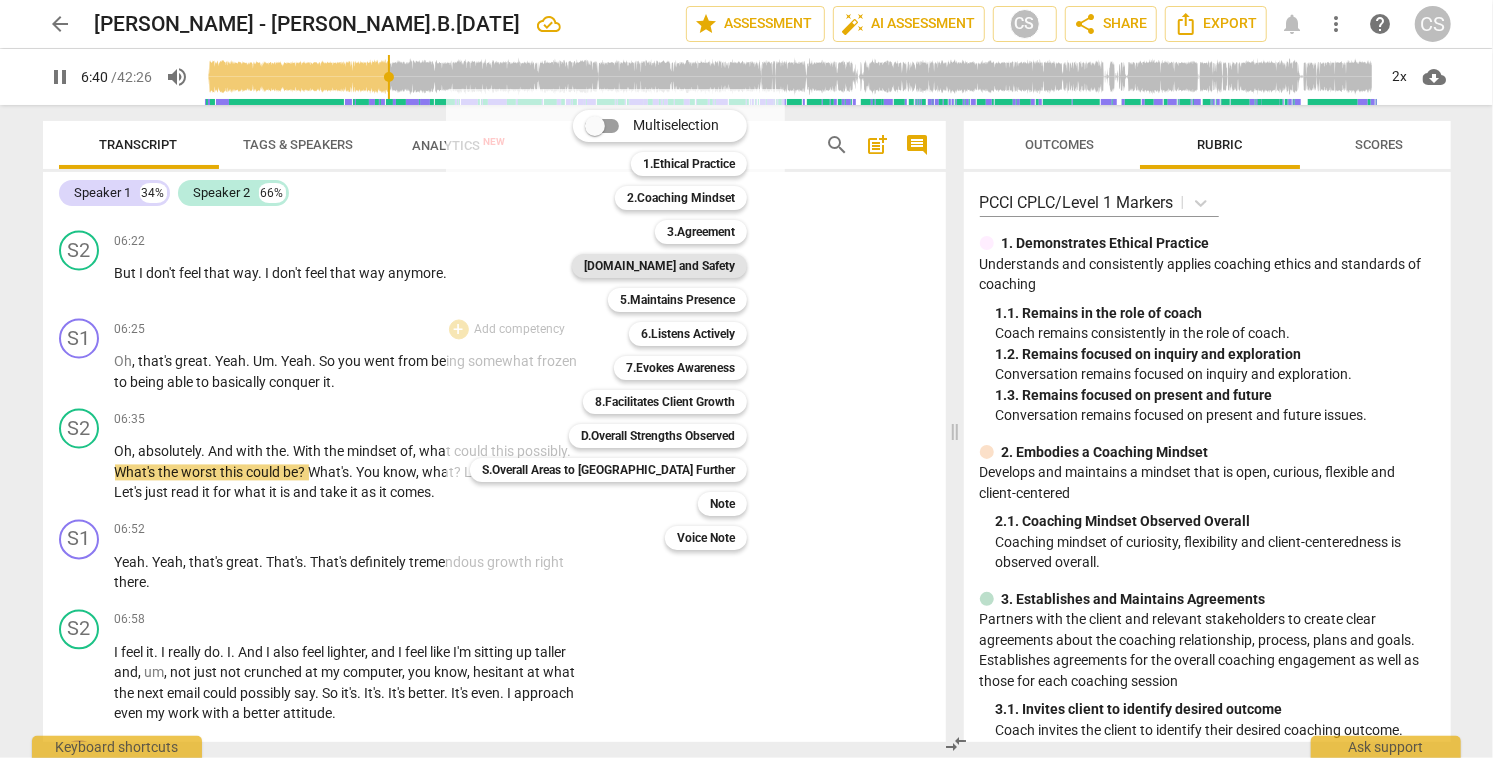 click on "[DOMAIN_NAME] and Safety" at bounding box center [659, 266] 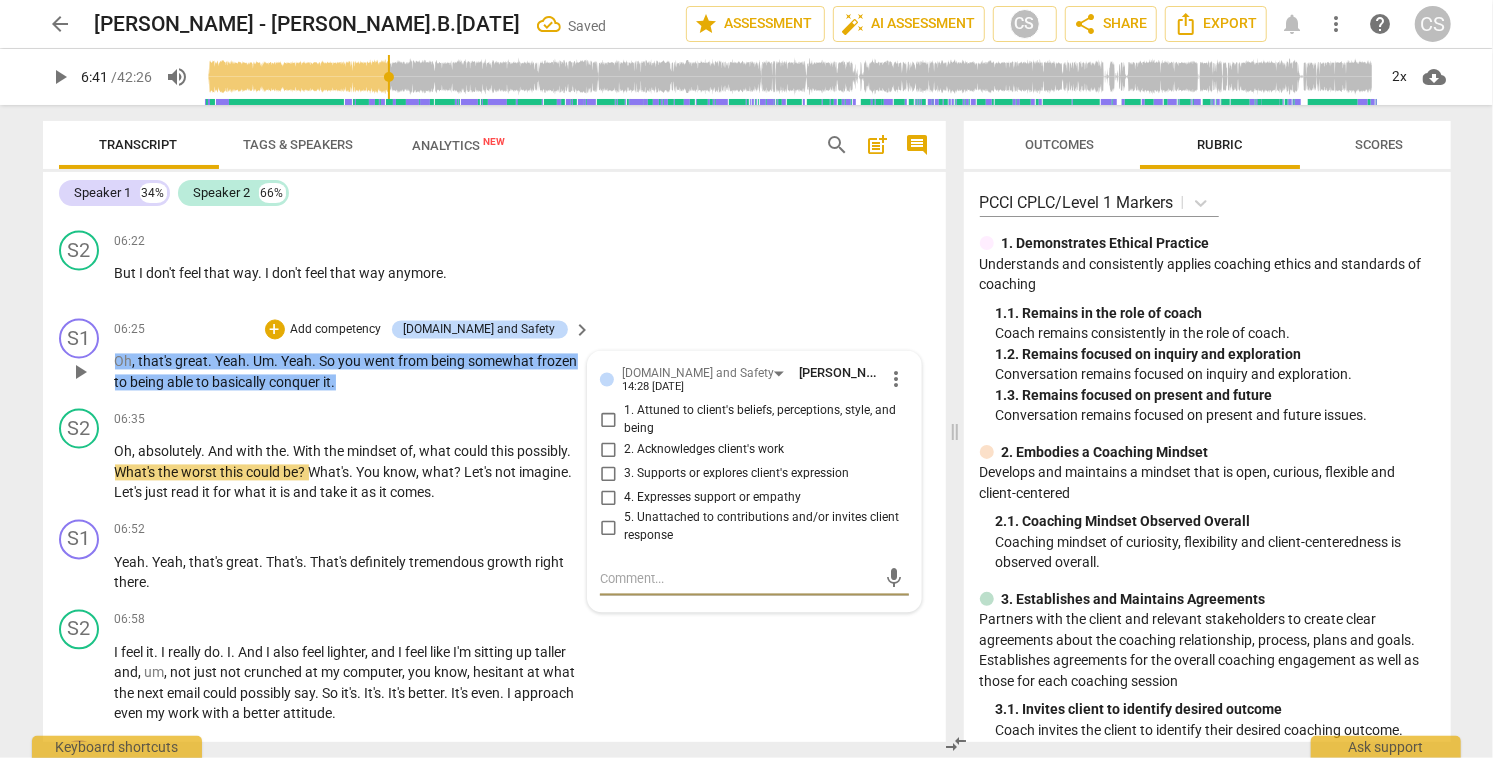 click on "2. Acknowledges client's work" at bounding box center [608, 450] 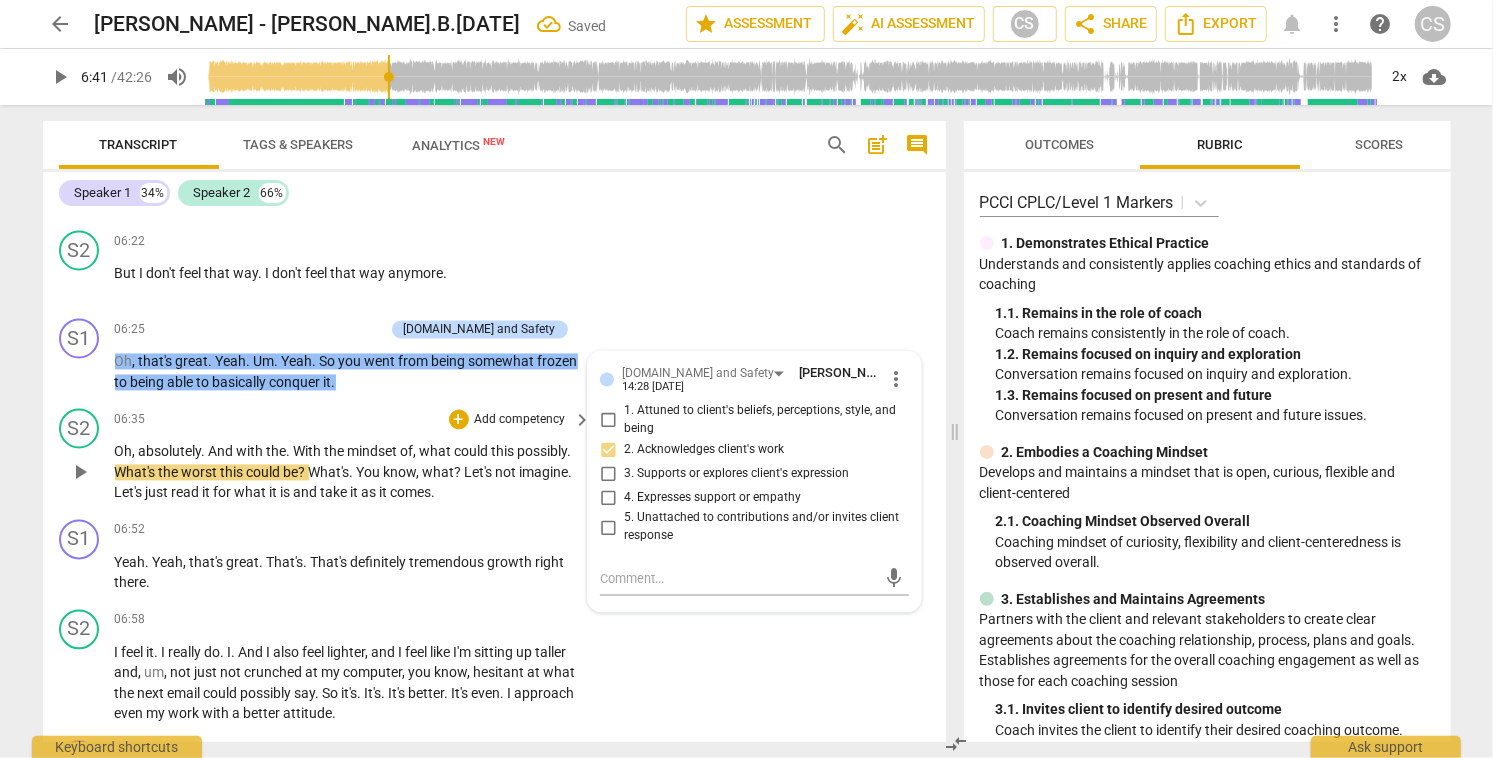 click on "play_arrow" at bounding box center [80, 473] 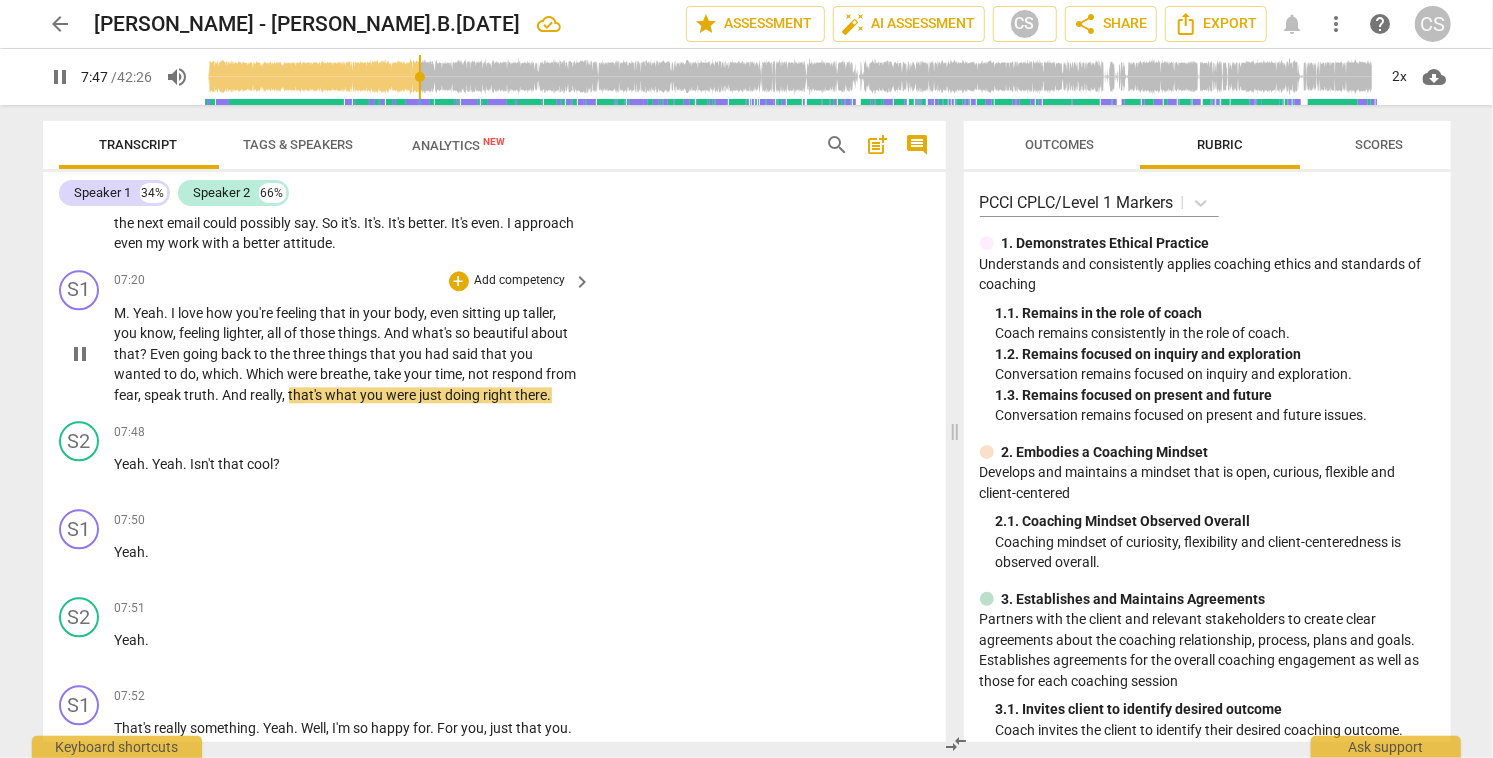 scroll, scrollTop: 2860, scrollLeft: 0, axis: vertical 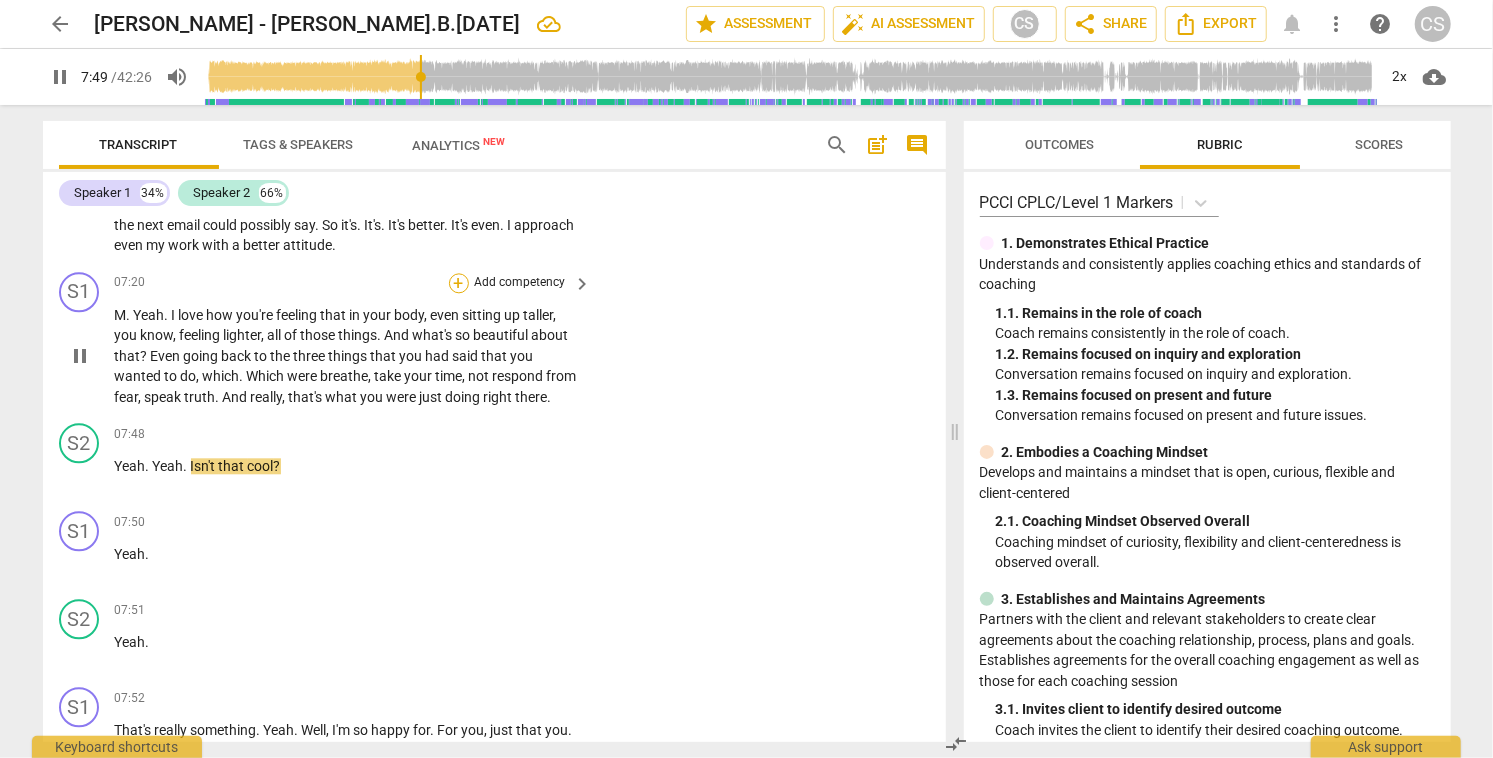 click on "+" at bounding box center (459, 283) 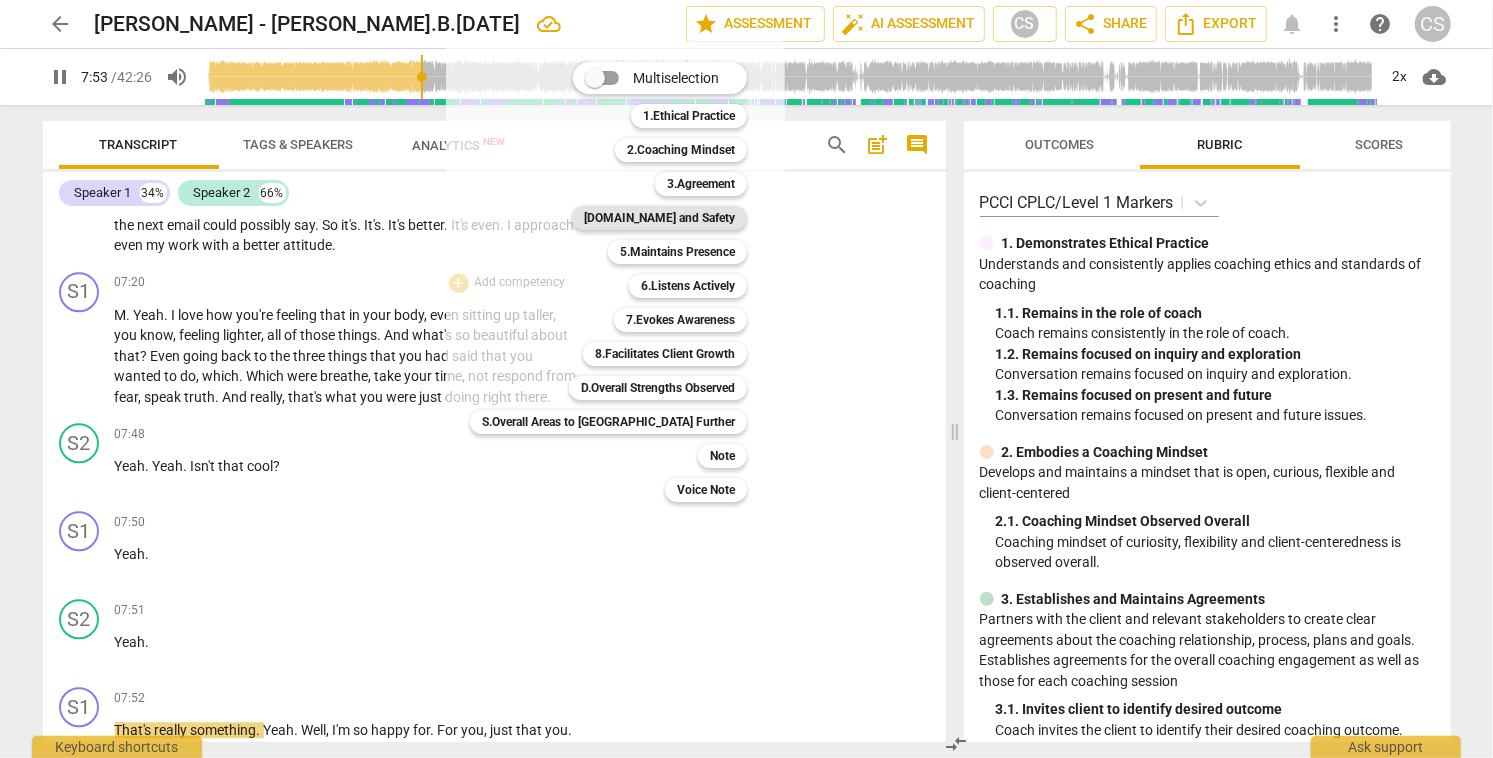 click on "[DOMAIN_NAME] and Safety" at bounding box center [659, 218] 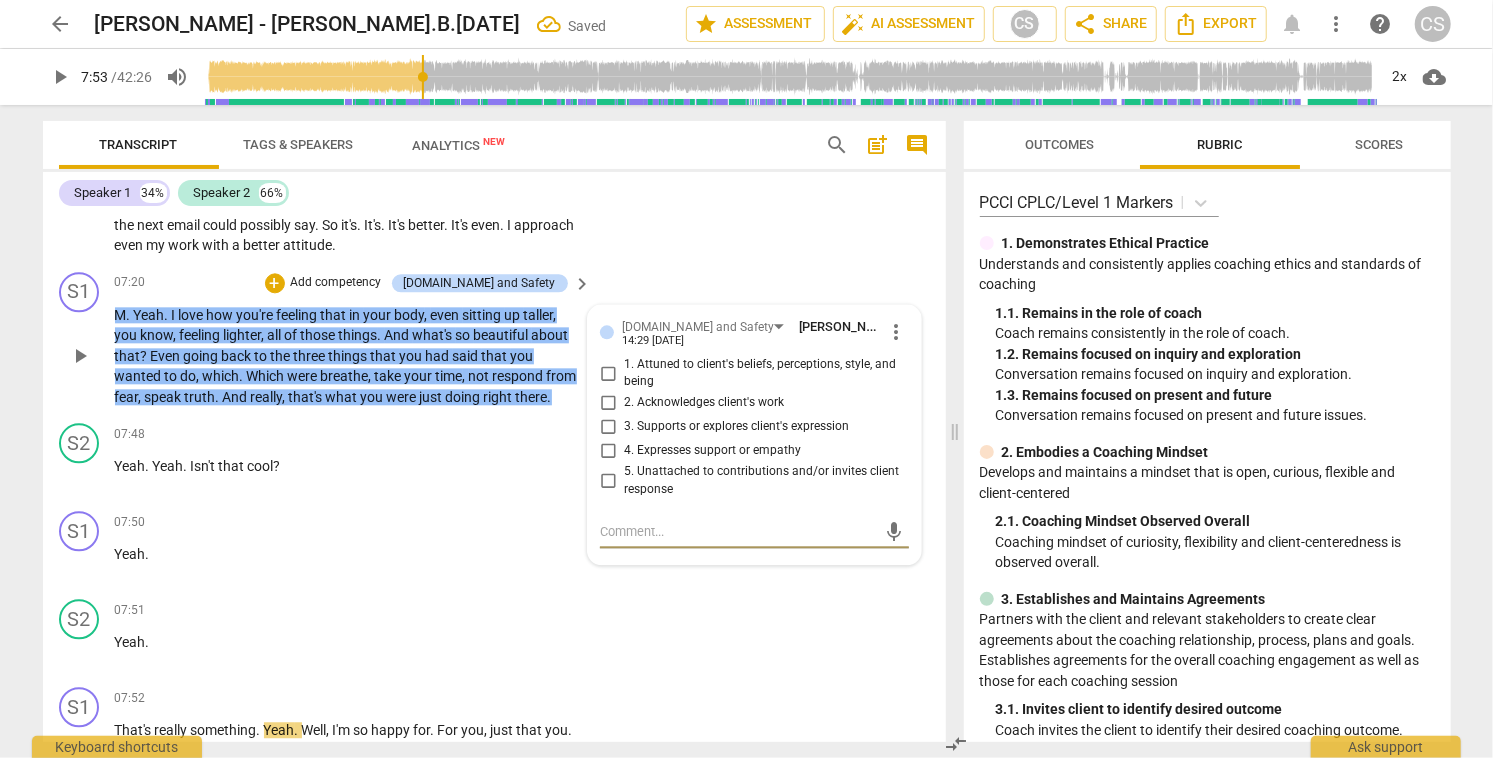click on "2. Acknowledges client's work" at bounding box center (608, 403) 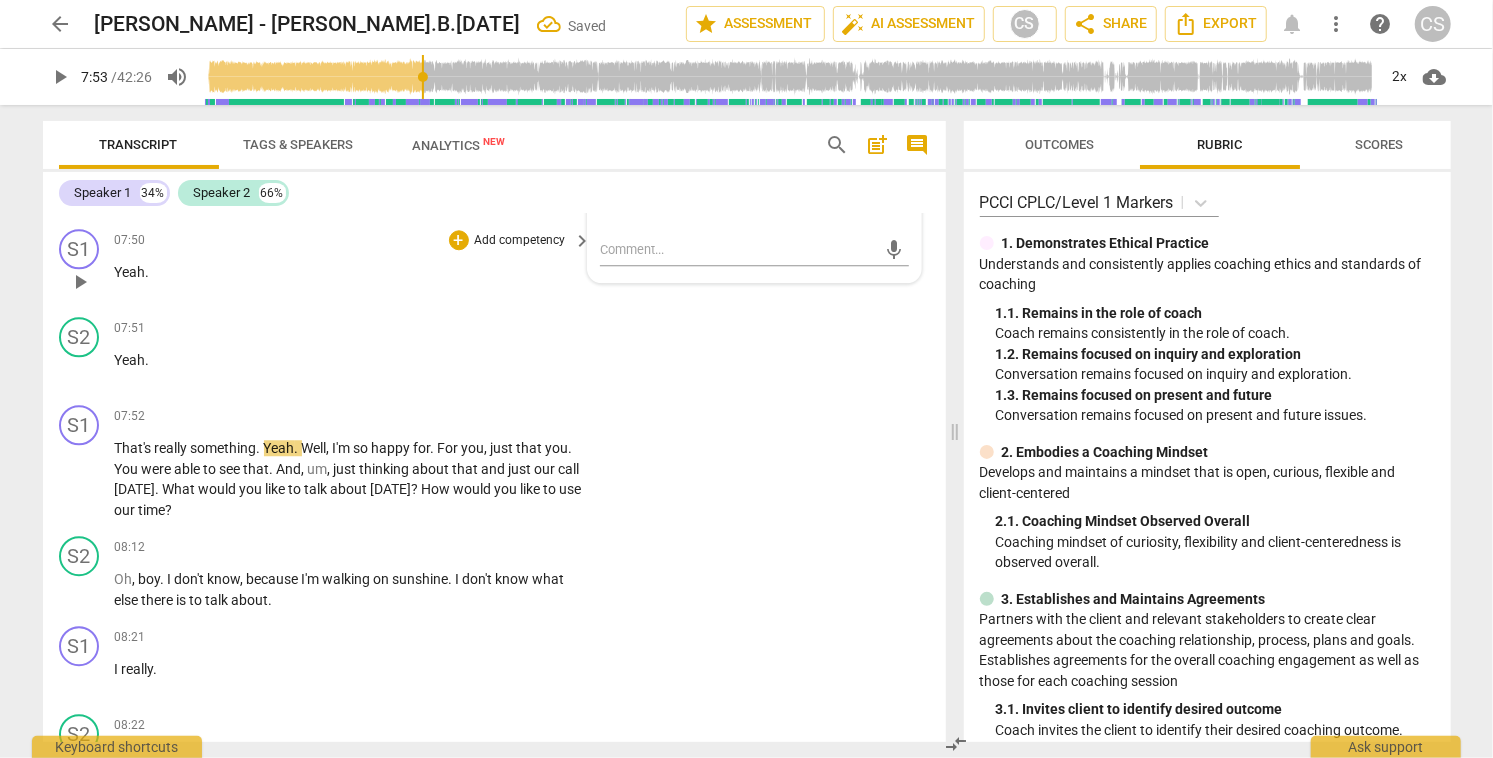 scroll, scrollTop: 3154, scrollLeft: 0, axis: vertical 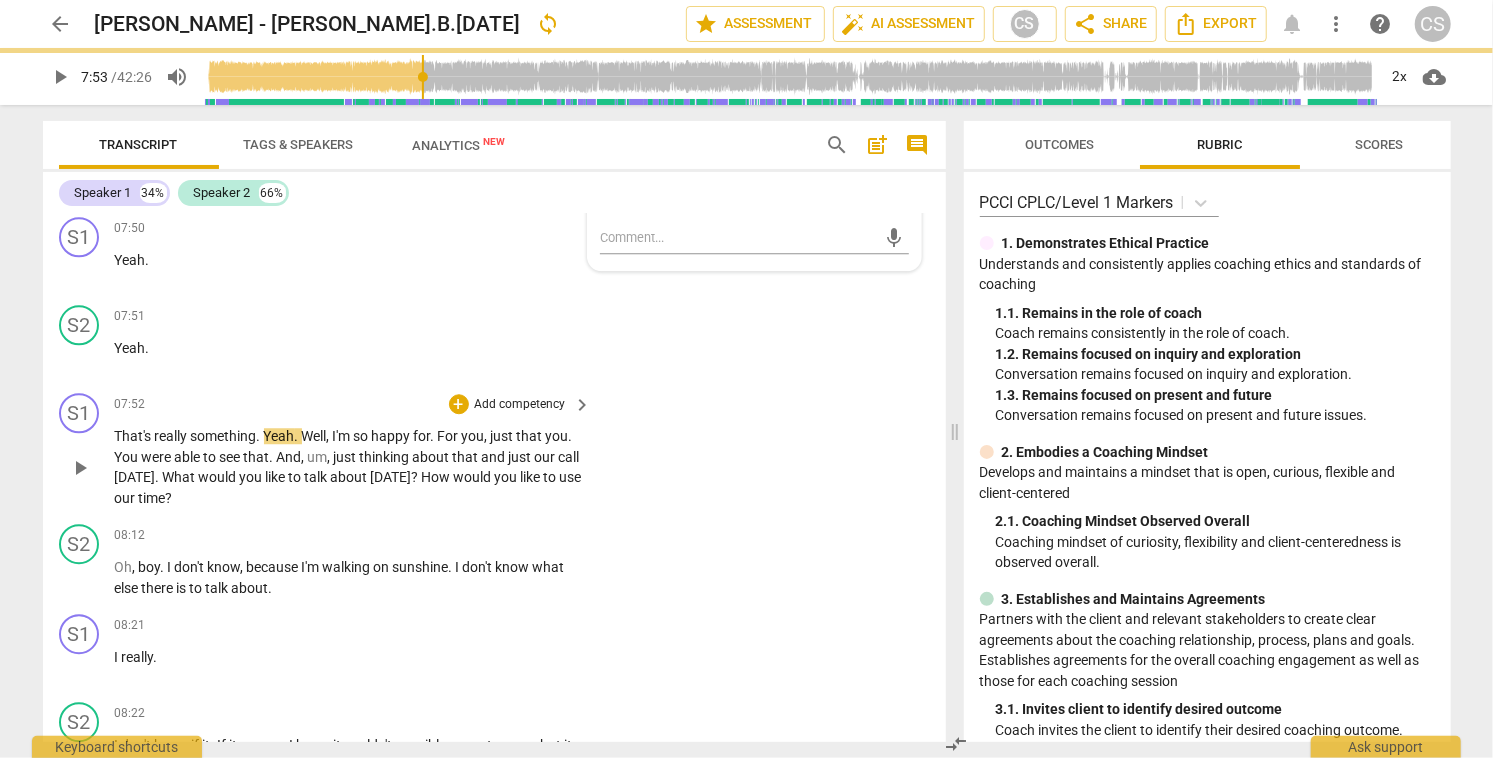 click on "play_arrow" at bounding box center (80, 468) 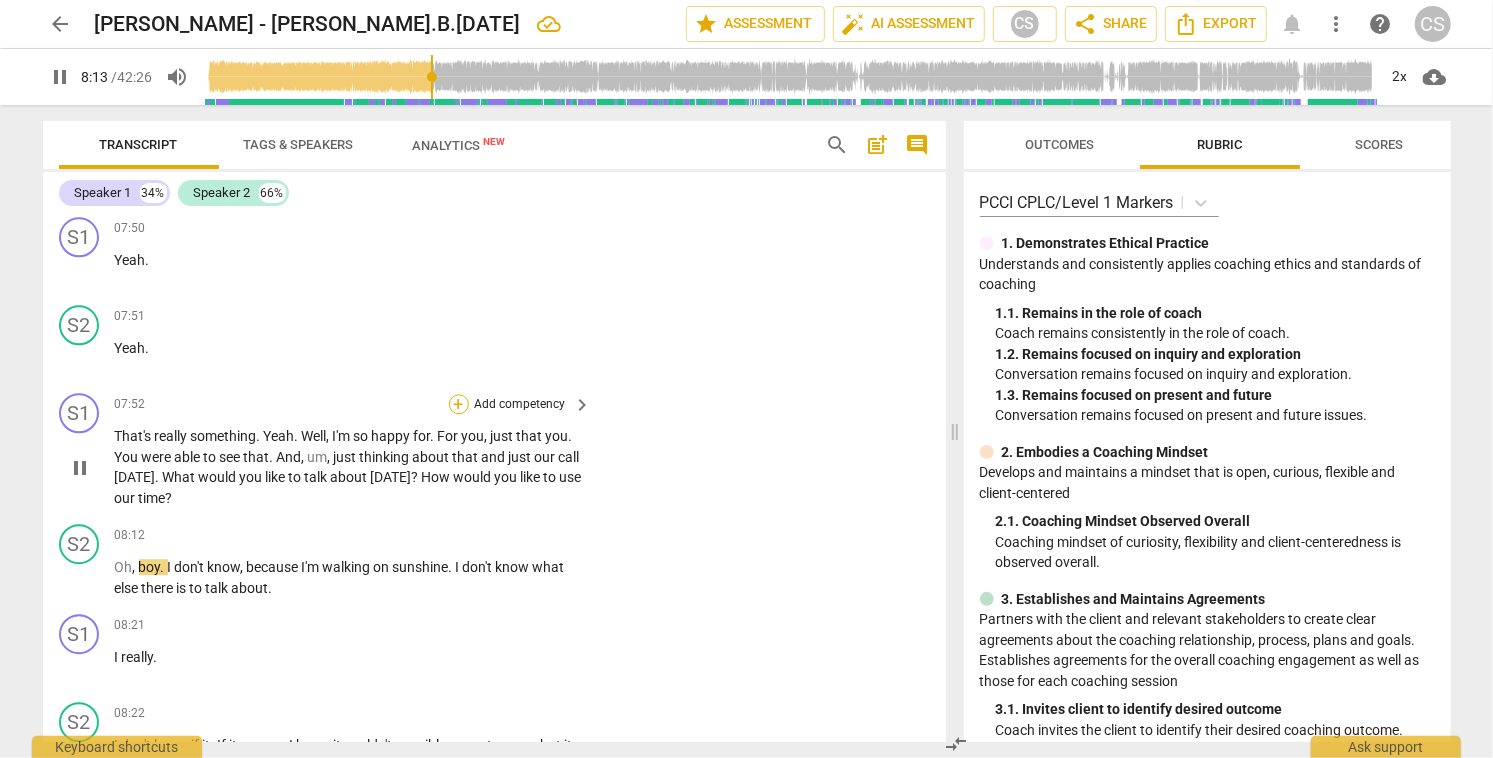 click on "+" at bounding box center [459, 404] 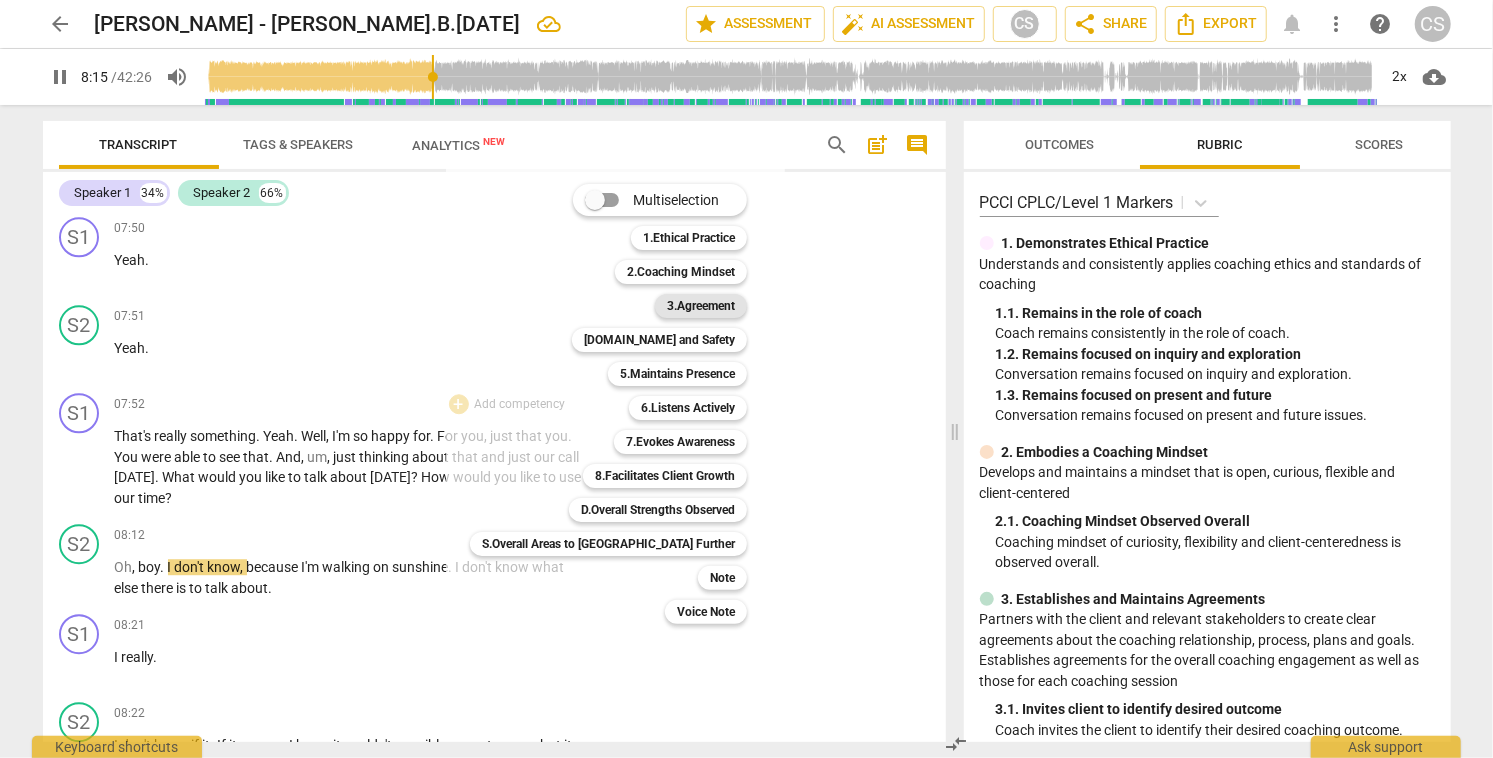 click on "3.Agreement" at bounding box center (701, 306) 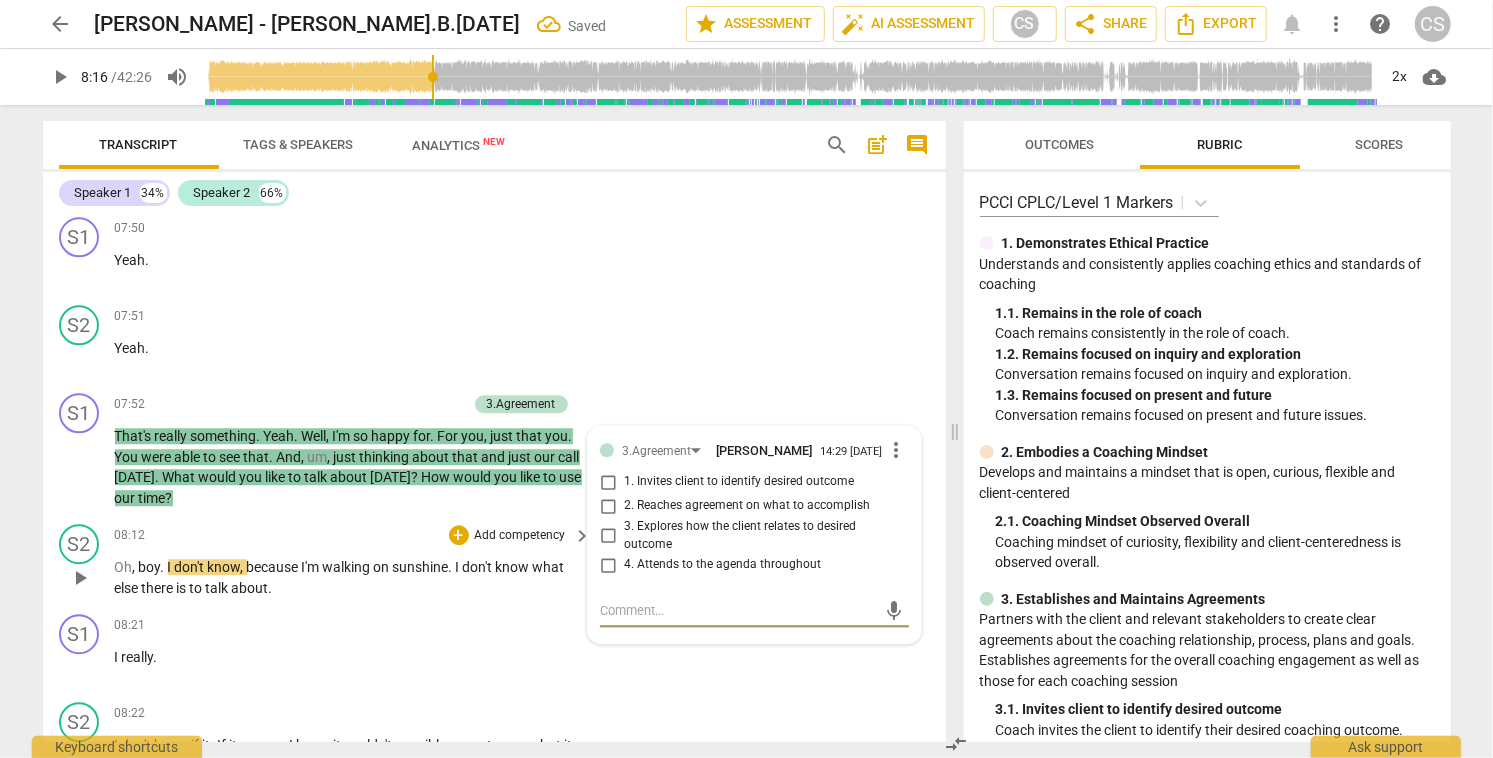 click on "play_arrow" at bounding box center (80, 578) 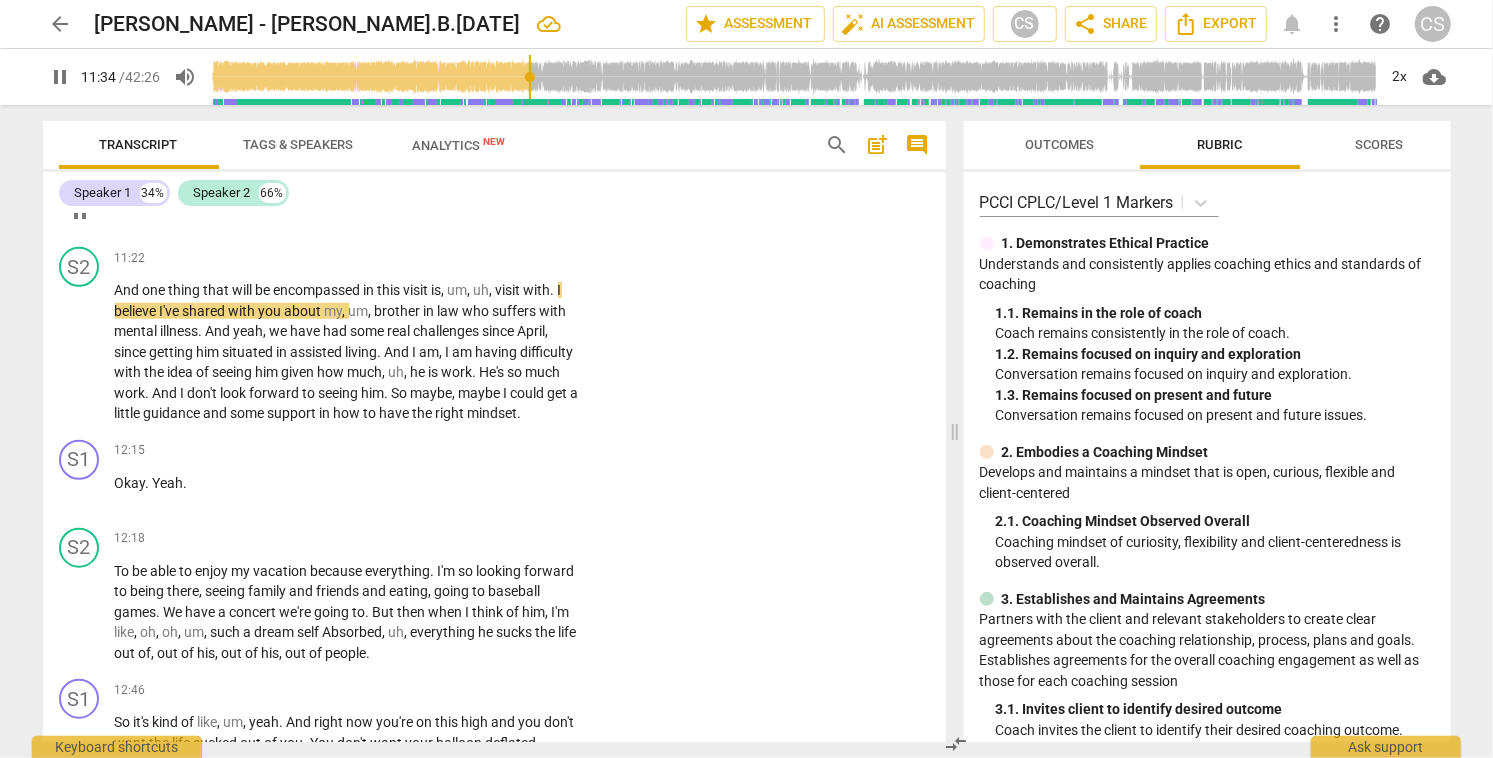 scroll, scrollTop: 5403, scrollLeft: 0, axis: vertical 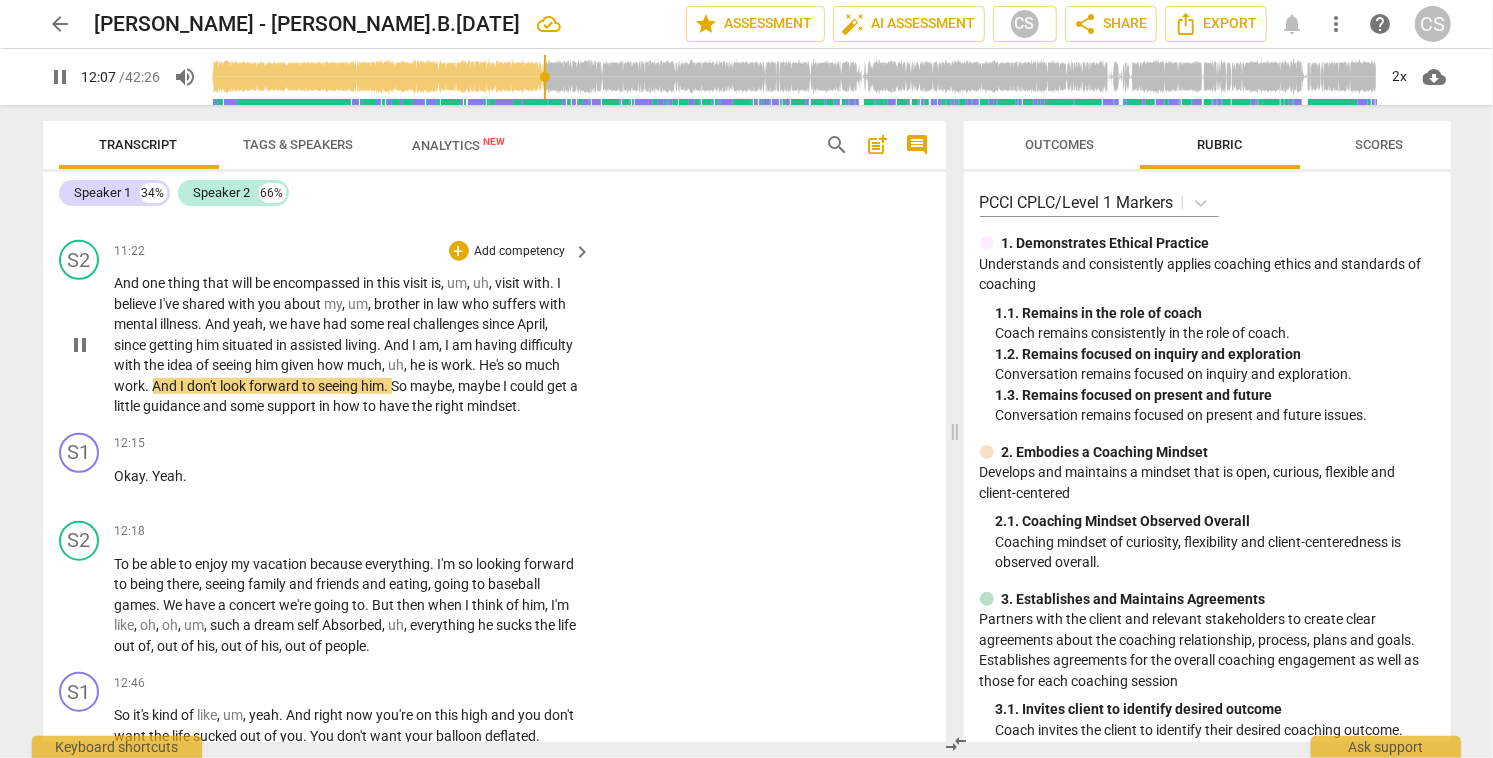 click on "pause" at bounding box center (80, 345) 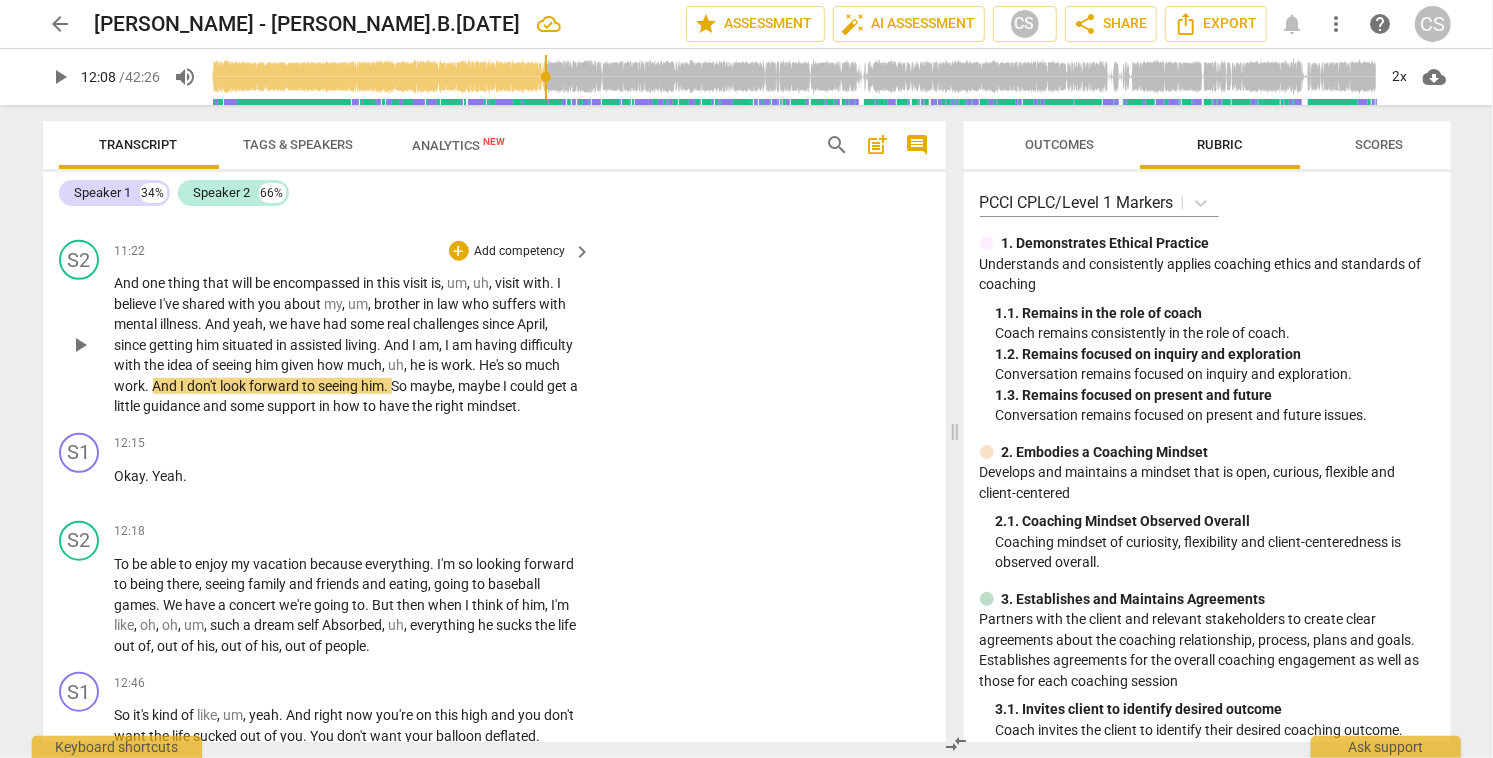 click on "play_arrow" at bounding box center (80, 345) 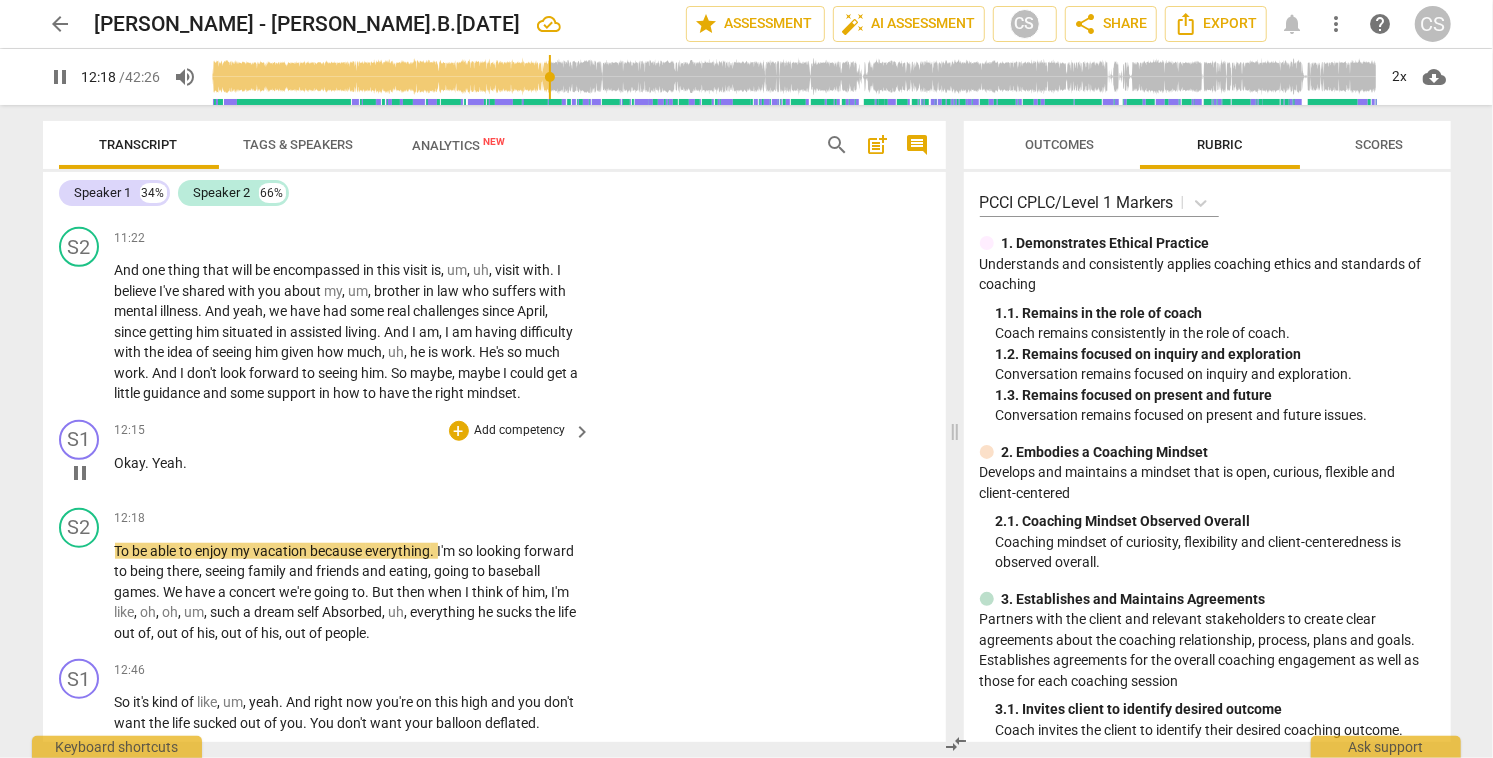 scroll, scrollTop: 5414, scrollLeft: 0, axis: vertical 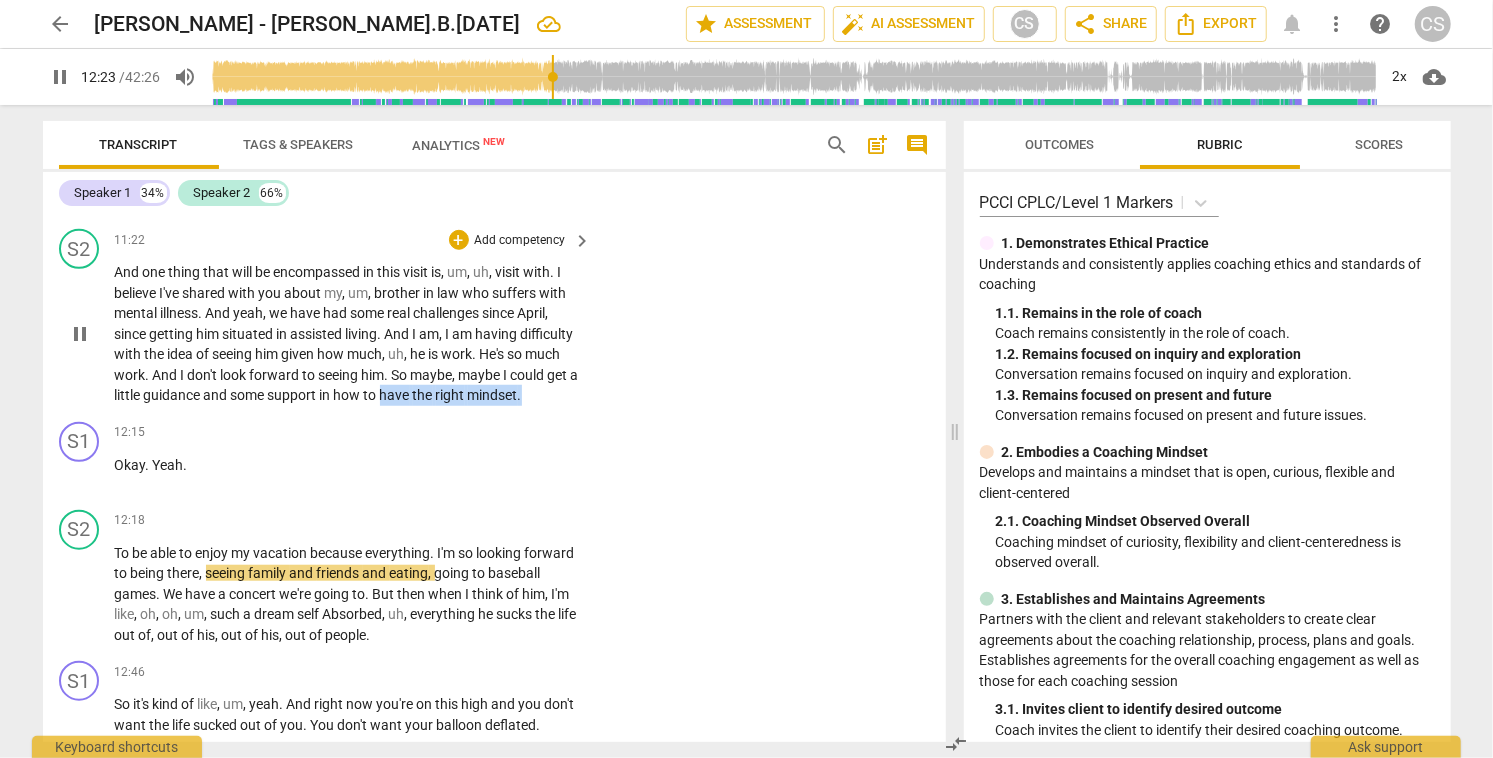 drag, startPoint x: 456, startPoint y: 395, endPoint x: 458, endPoint y: 409, distance: 14.142136 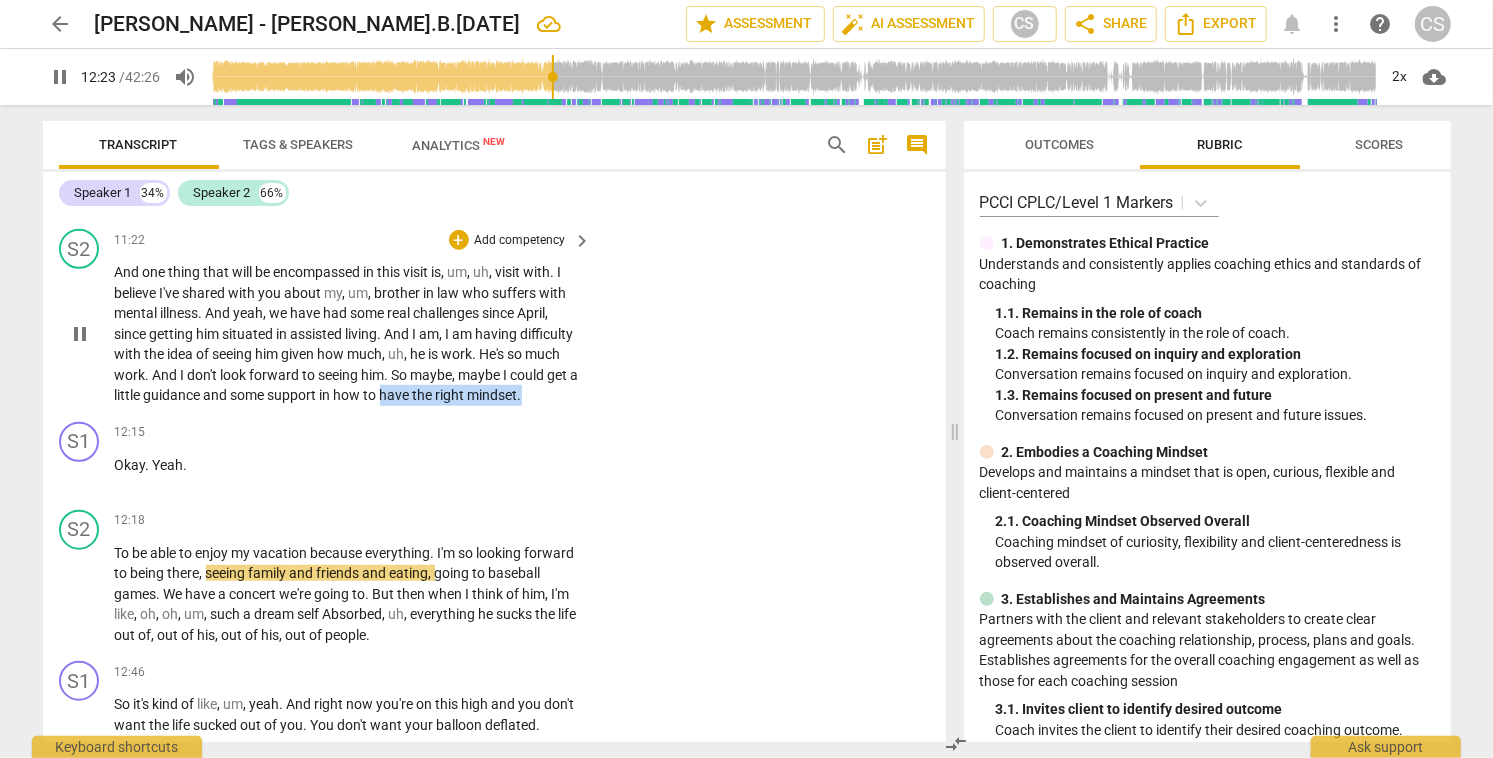 click on "And   one   thing   that   will   be   encompassed   in   this   visit   is ,   um ,   uh ,   visit   with .   I   believe   I've   shared   with   you   about   my ,   um ,   brother   in   law   who   suffers   with   mental   illness .   And   yeah ,   we   have   had   some   real   challenges   since   April ,   since   getting   him   situated   in   assisted   living .   And   I   am ,   I   am   having   difficulty   with   the   idea   of   seeing   him   given   how   much ,   uh ,   he   is   work .   He's   so   much   work .   And   I   don't   look   forward   to   seeing   him .   So   maybe ,   maybe   I   could   get   a   little   guidance   and   some   support   in   how   to   have   the   right   mindset ." at bounding box center (348, 334) 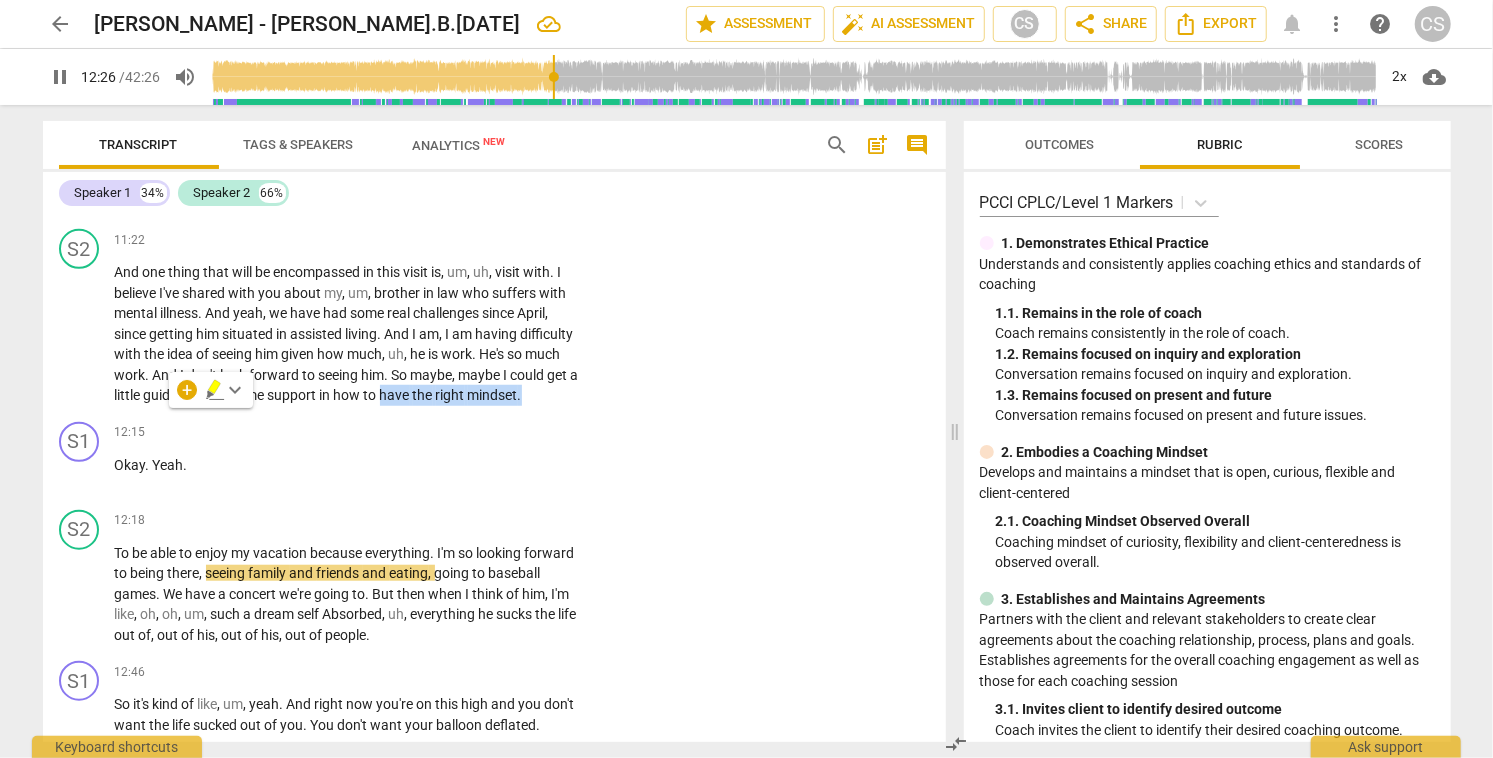 click 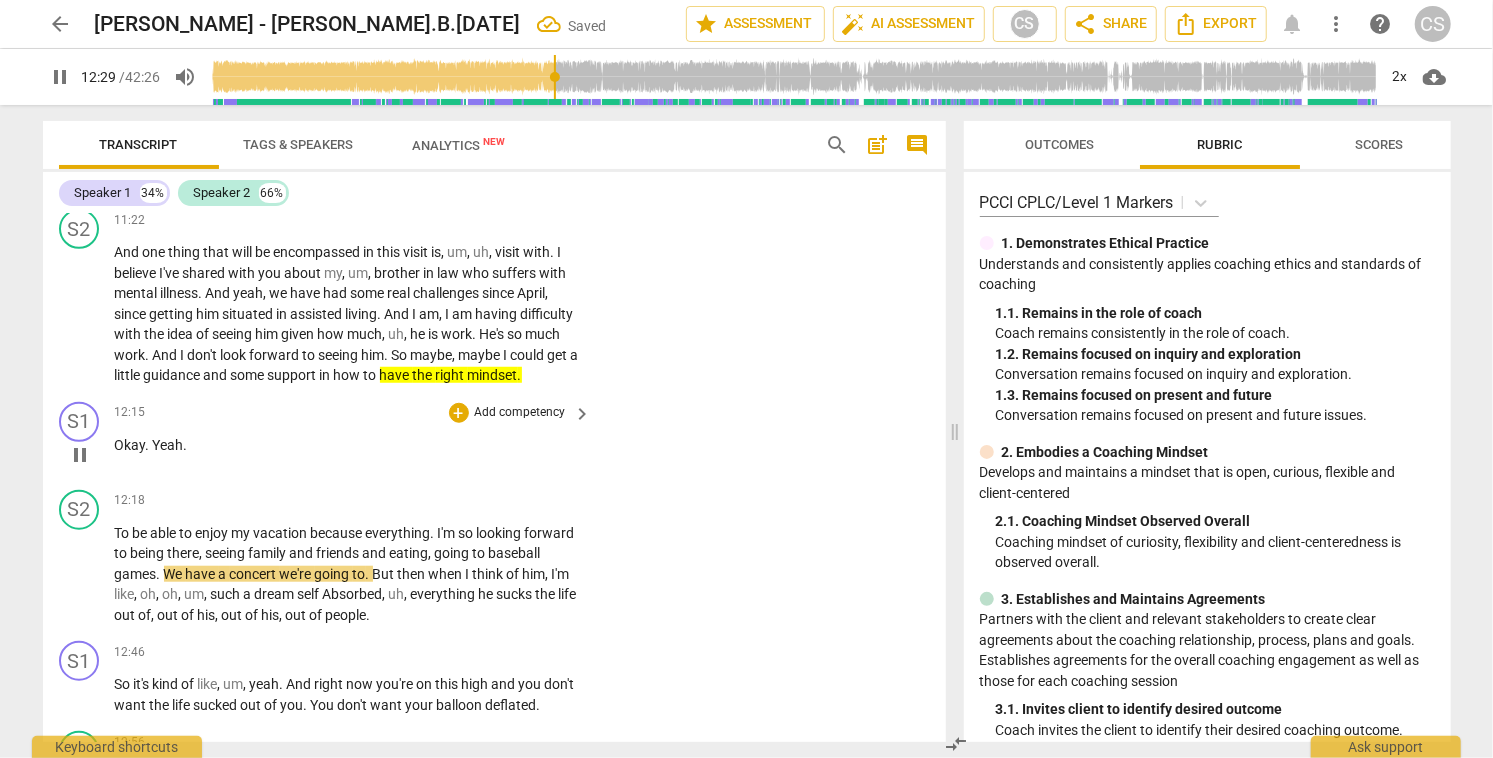 scroll, scrollTop: 5424, scrollLeft: 0, axis: vertical 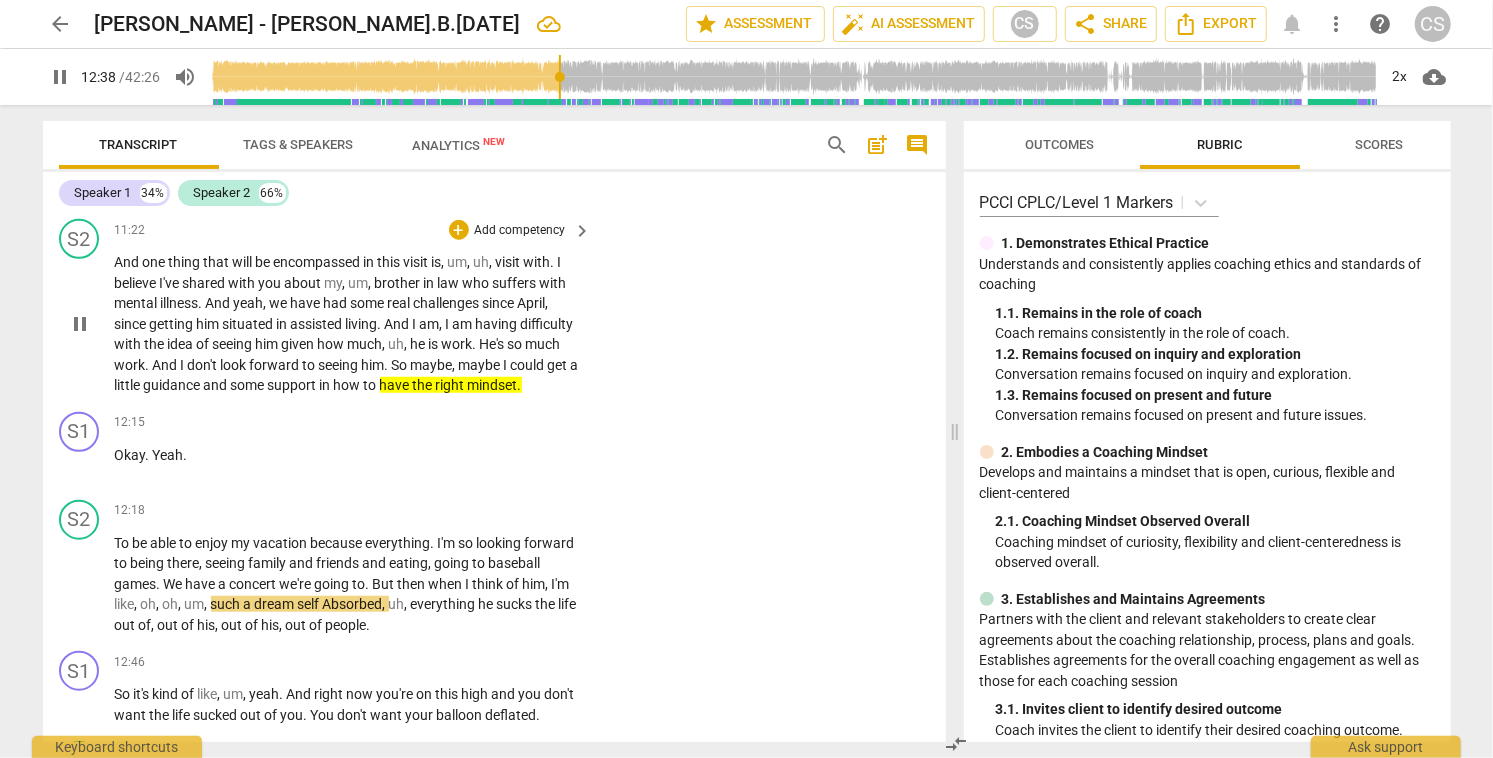 click on "S2 play_arrow pause 11:22 + Add competency keyboard_arrow_right And   one   thing   that   will   be   encompassed   in   this   visit   is ,   um ,   uh ,   visit   with .   I   believe   I've   shared   with   you   about   my ,   um ,   brother   in   law   who   suffers   with   mental   illness .   And   yeah ,   we   have   had   some   real   challenges   since   April ,   since   getting   him   situated   in   assisted   living .   And   I   am ,   I   am   having   difficulty   with   the   idea   of   seeing   him   given   how   much ,   uh ,   he   is   work .   He's   so   much   work .   And   I   don't   look   forward   to   seeing   him .   So   maybe ,   maybe   I   could   get   a   little   guidance   and   some   support   in   how   to   have   the   right   mindset ." at bounding box center [494, 307] 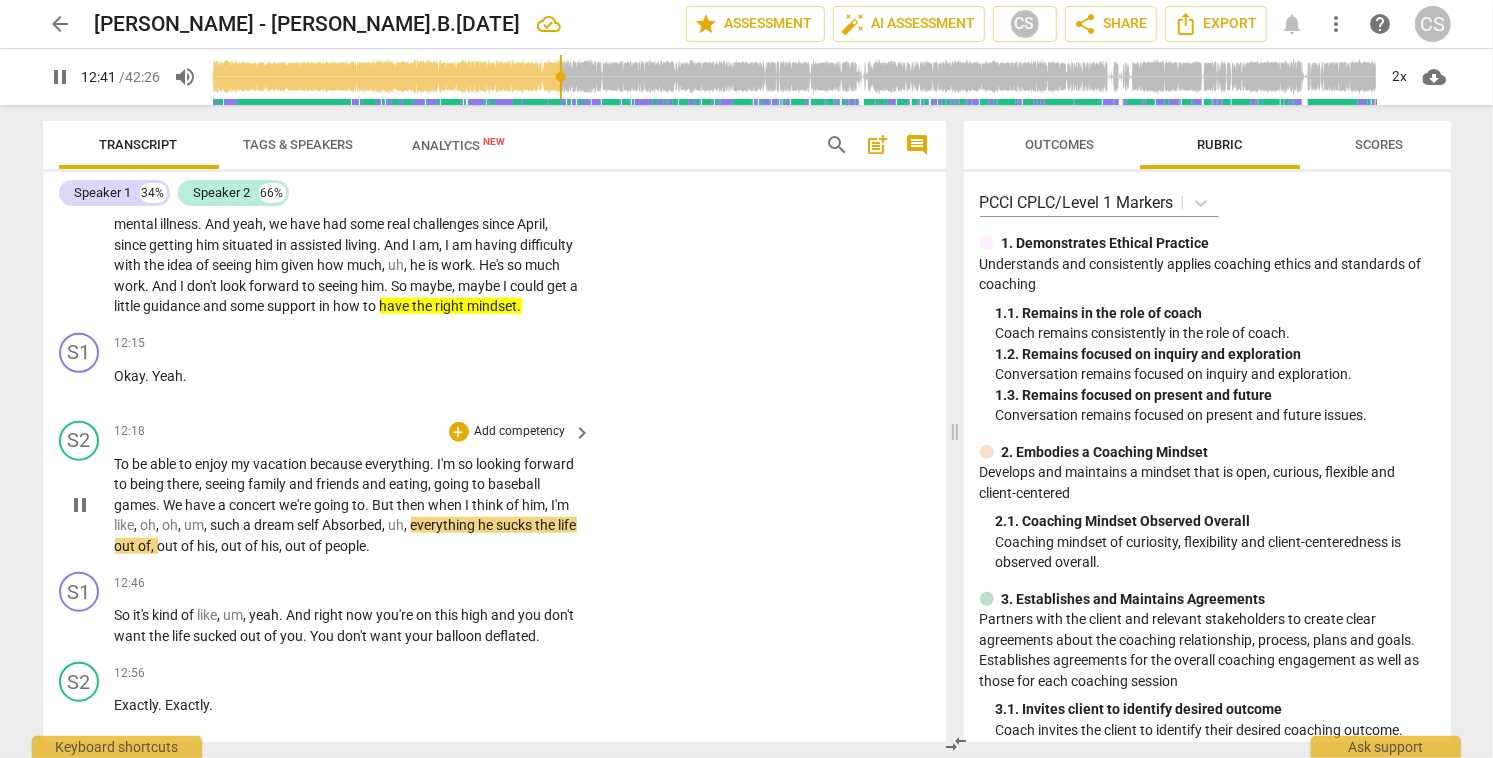 scroll, scrollTop: 5508, scrollLeft: 0, axis: vertical 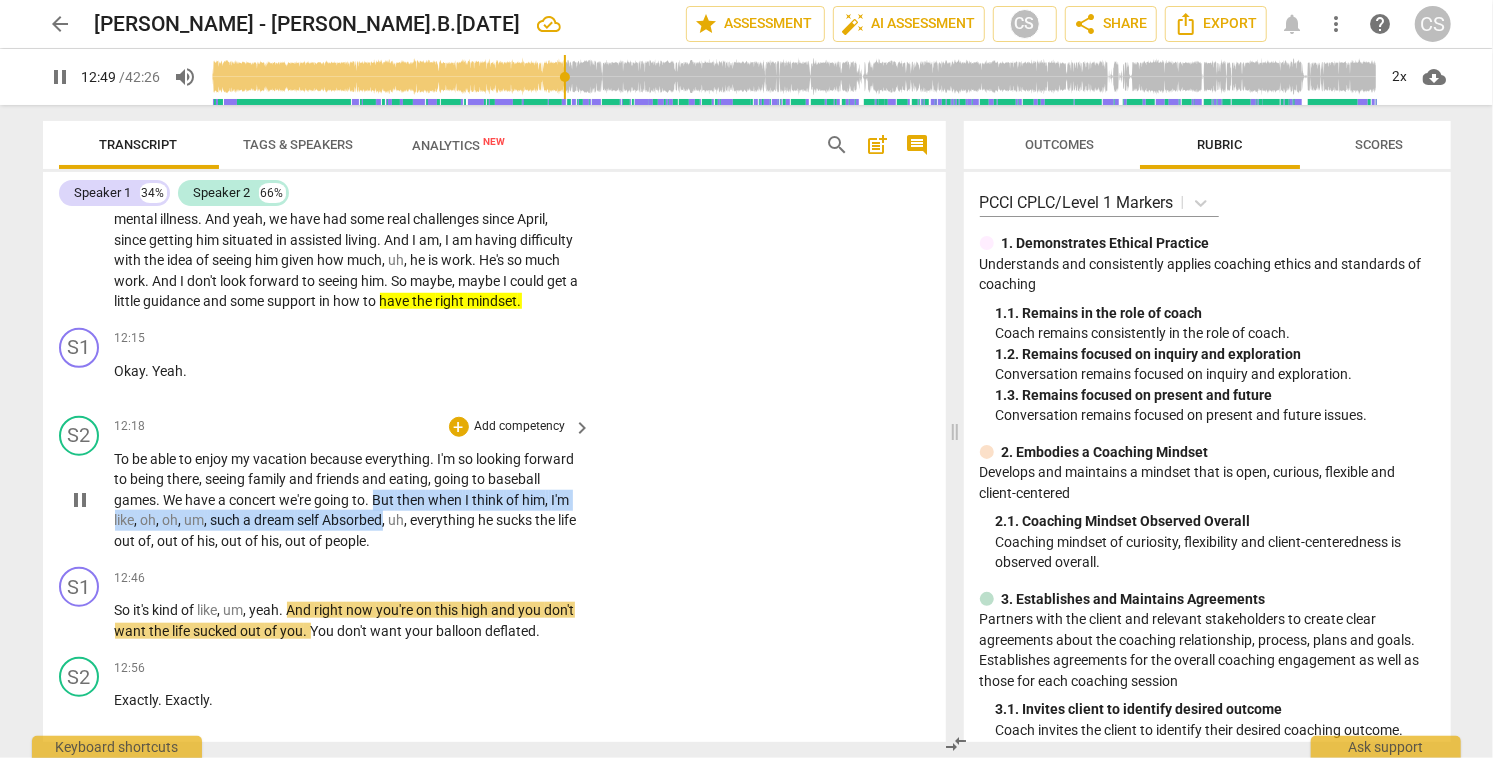 drag, startPoint x: 432, startPoint y: 521, endPoint x: 451, endPoint y: 544, distance: 29.832869 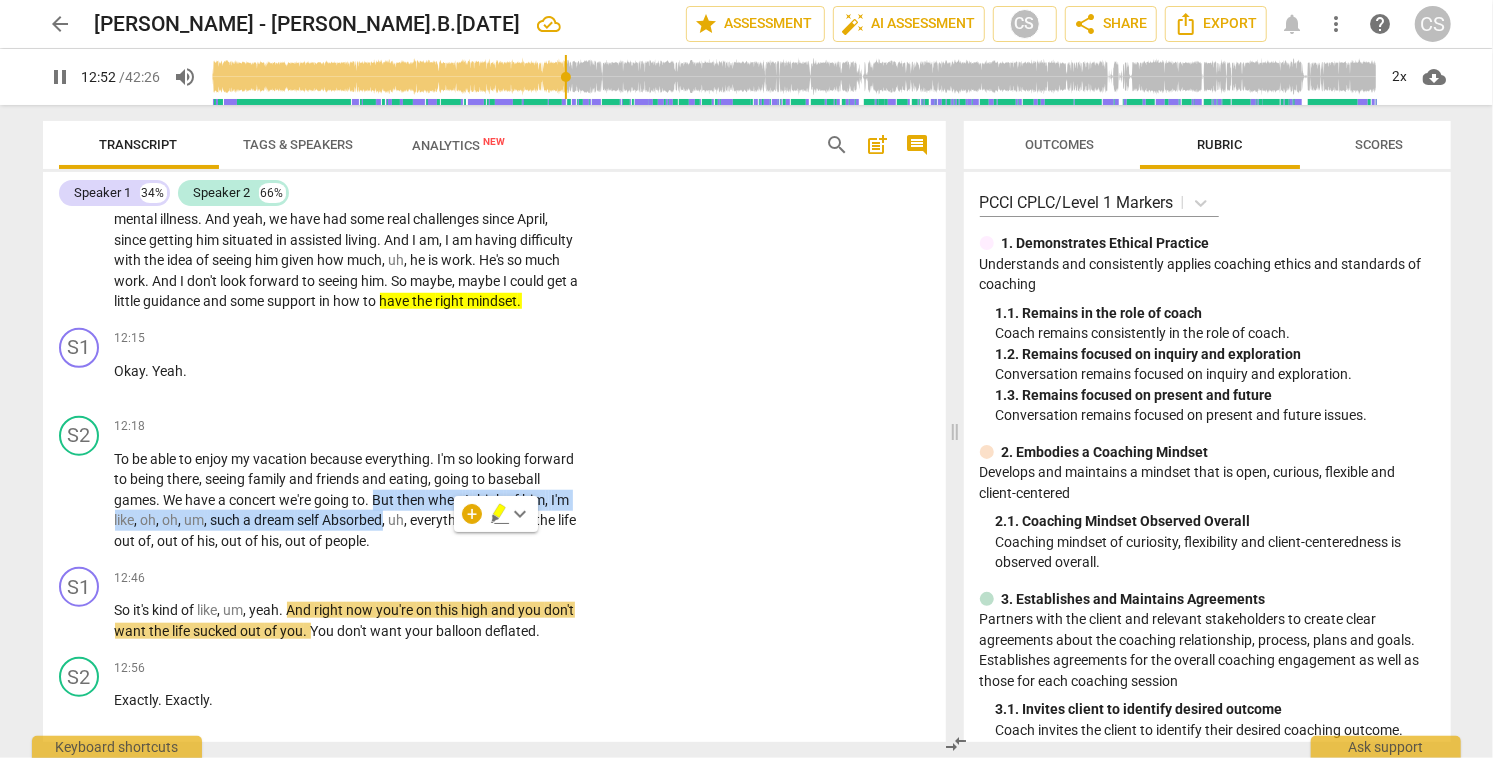 click 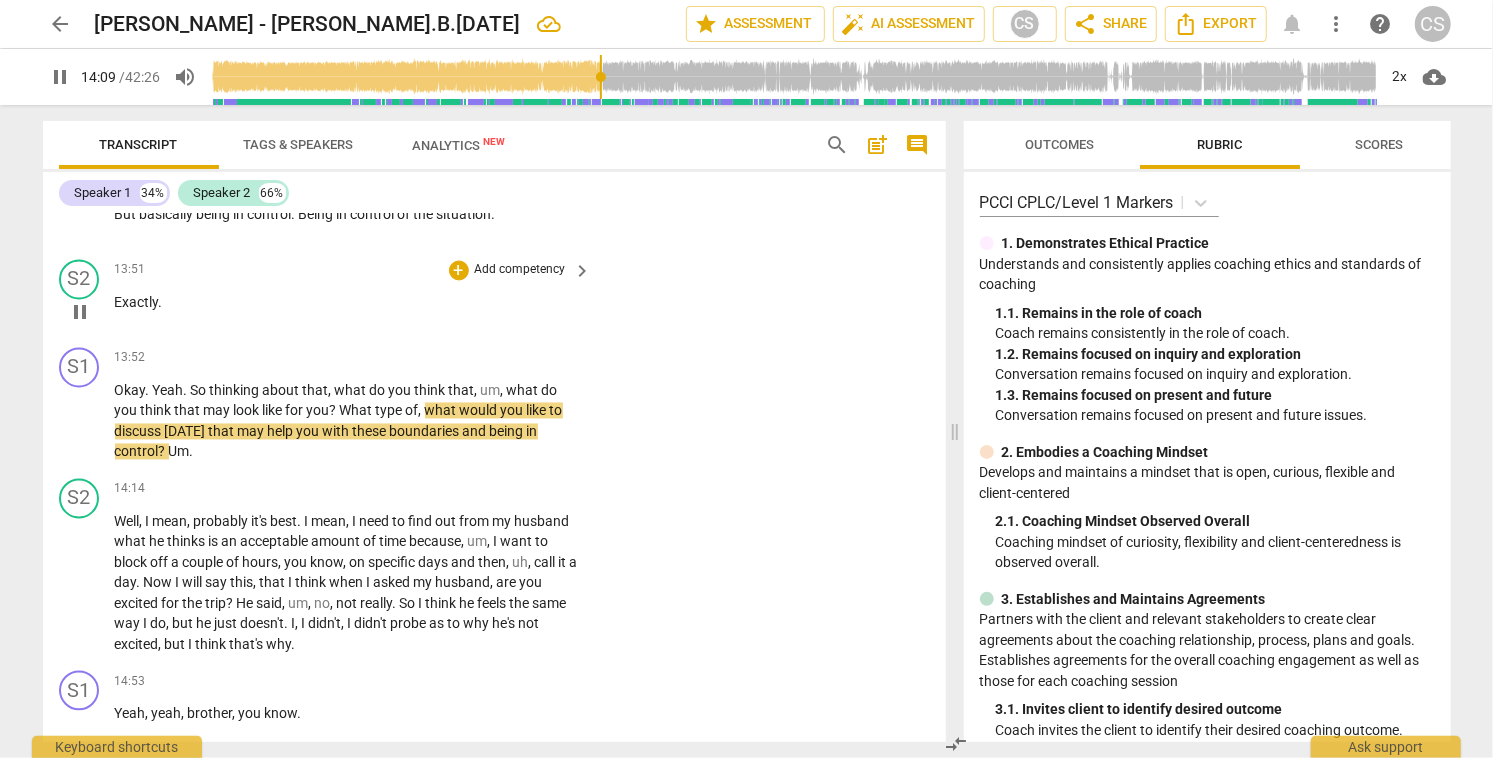 scroll, scrollTop: 6810, scrollLeft: 0, axis: vertical 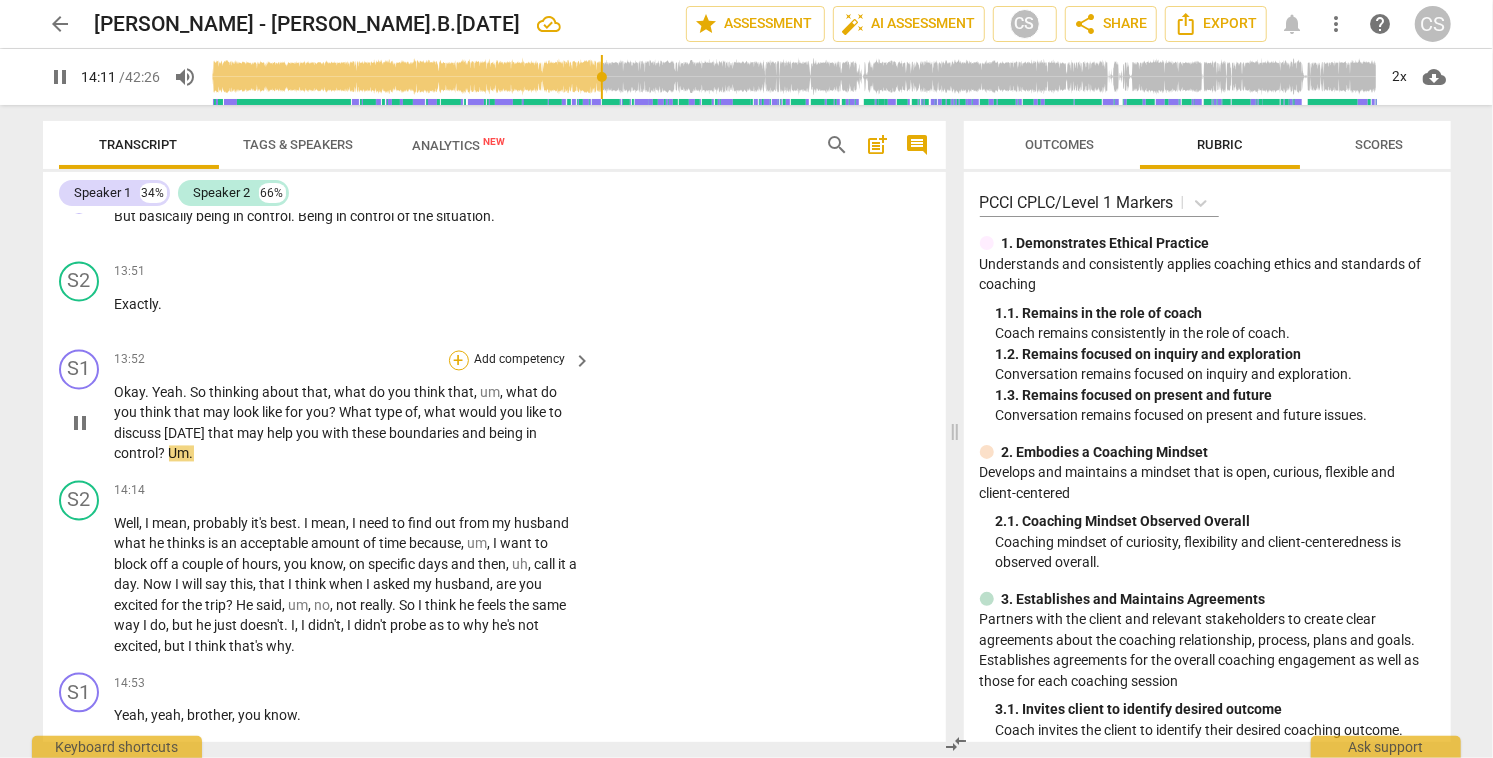 click on "+" at bounding box center (459, 361) 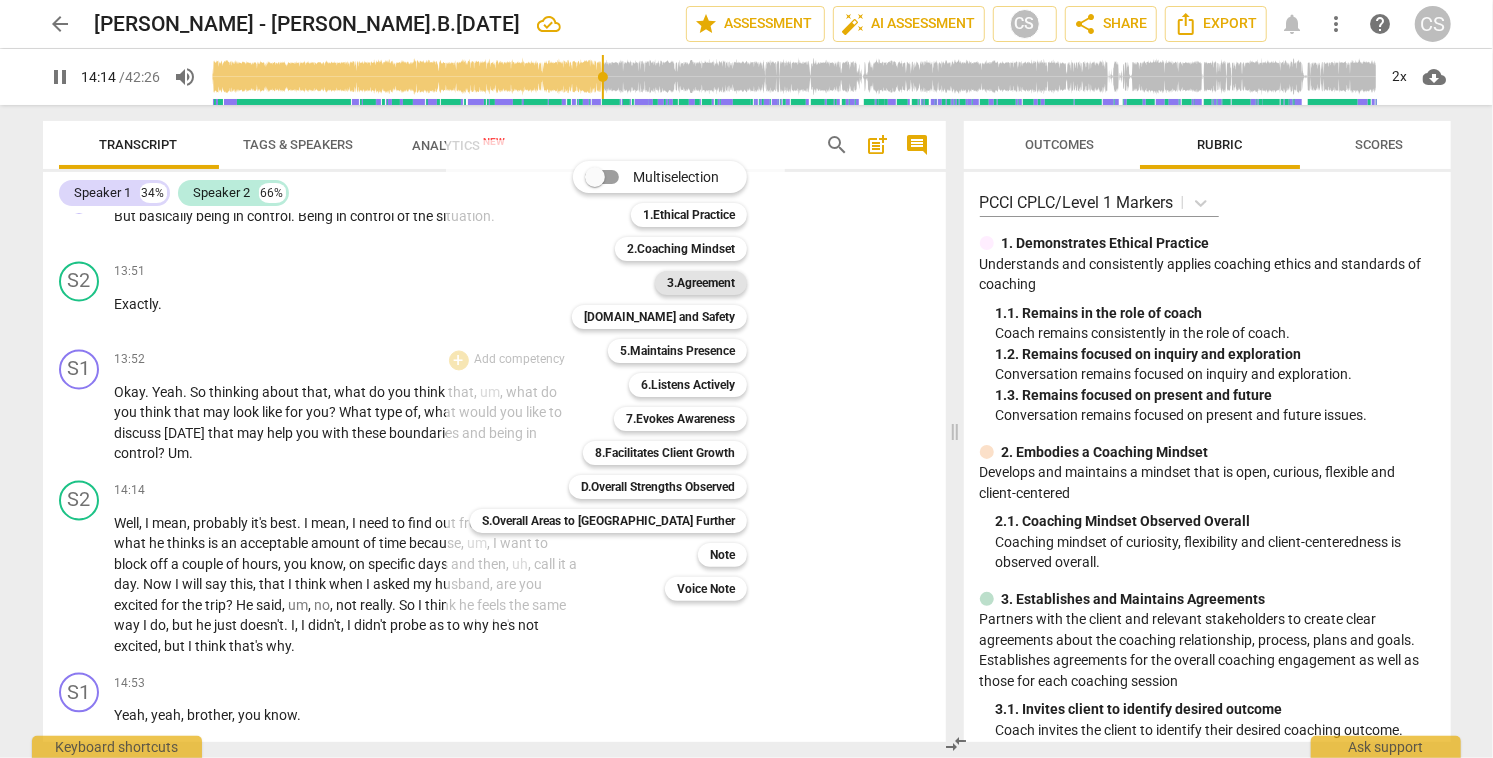 click on "3.Agreement" at bounding box center [701, 283] 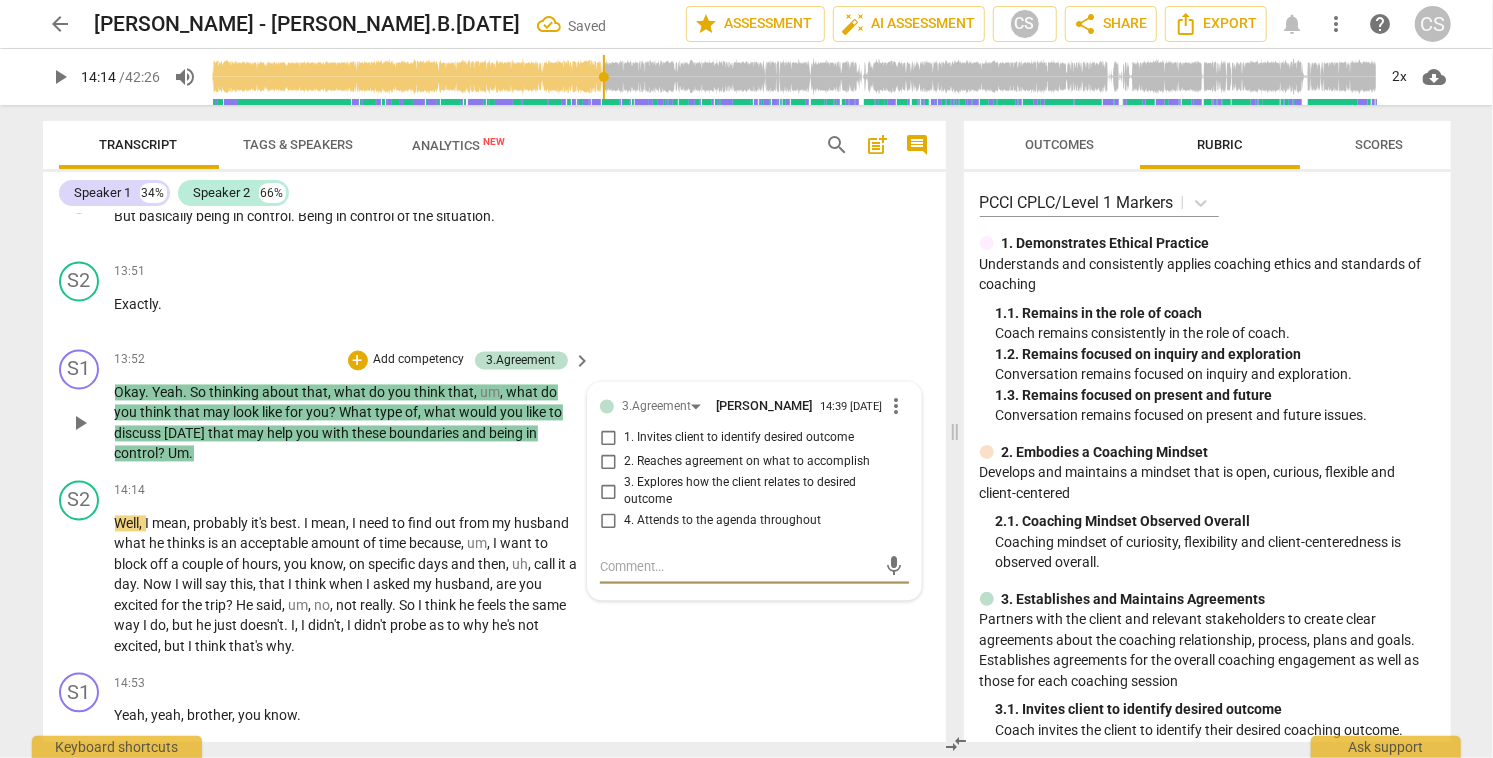 click on "1. Invites client to identify desired outcome" at bounding box center [608, 439] 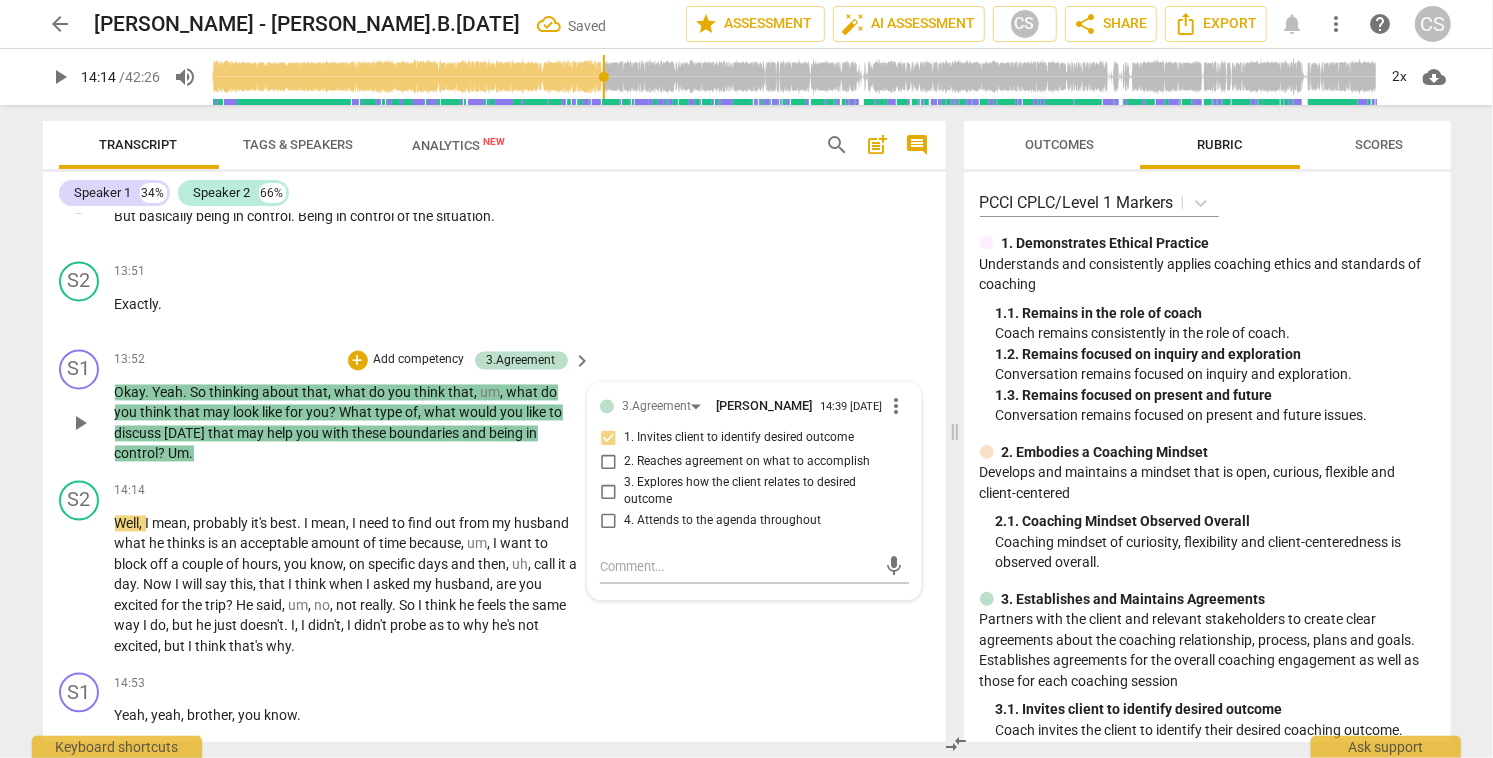 click on "3. Explores how the client relates to desired outcome" at bounding box center [608, 492] 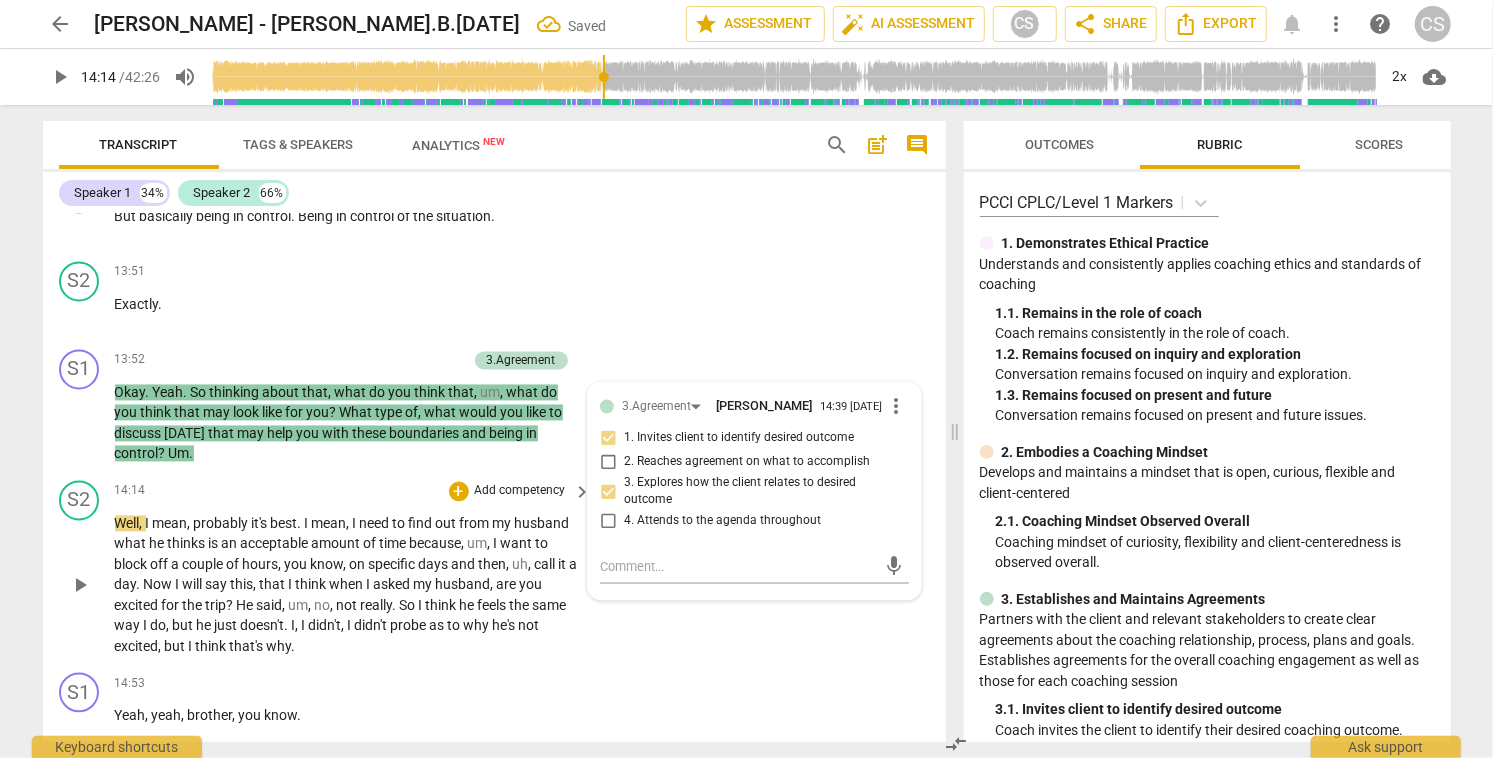 click on "play_arrow" at bounding box center [80, 586] 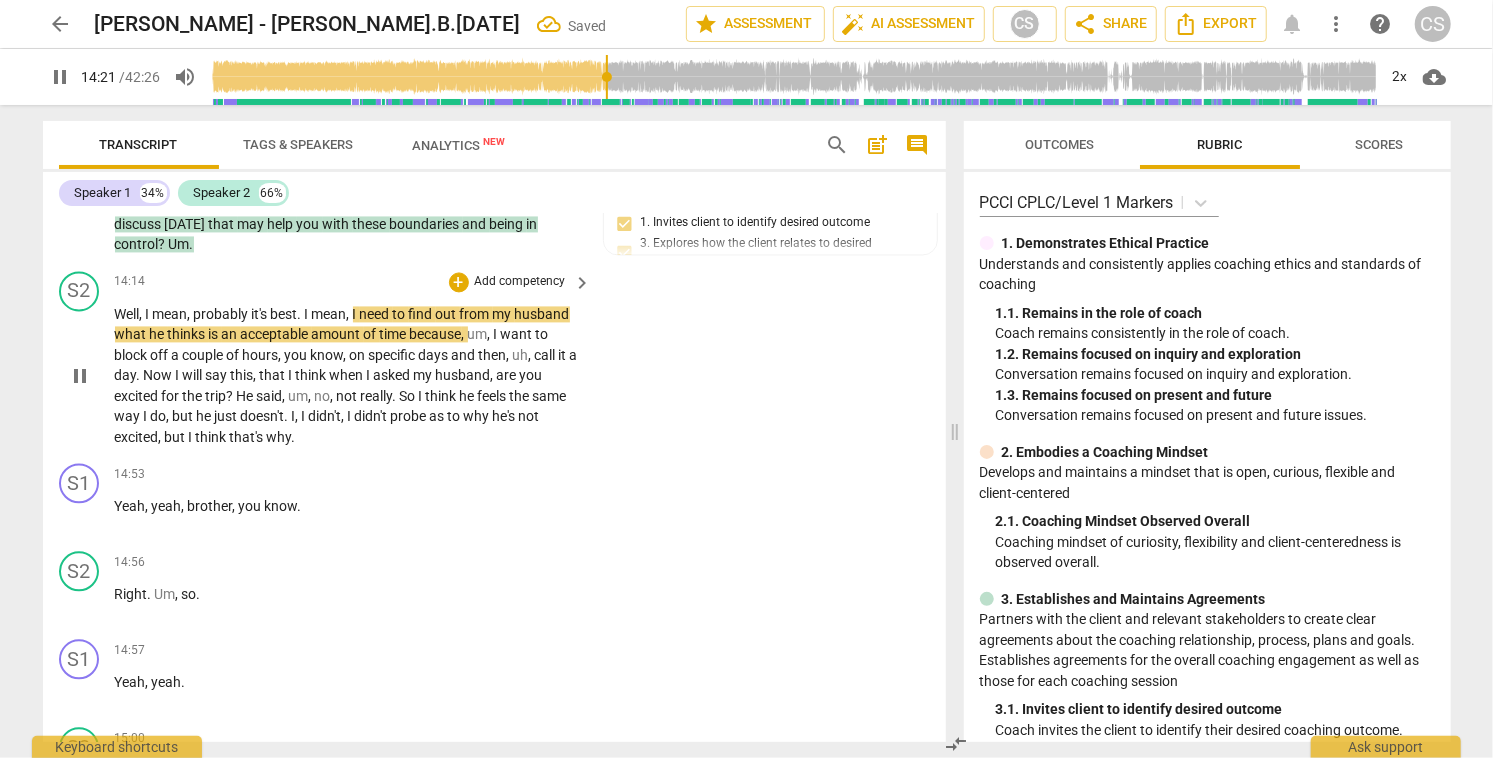 scroll, scrollTop: 7024, scrollLeft: 0, axis: vertical 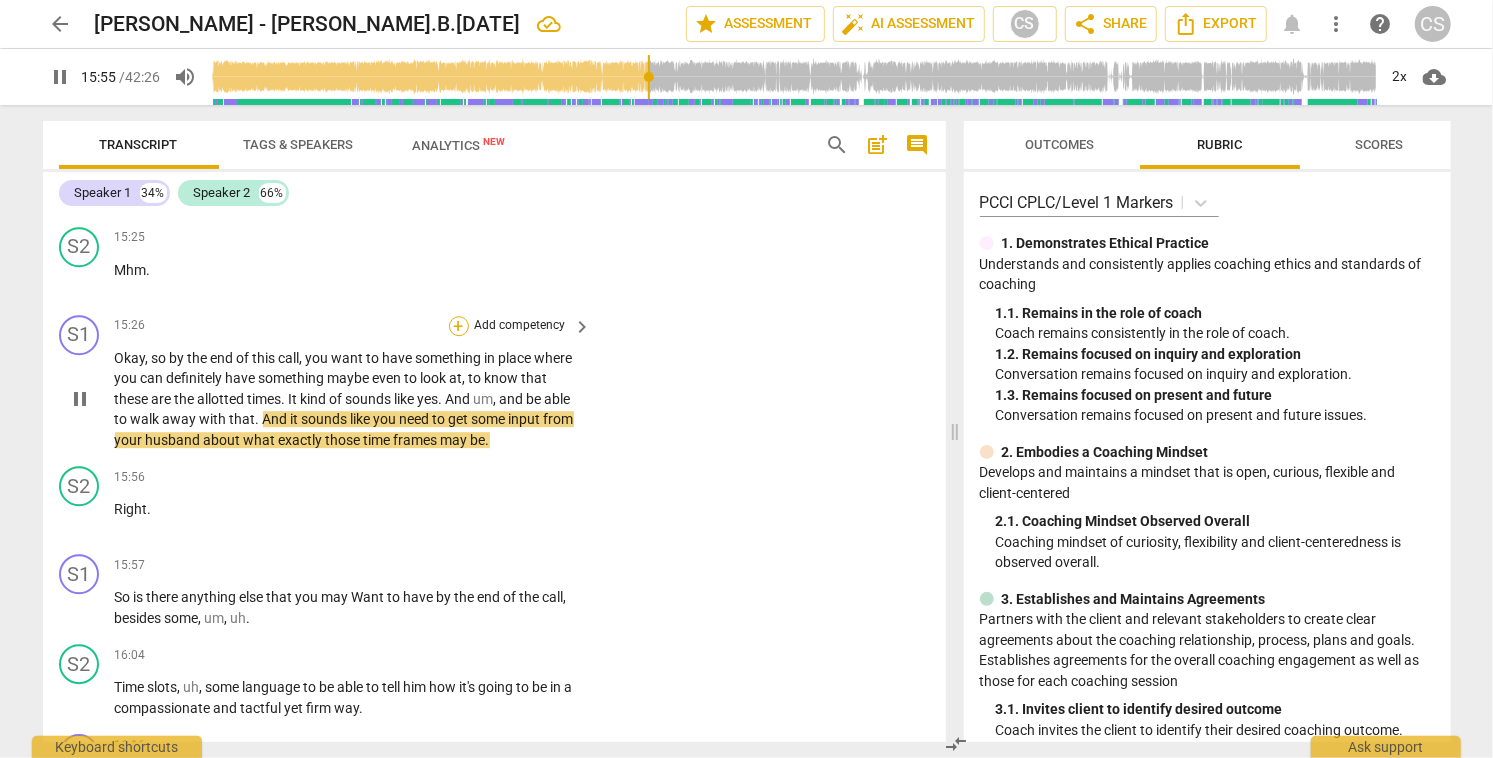 click on "+" at bounding box center [459, 326] 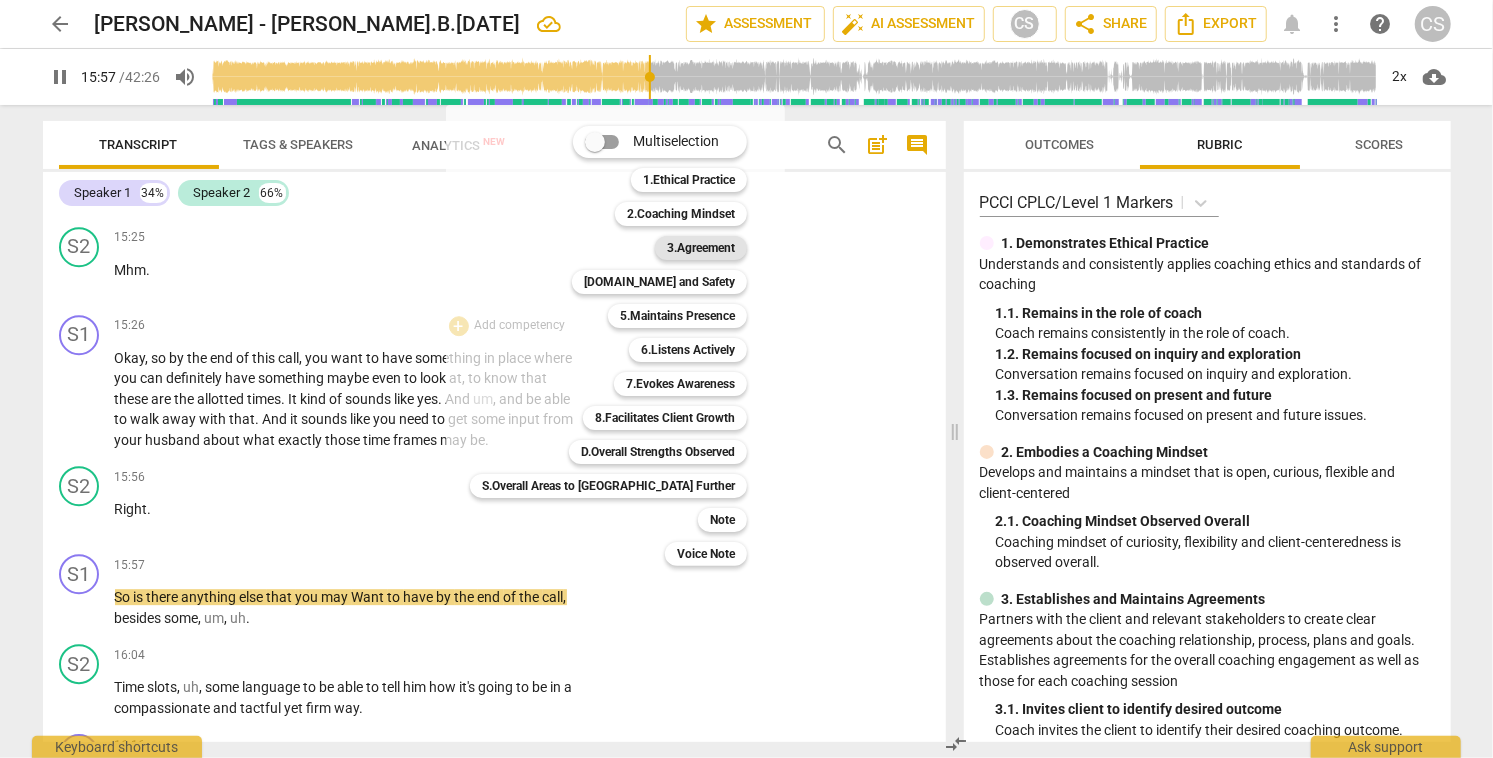 click on "3.Agreement" at bounding box center [701, 248] 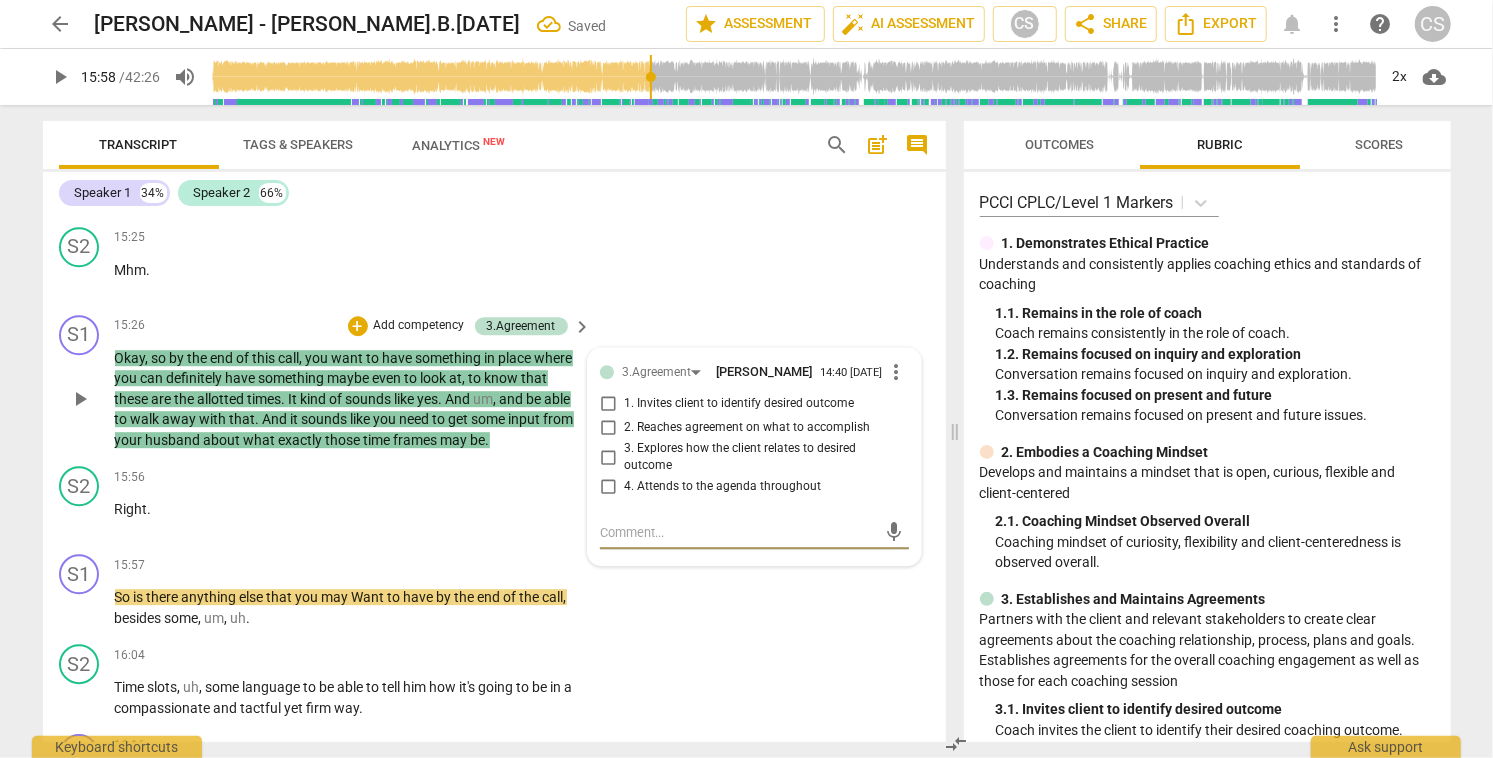 click on "2. Reaches agreement on what to accomplish" at bounding box center (608, 428) 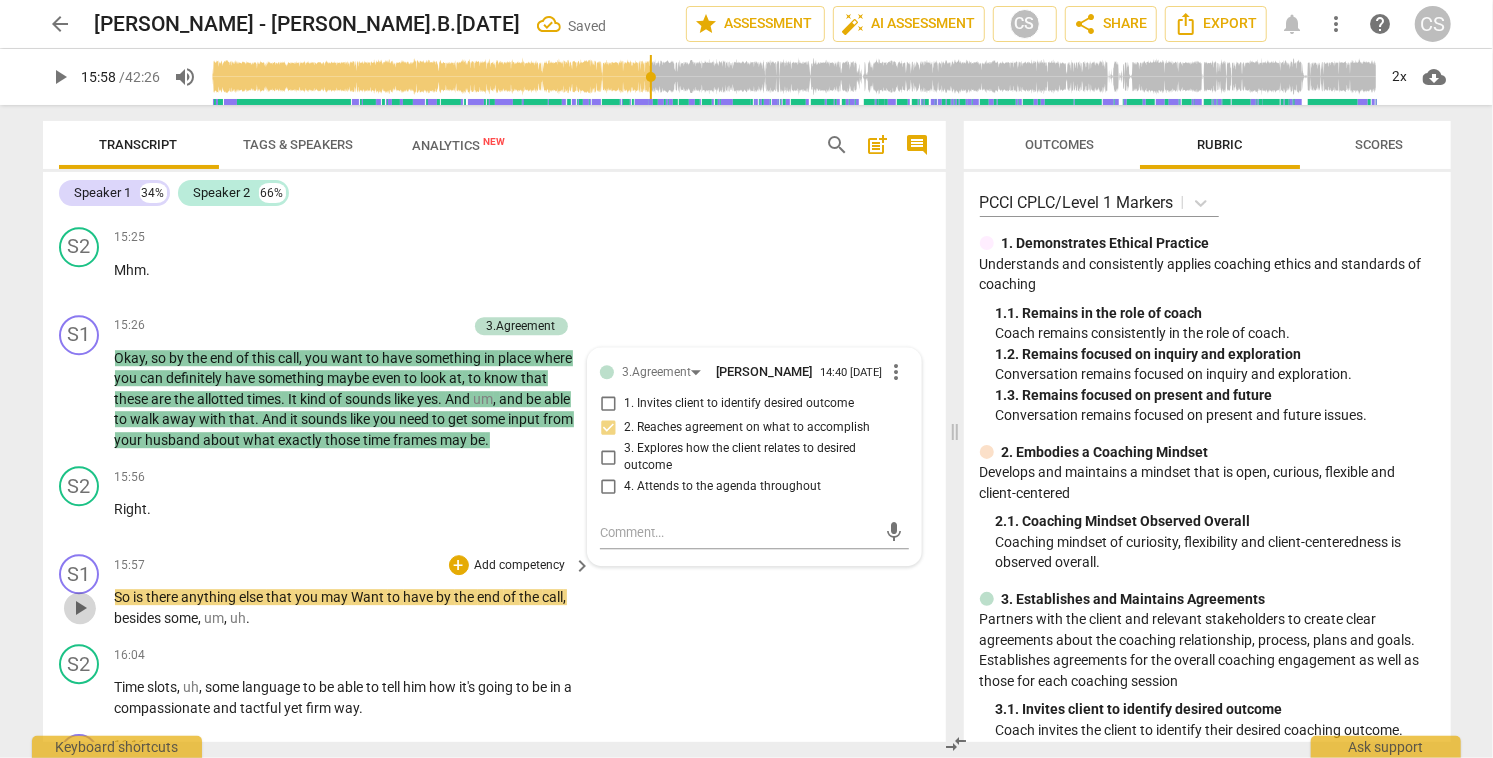 click on "play_arrow" at bounding box center [80, 608] 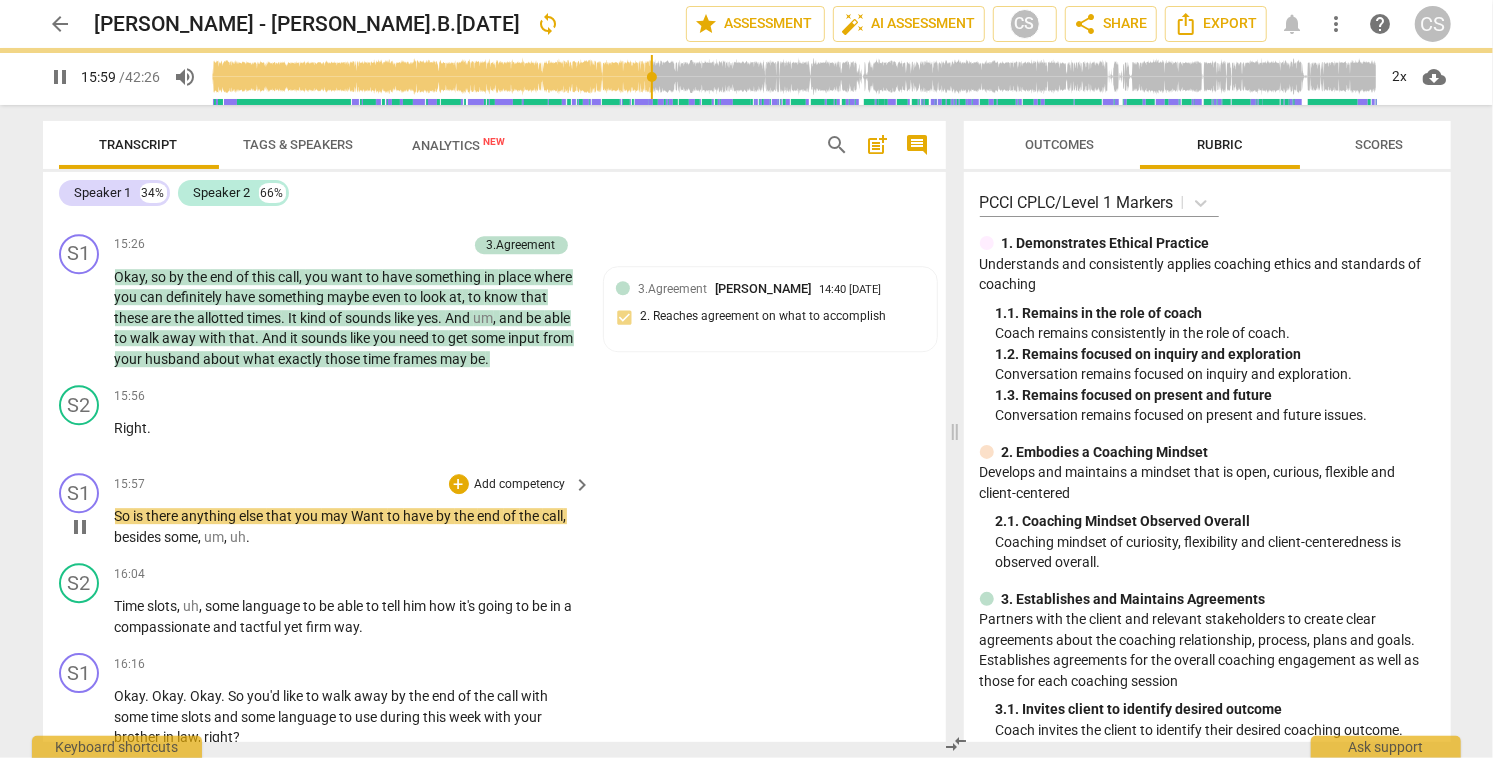 scroll, scrollTop: 7991, scrollLeft: 0, axis: vertical 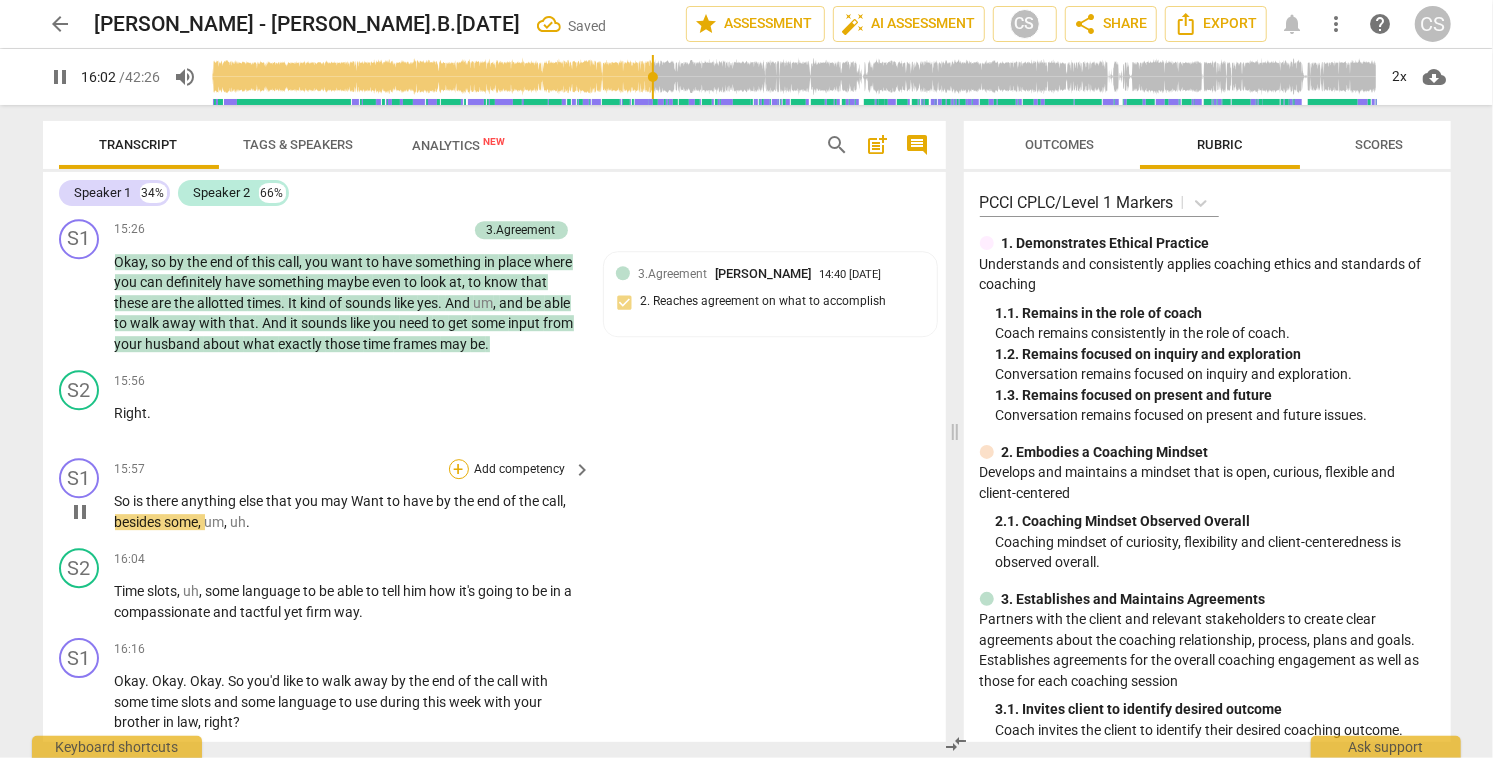 click on "+" at bounding box center (459, 469) 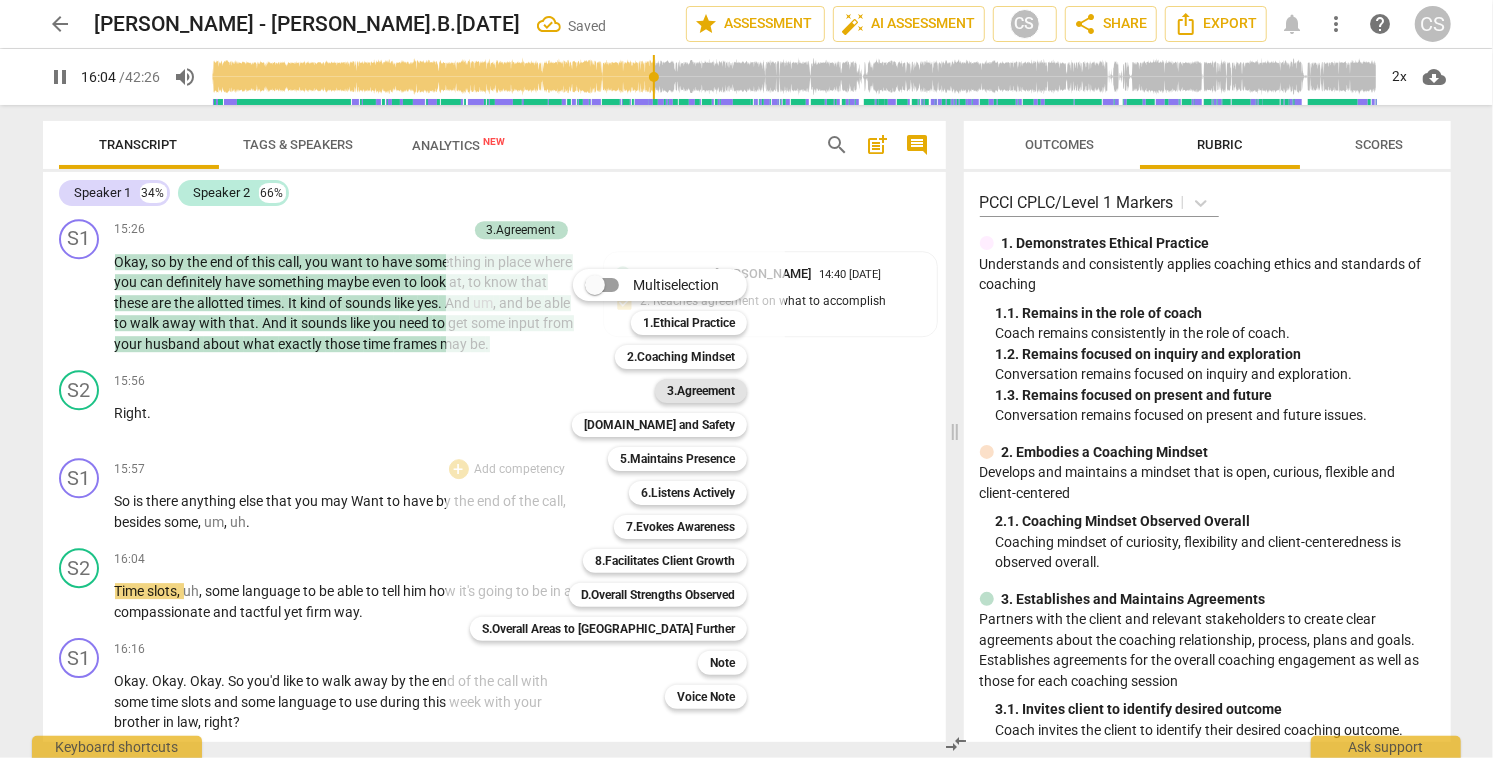 click on "3.Agreement" at bounding box center (701, 391) 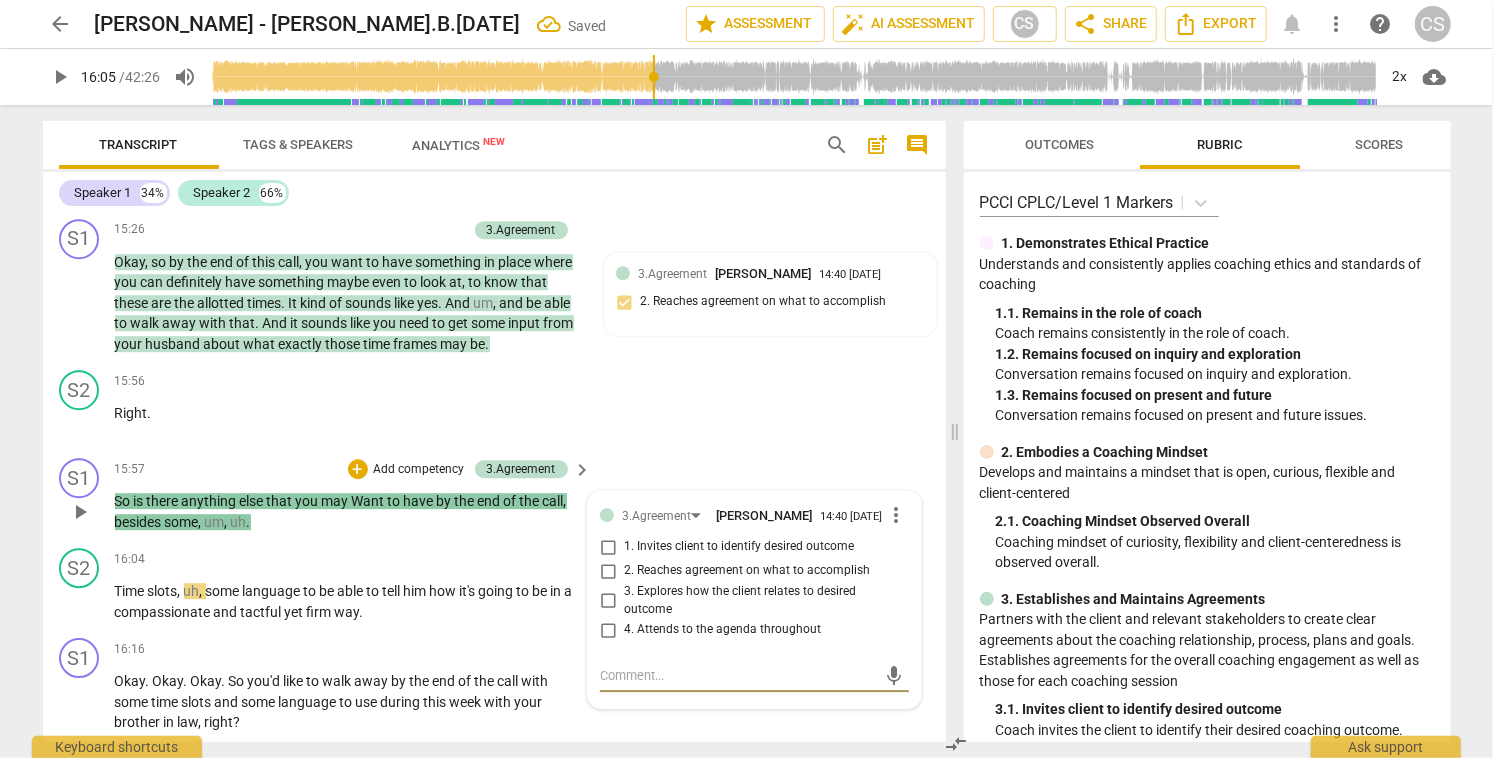 click on "1. Invites client to identify desired outcome" at bounding box center (608, 547) 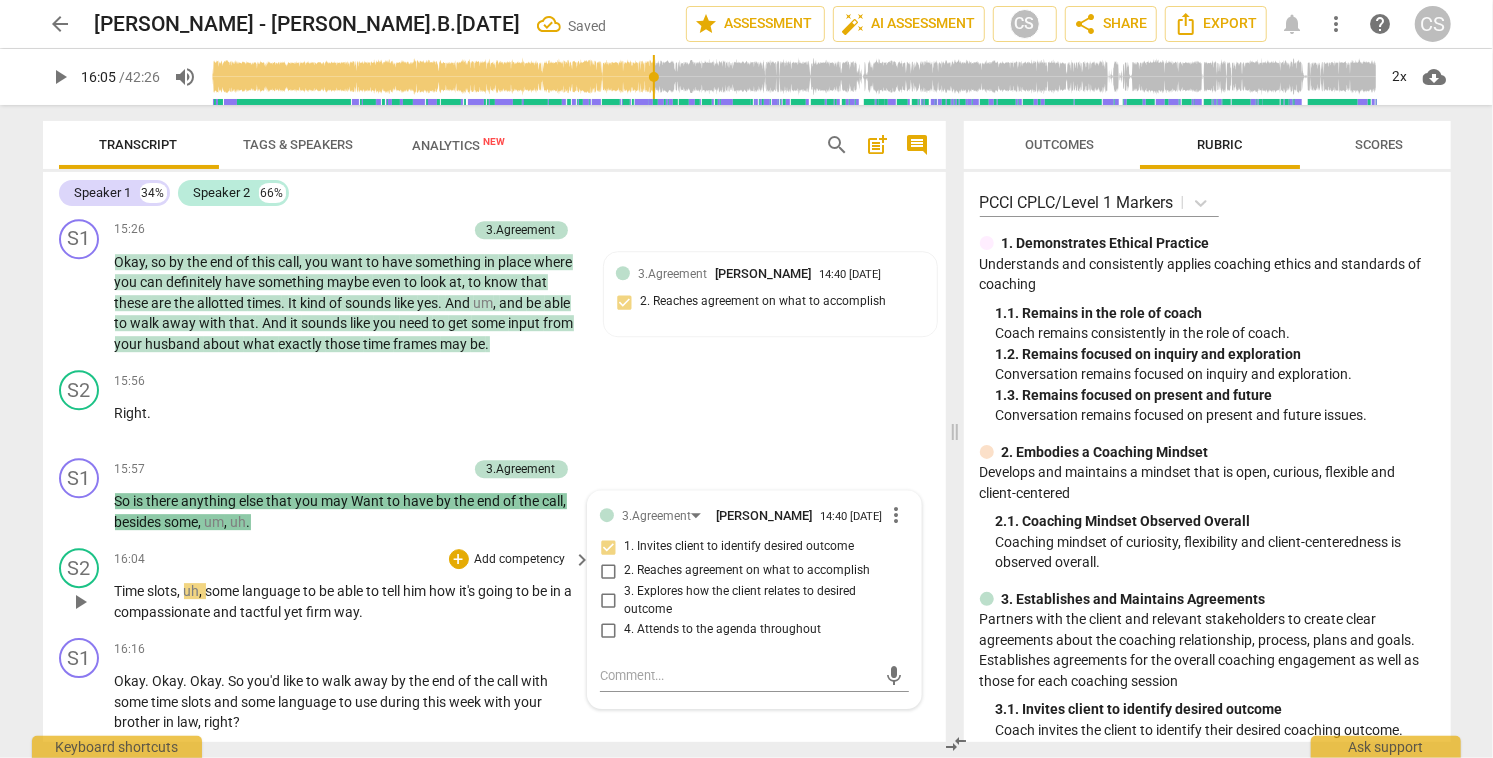 click on "play_arrow" at bounding box center (80, 602) 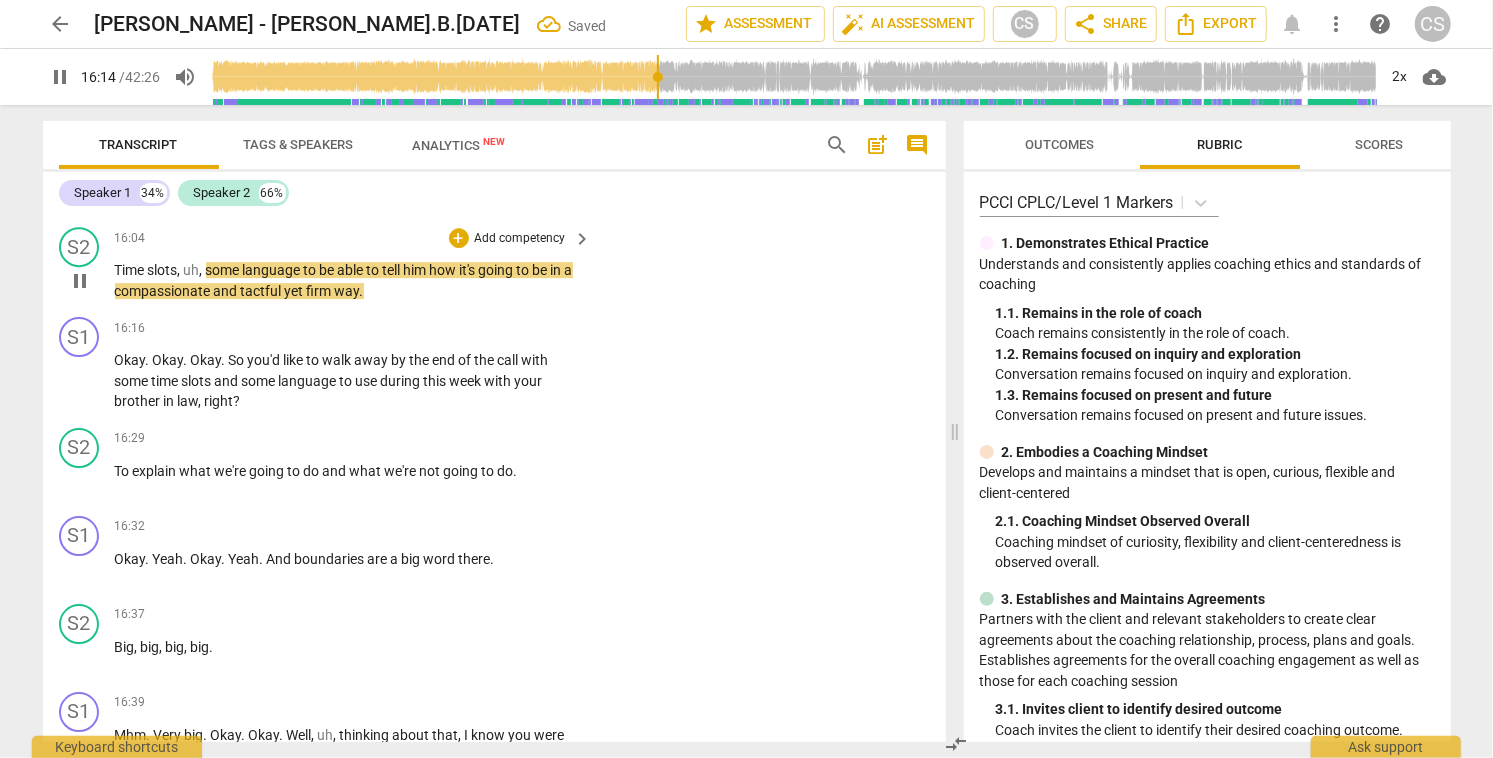 scroll, scrollTop: 8313, scrollLeft: 0, axis: vertical 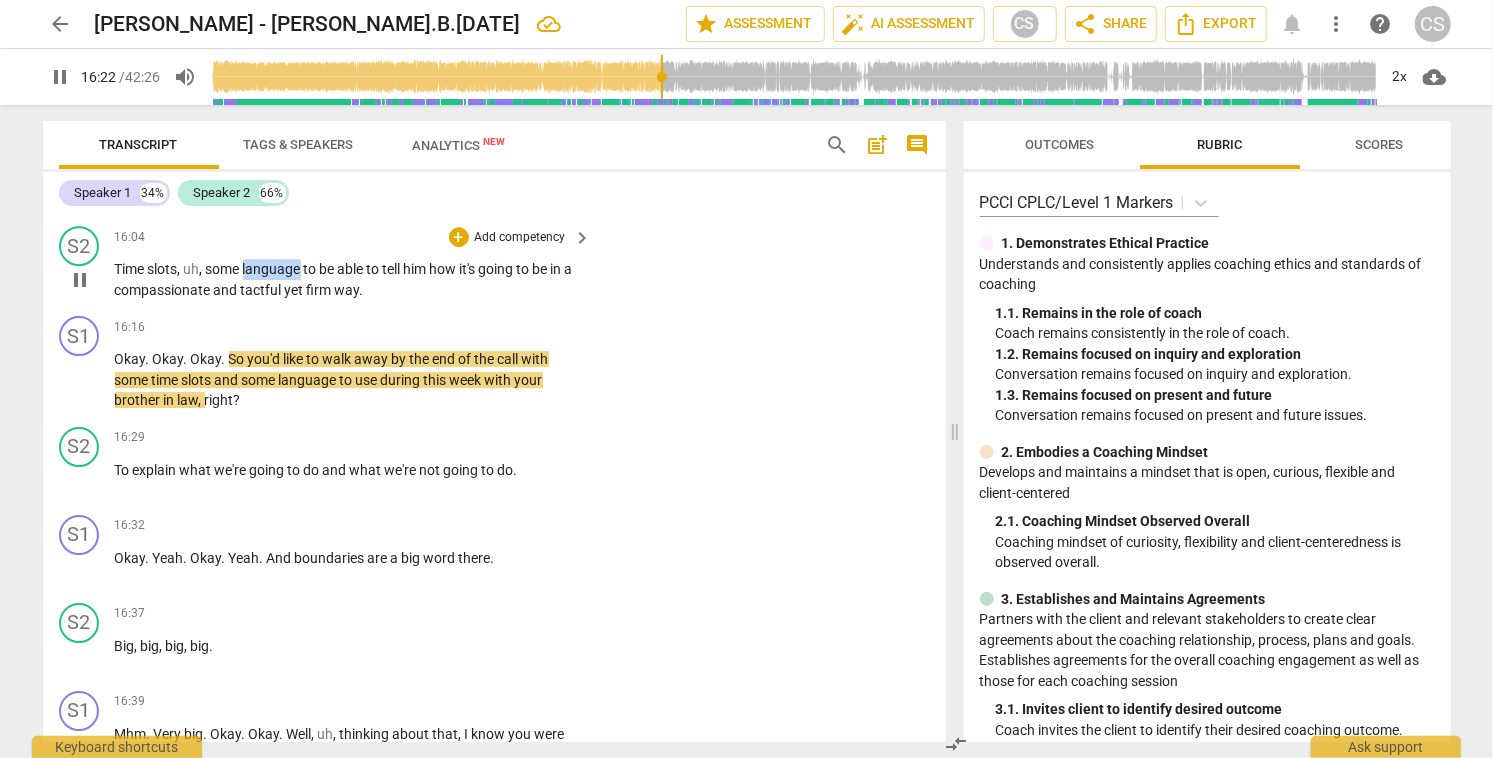 drag, startPoint x: 246, startPoint y: 290, endPoint x: 303, endPoint y: 291, distance: 57.00877 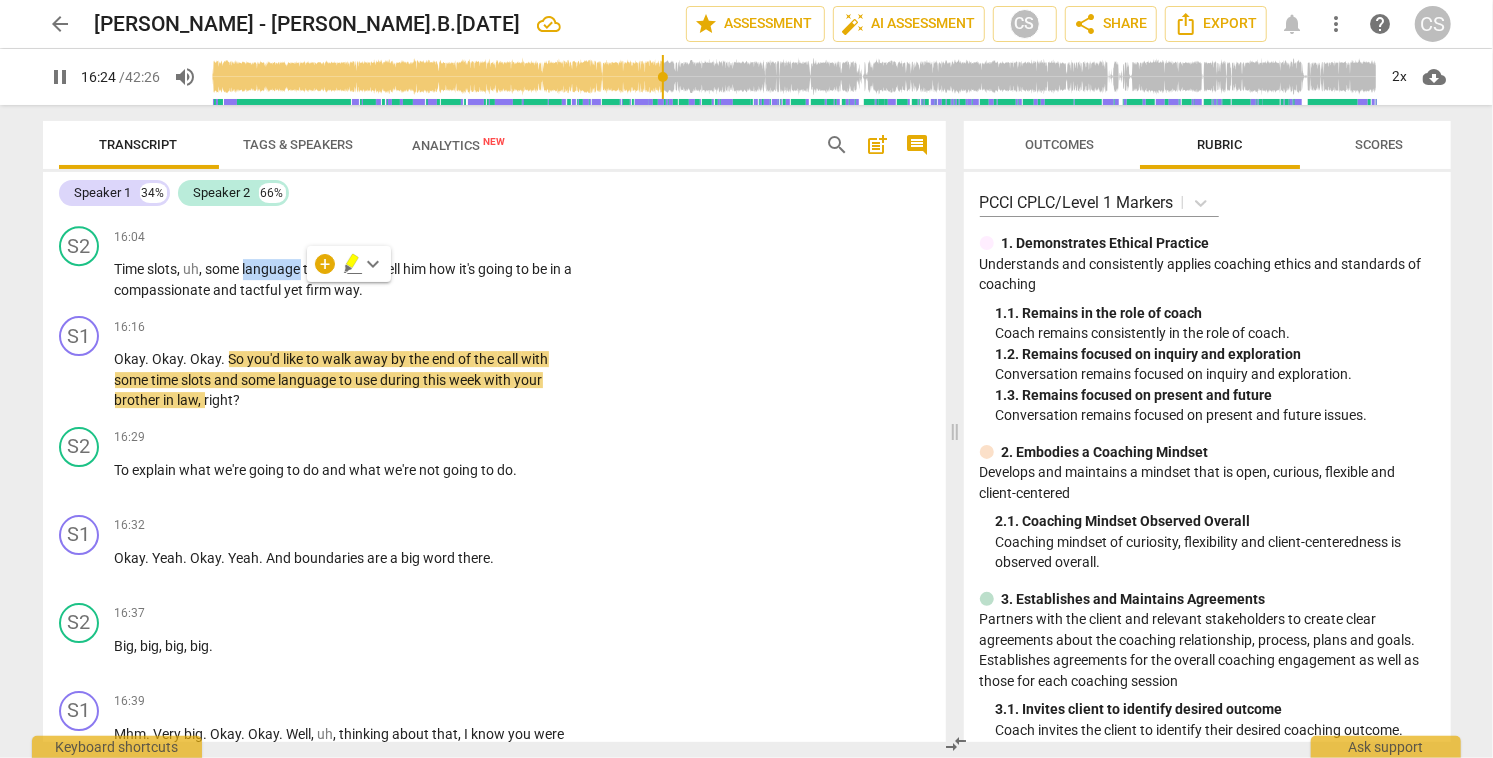 click 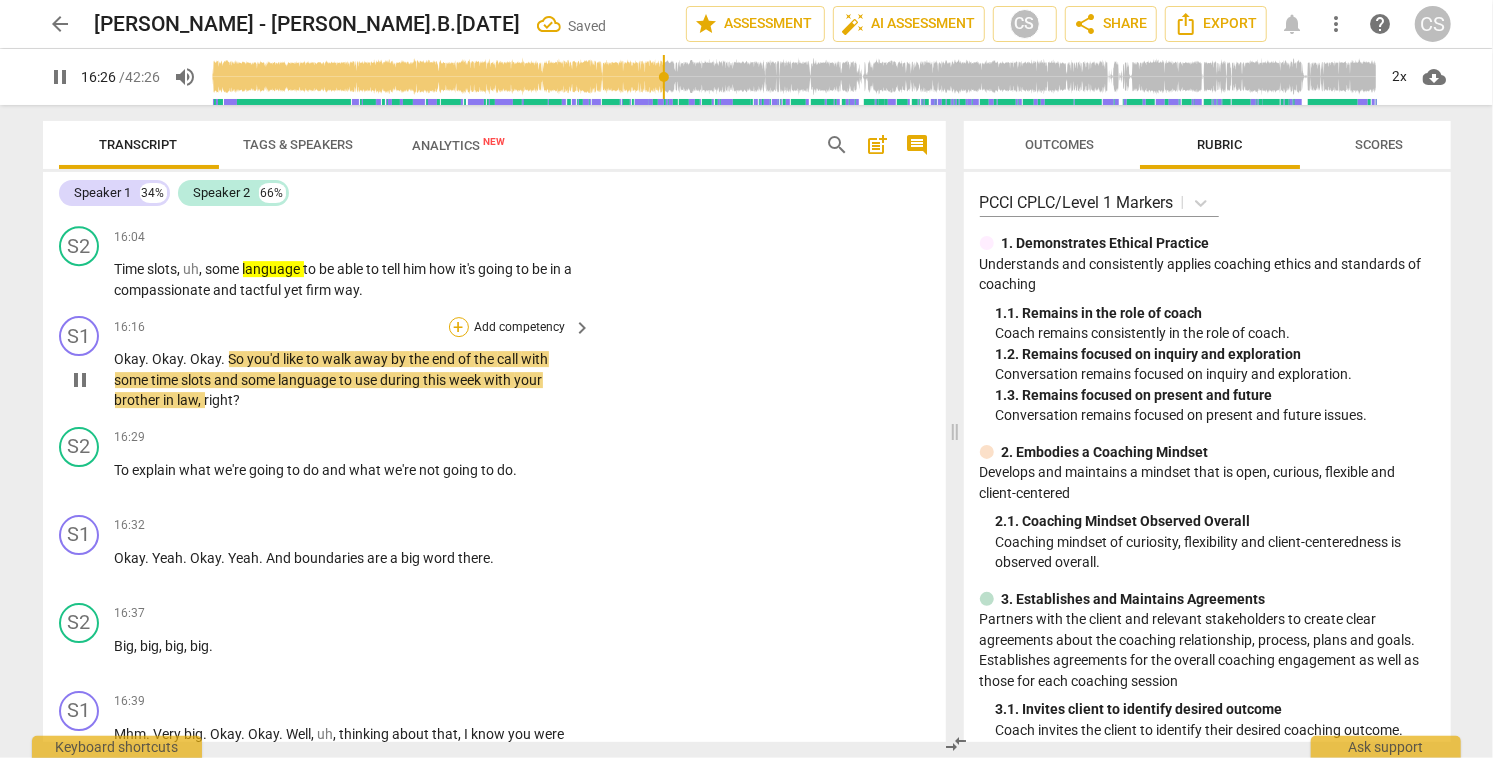 click on "+" at bounding box center (459, 327) 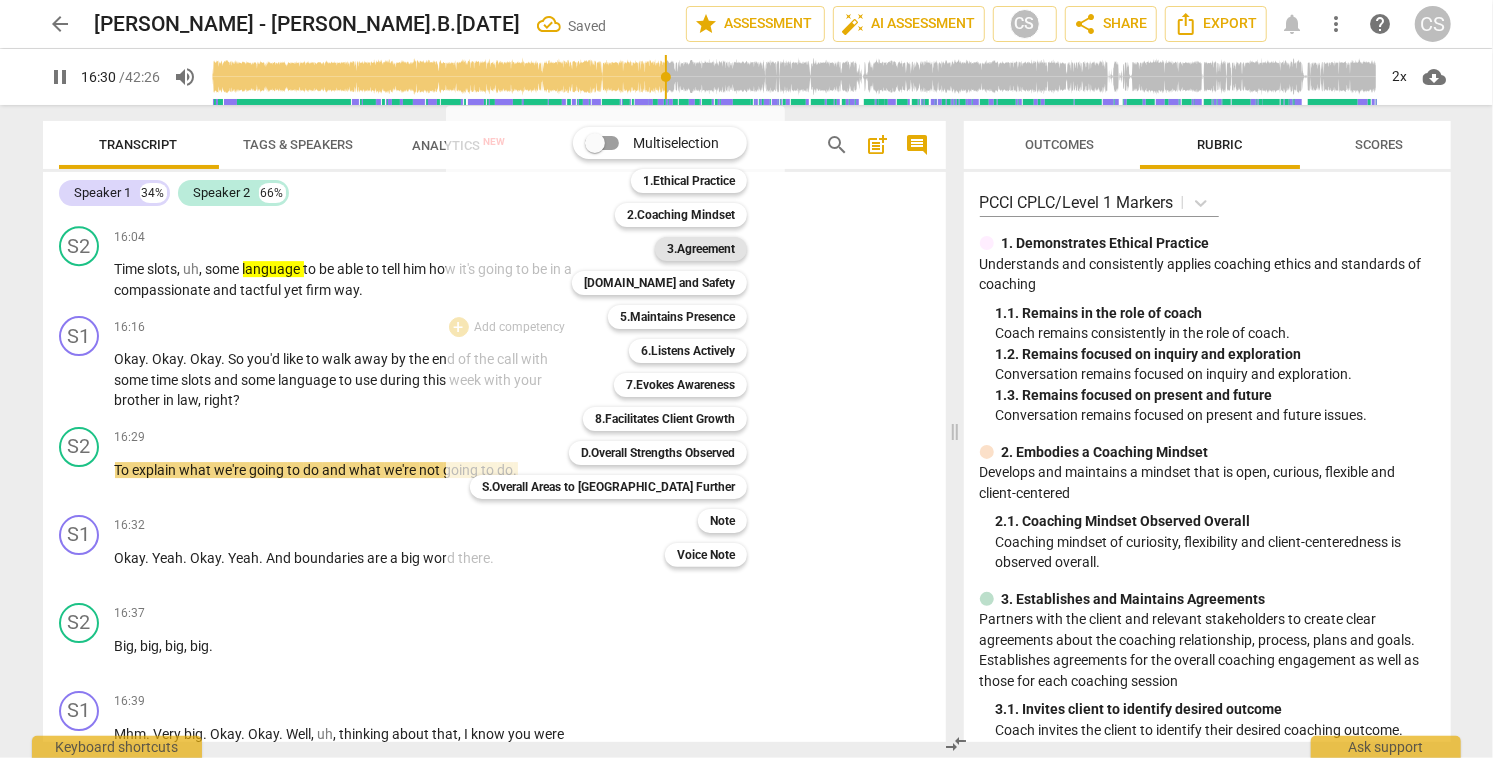 click on "3.Agreement" at bounding box center [701, 249] 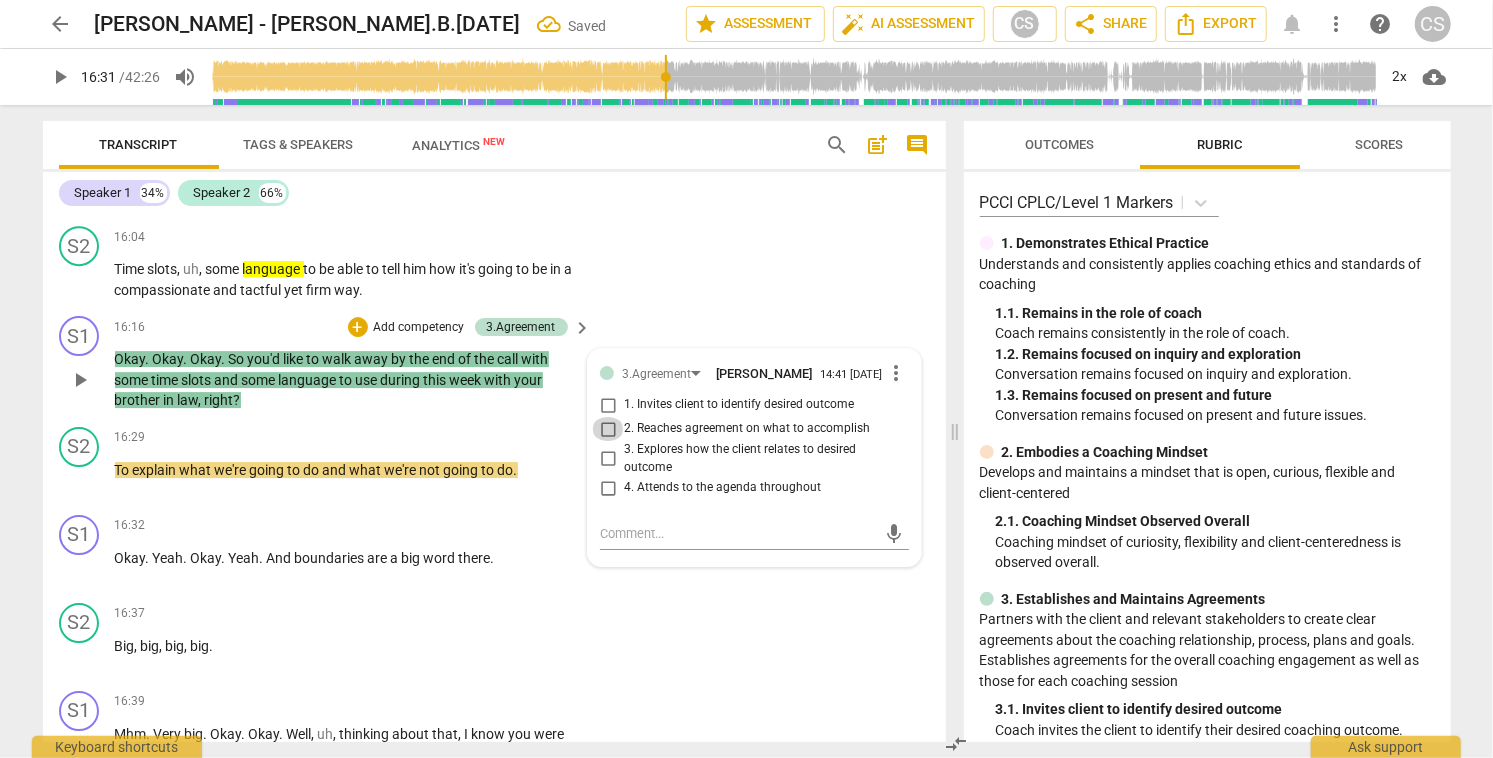 click on "2. Reaches agreement on what to accomplish" at bounding box center [608, 429] 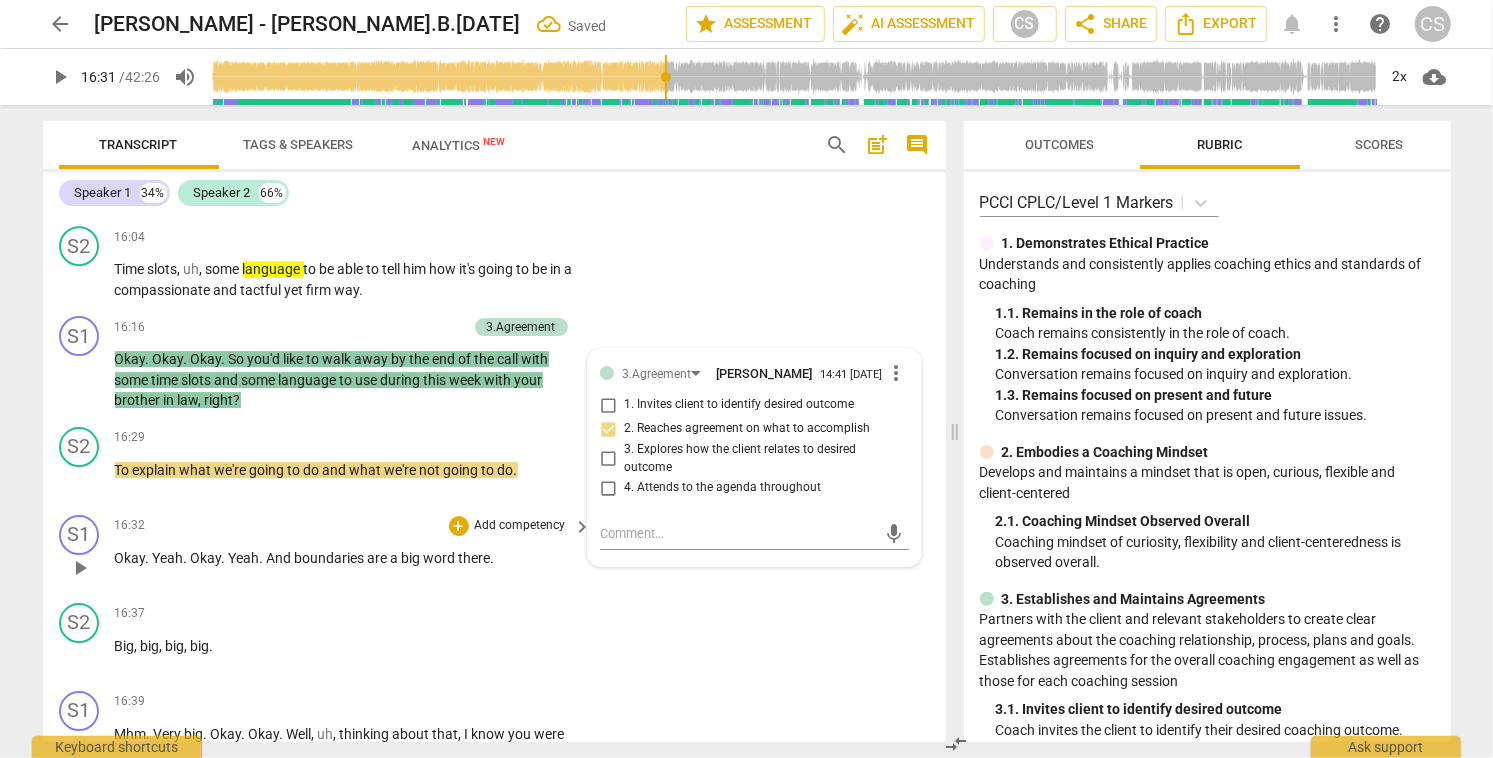 click on "play_arrow" at bounding box center (80, 568) 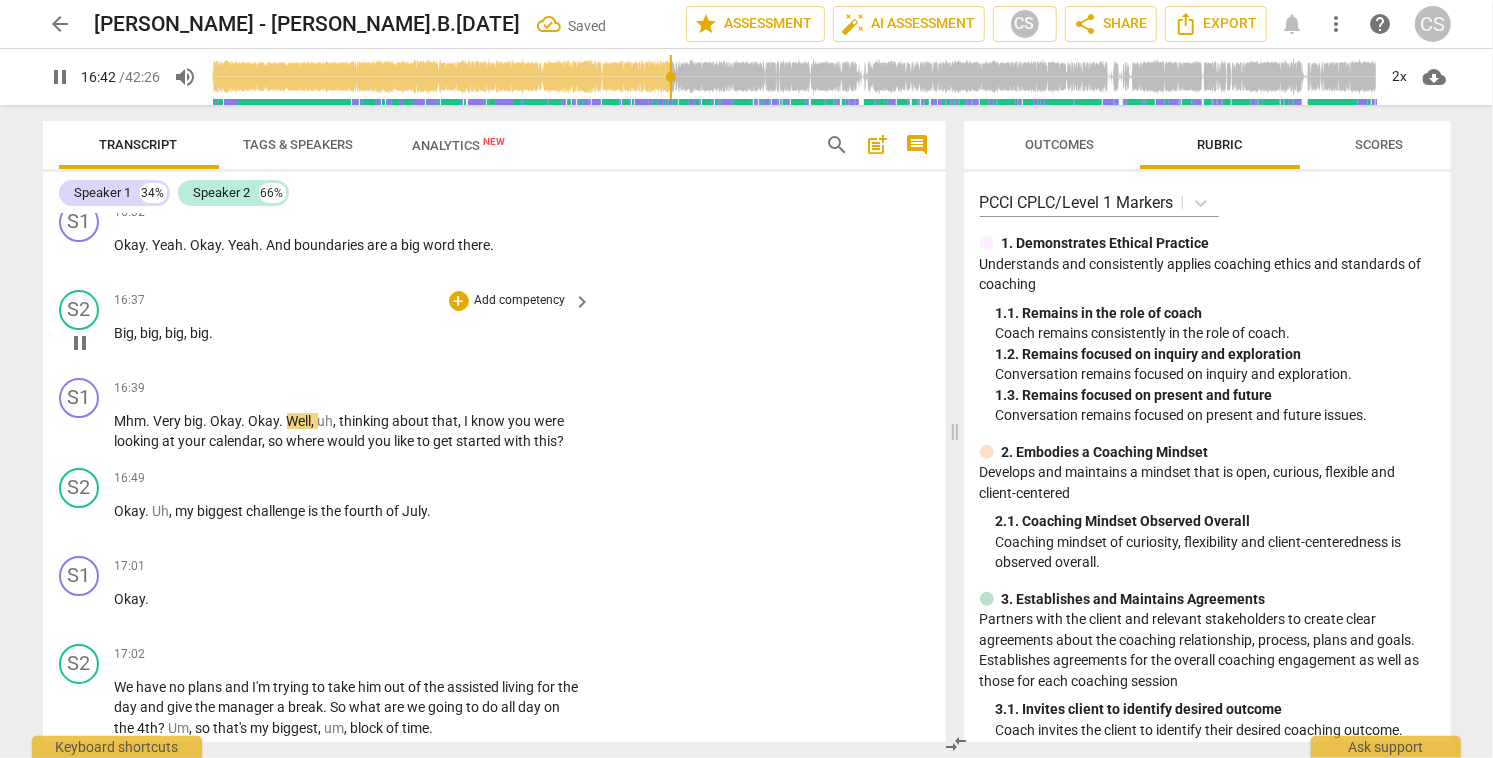 scroll, scrollTop: 8631, scrollLeft: 0, axis: vertical 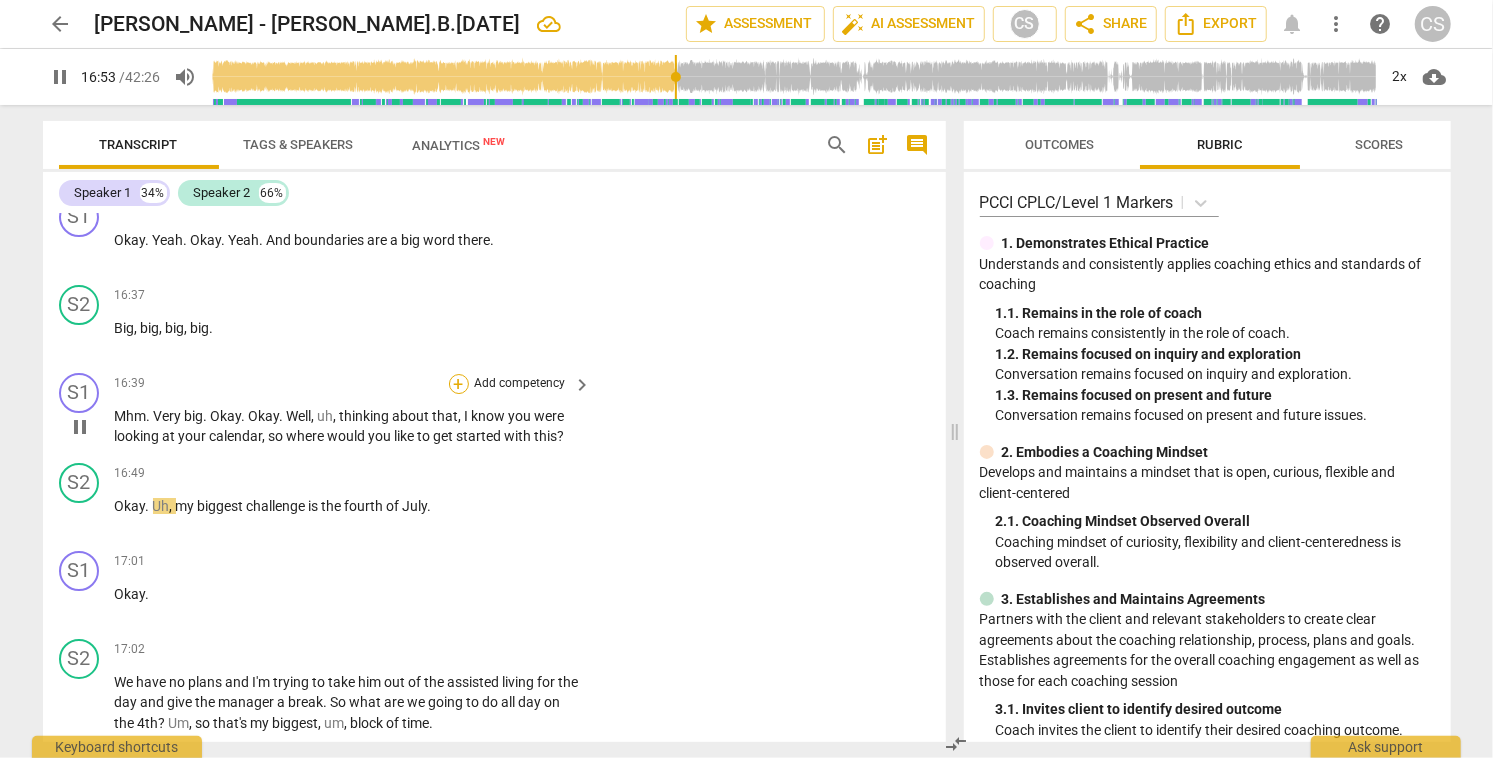 click on "+" at bounding box center (459, 384) 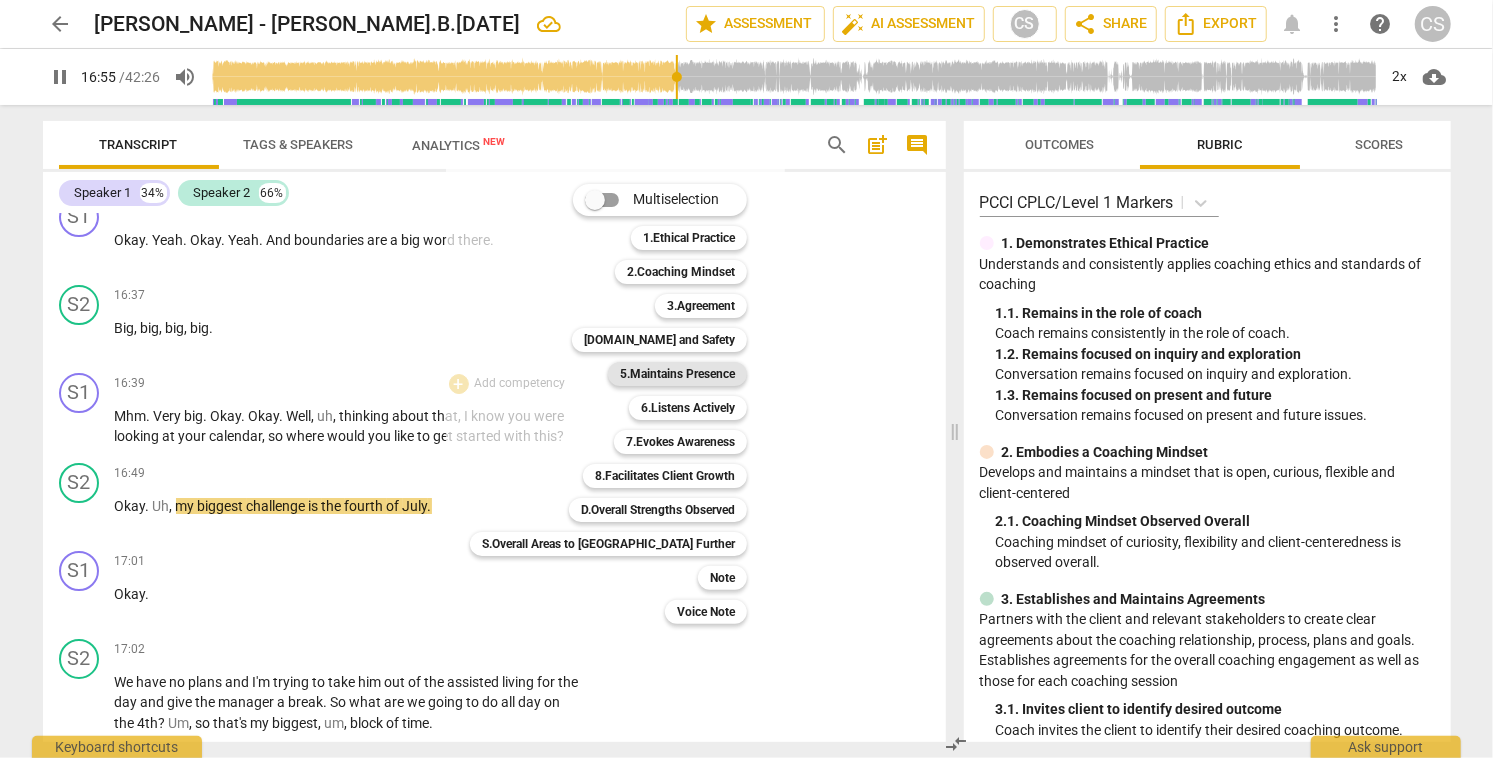 click on "5.Maintains Presence" at bounding box center (677, 374) 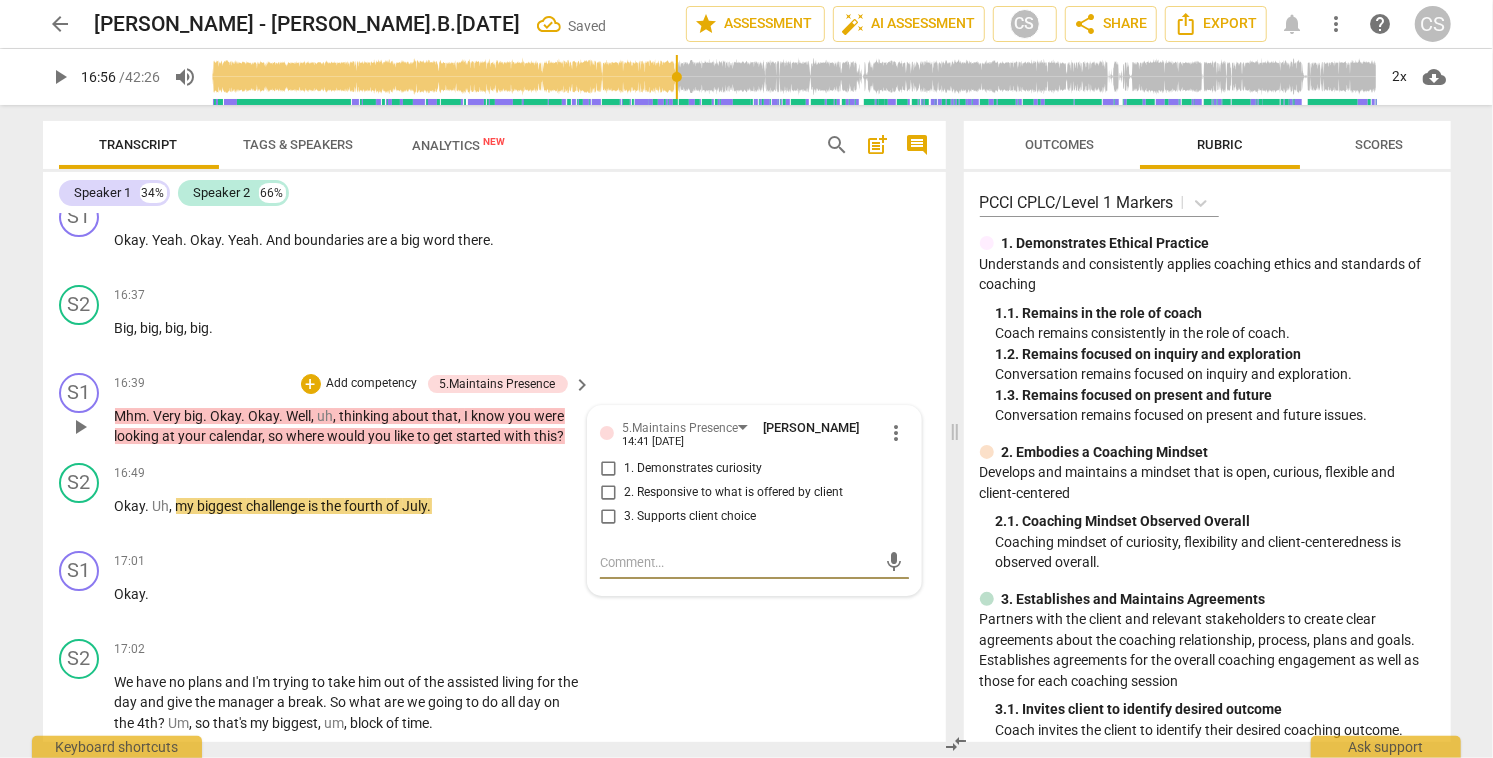click on "2. Responsive to what is offered by client" at bounding box center (608, 493) 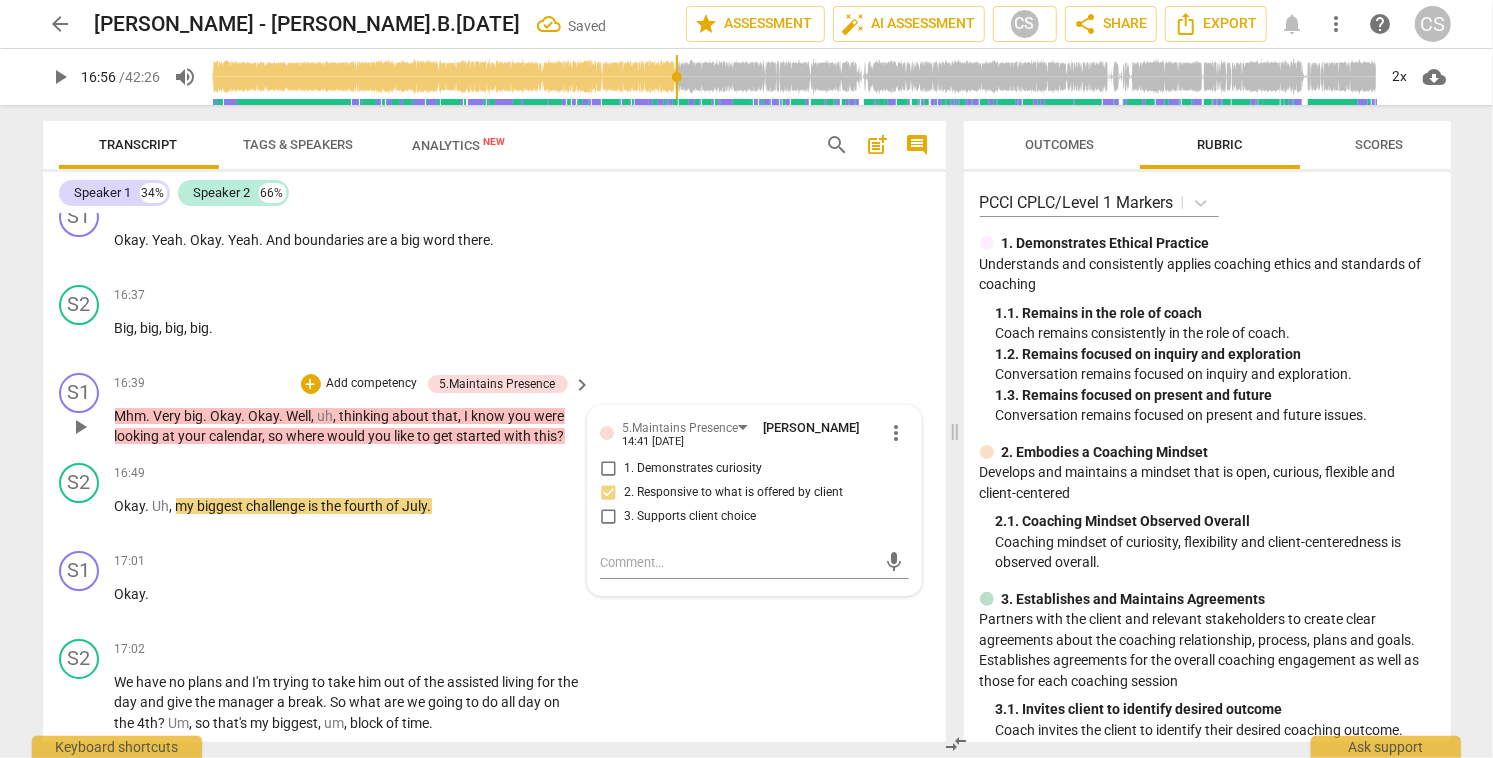 click on "3. Supports client choice" at bounding box center (608, 517) 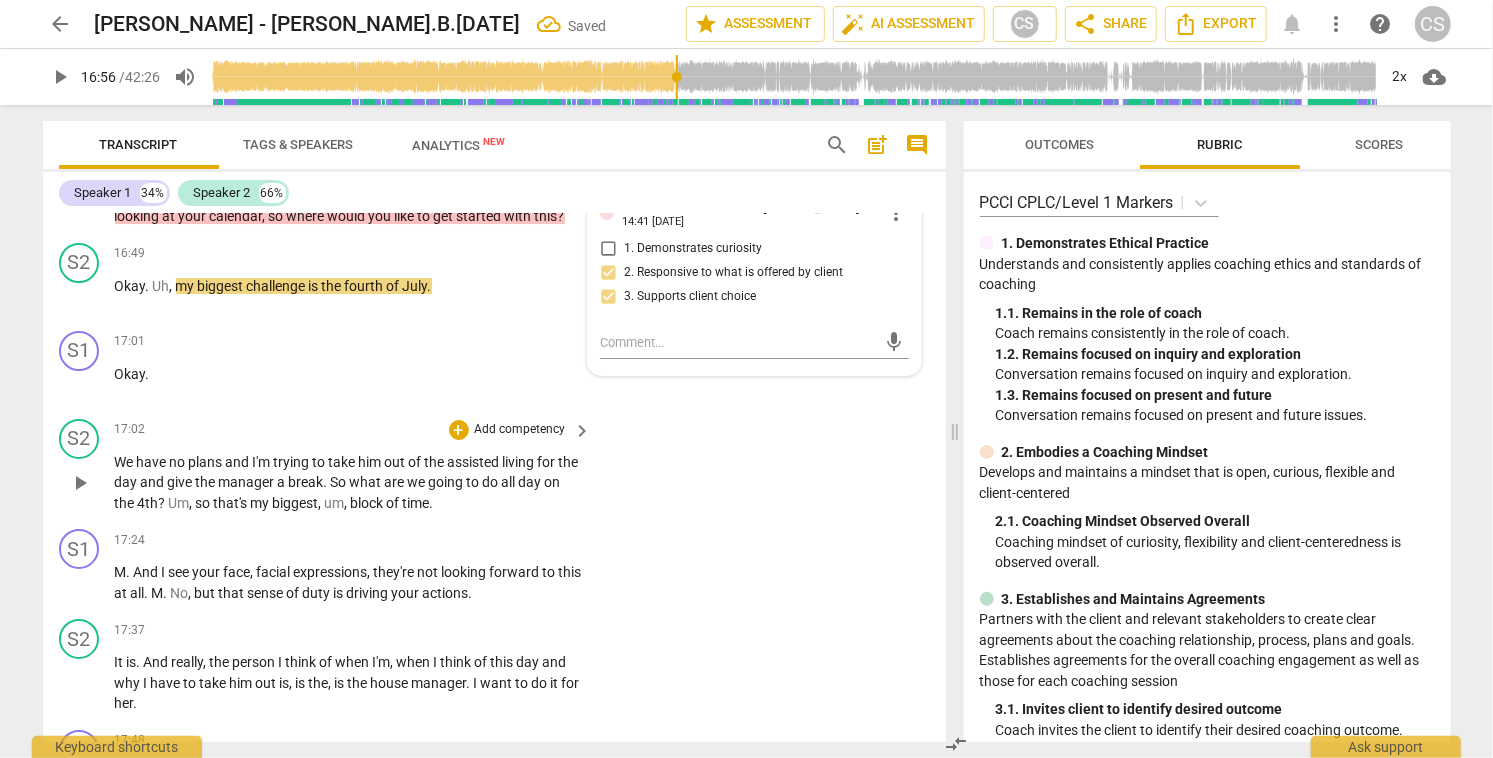 scroll, scrollTop: 8885, scrollLeft: 0, axis: vertical 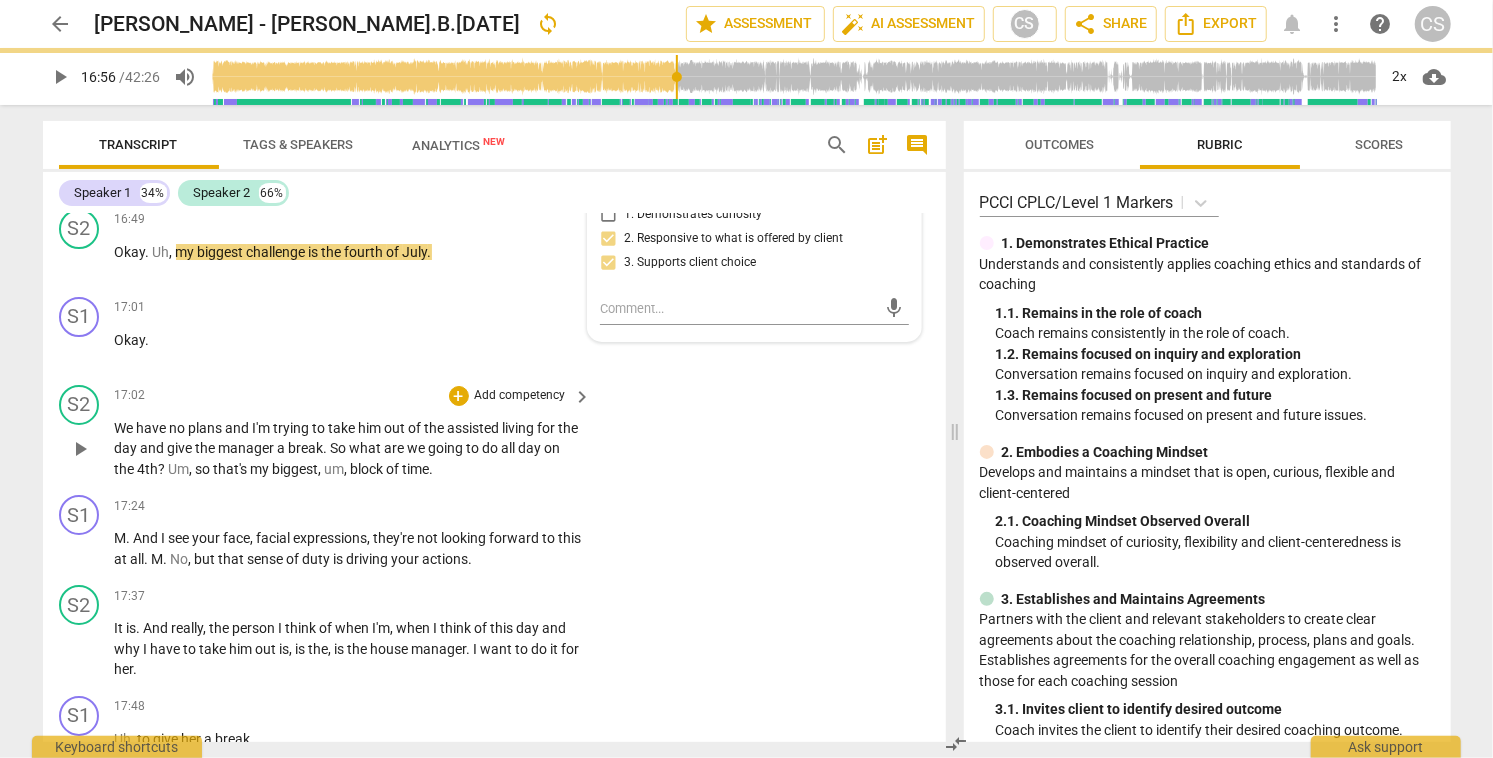 click on "play_arrow" at bounding box center (80, 449) 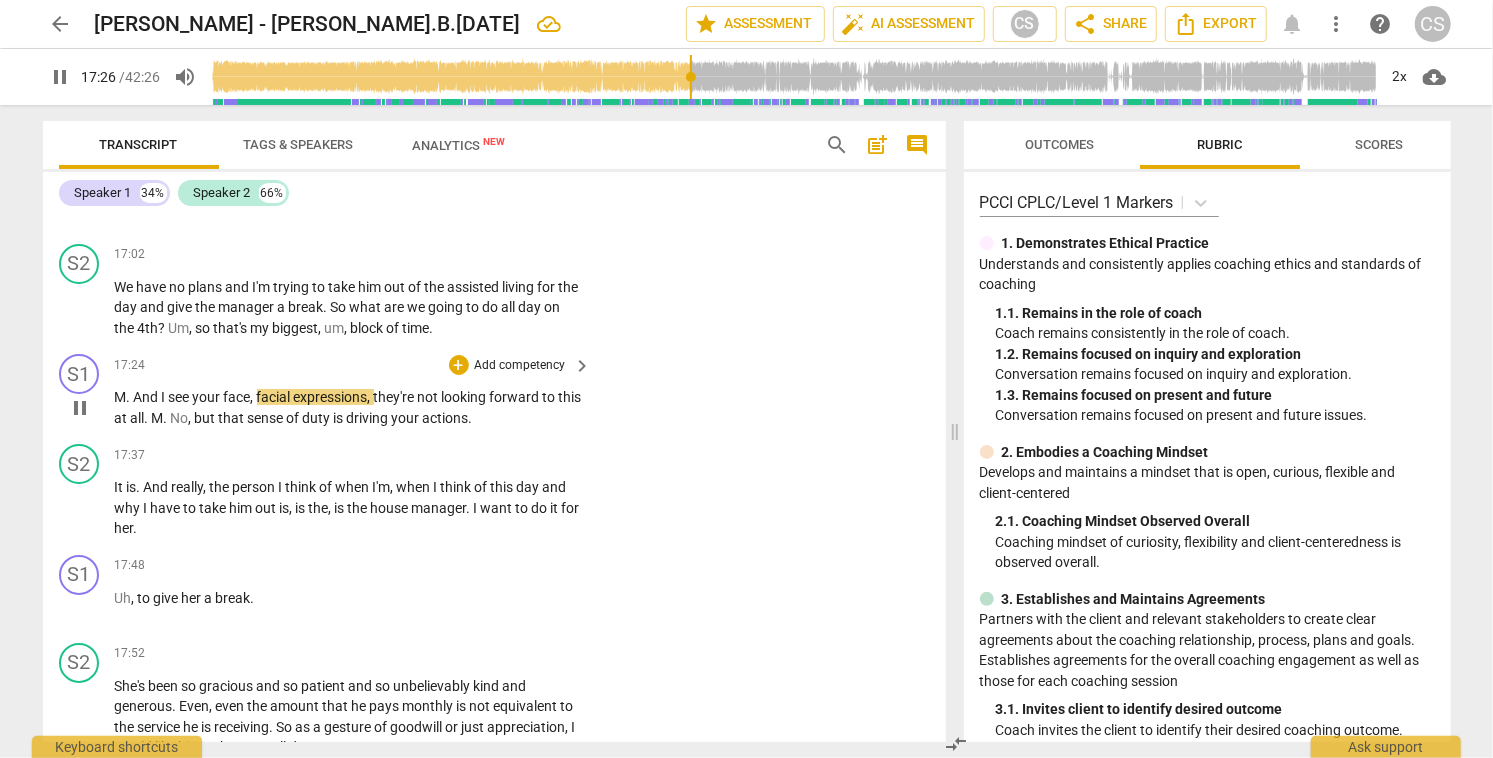 scroll, scrollTop: 9032, scrollLeft: 0, axis: vertical 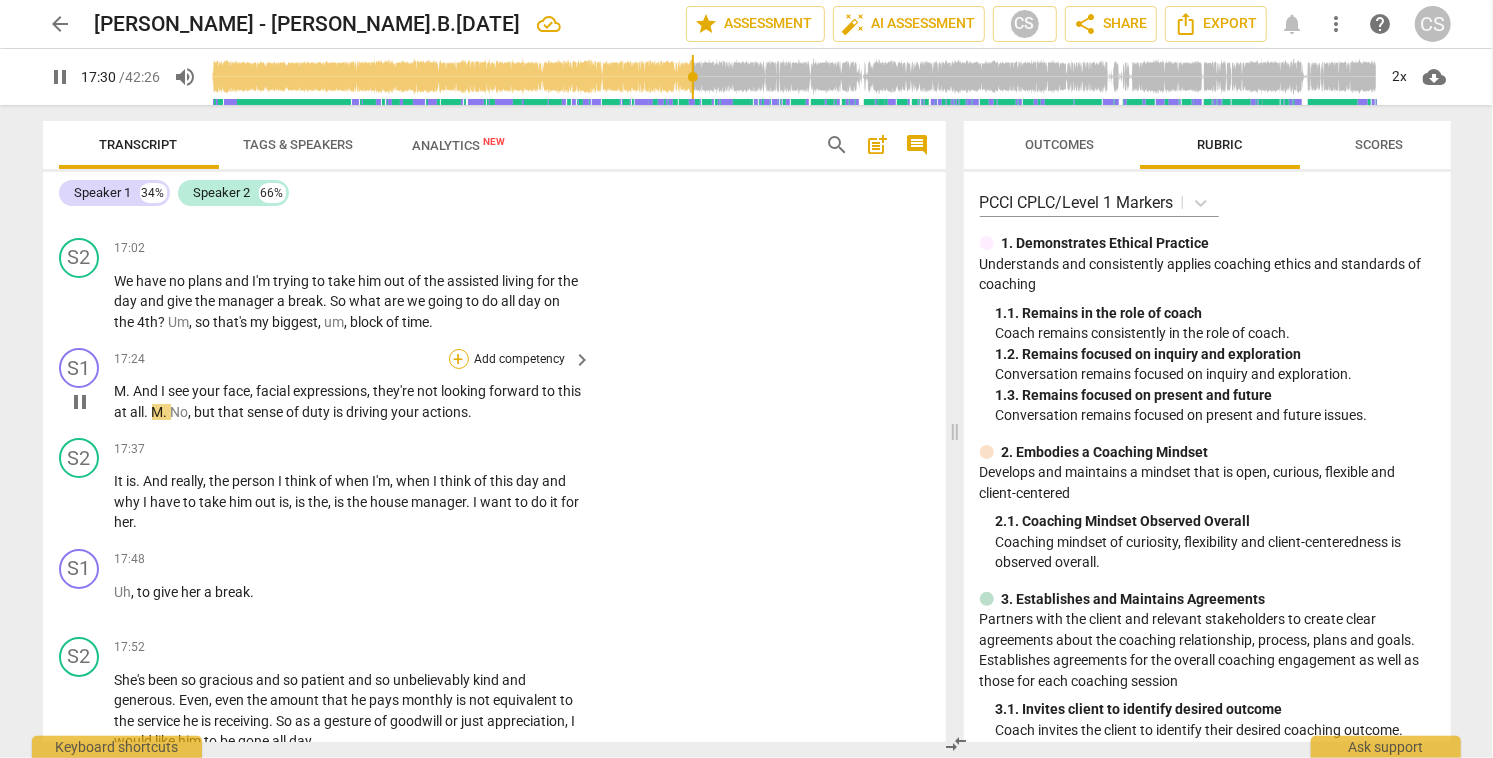 click on "+" at bounding box center [459, 359] 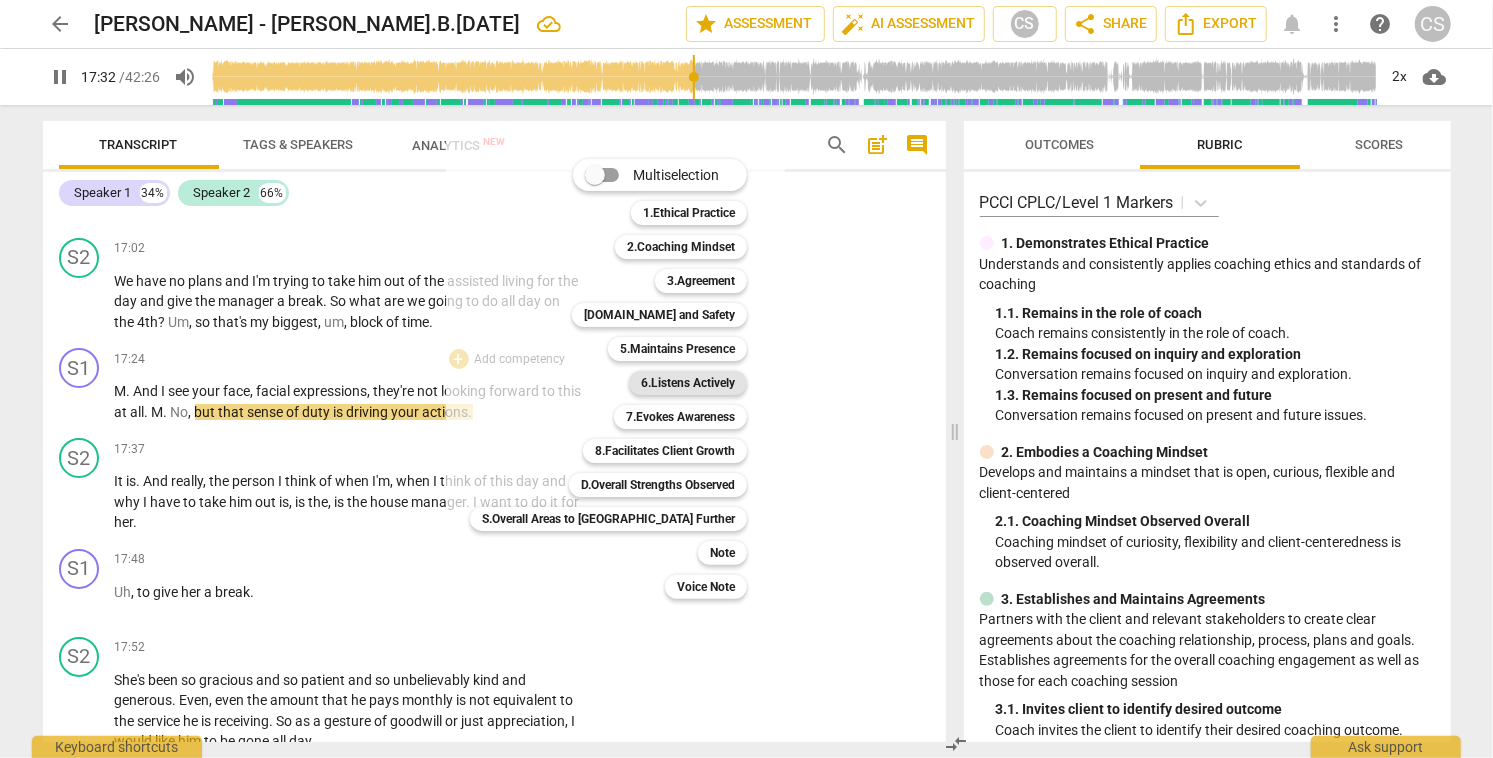 click on "6.Listens Actively" at bounding box center [688, 383] 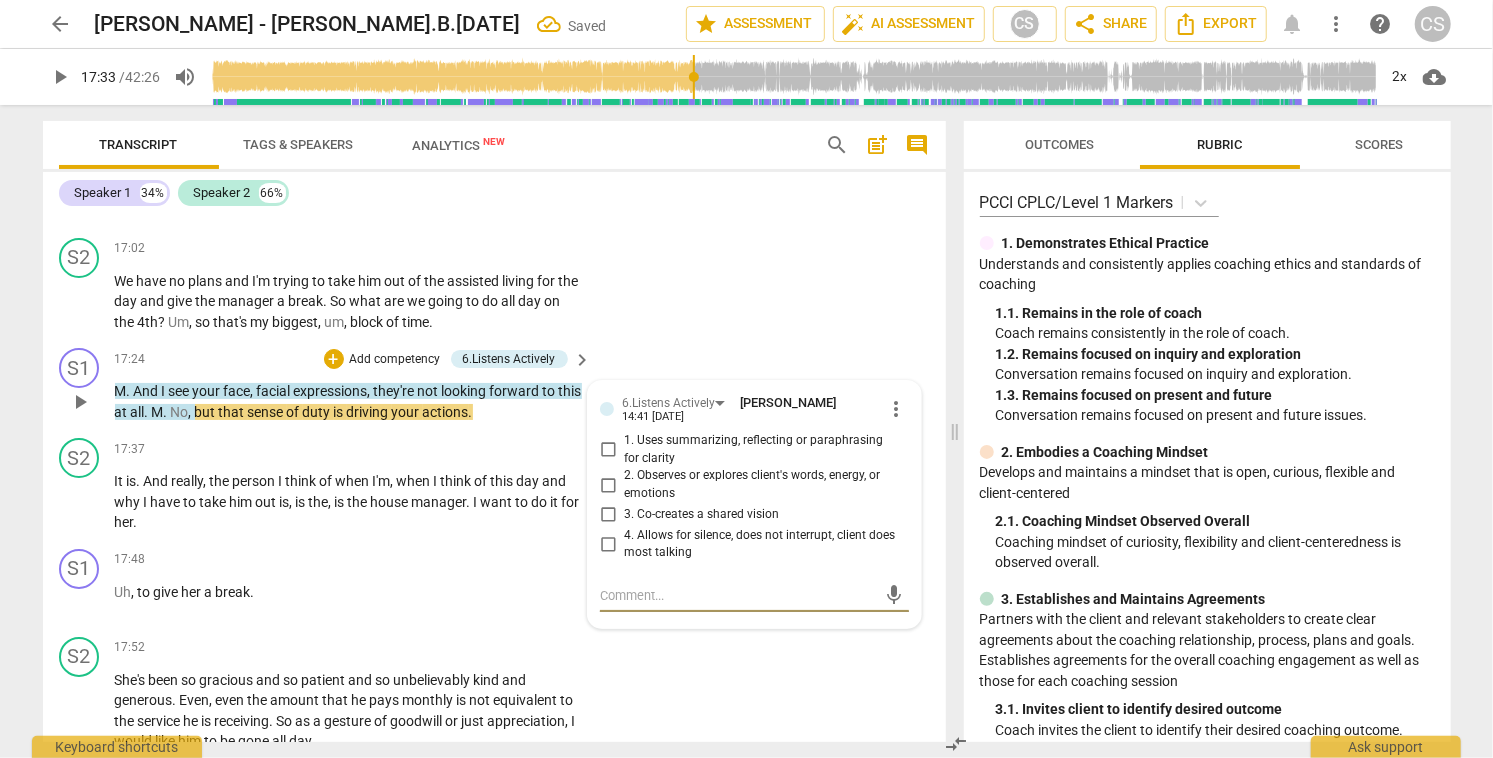 click on "2. Observes or explores client's words, energy, or emotions" at bounding box center [608, 485] 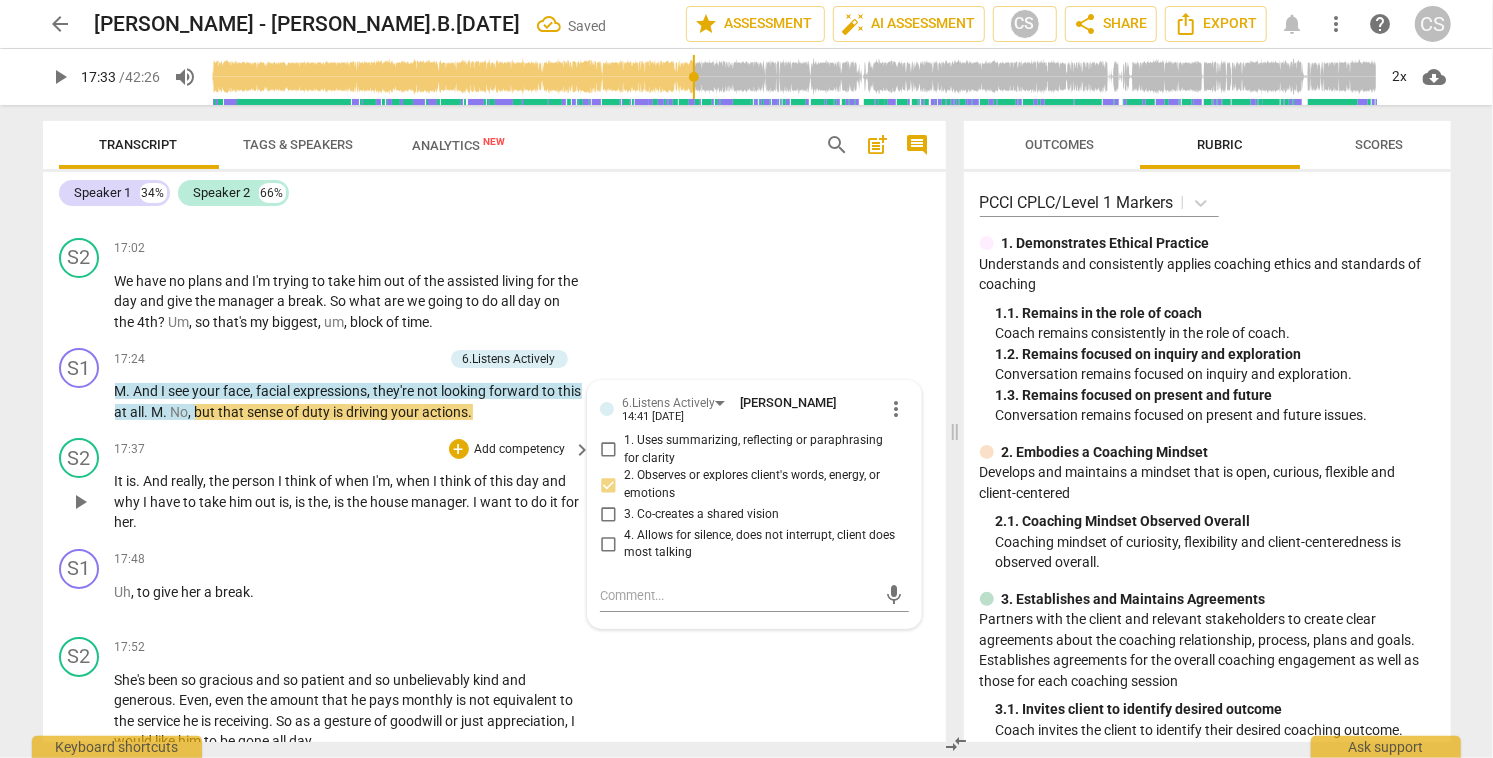 click on "play_arrow" at bounding box center (80, 502) 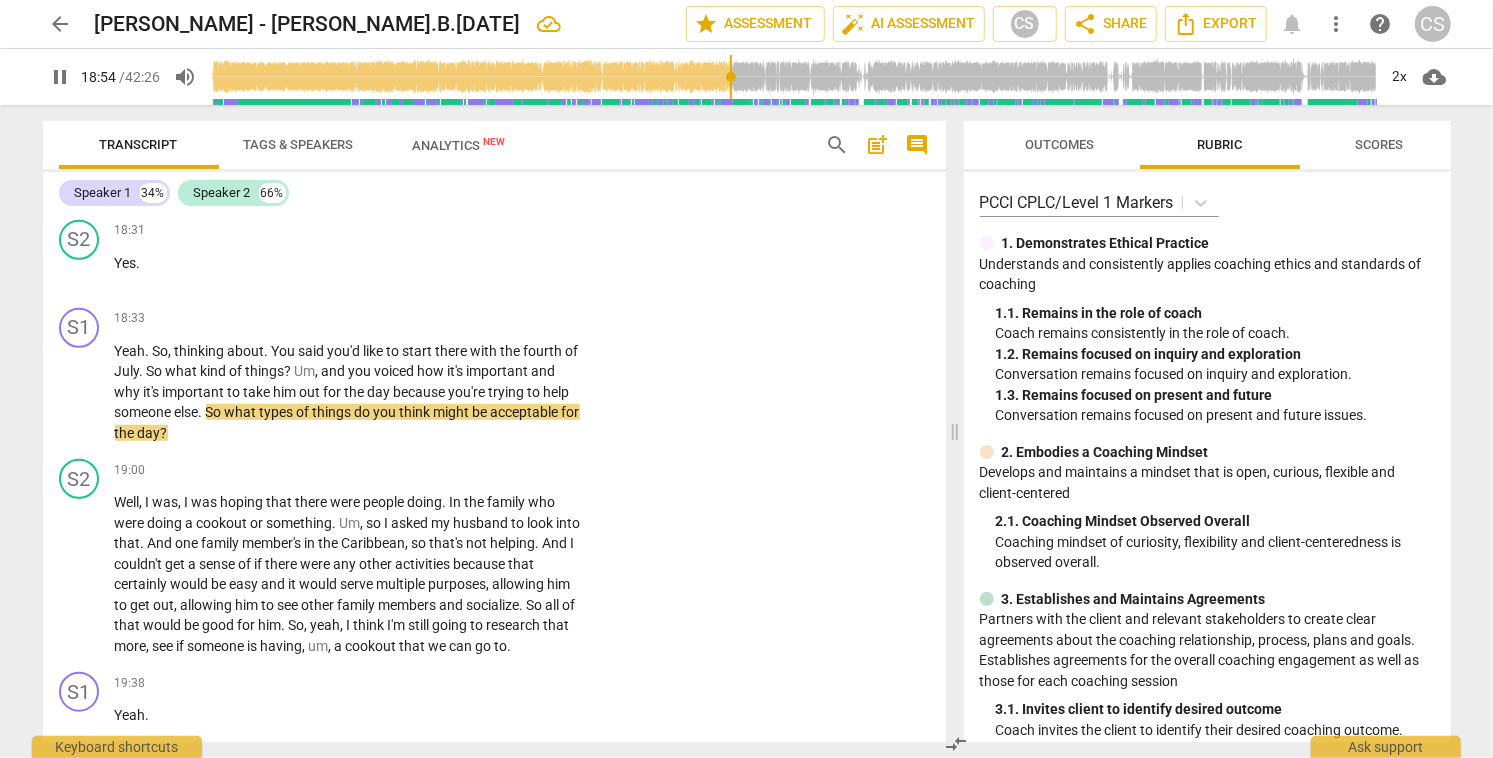 scroll, scrollTop: 9848, scrollLeft: 0, axis: vertical 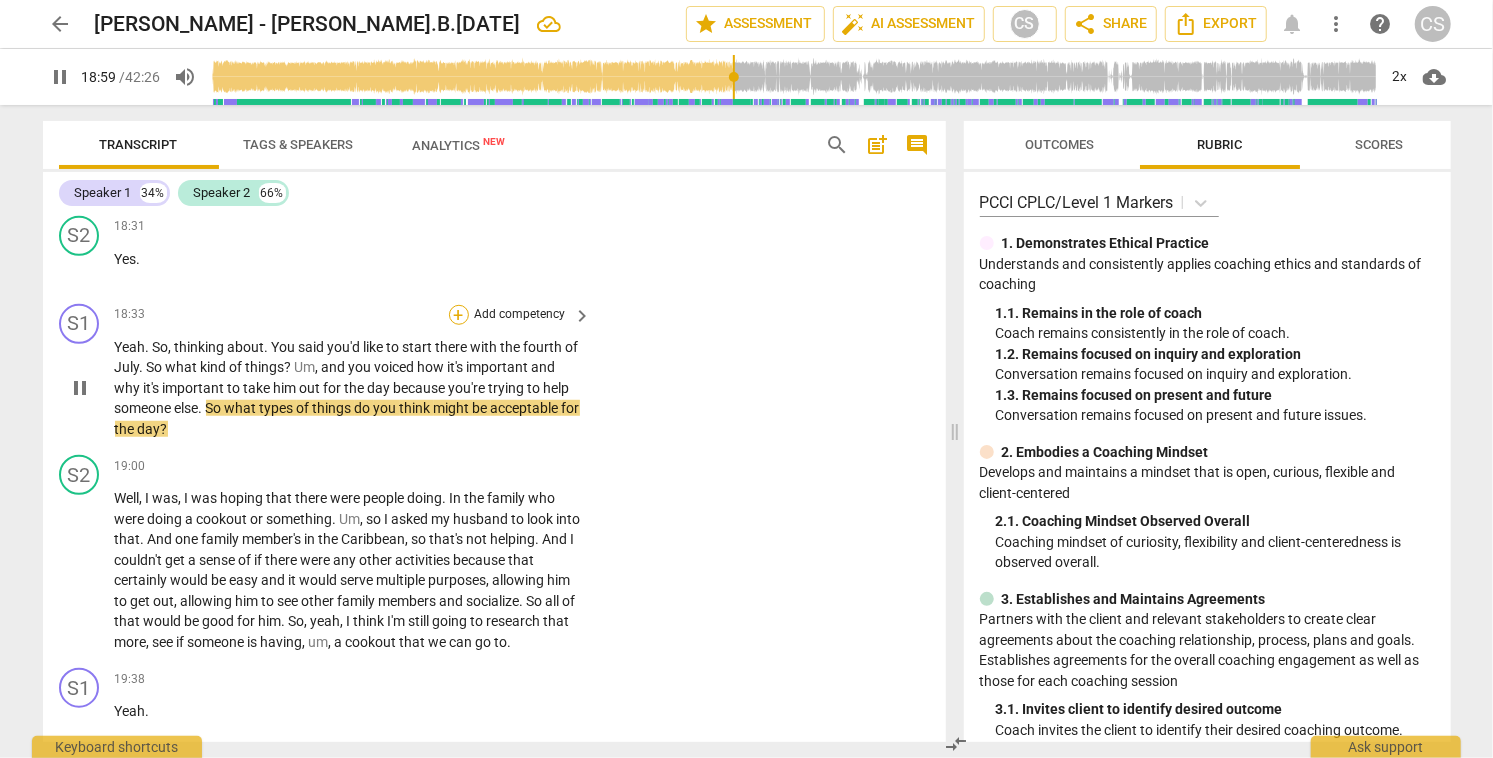click on "+" at bounding box center [459, 315] 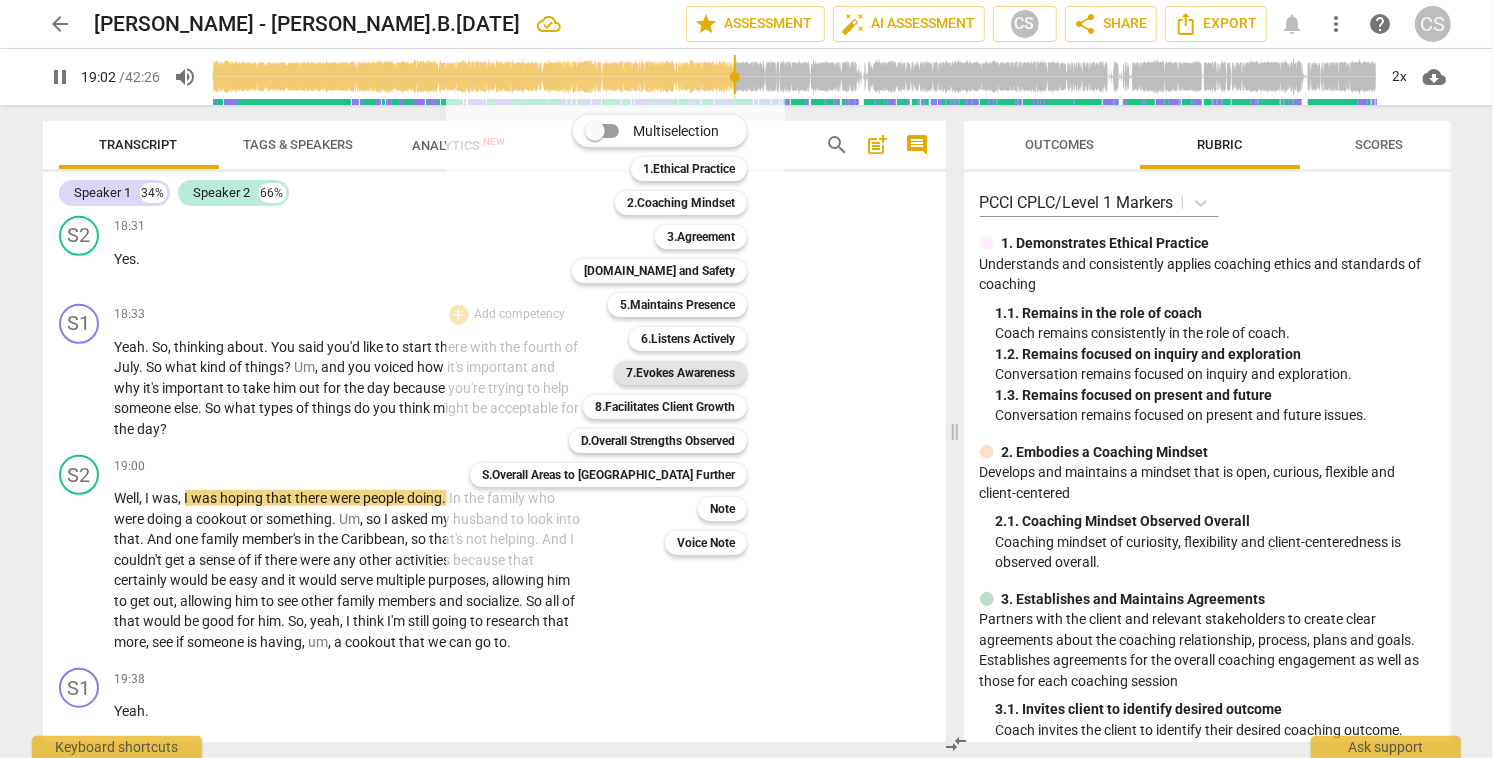 click on "7.Evokes Awareness" at bounding box center [680, 373] 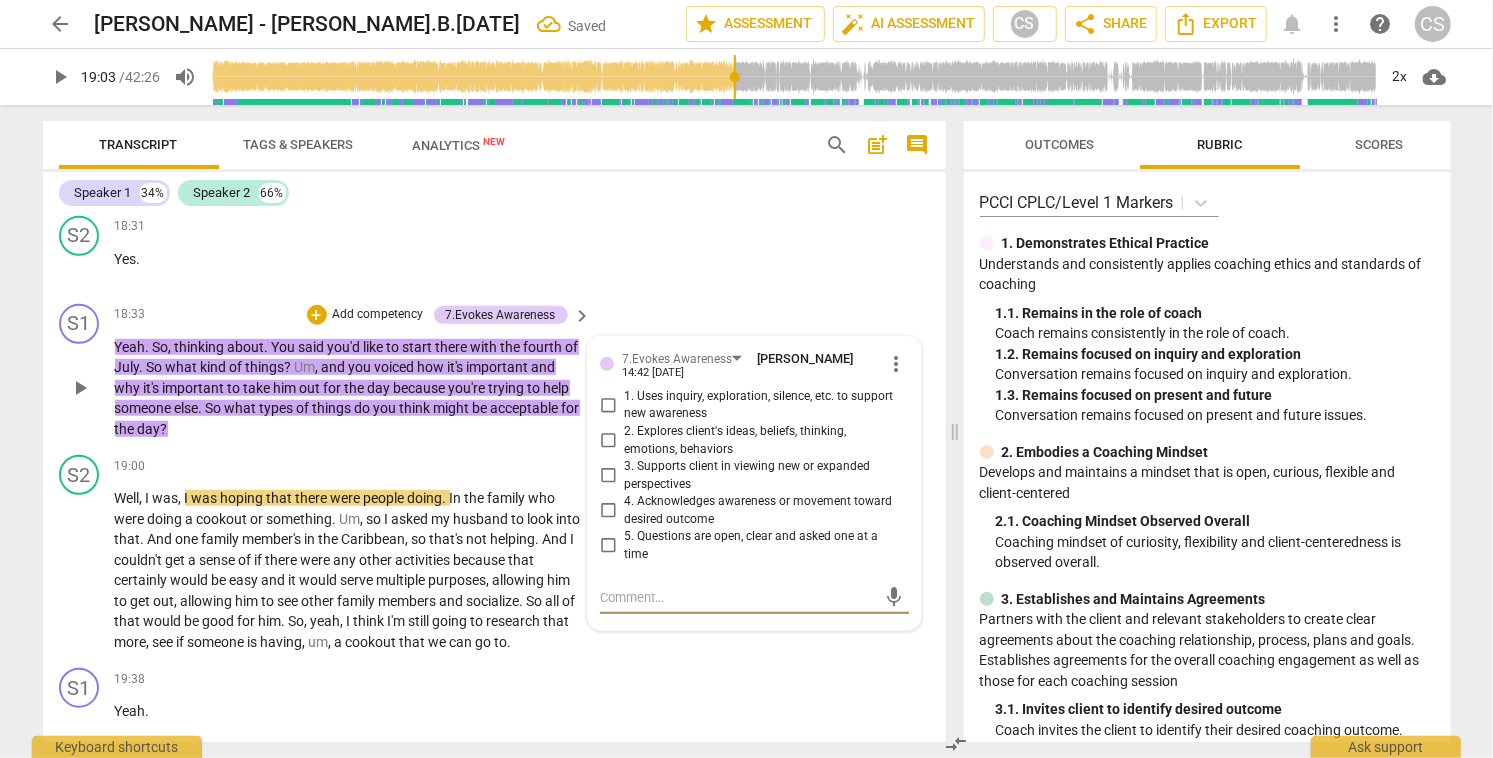 click on "1. Uses inquiry, exploration, silence, etc.  to support new awareness" at bounding box center [608, 405] 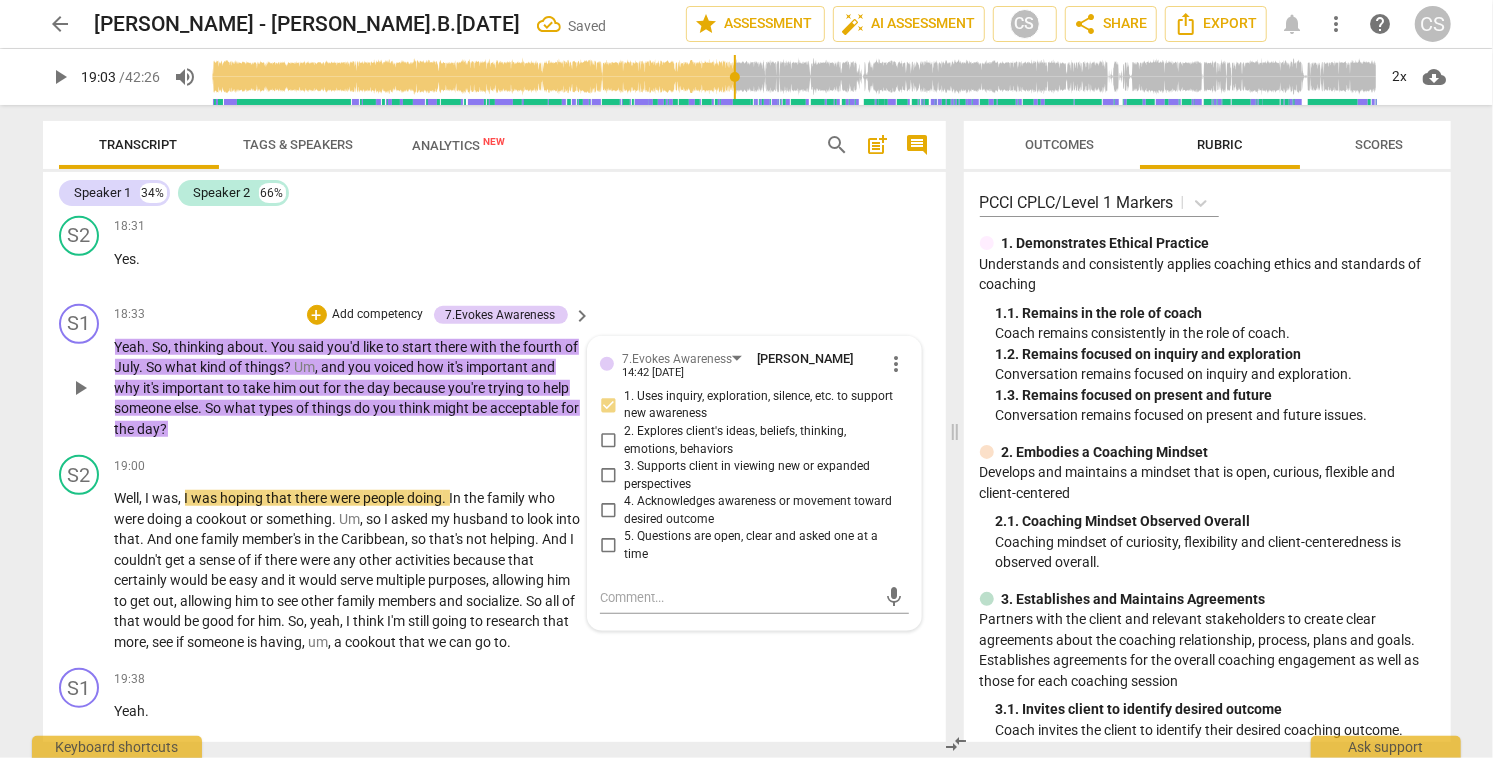 click on "2. Explores client's ideas, beliefs, thinking, emotions, behaviors" at bounding box center [608, 441] 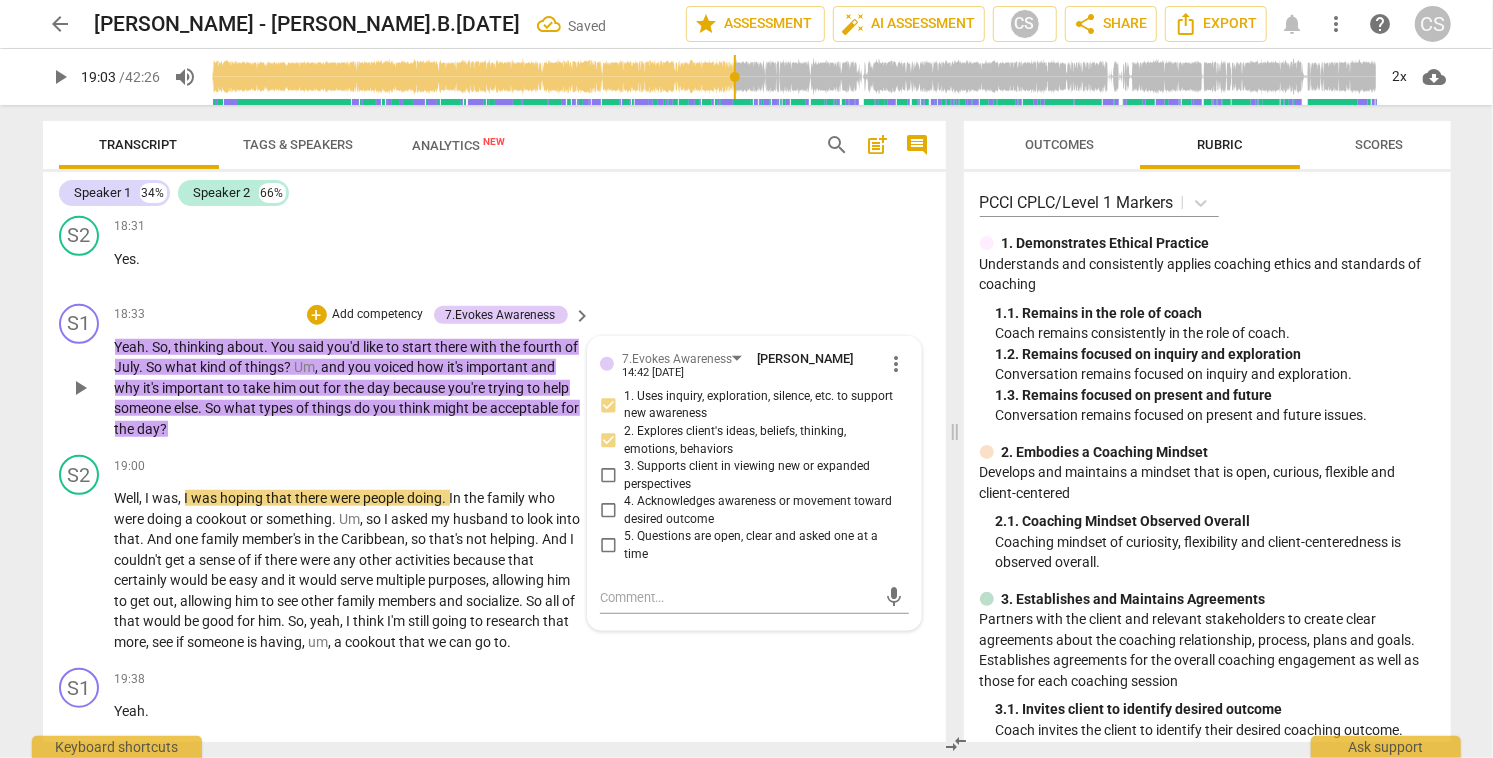 click on "1. Uses inquiry, exploration, silence, etc.  to support new awareness" at bounding box center (608, 405) 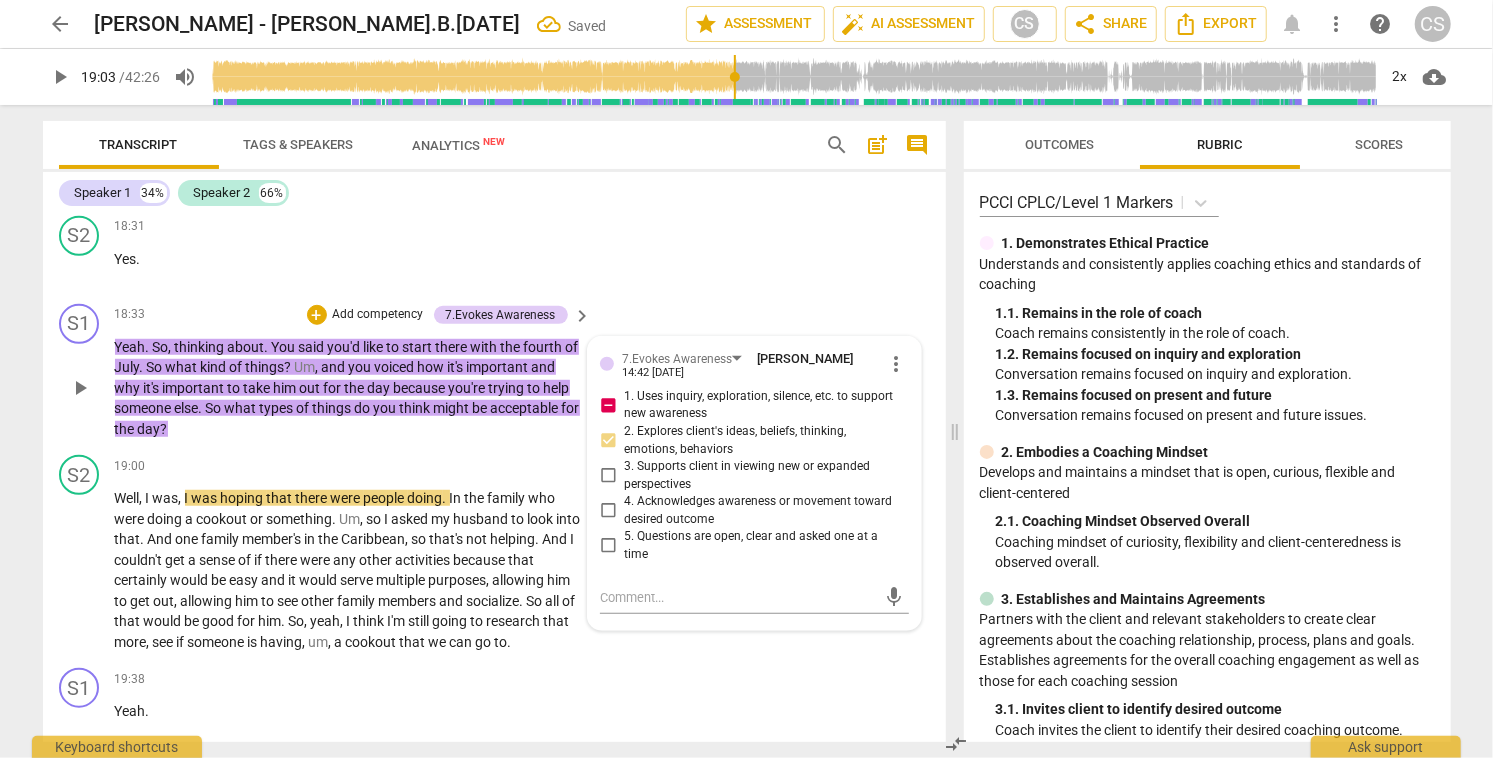 click on "1. Uses inquiry, exploration, silence, etc.  to support new awareness" at bounding box center [608, 405] 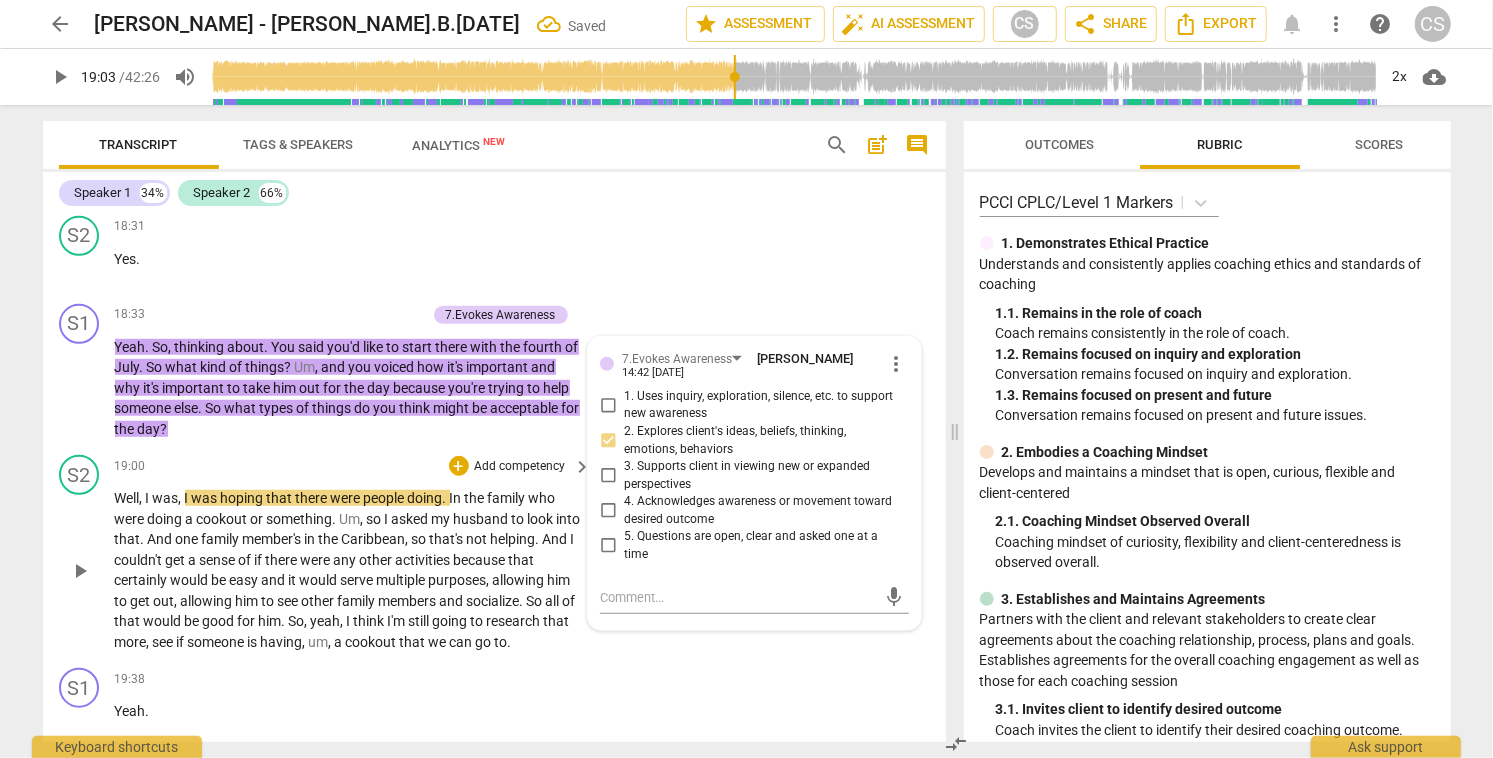 click on "play_arrow" at bounding box center (80, 571) 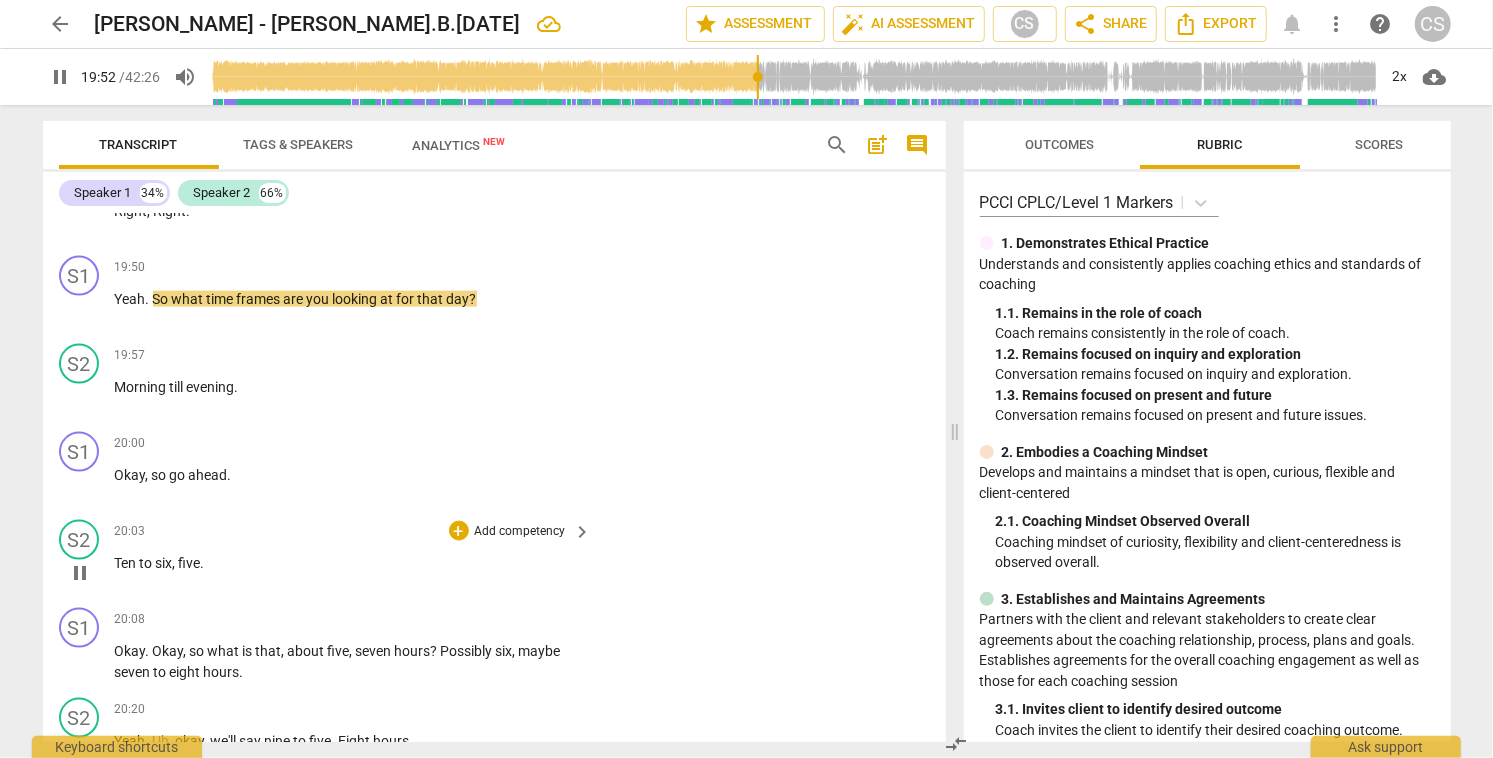scroll, scrollTop: 10617, scrollLeft: 0, axis: vertical 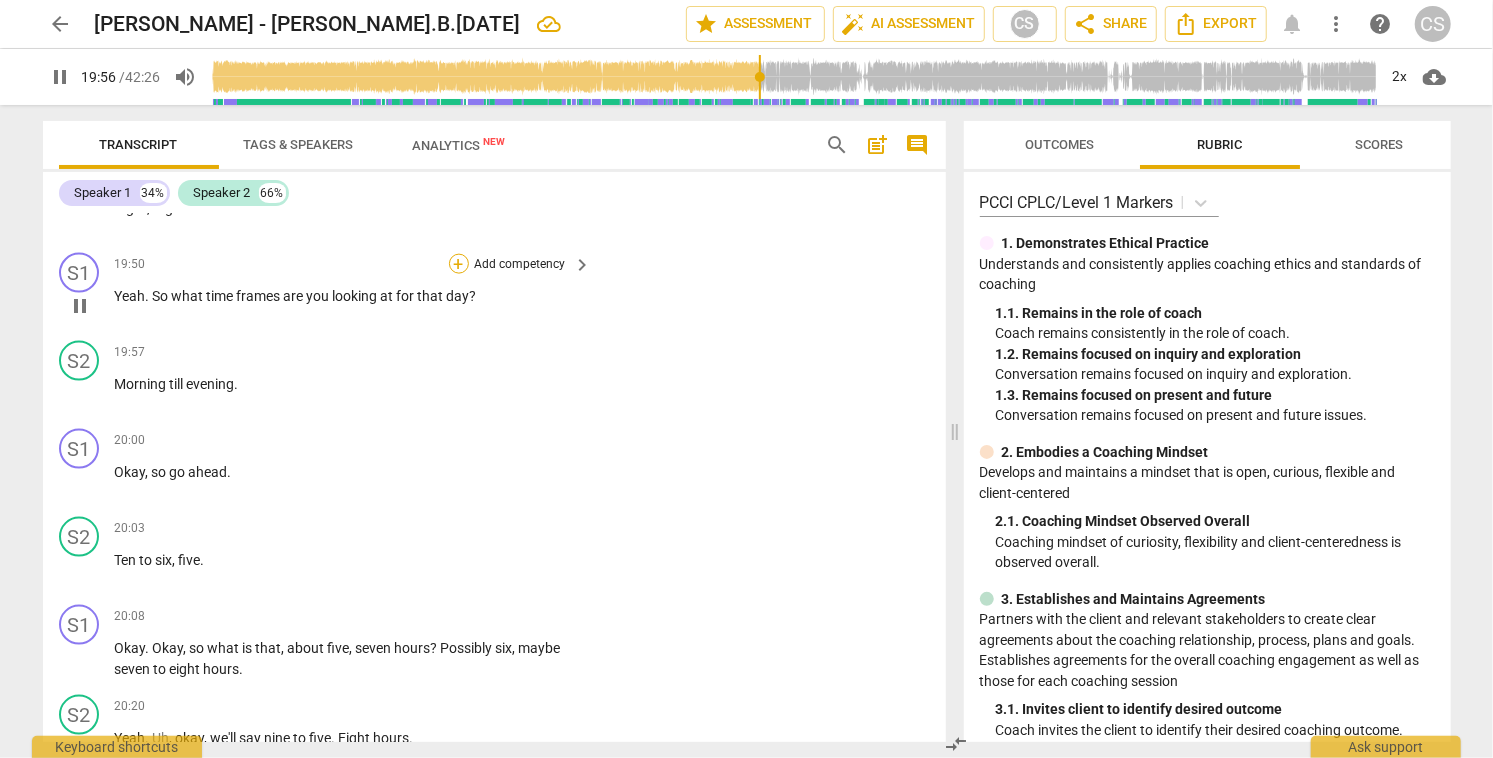 click on "+" at bounding box center [459, 264] 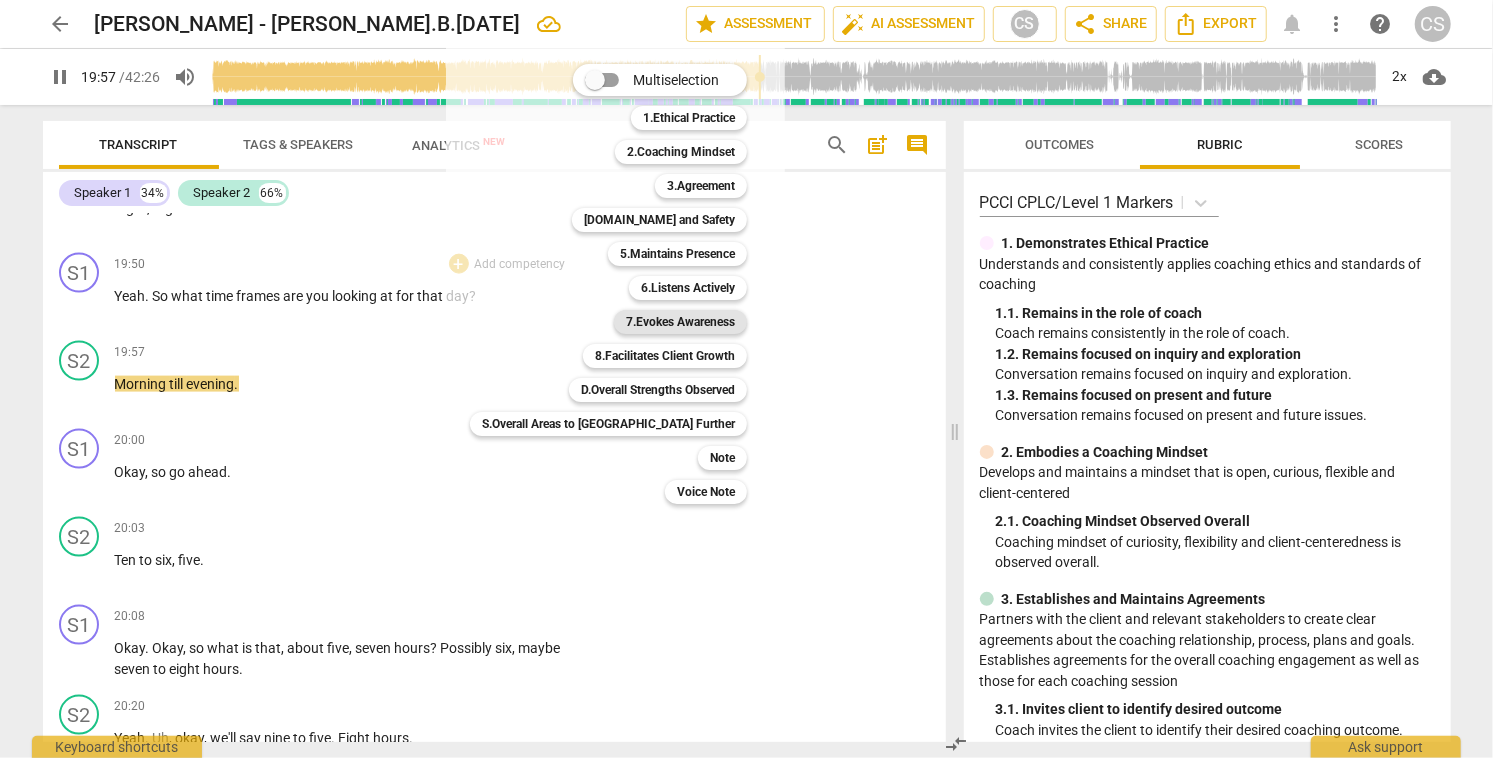 click on "7.Evokes Awareness" at bounding box center [680, 322] 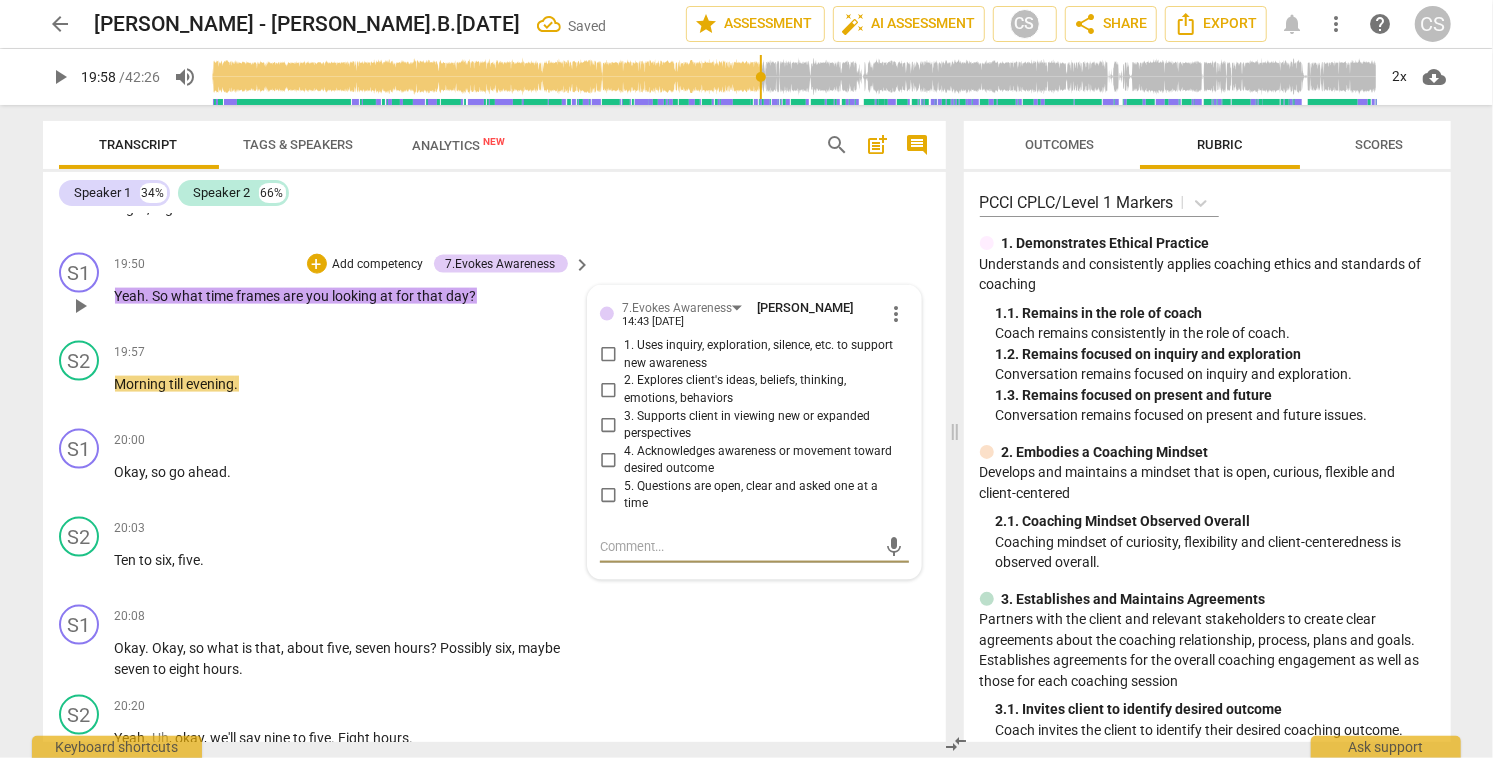click on "2. Explores client's ideas, beliefs, thinking, emotions, behaviors" at bounding box center [608, 390] 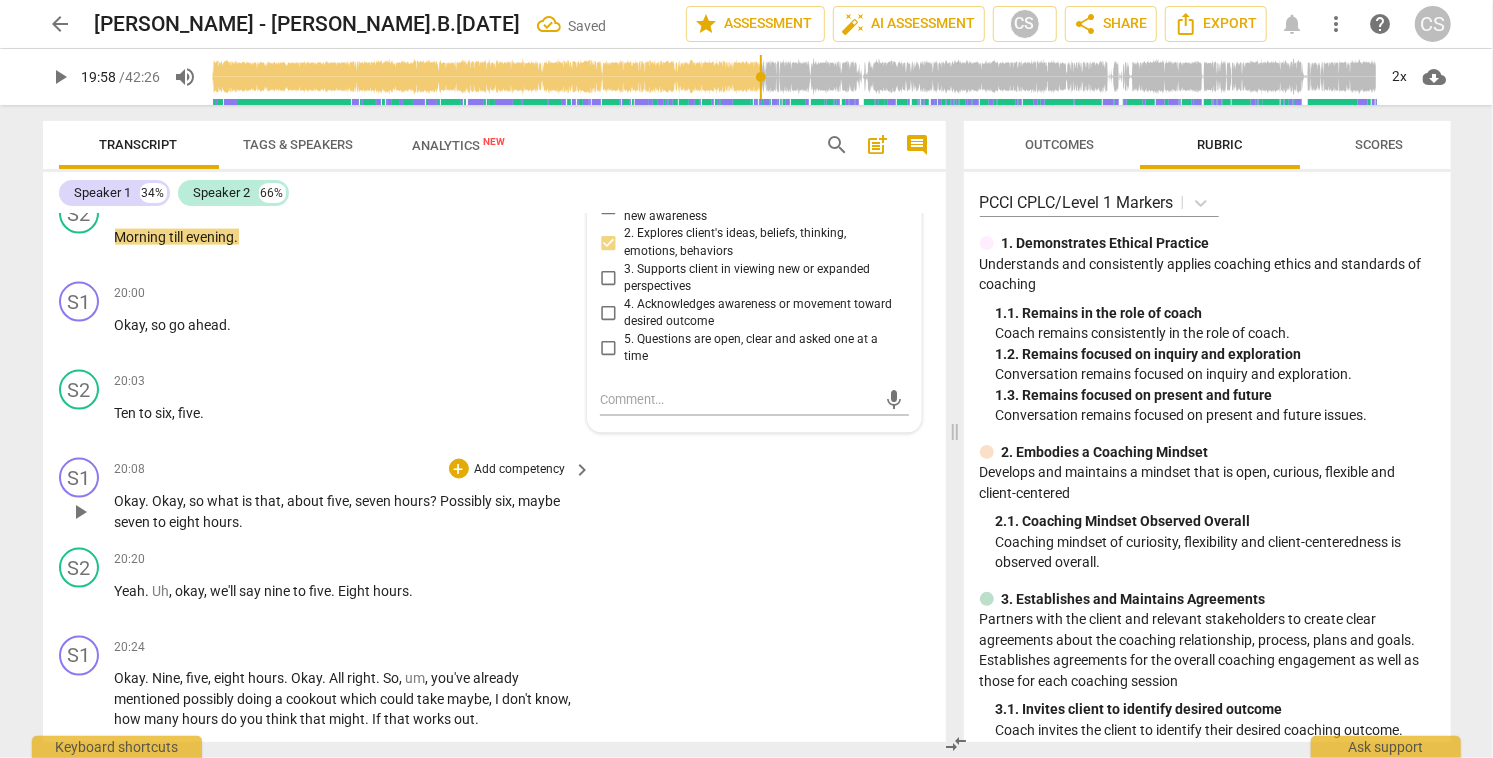 scroll, scrollTop: 10767, scrollLeft: 0, axis: vertical 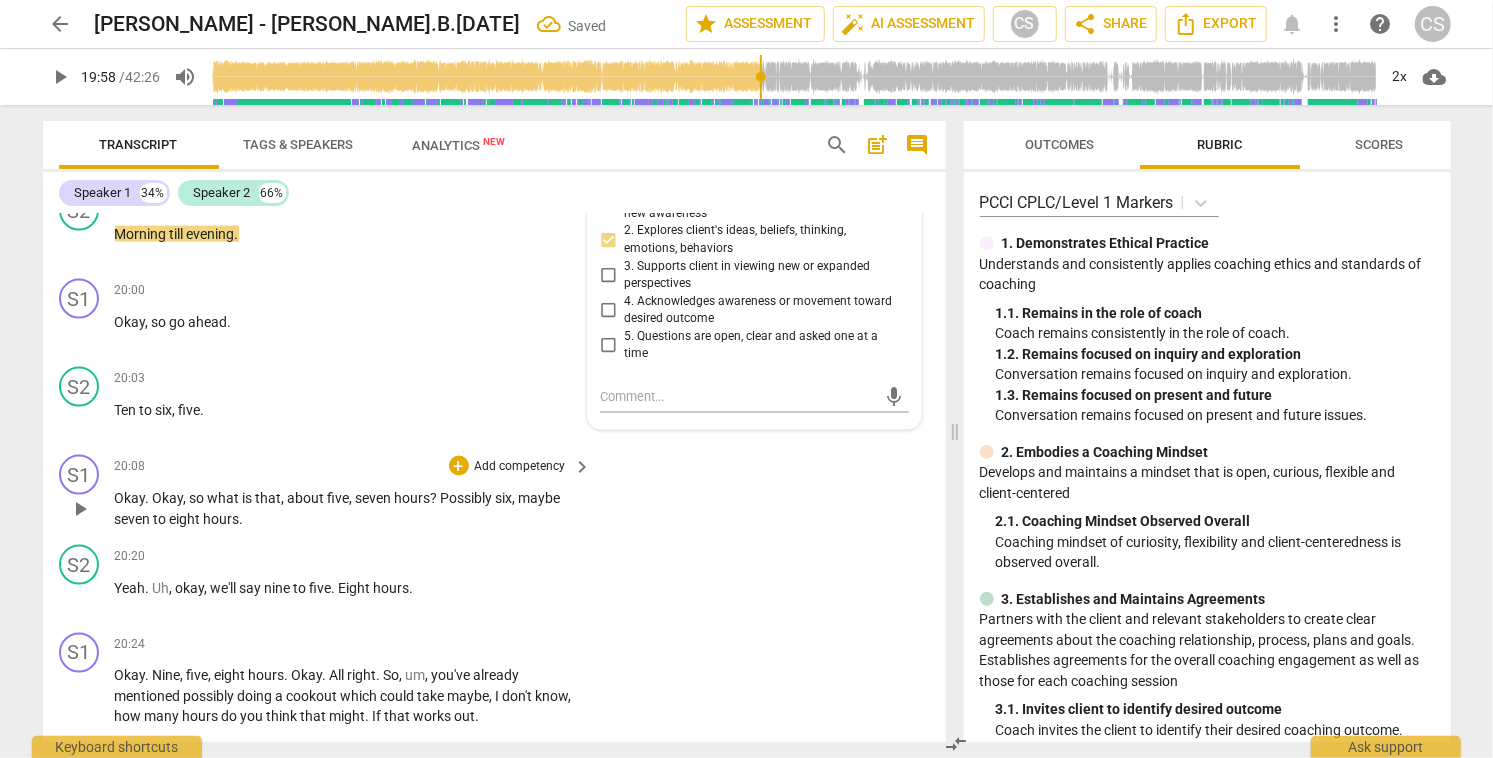 click on "play_arrow" at bounding box center (80, 509) 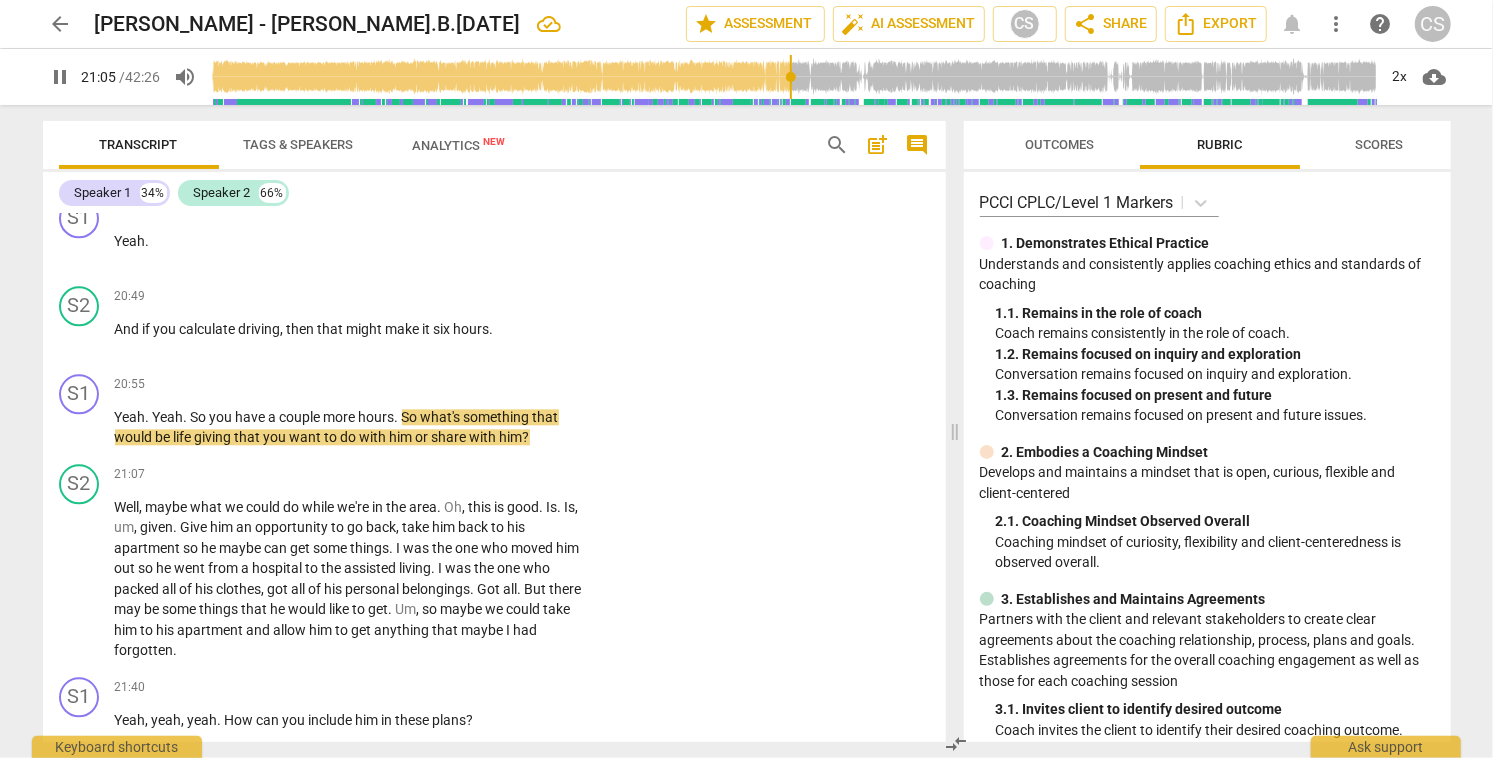 scroll, scrollTop: 11754, scrollLeft: 0, axis: vertical 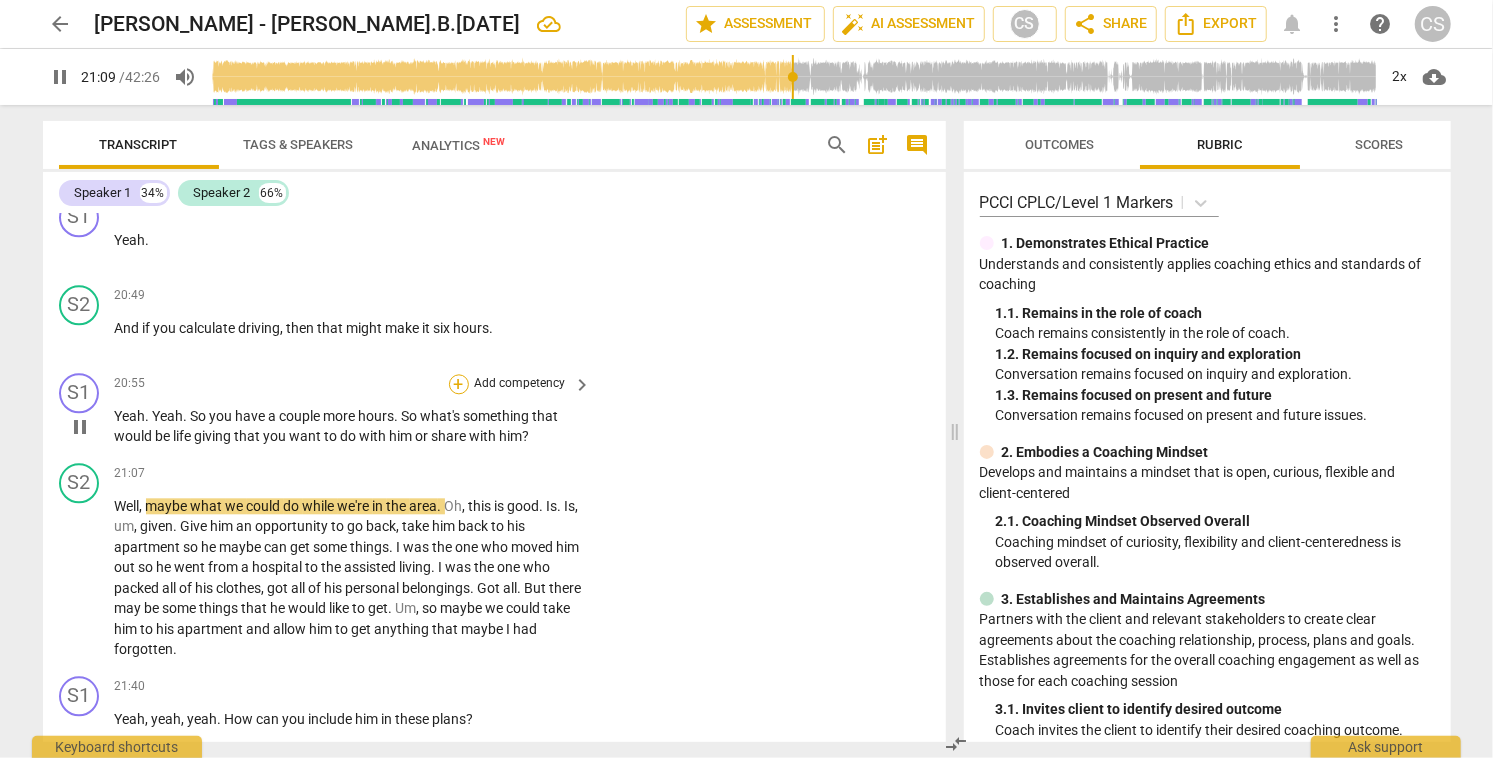click on "+" at bounding box center (459, 384) 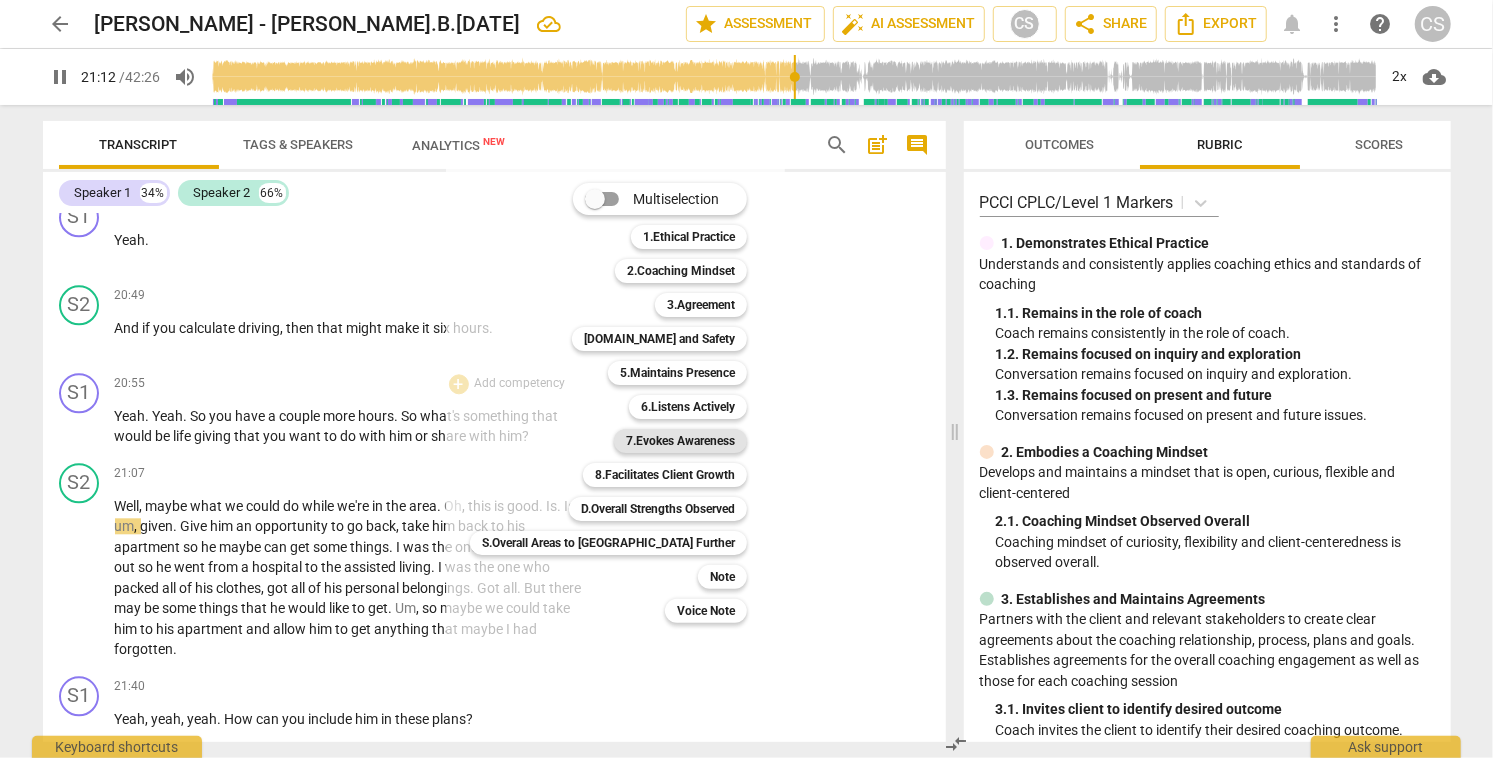 click on "7.Evokes Awareness" at bounding box center [680, 441] 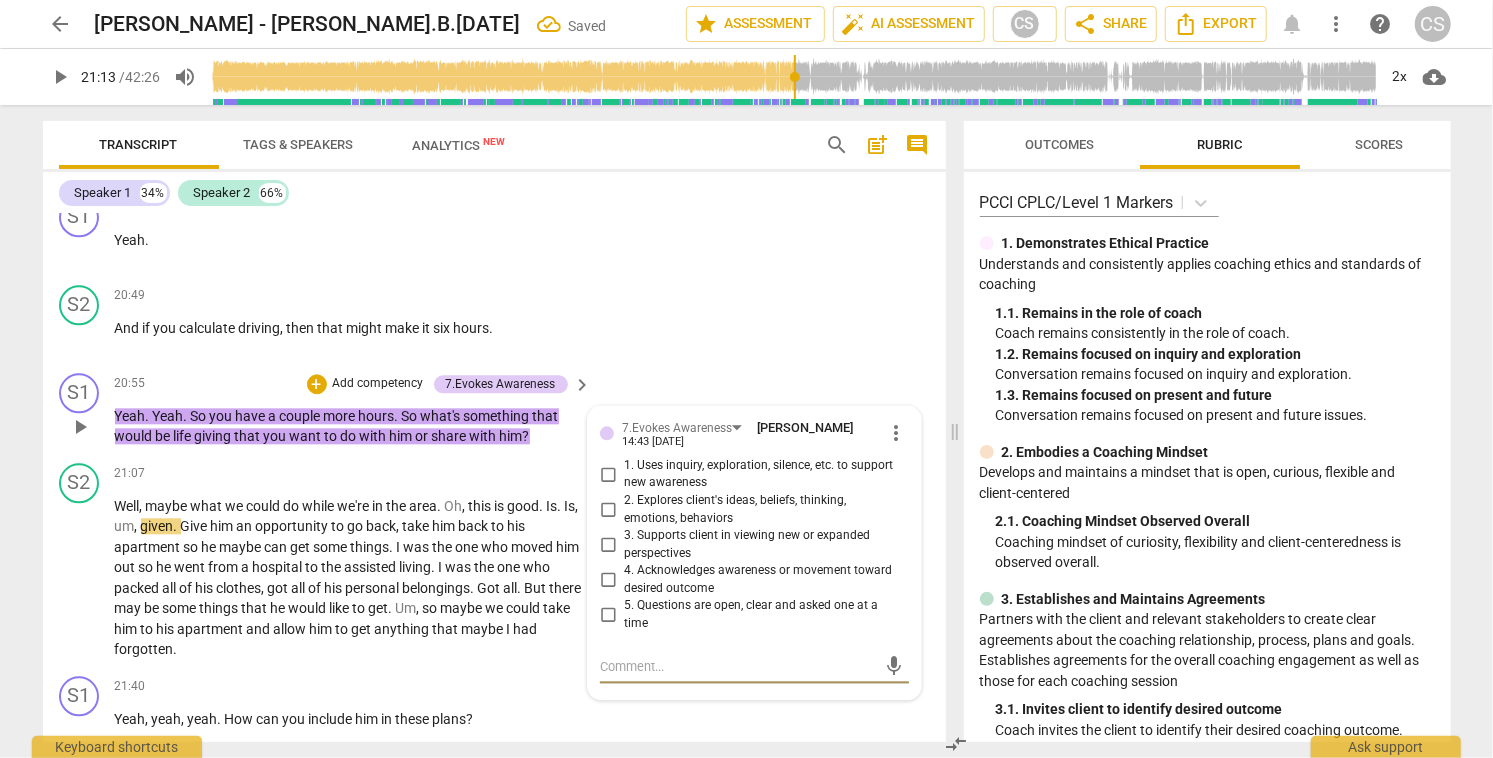 click on "3. Supports client in viewing new or expanded perspectives" at bounding box center [608, 545] 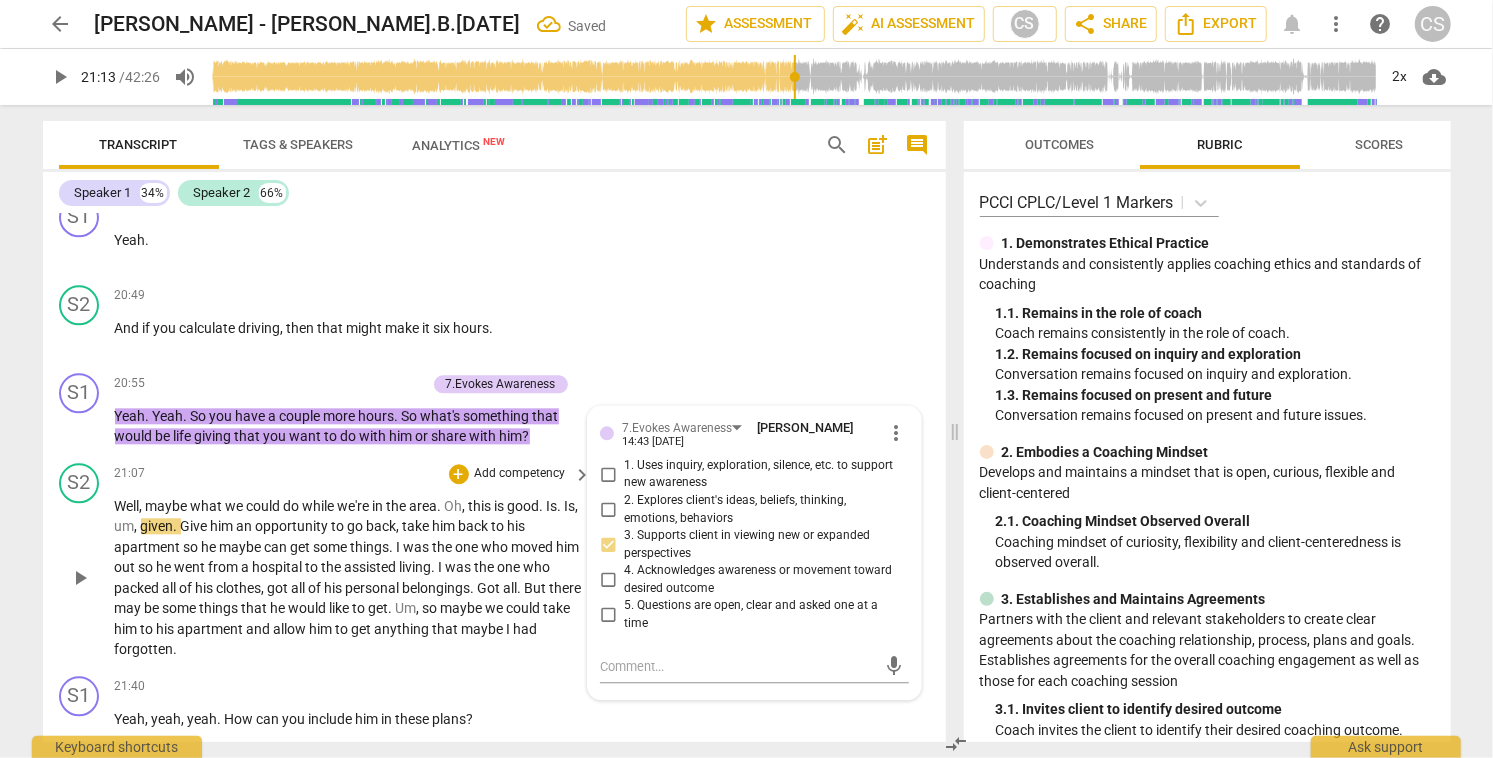 click on "play_arrow" at bounding box center (80, 578) 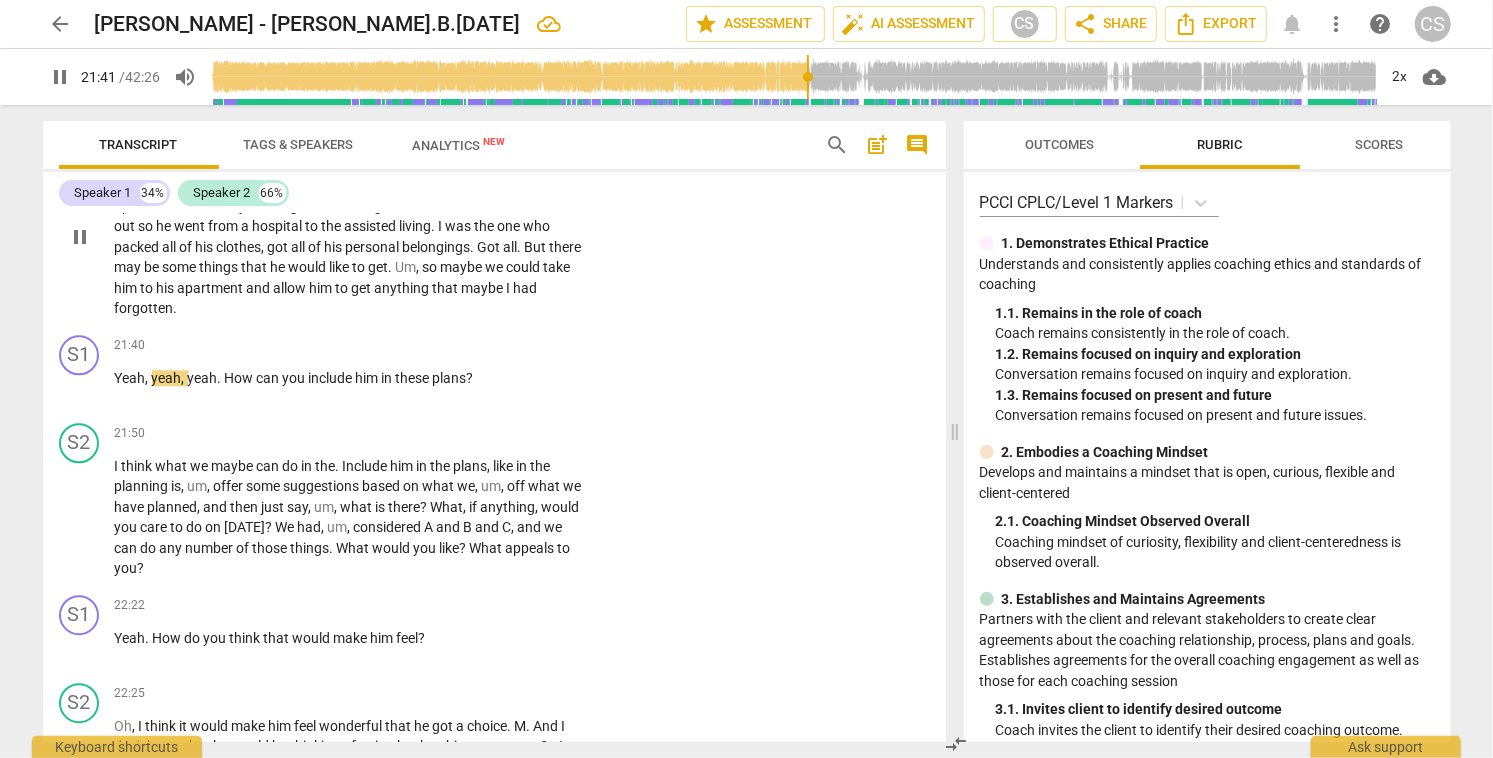 scroll, scrollTop: 12096, scrollLeft: 0, axis: vertical 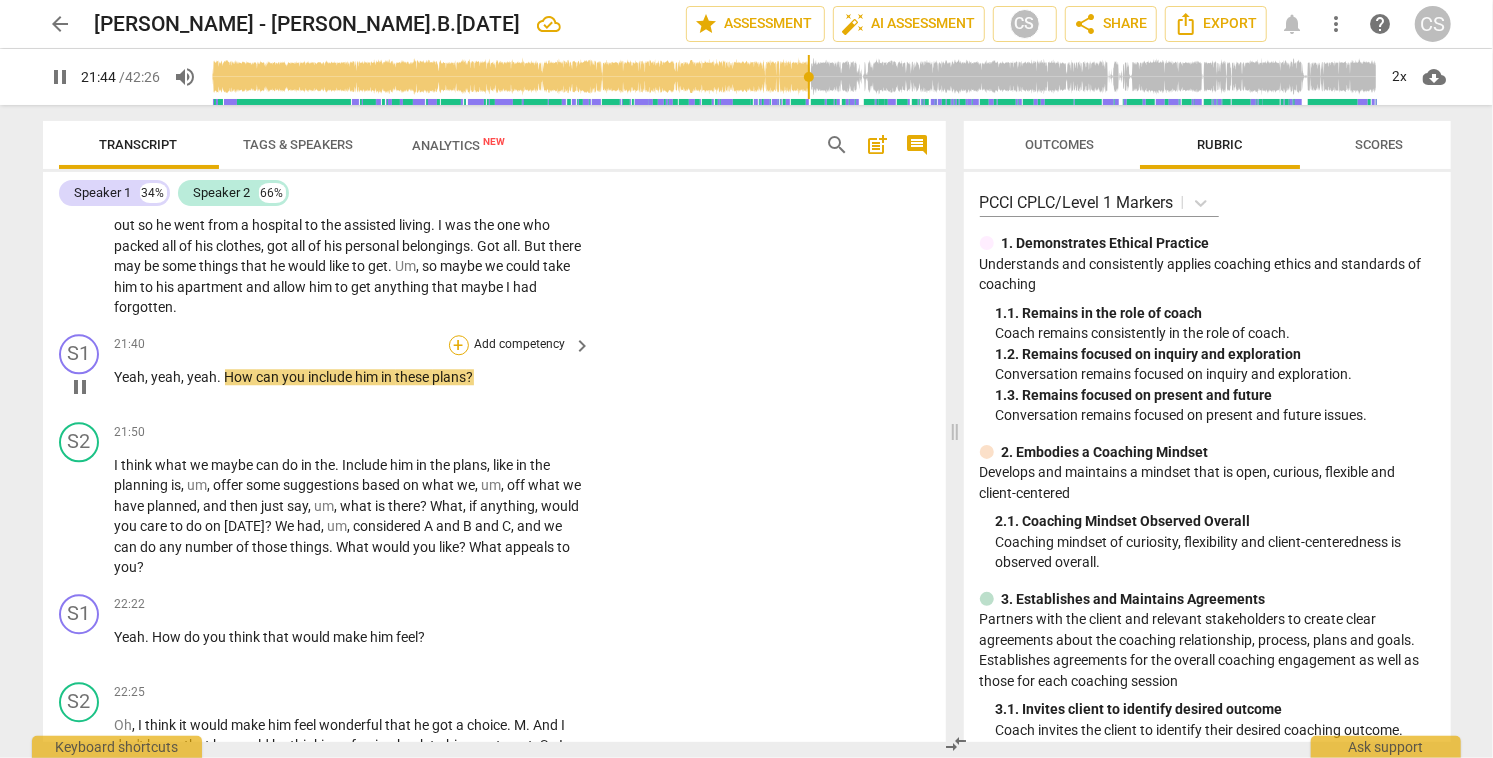 click on "+" at bounding box center [459, 345] 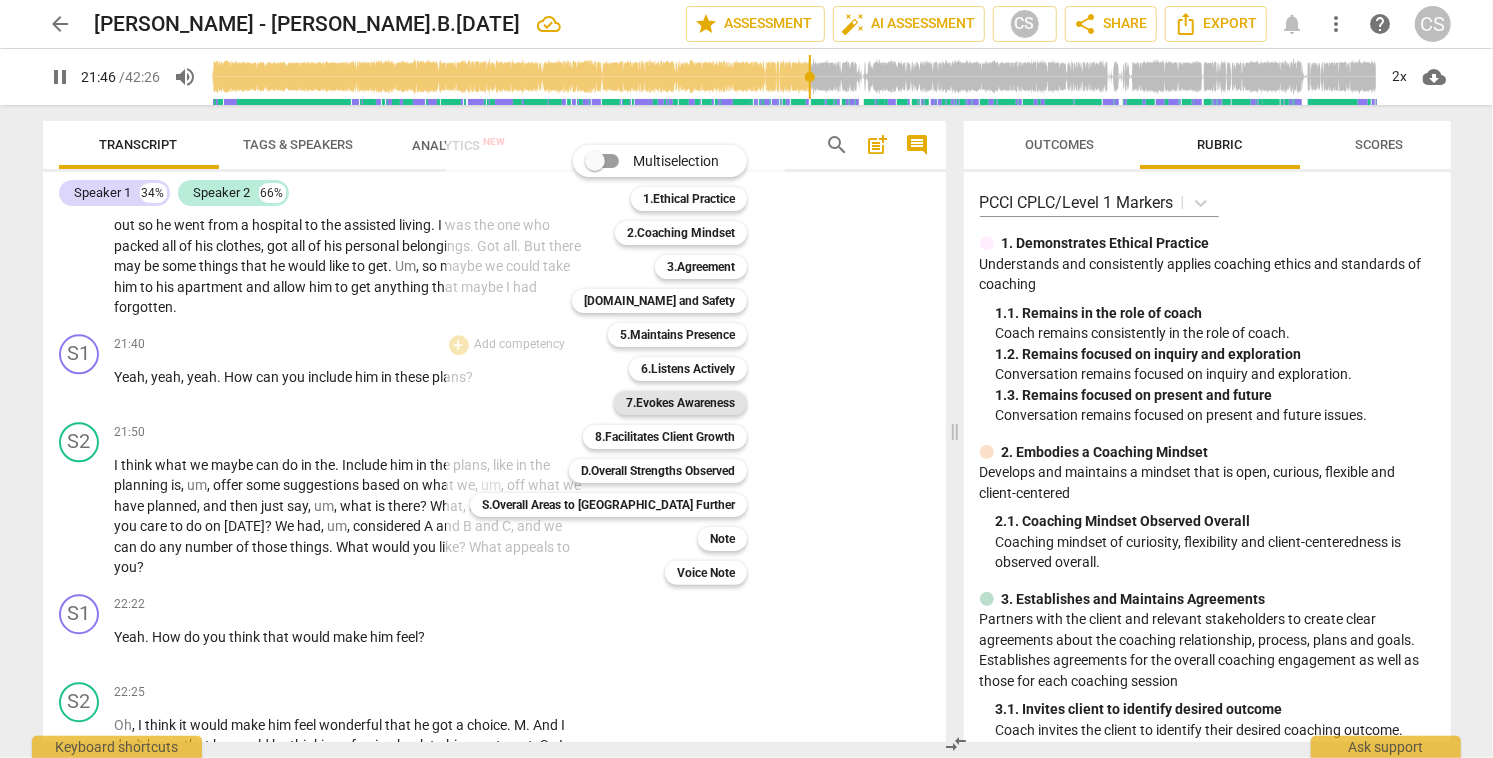 click on "7.Evokes Awareness" at bounding box center [680, 403] 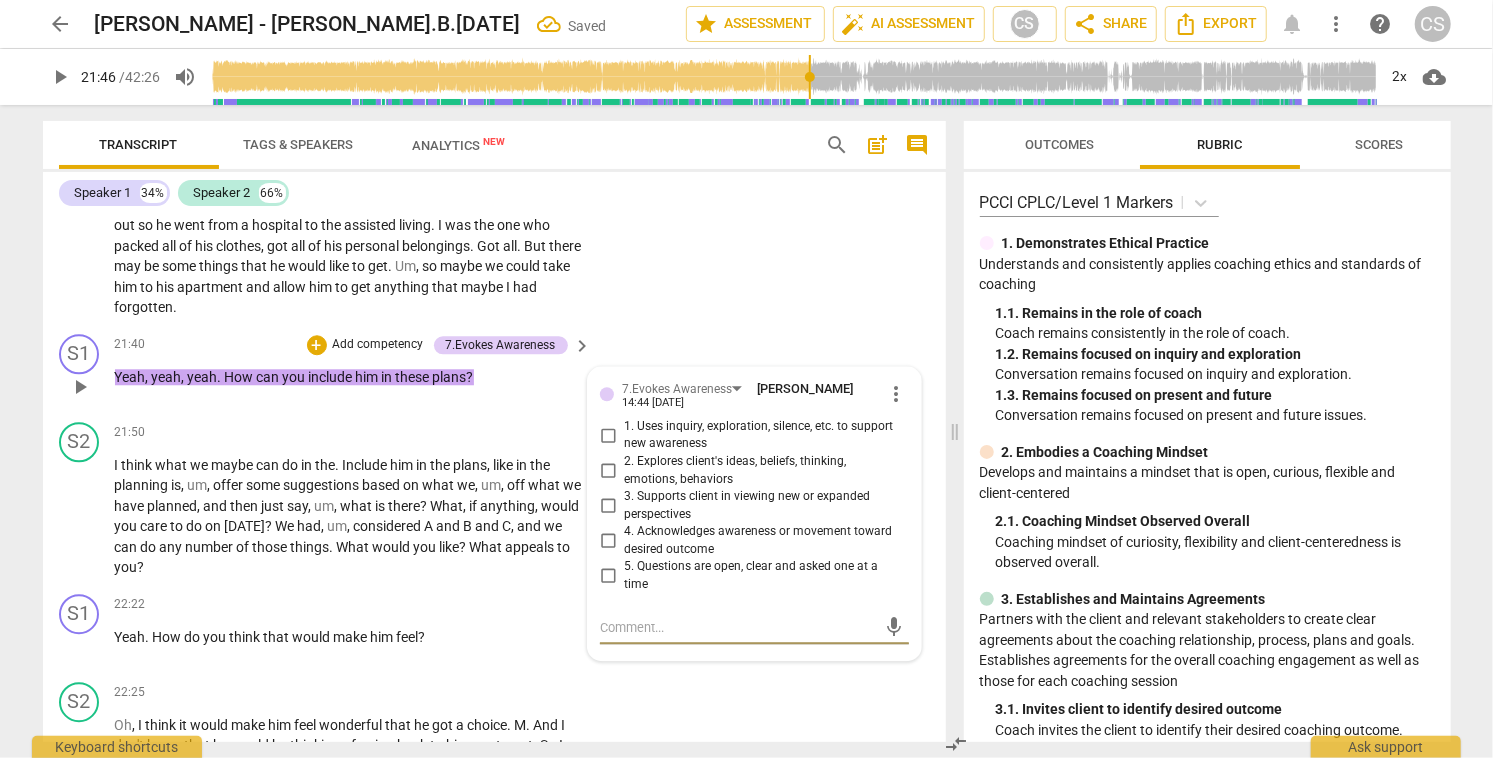 click on "3. Supports client in viewing new or expanded perspectives" at bounding box center [608, 506] 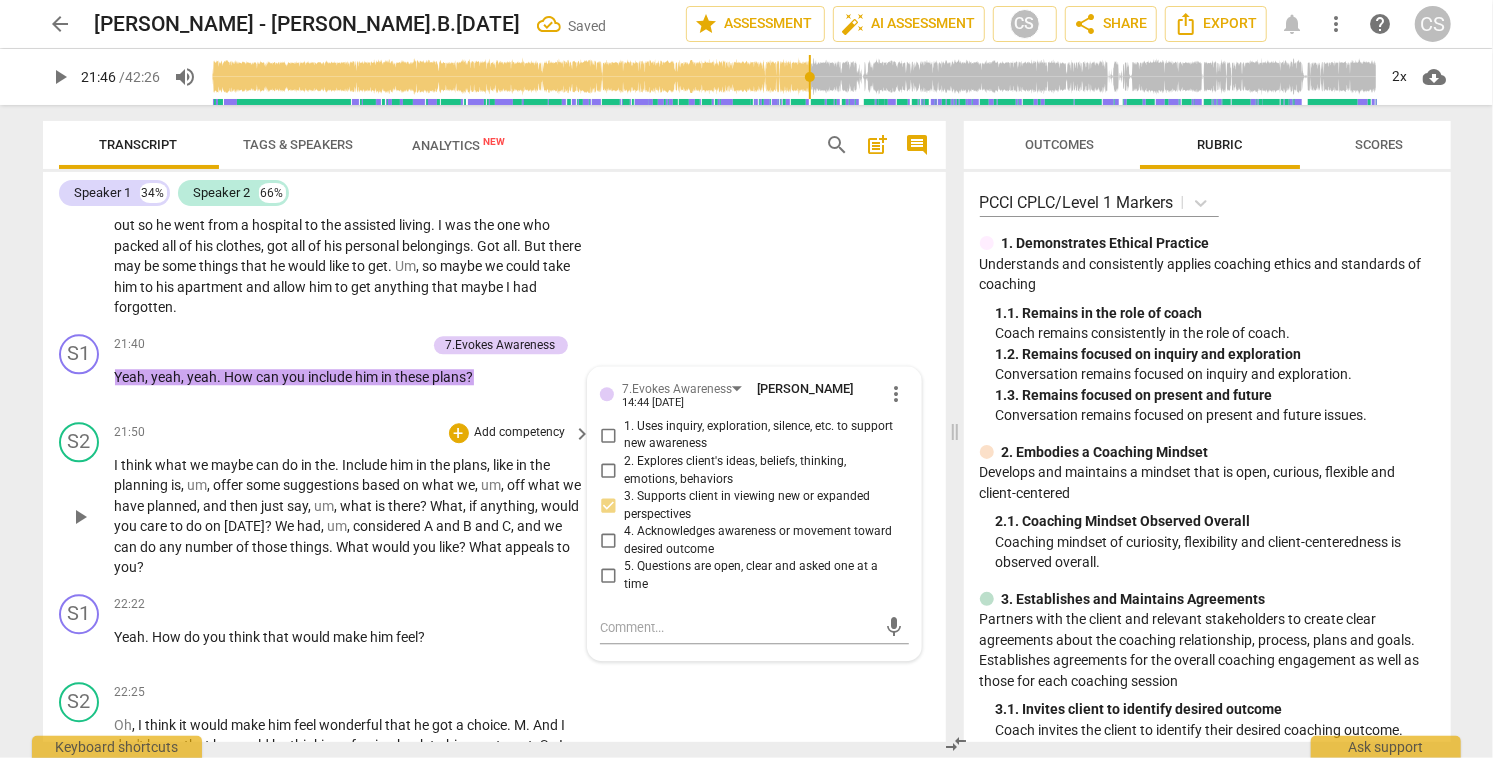 click on "play_arrow" at bounding box center [80, 517] 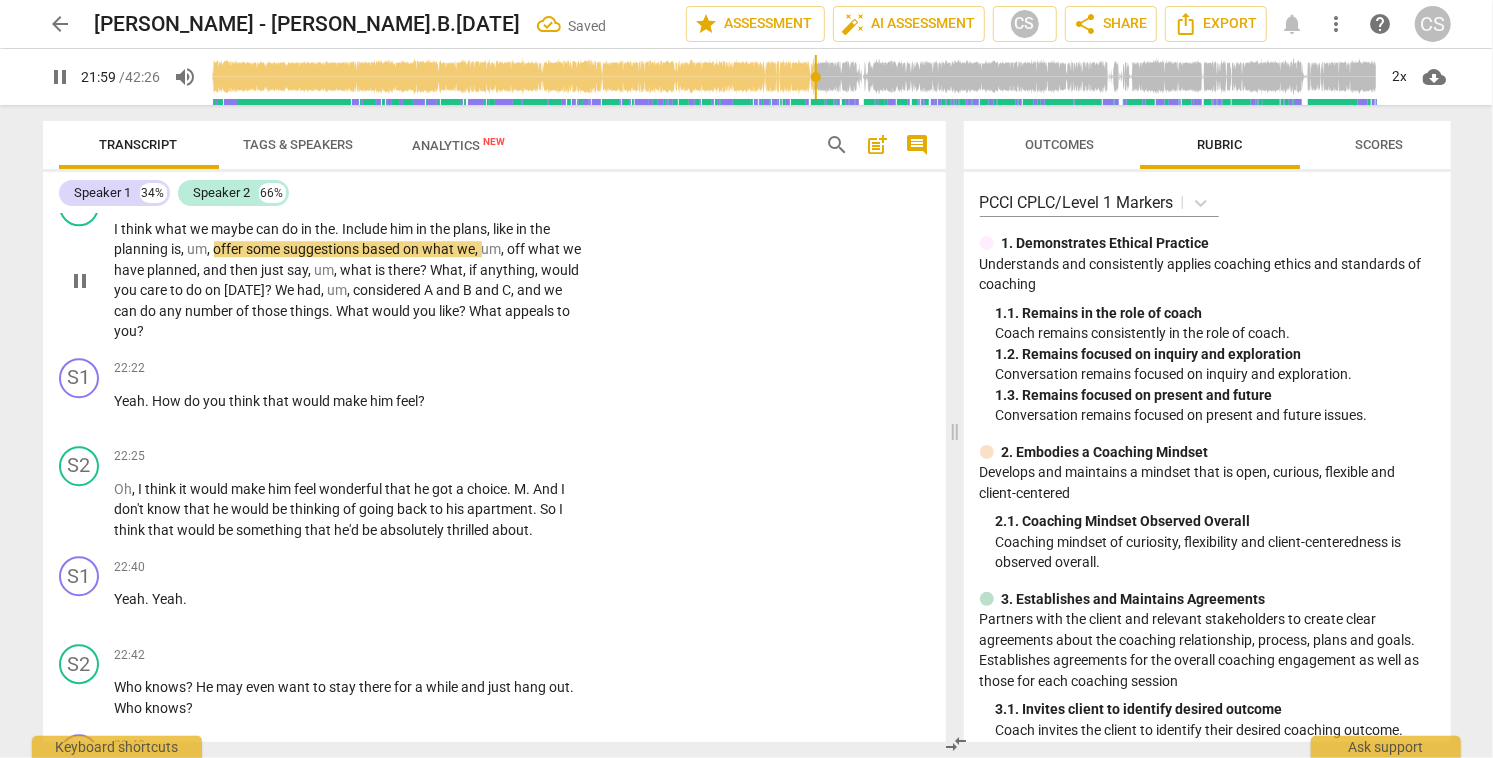 scroll, scrollTop: 12336, scrollLeft: 0, axis: vertical 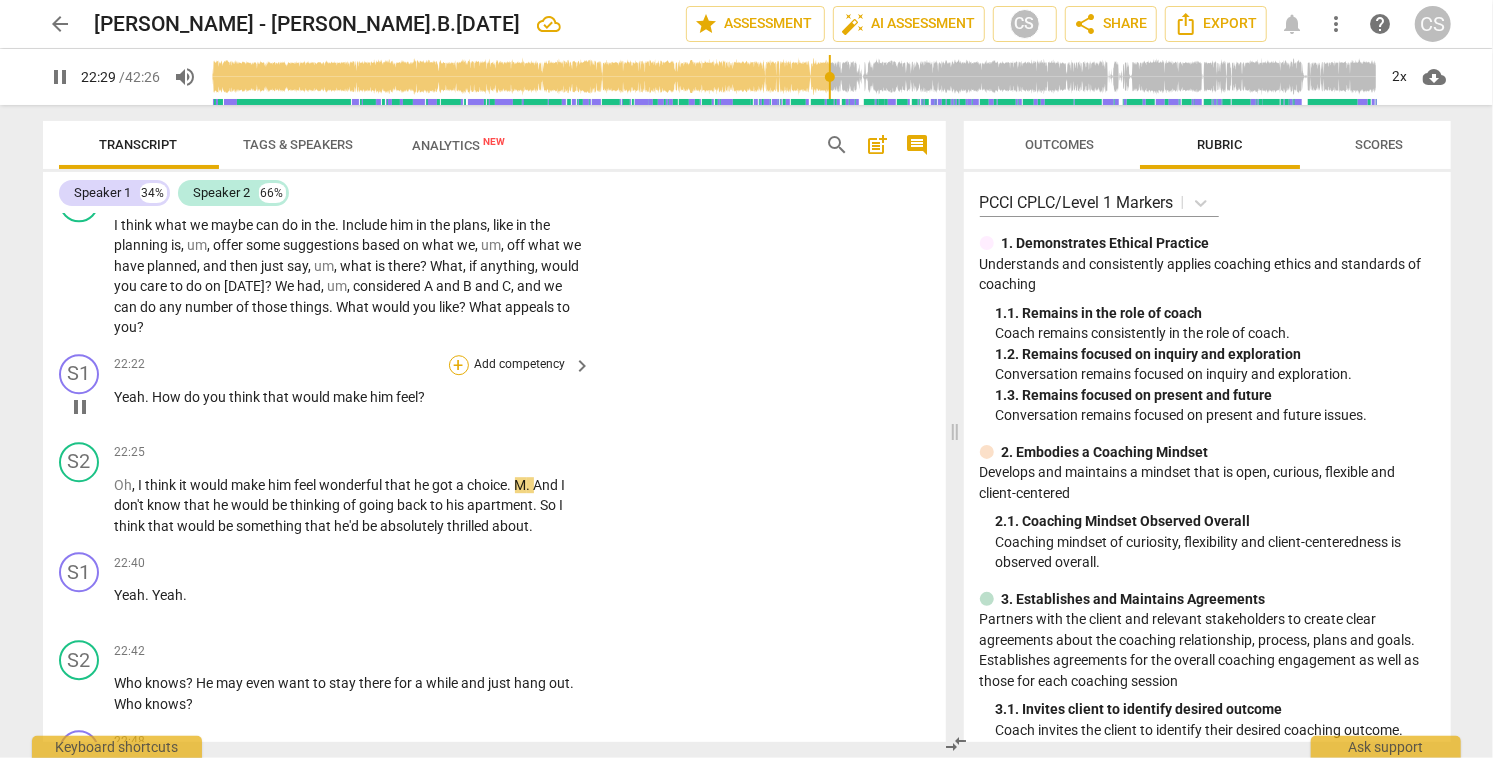 click on "+" at bounding box center (459, 365) 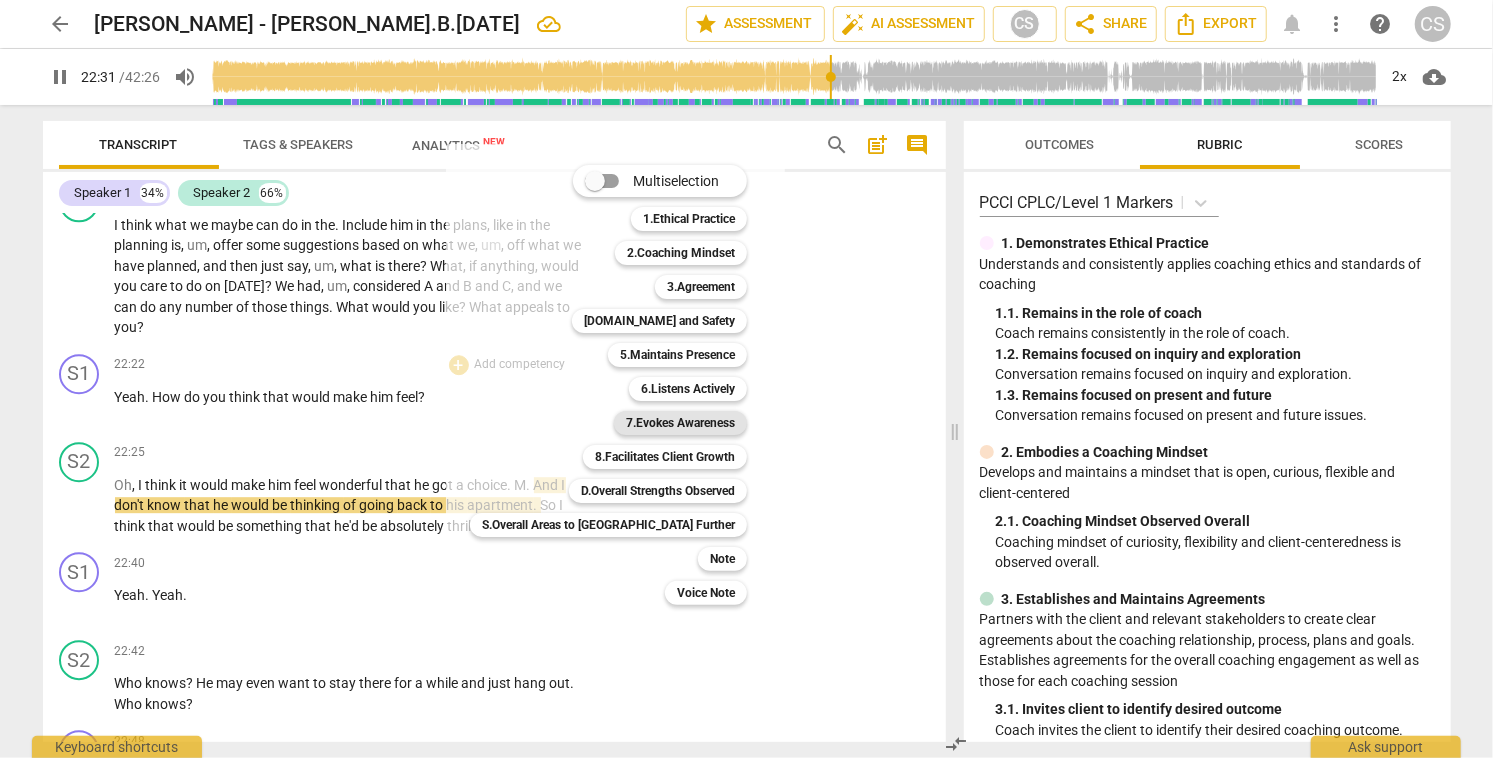 click on "7.Evokes Awareness" at bounding box center (680, 423) 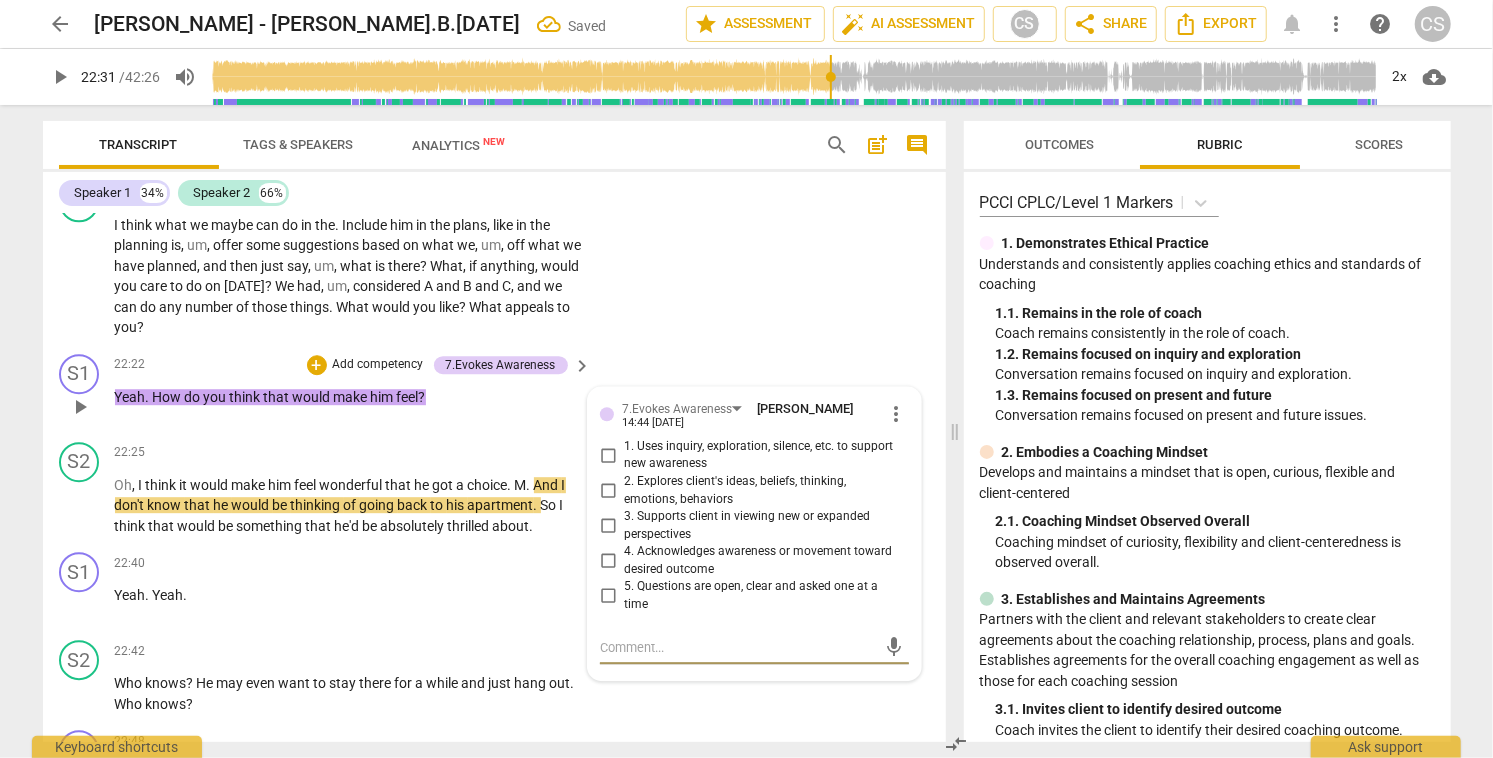 click on "3. Supports client in viewing new or expanded perspectives" at bounding box center (608, 526) 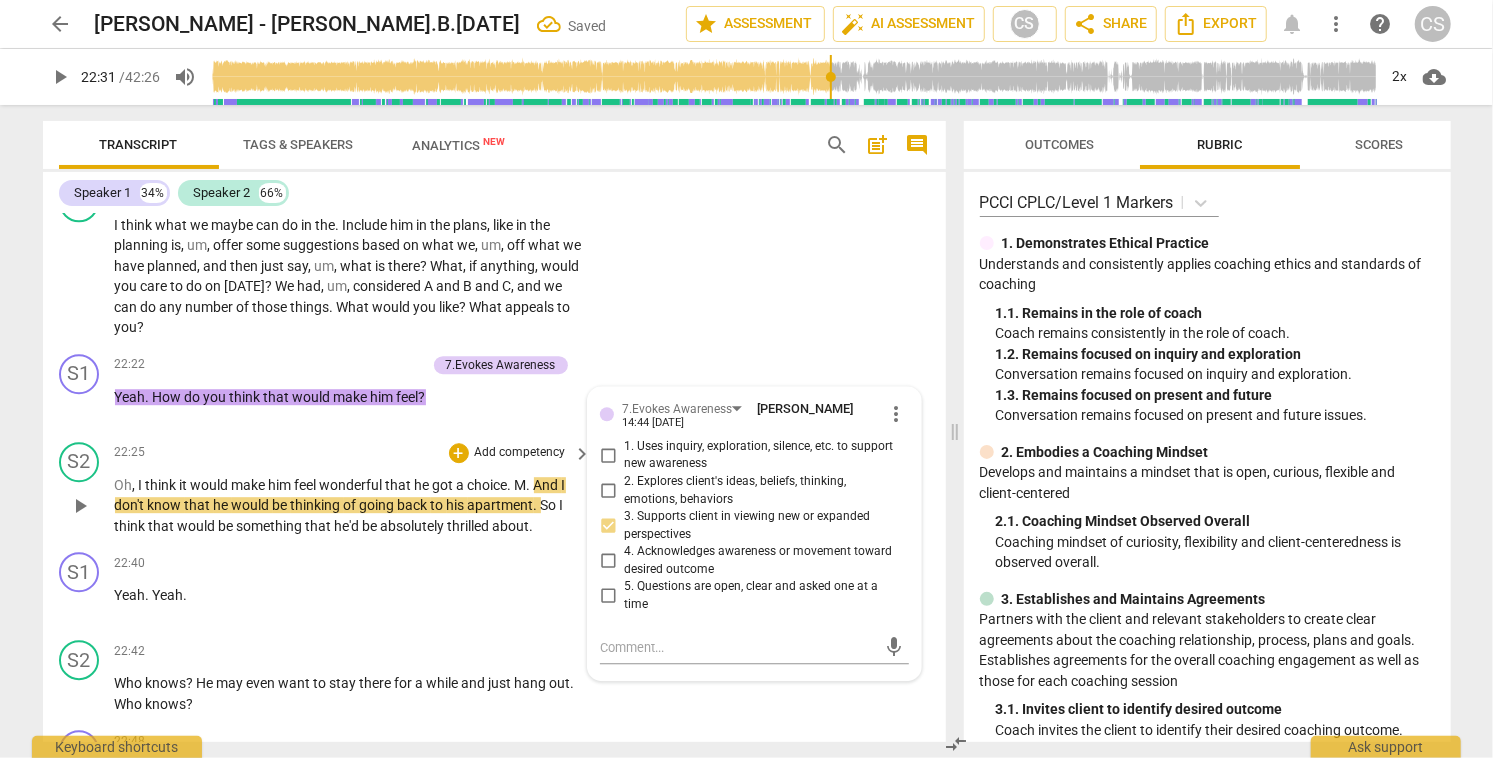 click on "play_arrow" at bounding box center [80, 506] 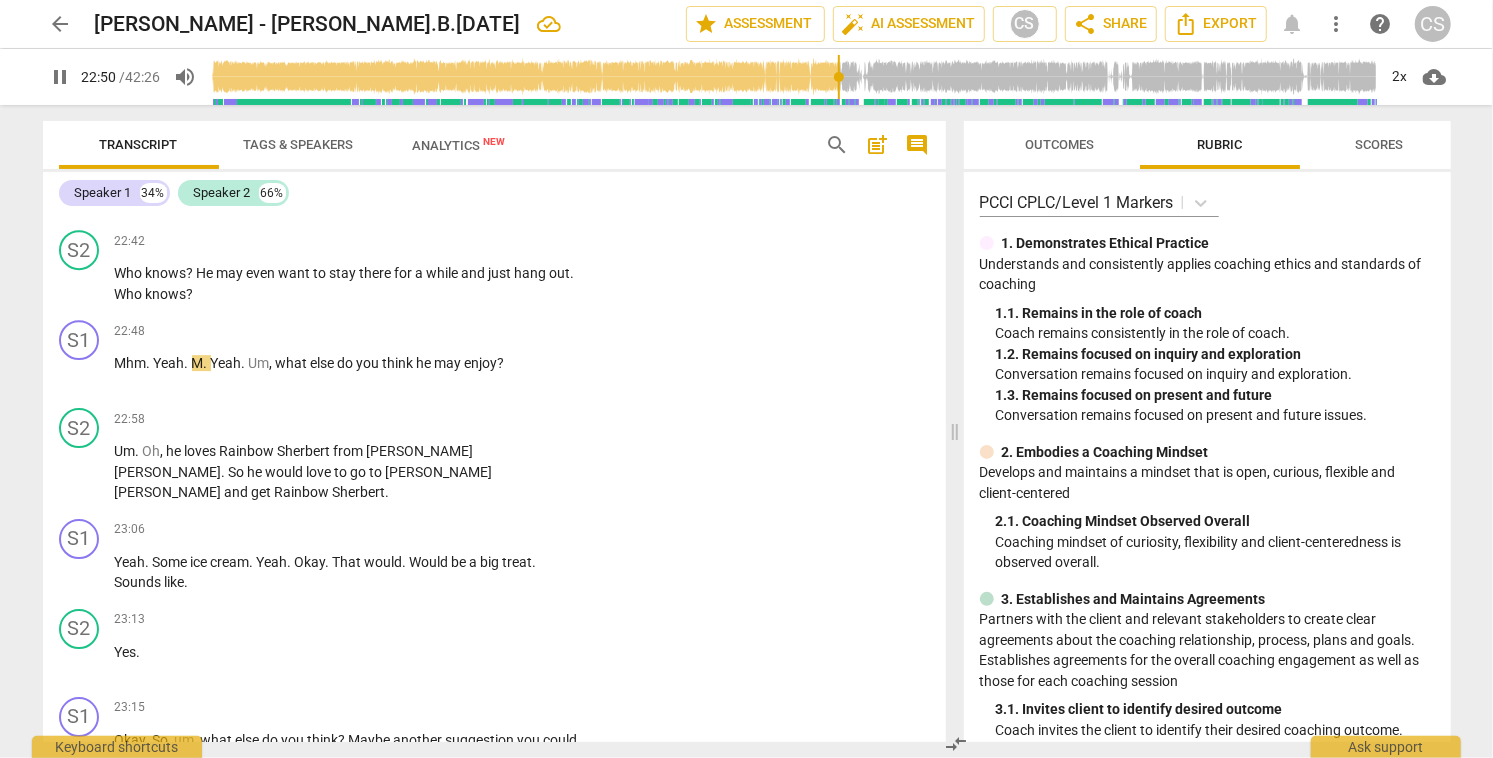 scroll, scrollTop: 12768, scrollLeft: 0, axis: vertical 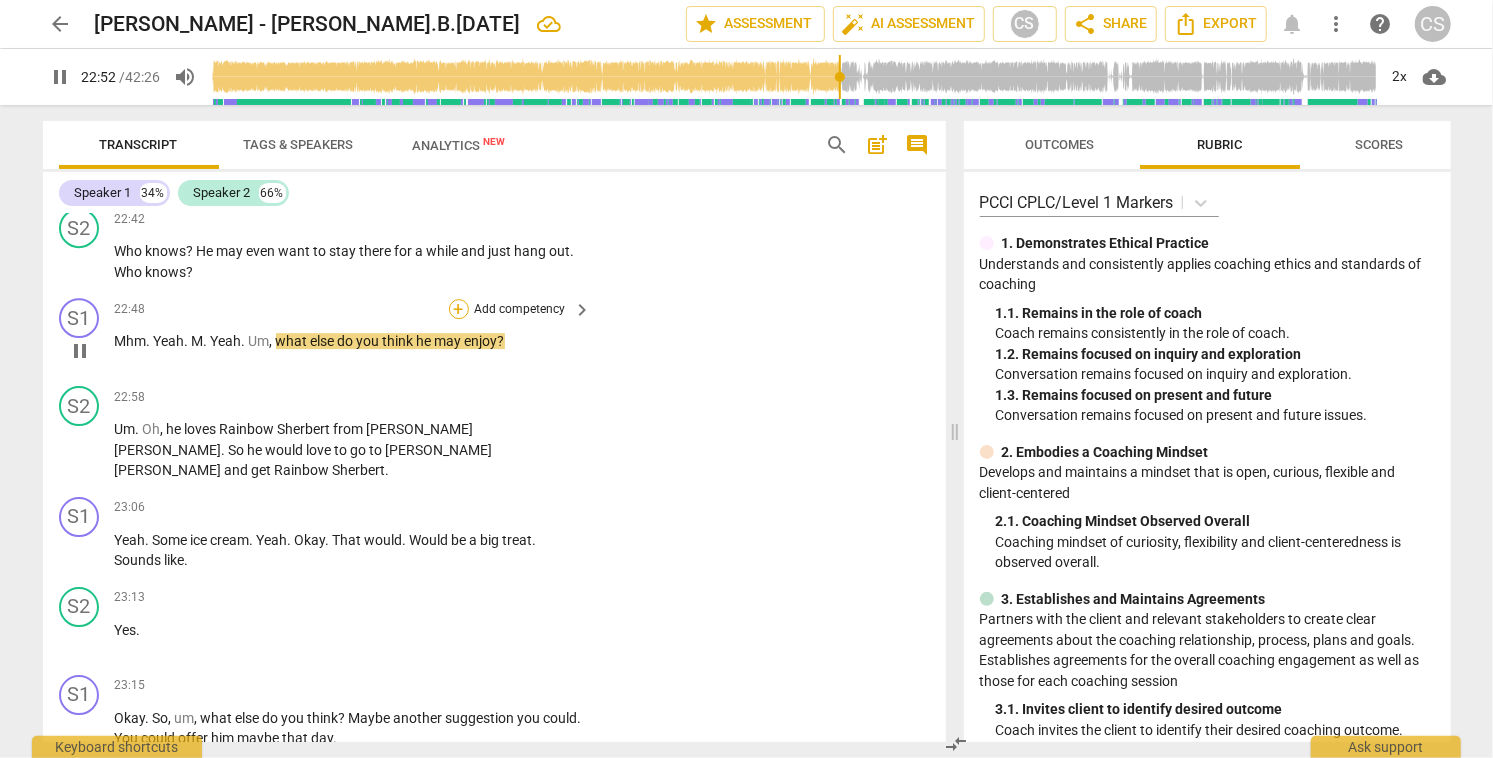 click on "+" at bounding box center [459, 309] 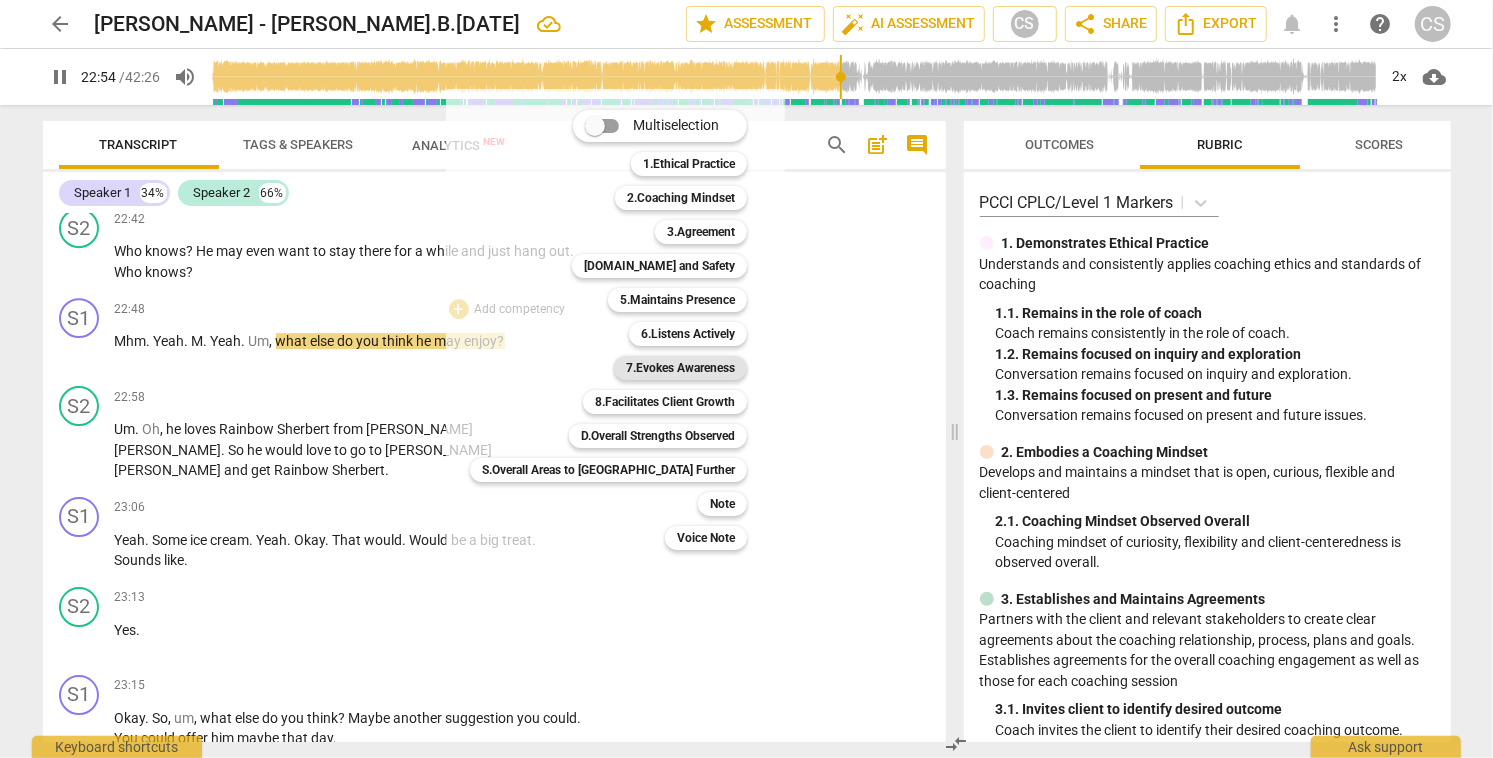 click on "7.Evokes Awareness" at bounding box center [680, 368] 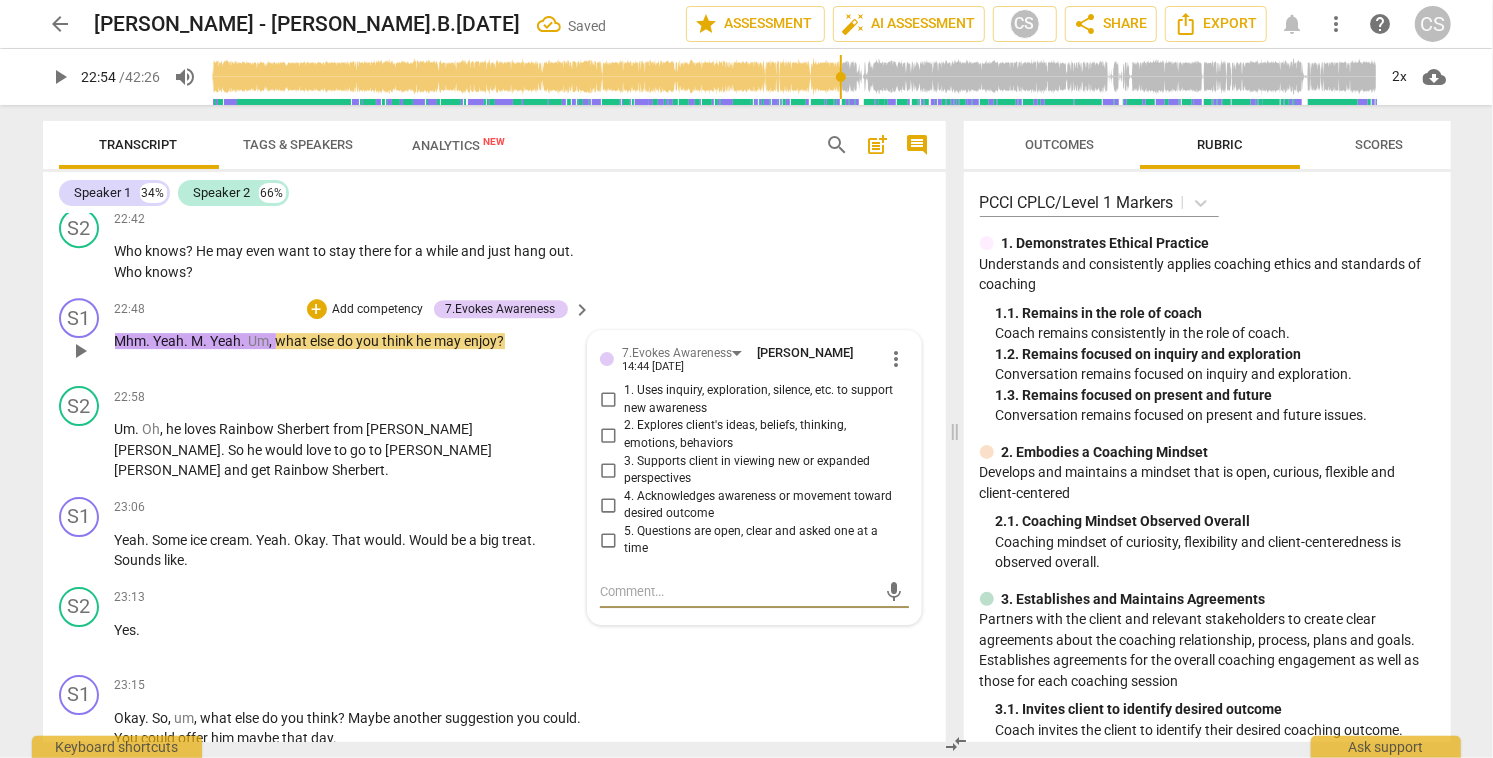 click on "3. Supports client in viewing new or expanded perspectives" at bounding box center (608, 470) 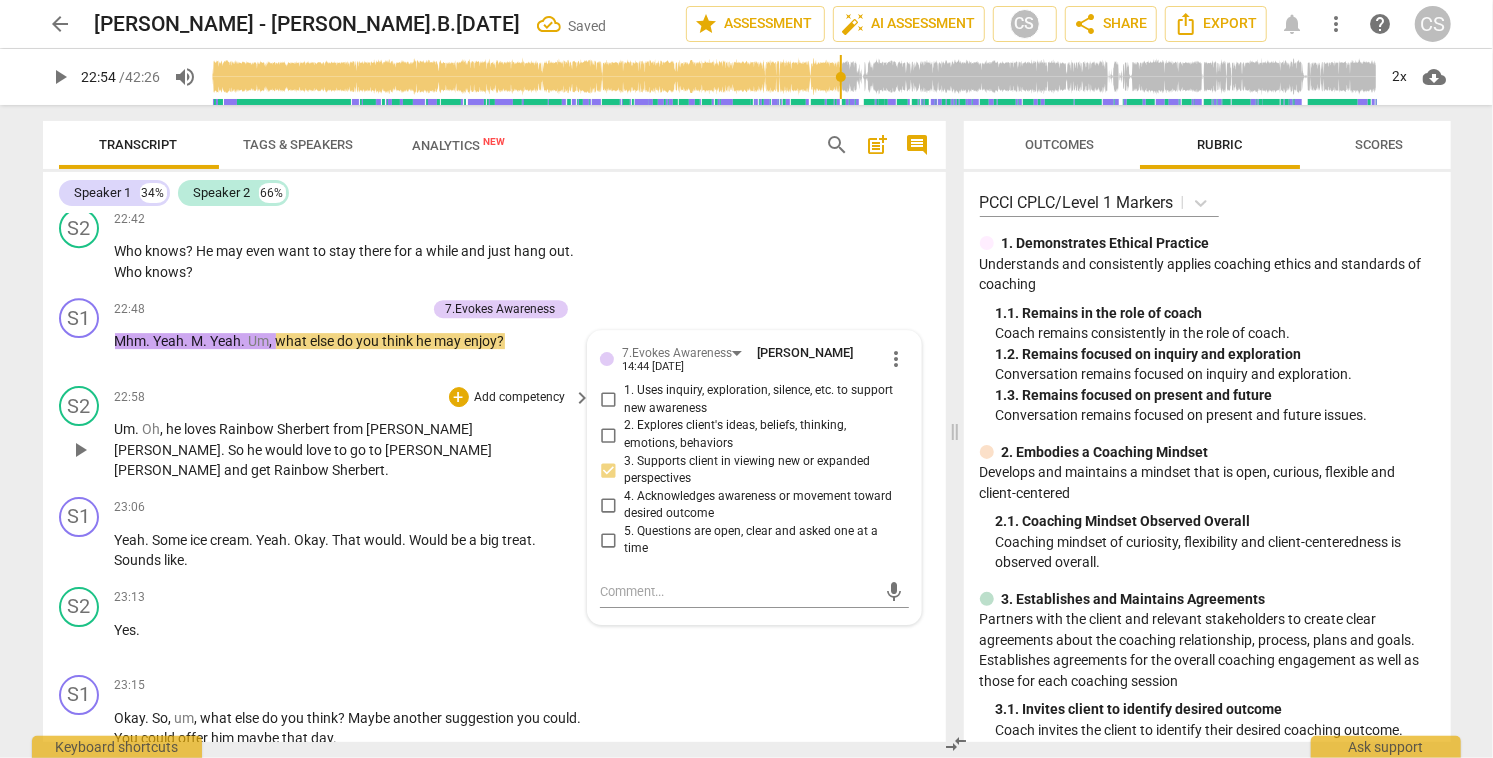 click on "play_arrow" at bounding box center [80, 450] 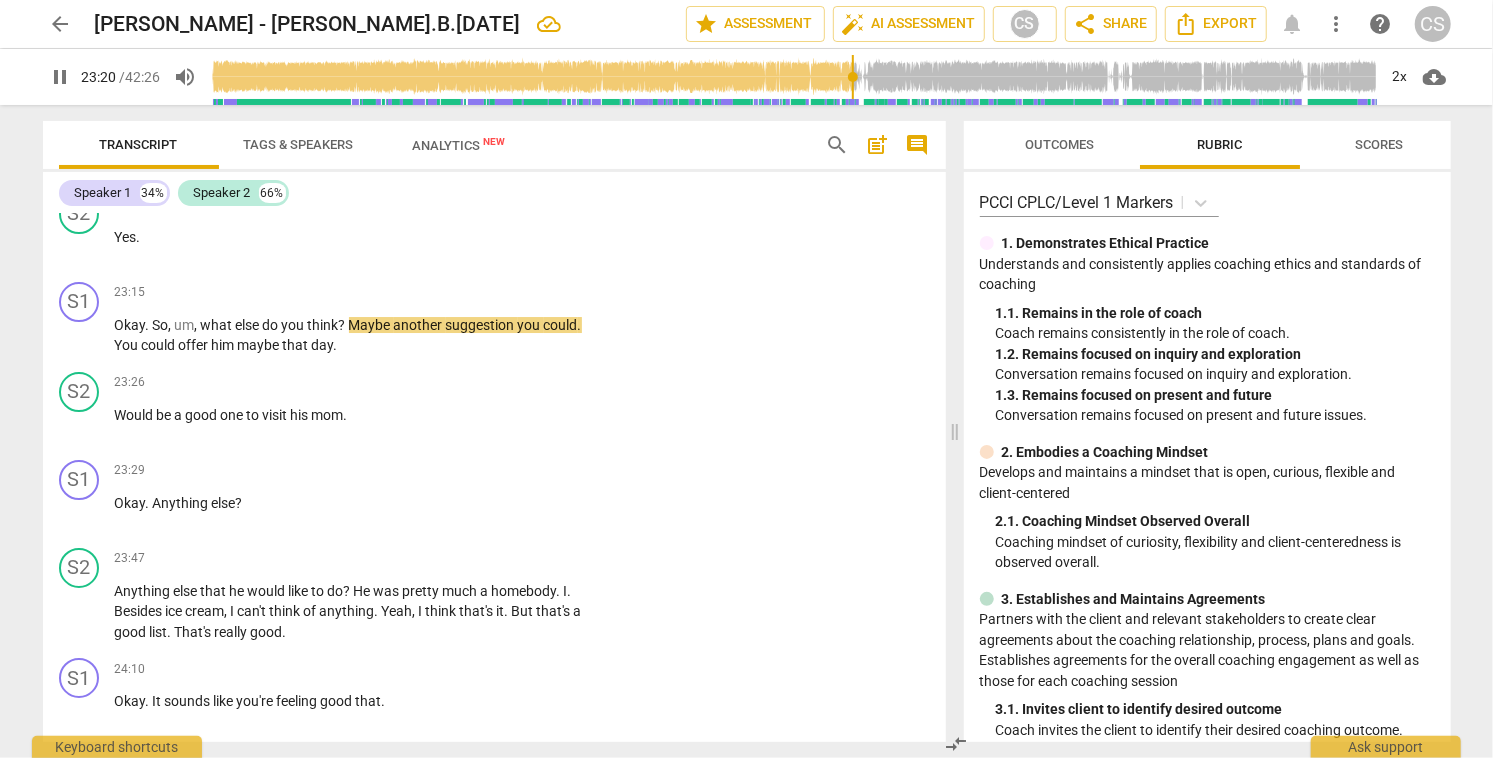 scroll, scrollTop: 13168, scrollLeft: 0, axis: vertical 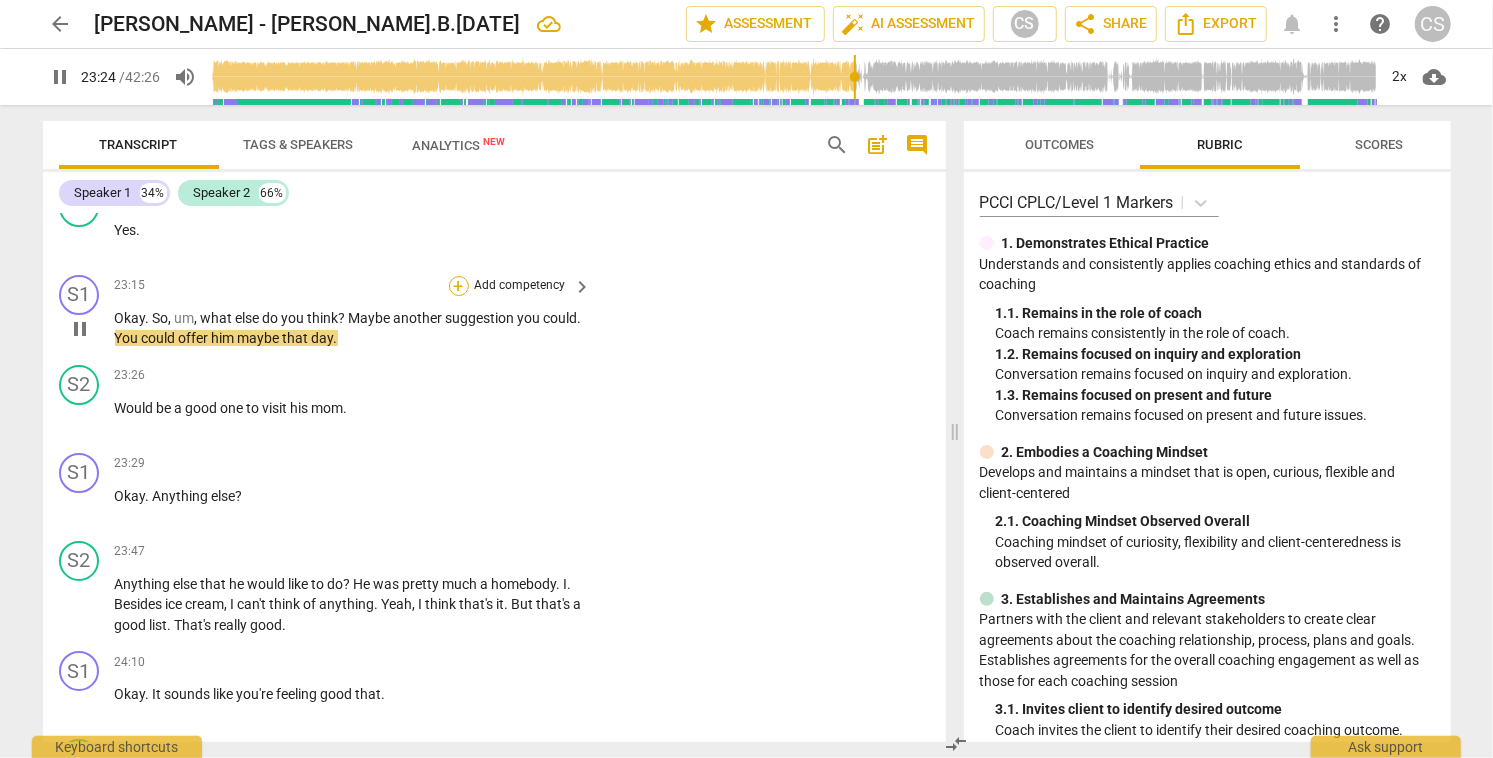 click on "+" at bounding box center [459, 286] 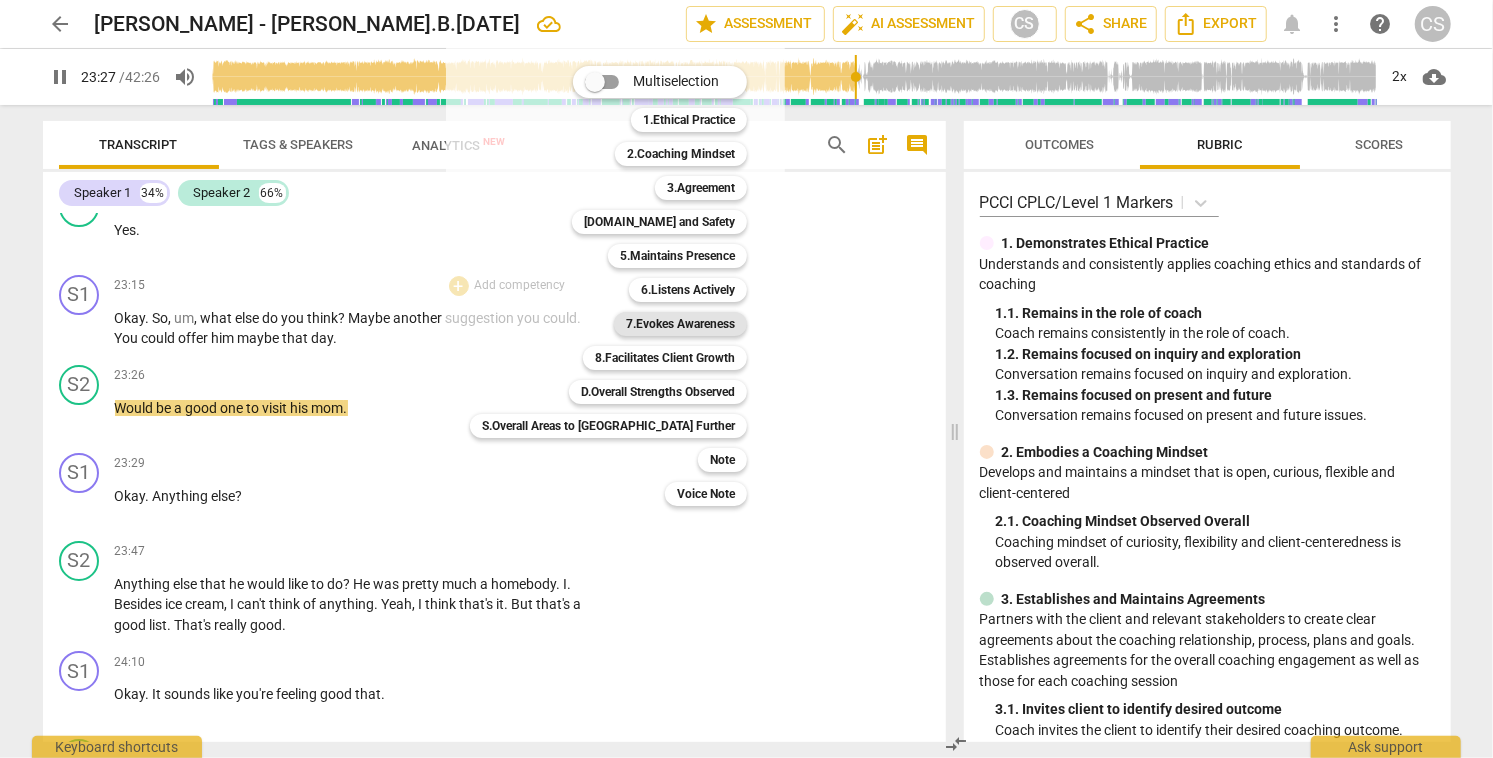 click on "7.Evokes Awareness" at bounding box center (680, 324) 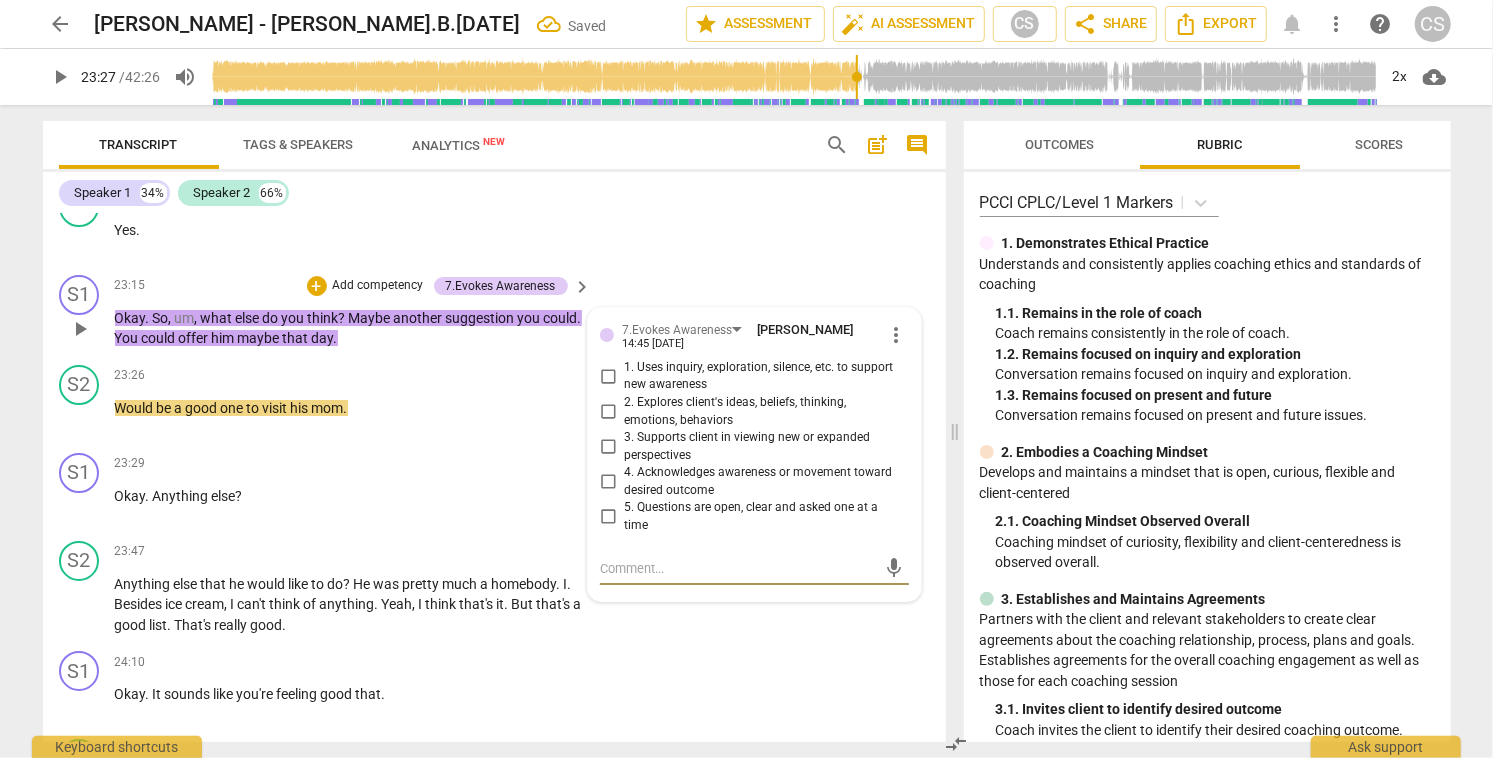 click on "3. Supports client in viewing new or expanded perspectives" at bounding box center (608, 447) 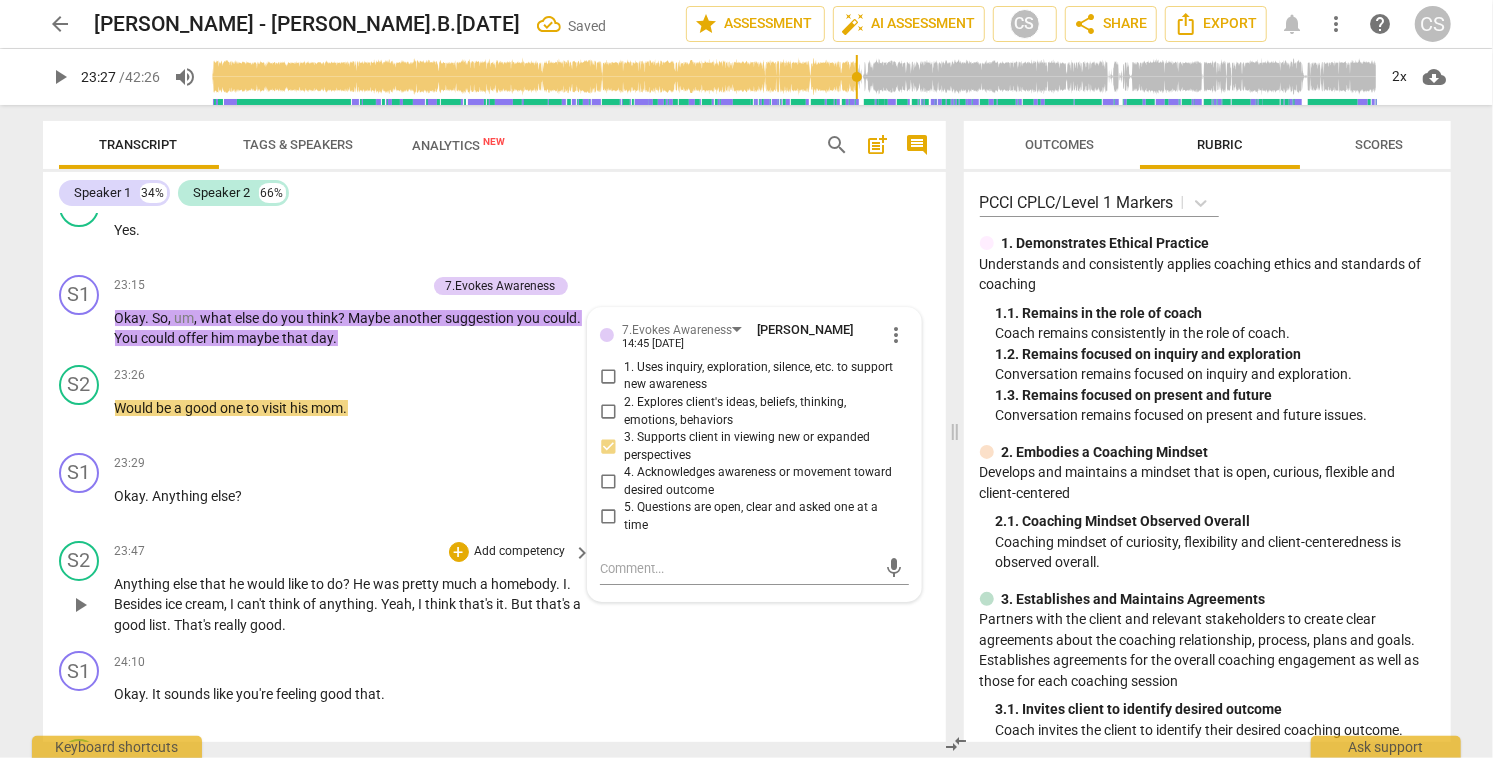 click on "play_arrow" at bounding box center [80, 605] 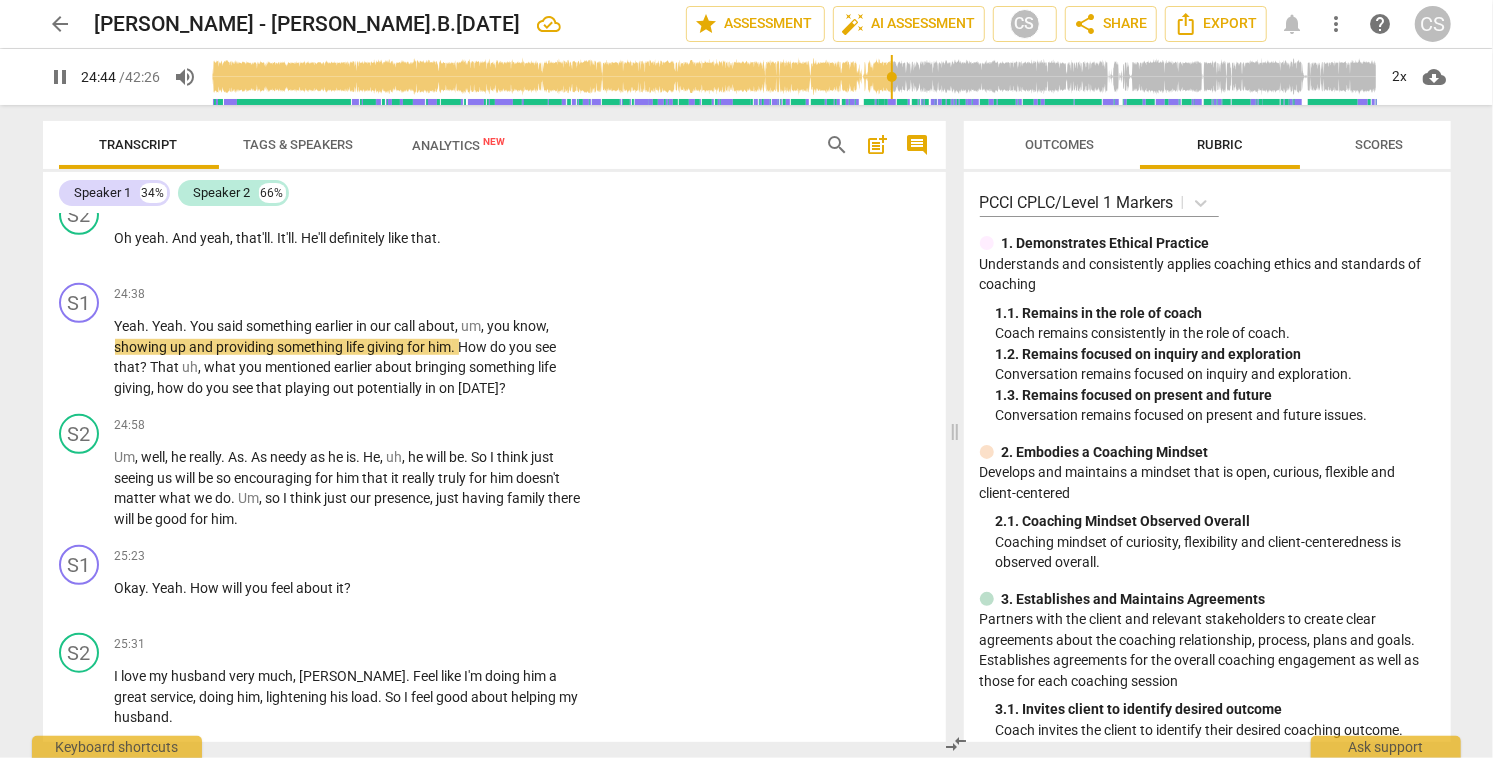 scroll, scrollTop: 14241, scrollLeft: 0, axis: vertical 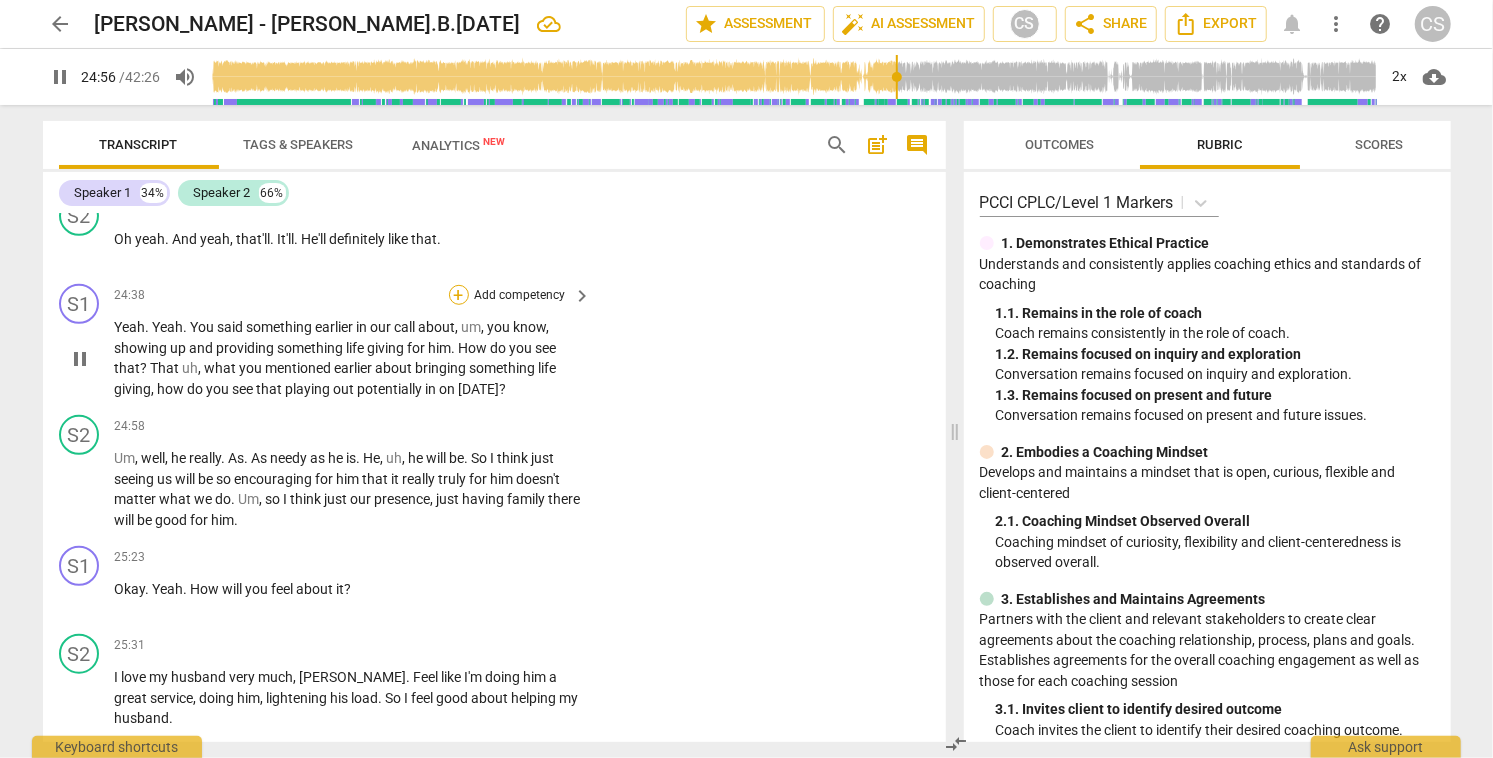 click on "+" at bounding box center [459, 295] 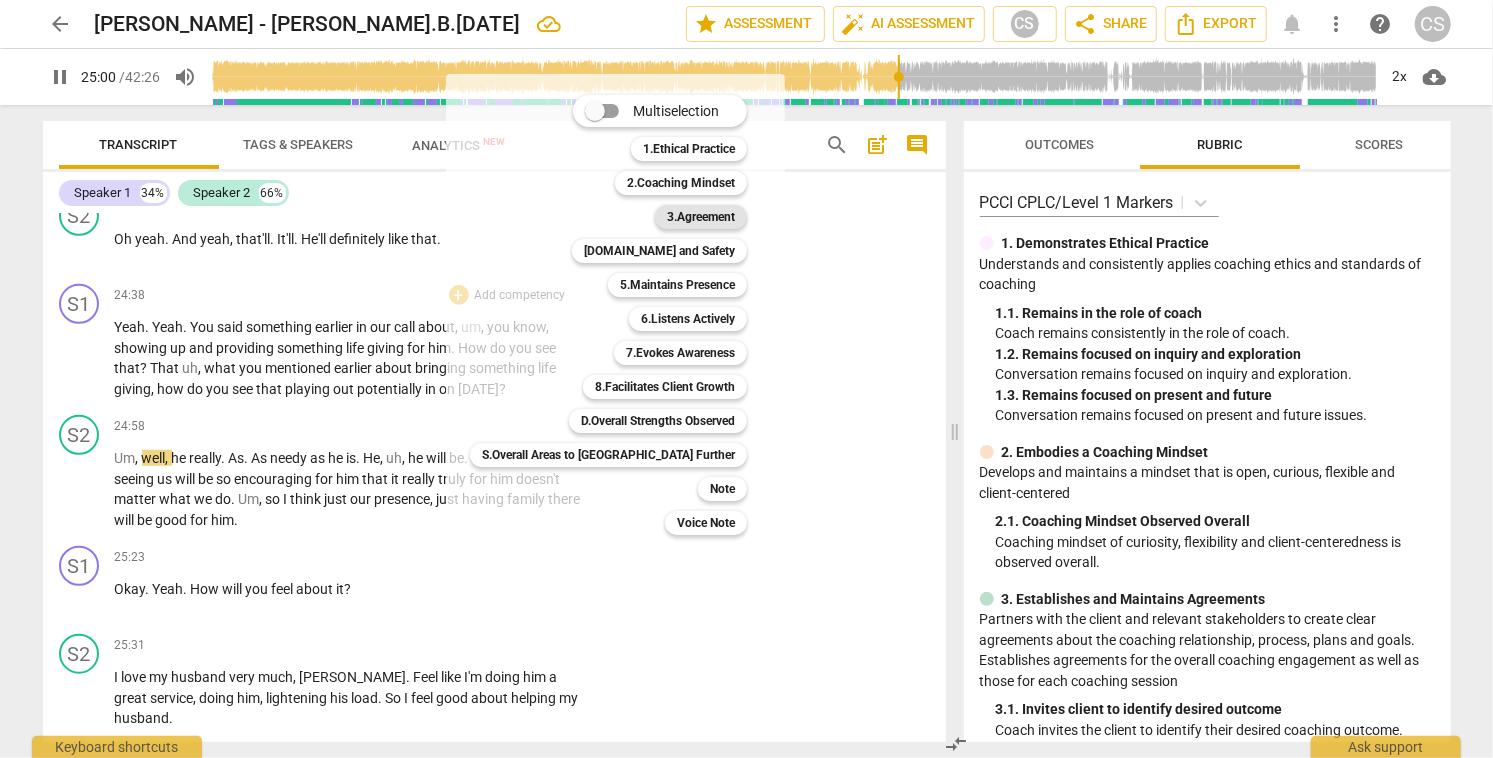 click on "3.Agreement" at bounding box center (701, 217) 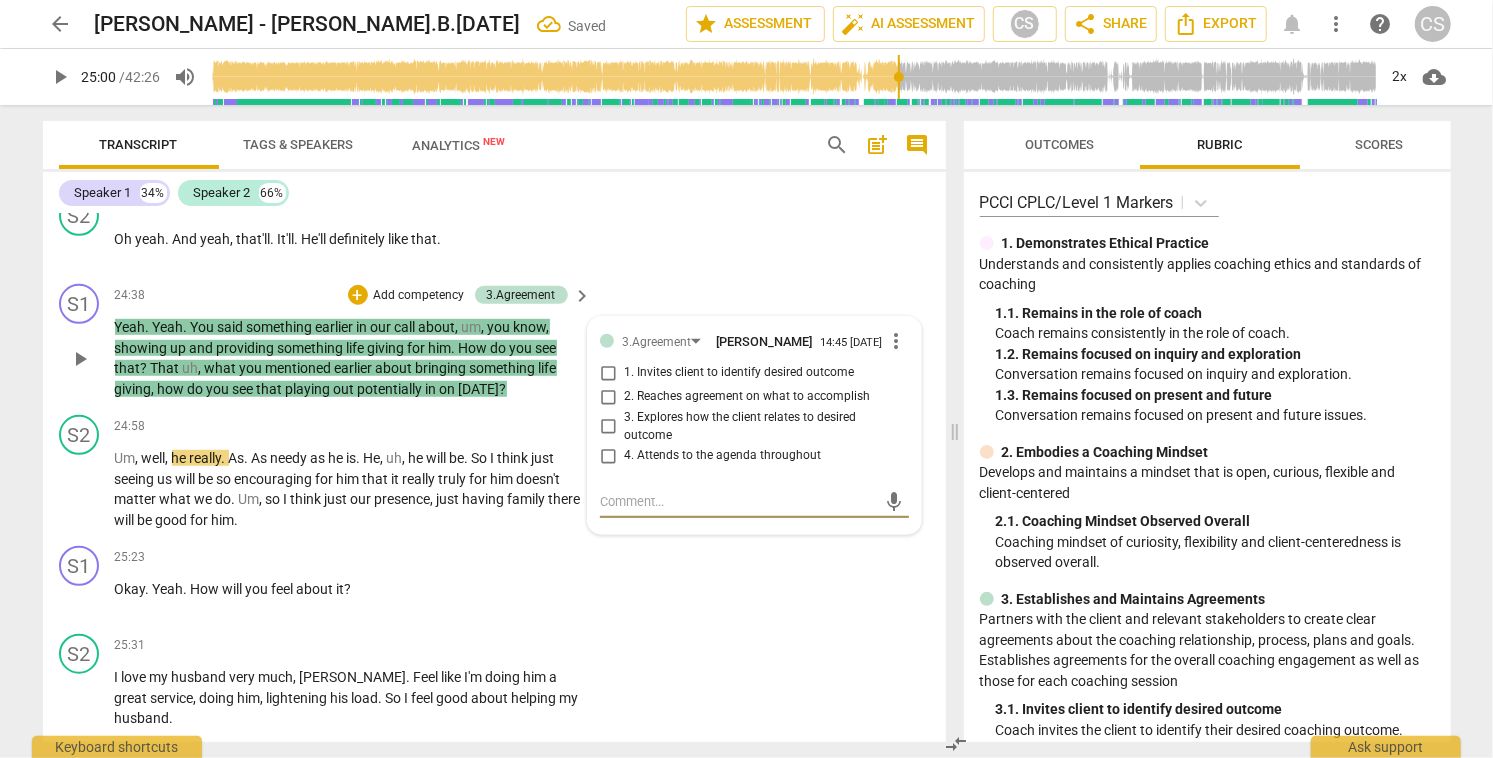 click on "4. Attends to the agenda throughout" at bounding box center [608, 456] 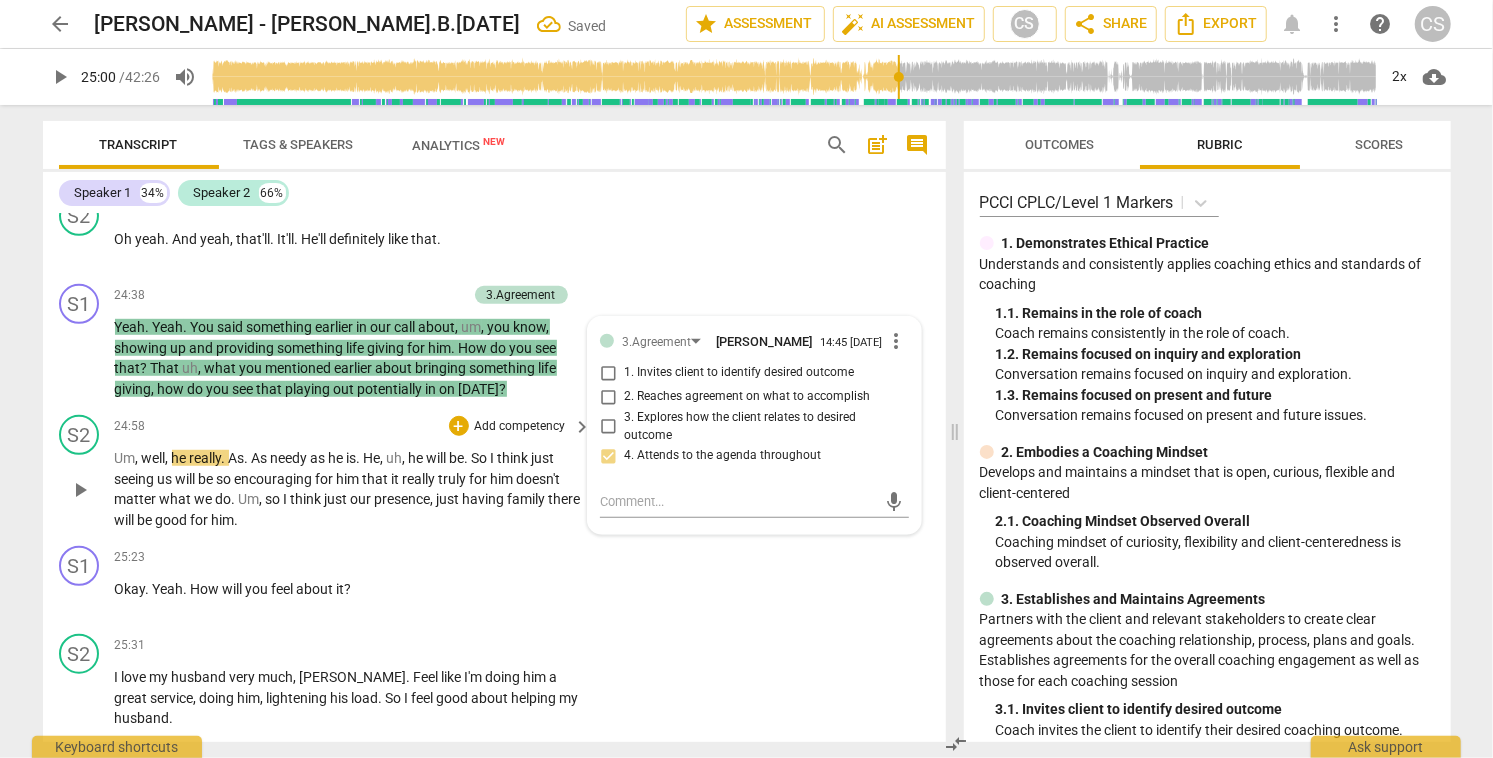 click on "play_arrow" at bounding box center (80, 490) 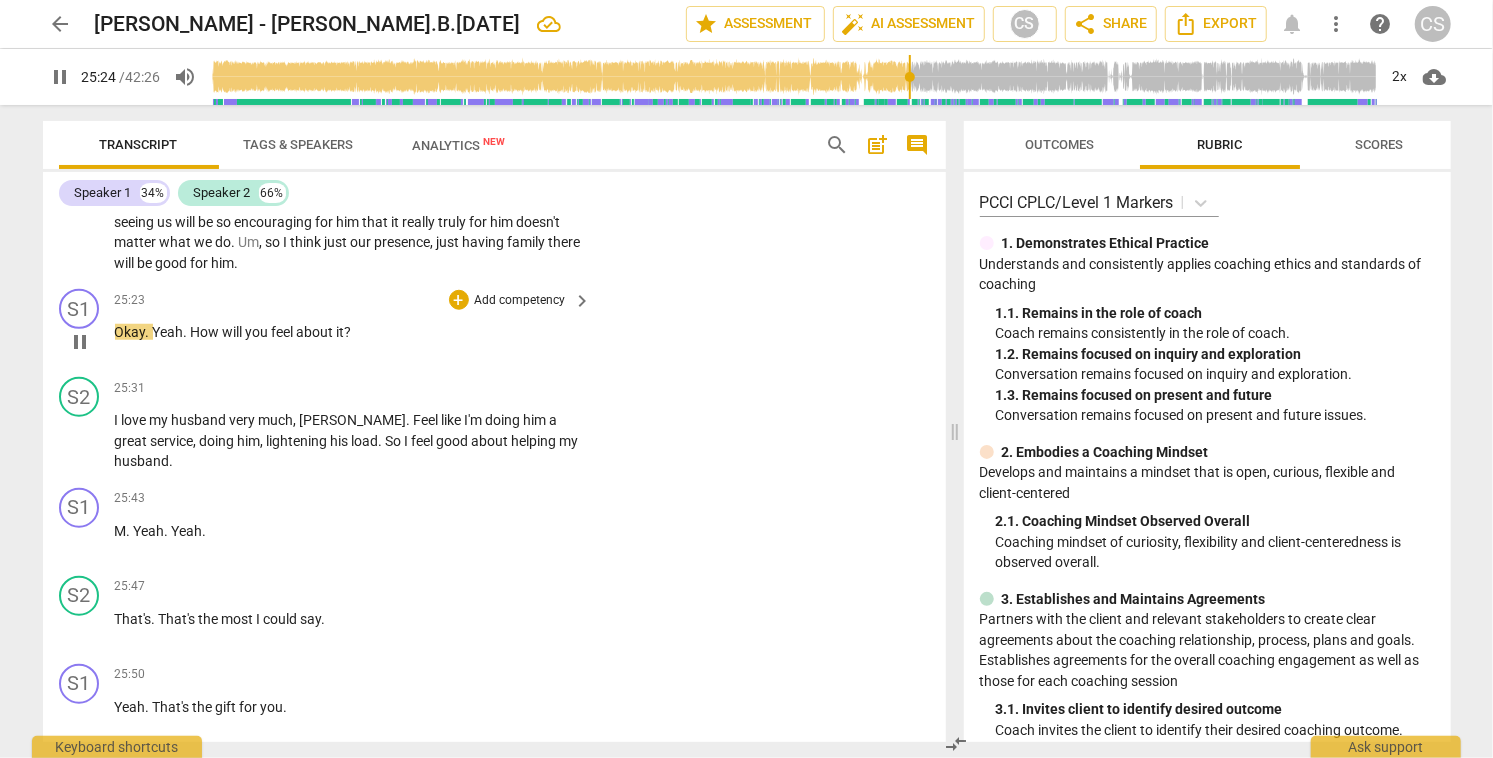 scroll, scrollTop: 14501, scrollLeft: 0, axis: vertical 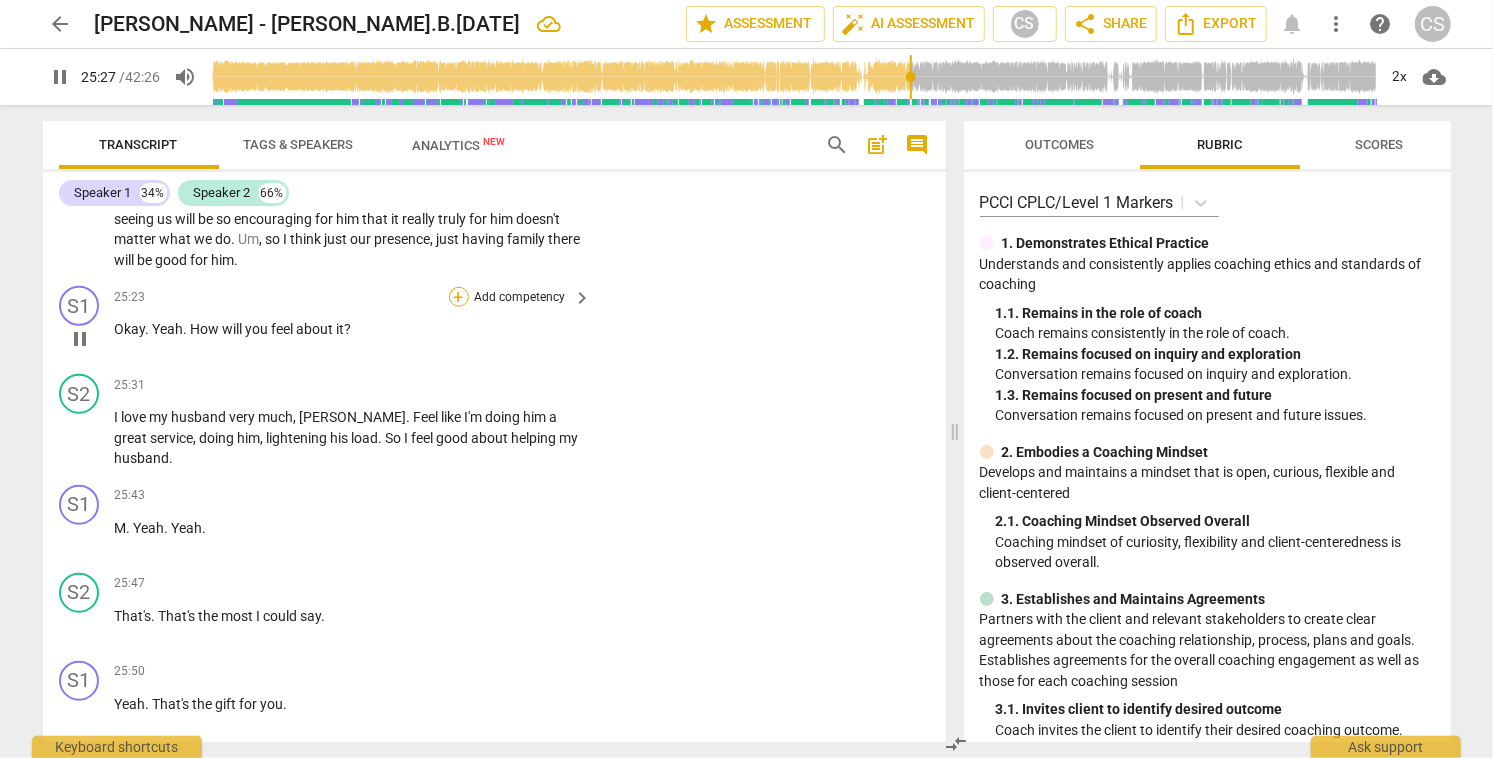click on "+" at bounding box center (459, 297) 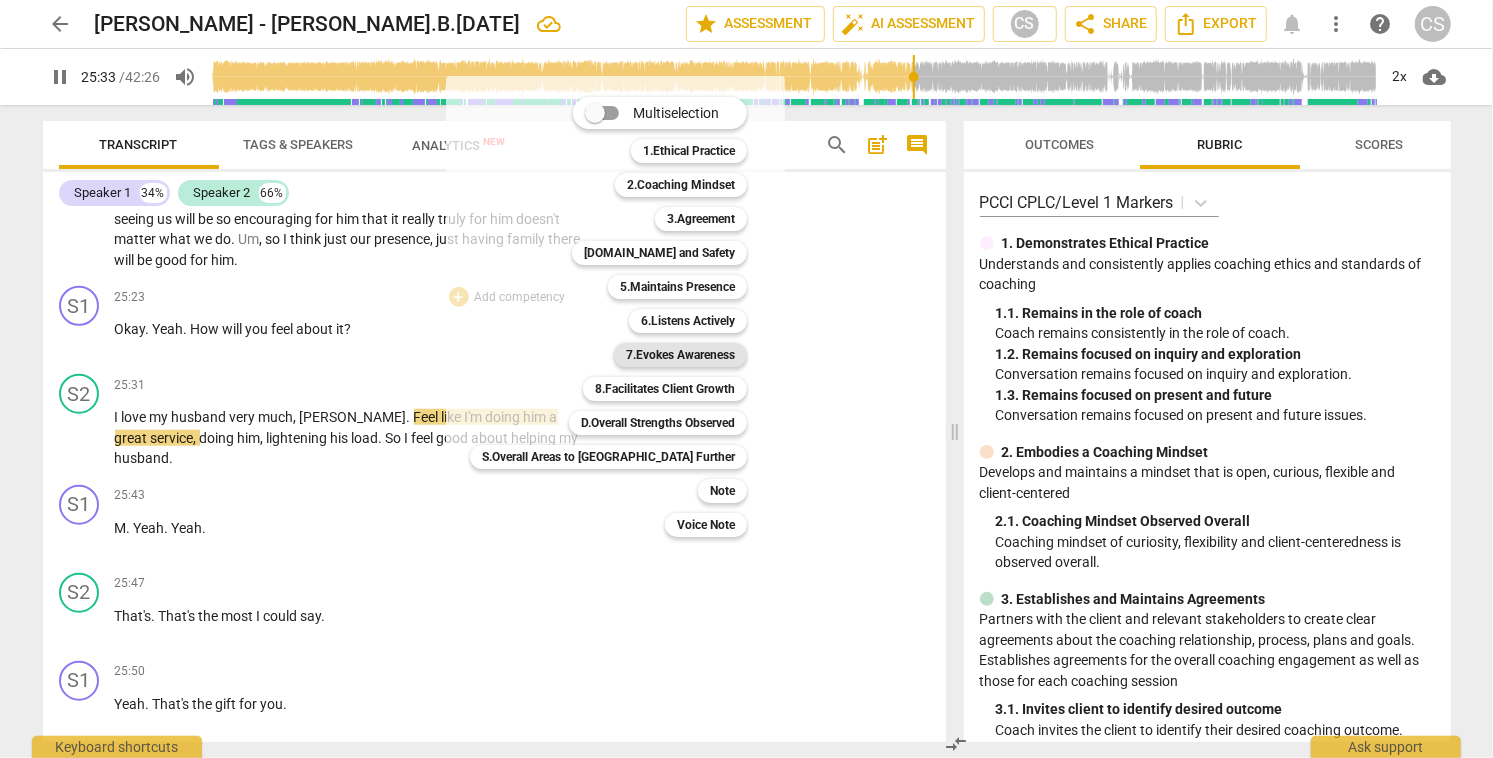 click on "7.Evokes Awareness" at bounding box center [680, 355] 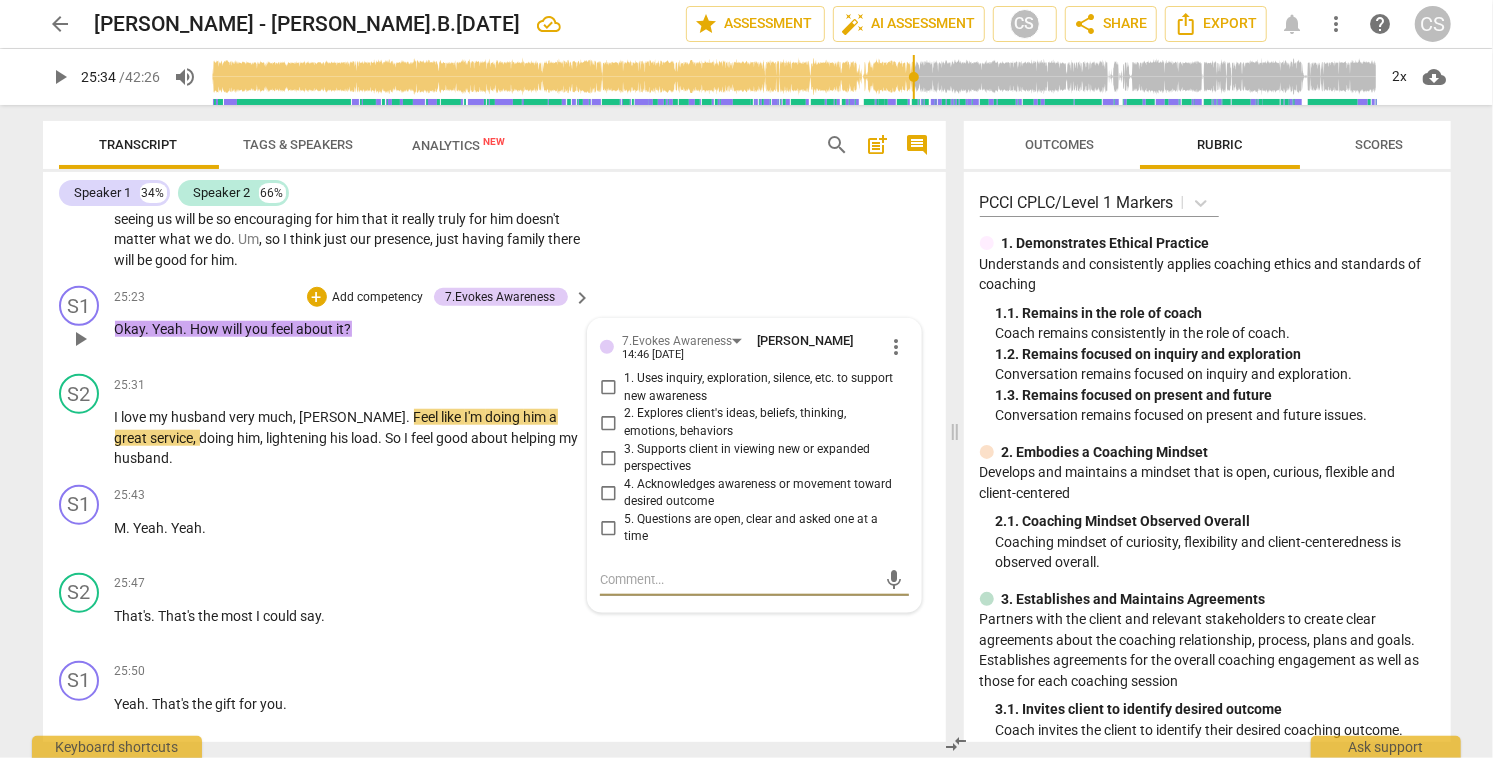 click on "2. Explores client's ideas, beliefs, thinking, emotions, behaviors" at bounding box center (608, 423) 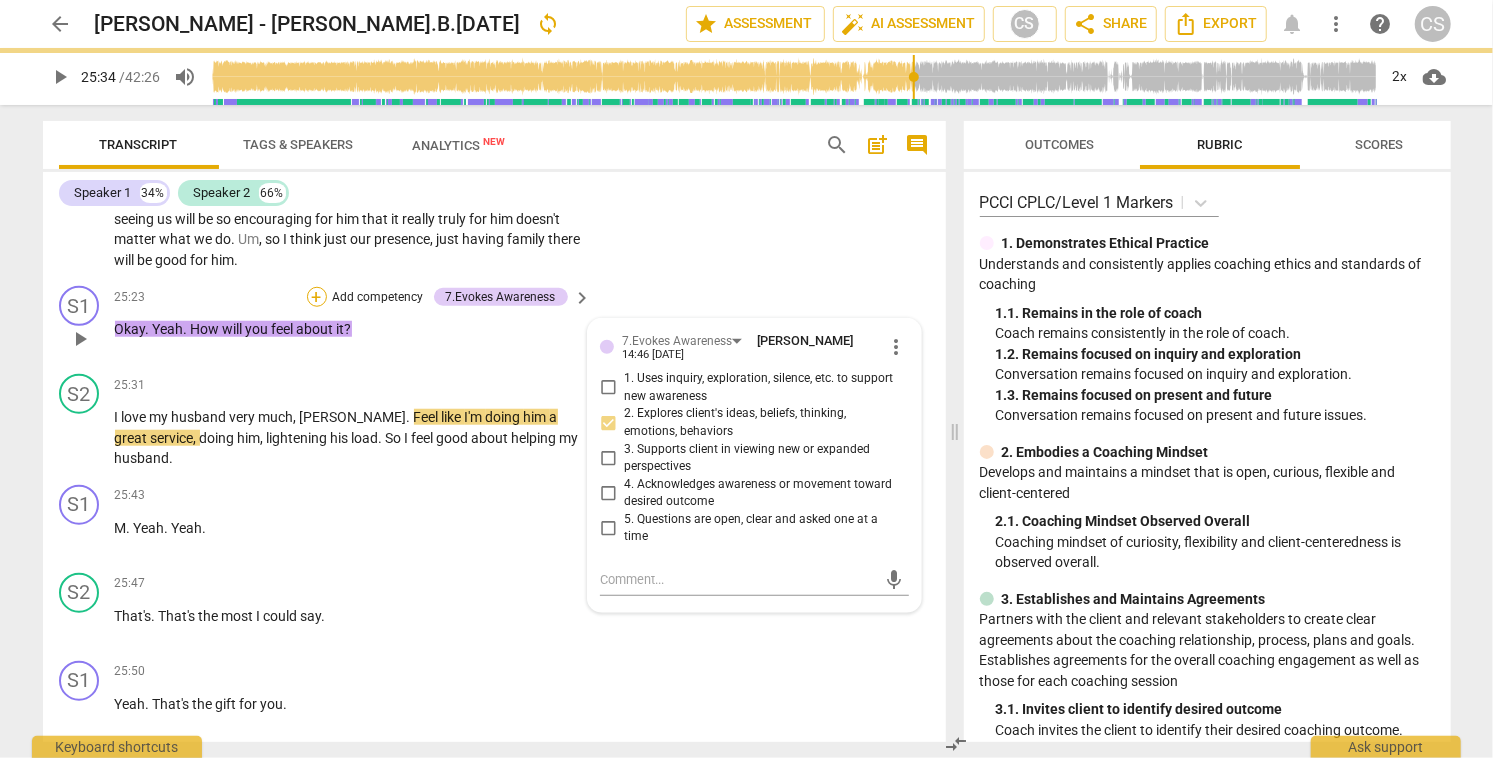click on "+" at bounding box center [317, 297] 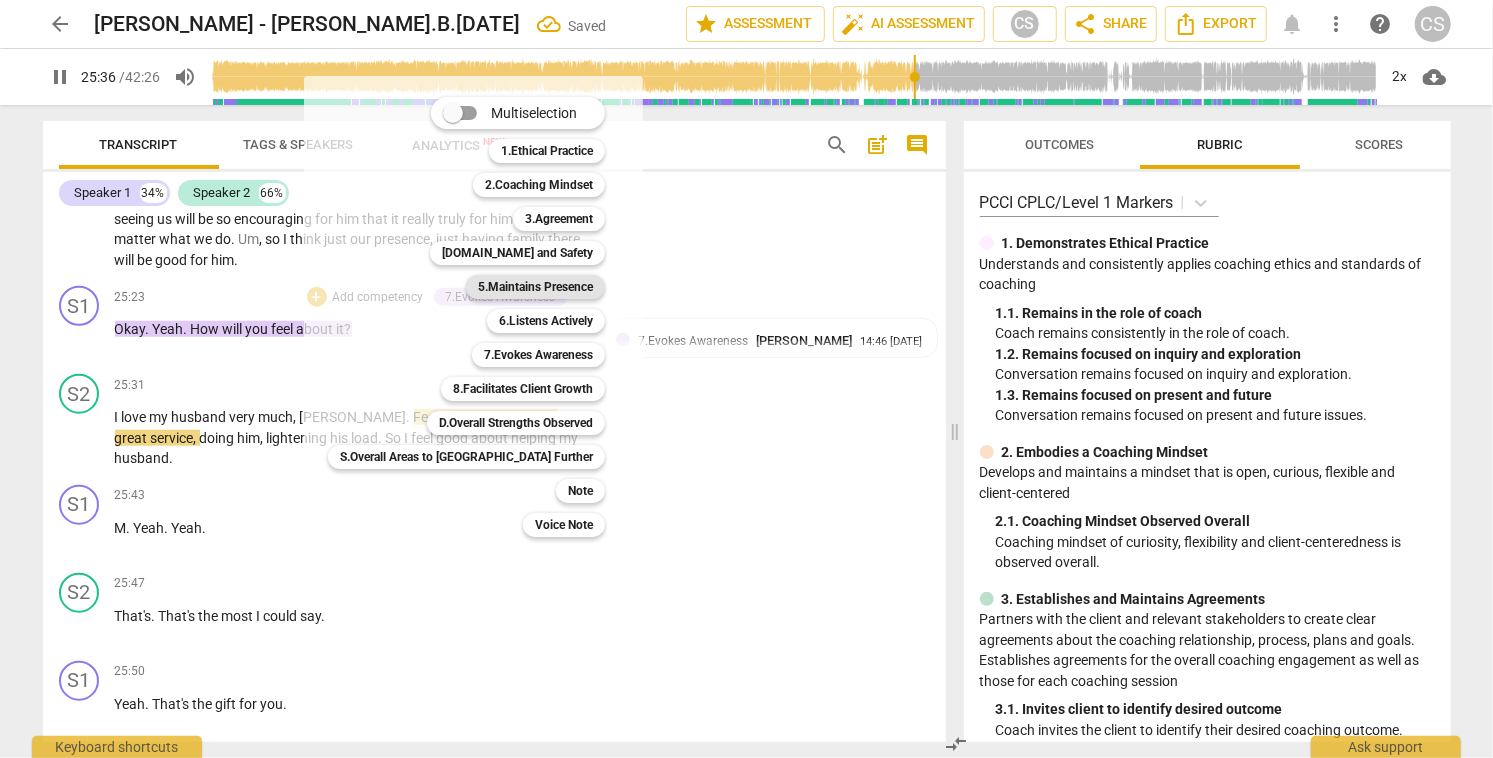 click on "5.Maintains Presence" at bounding box center (535, 287) 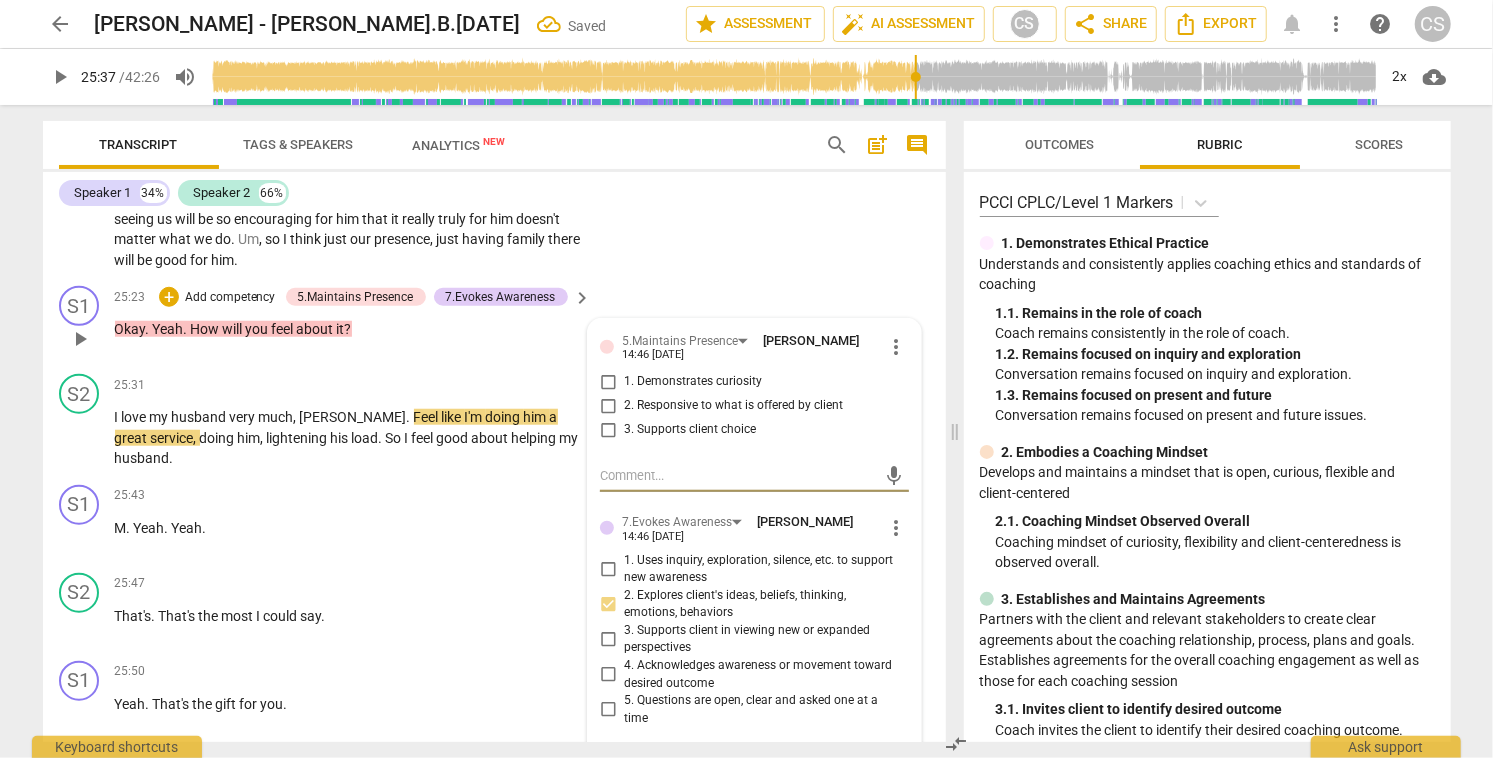 click on "2. Responsive to what is offered by client" at bounding box center [608, 406] 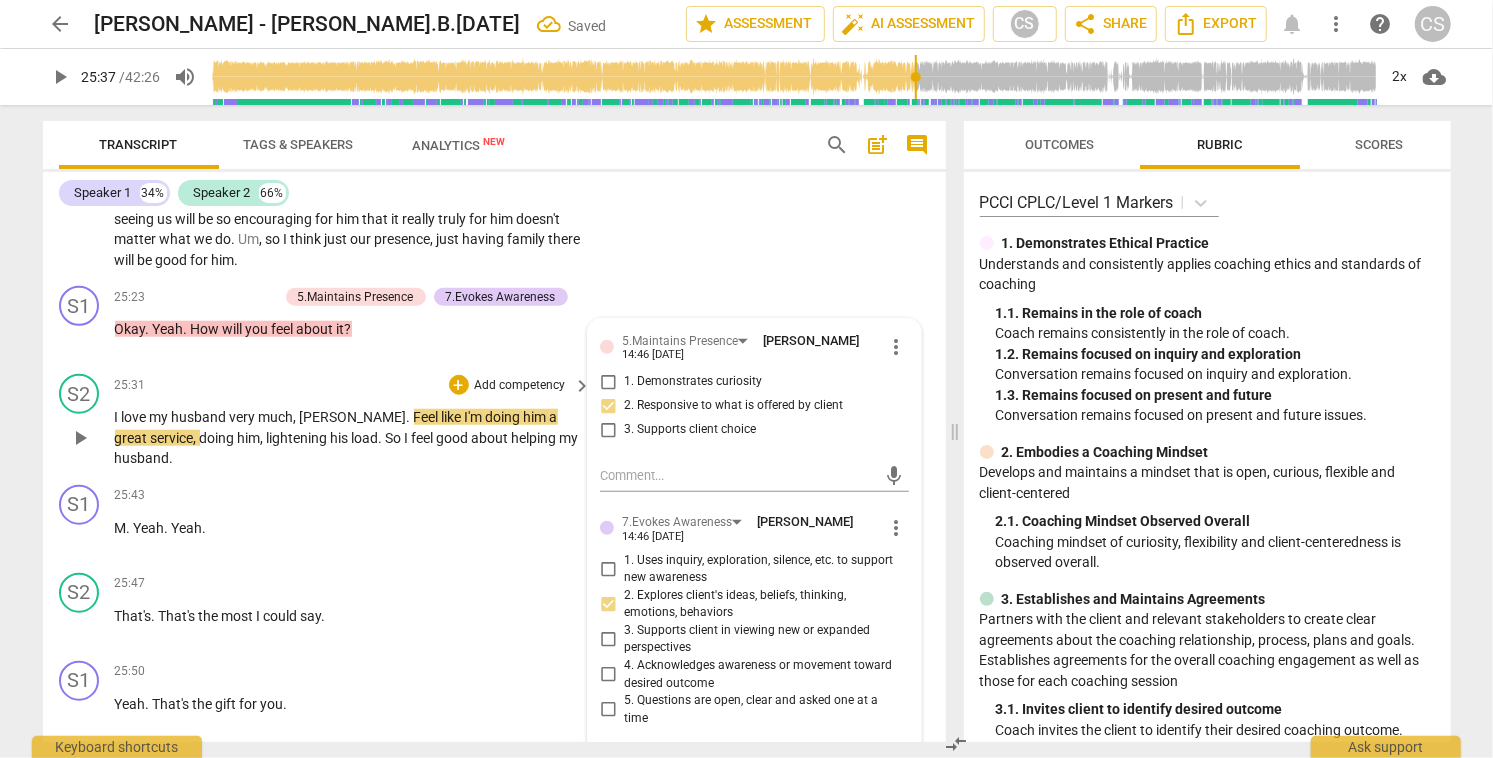 click on "play_arrow" at bounding box center [80, 438] 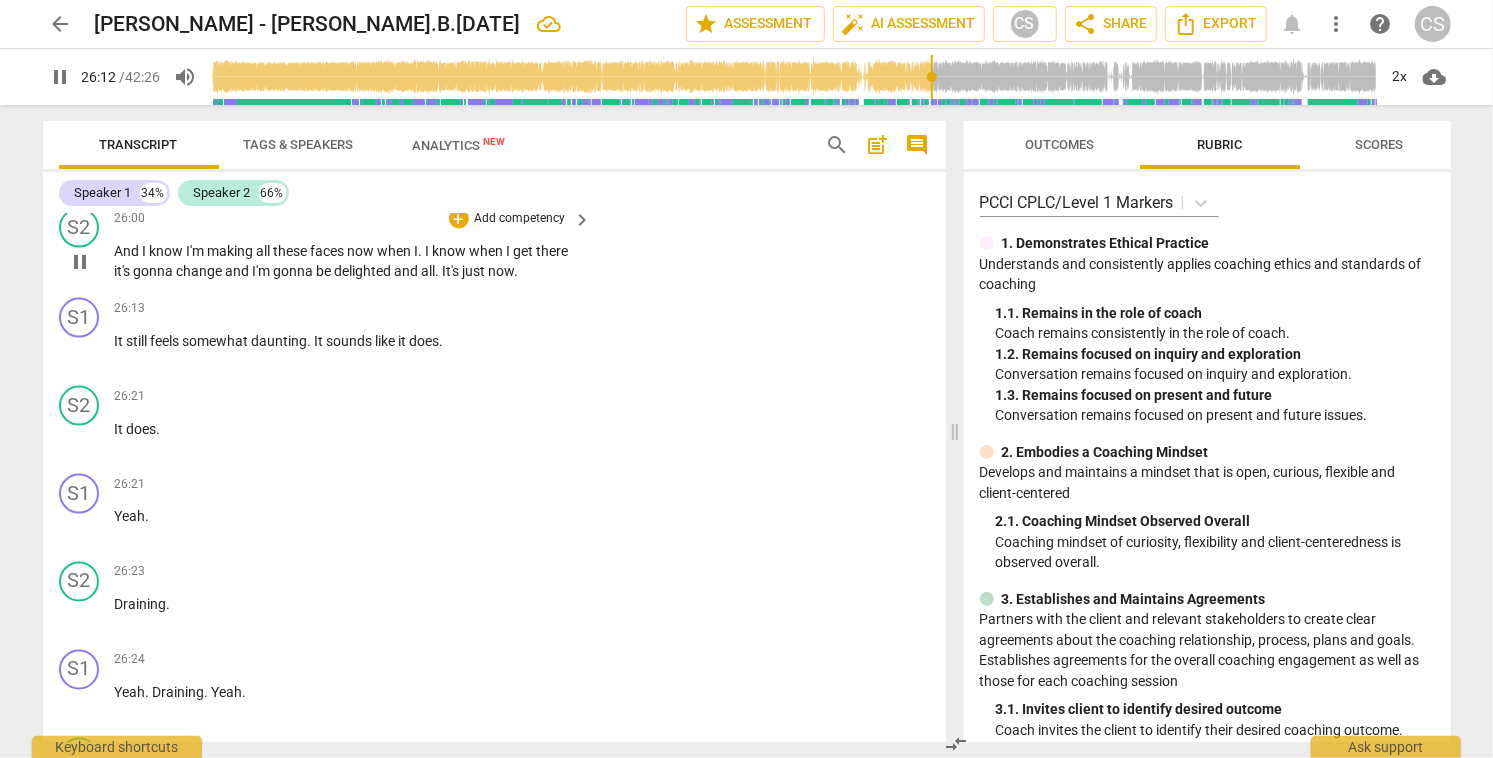 scroll, scrollTop: 15396, scrollLeft: 0, axis: vertical 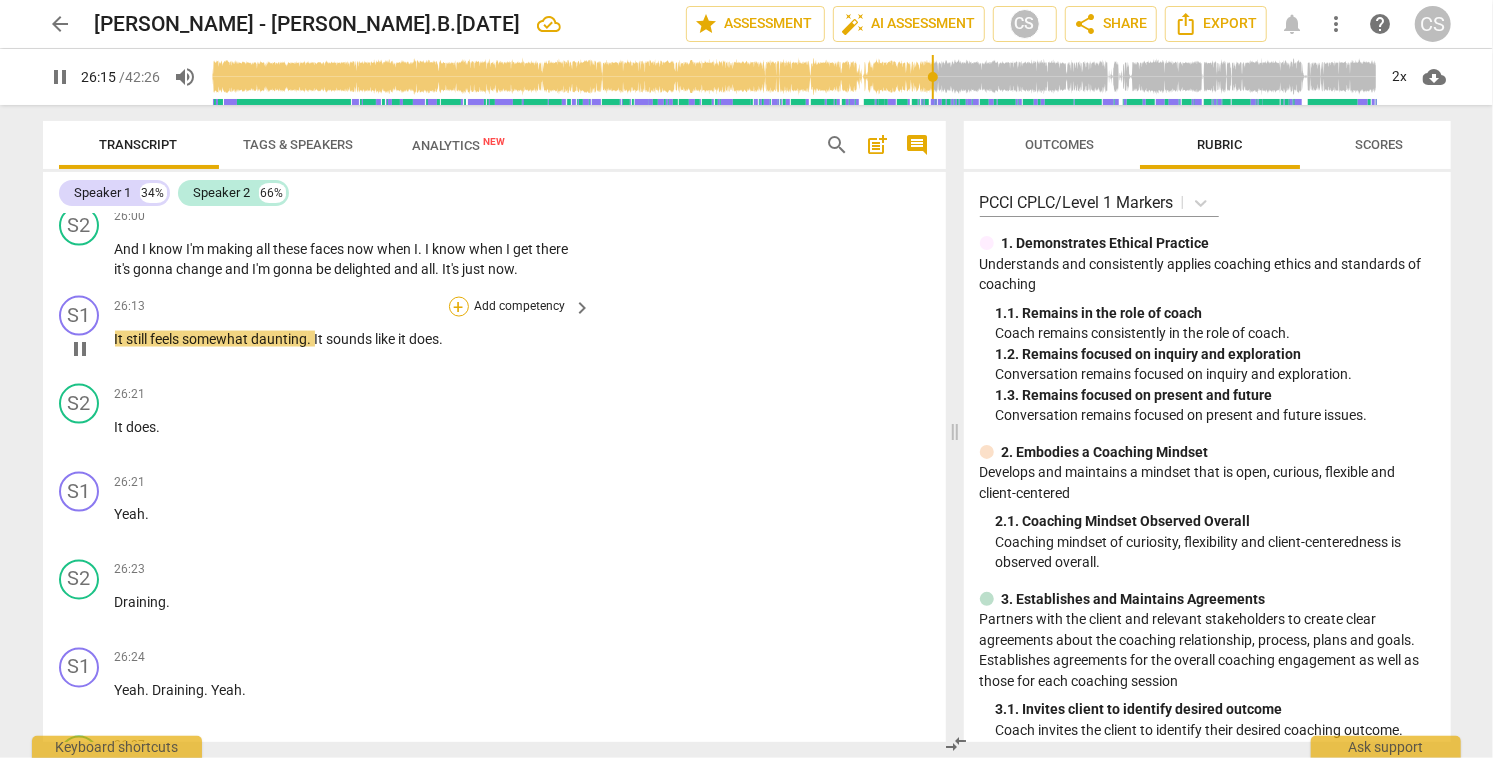 click on "+" at bounding box center [459, 307] 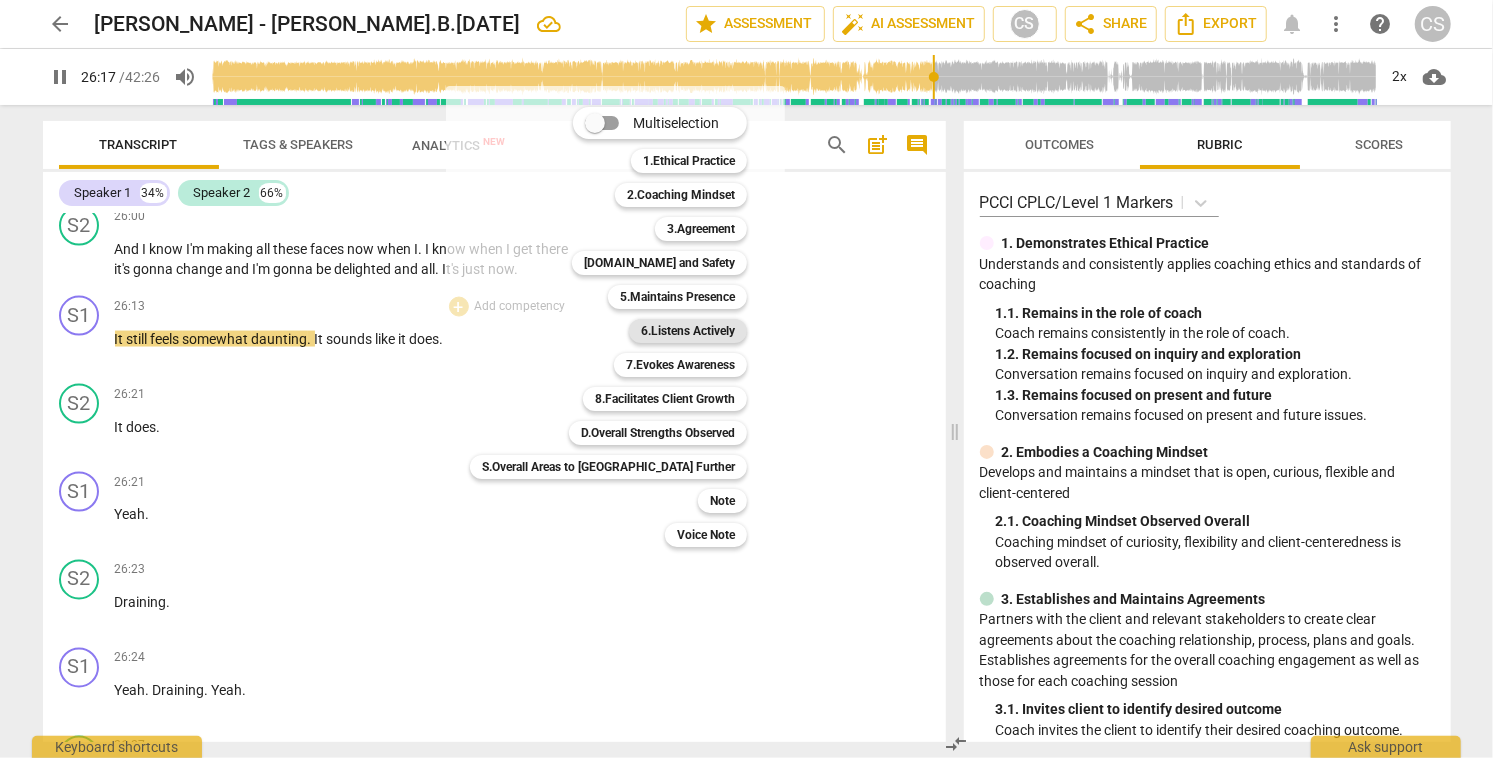 click on "6.Listens Actively" at bounding box center (688, 331) 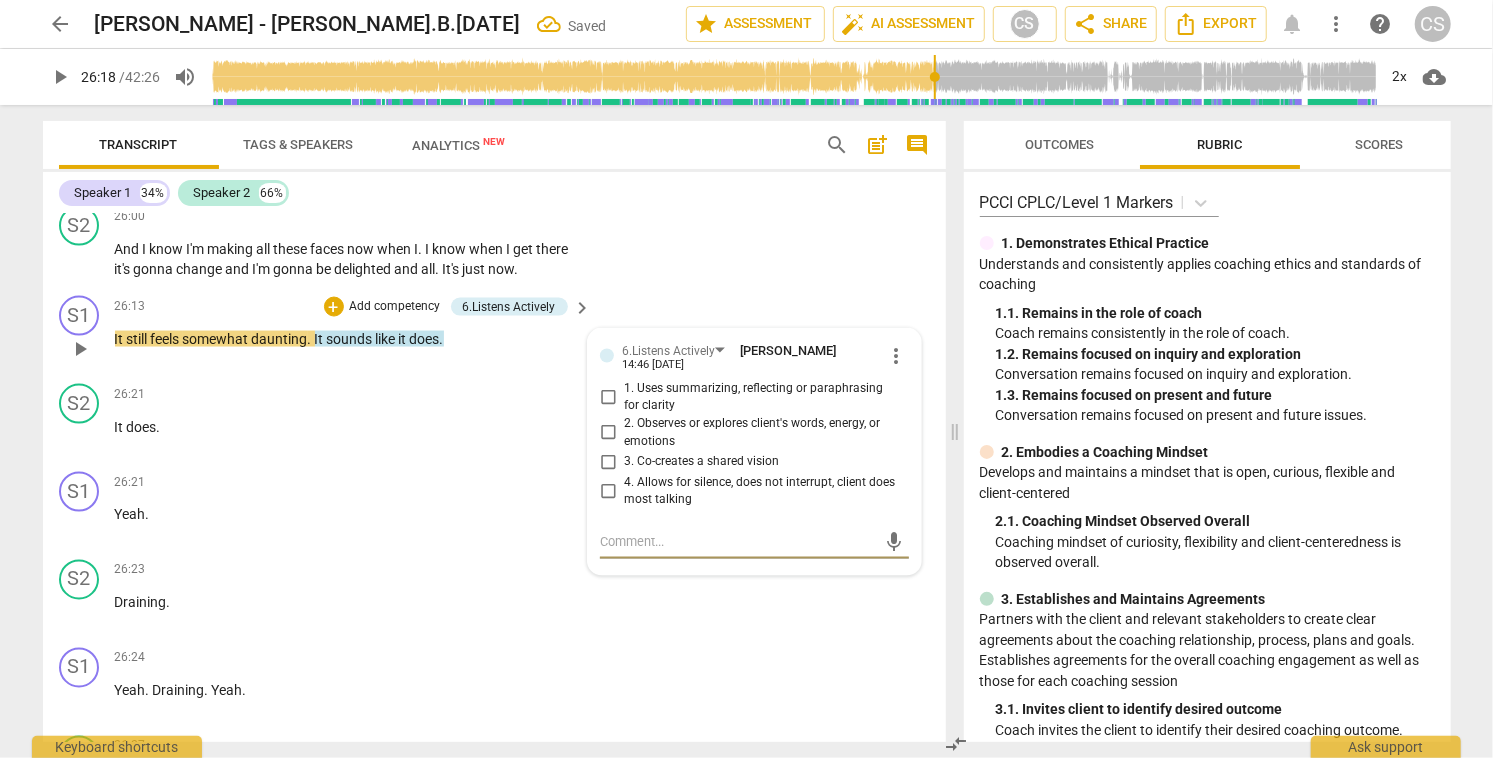 click on "2. Observes or explores client's words, energy, or emotions" at bounding box center [608, 433] 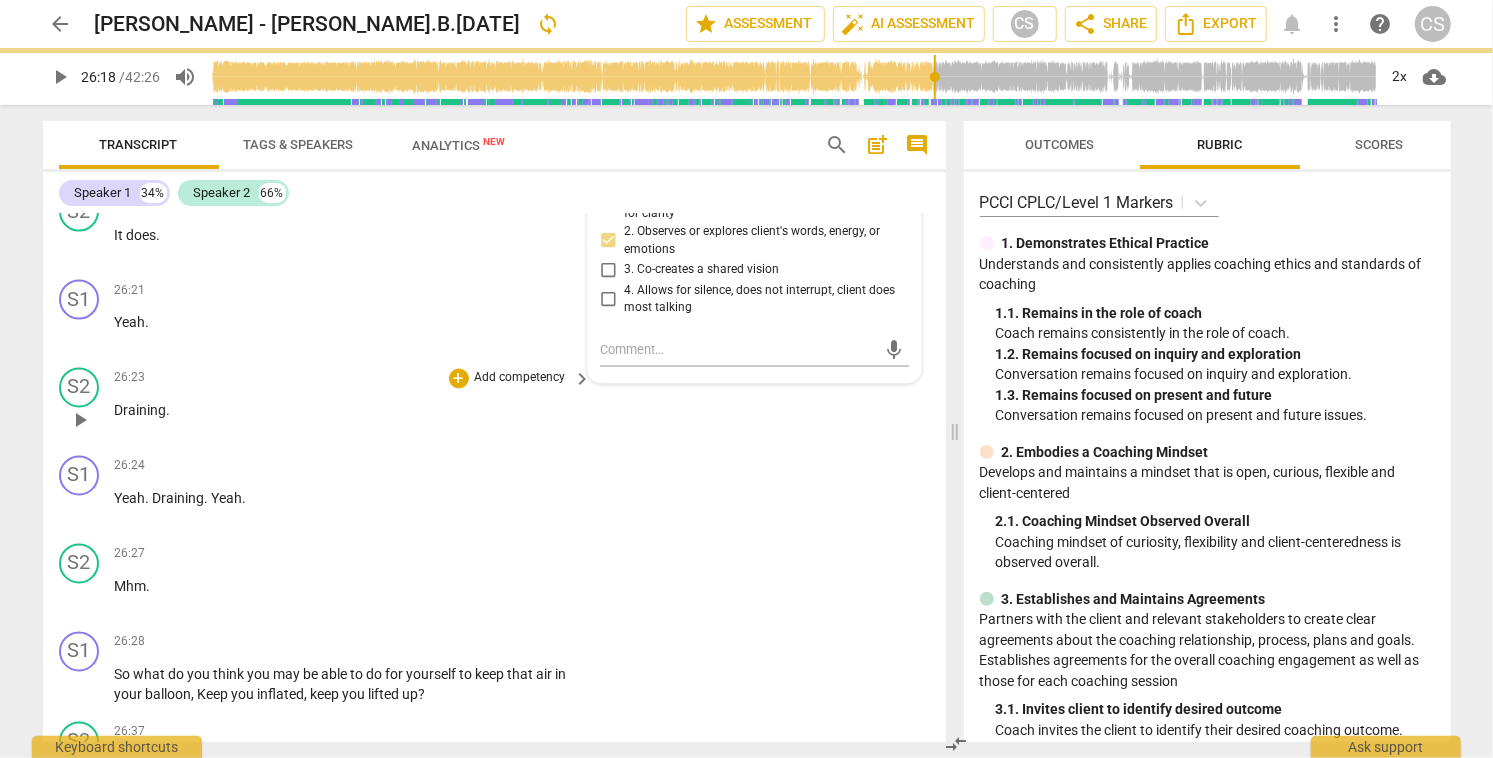 scroll, scrollTop: 15674, scrollLeft: 0, axis: vertical 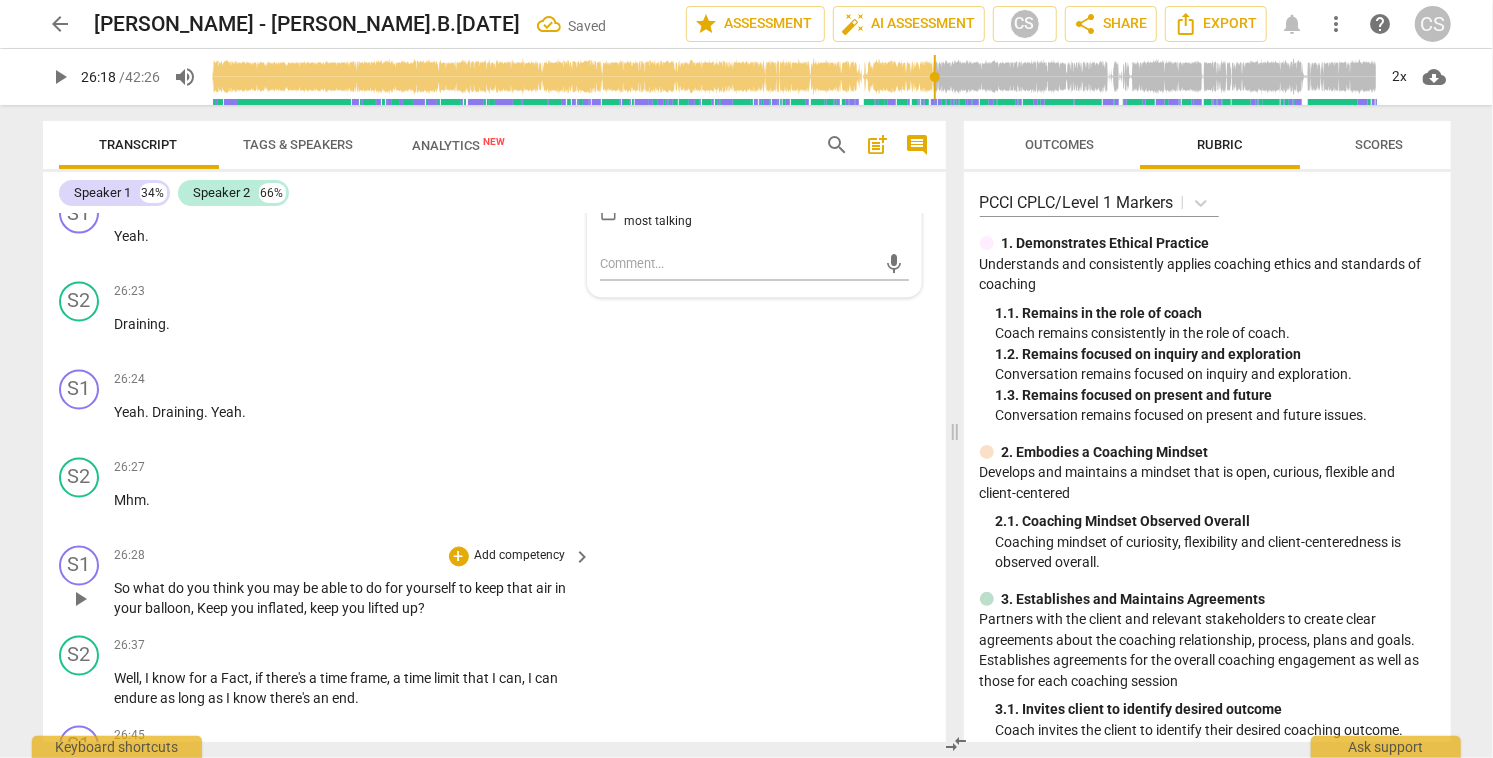 click on "play_arrow" at bounding box center [80, 600] 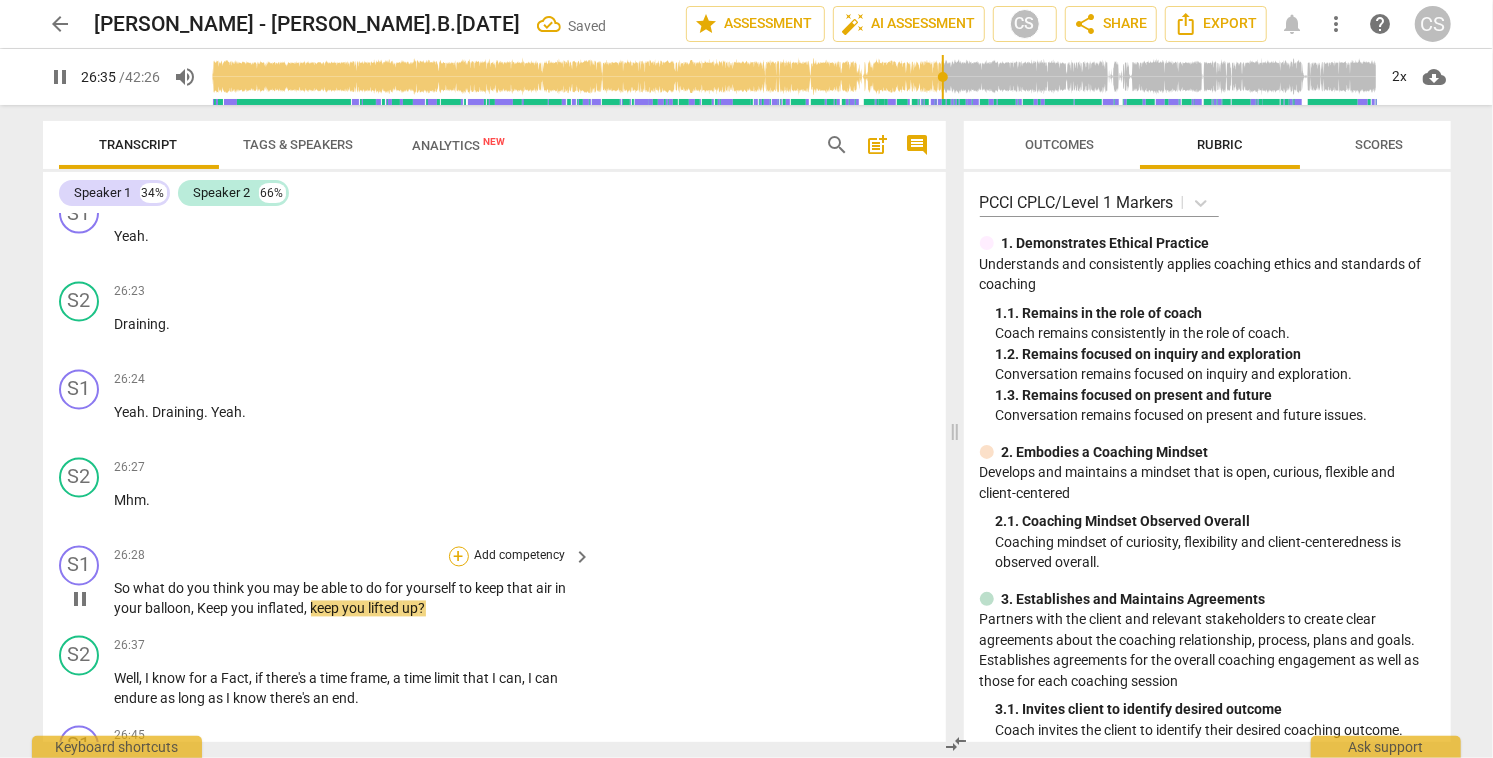 click on "+" at bounding box center (459, 557) 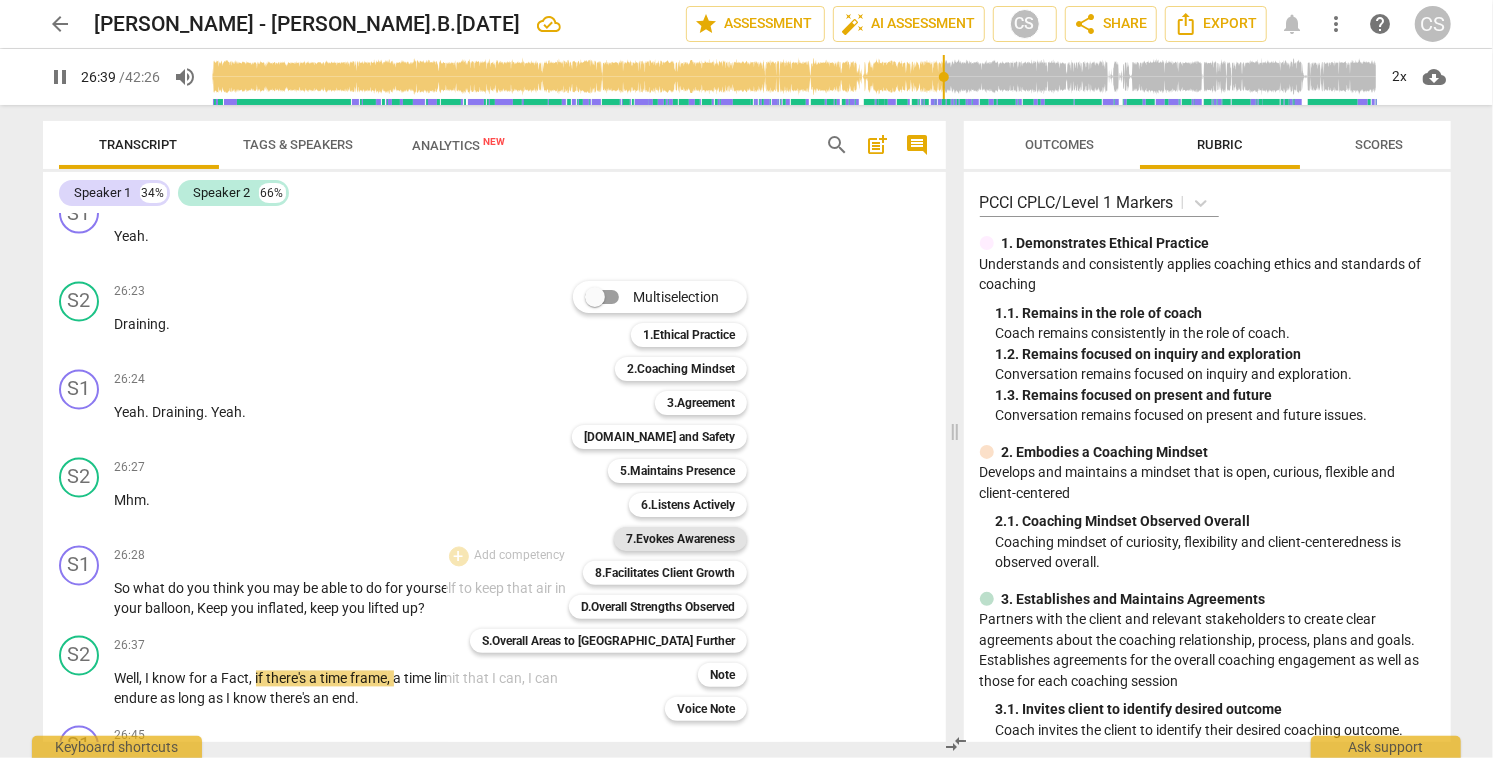 click on "7.Evokes Awareness" at bounding box center [680, 539] 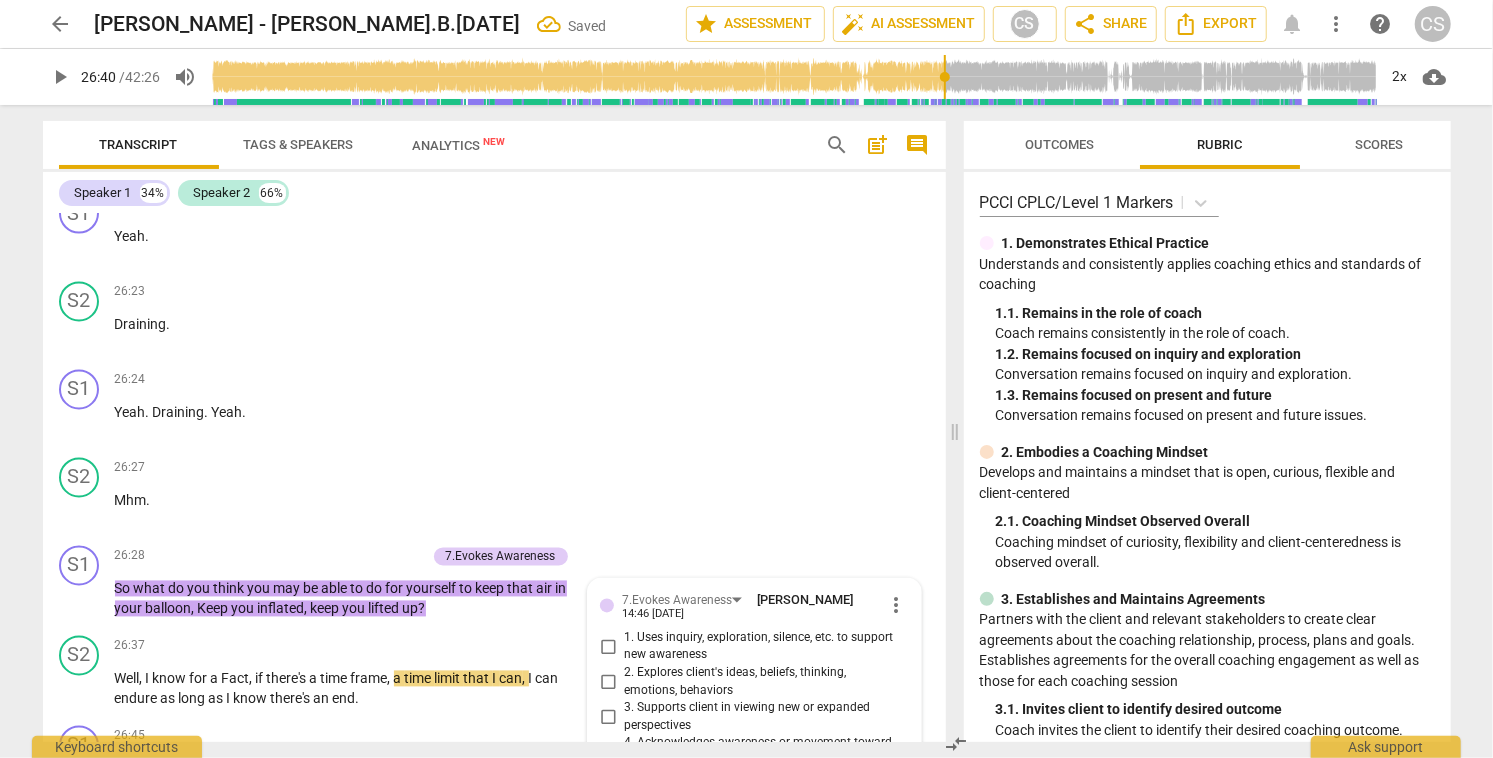scroll, scrollTop: 16055, scrollLeft: 0, axis: vertical 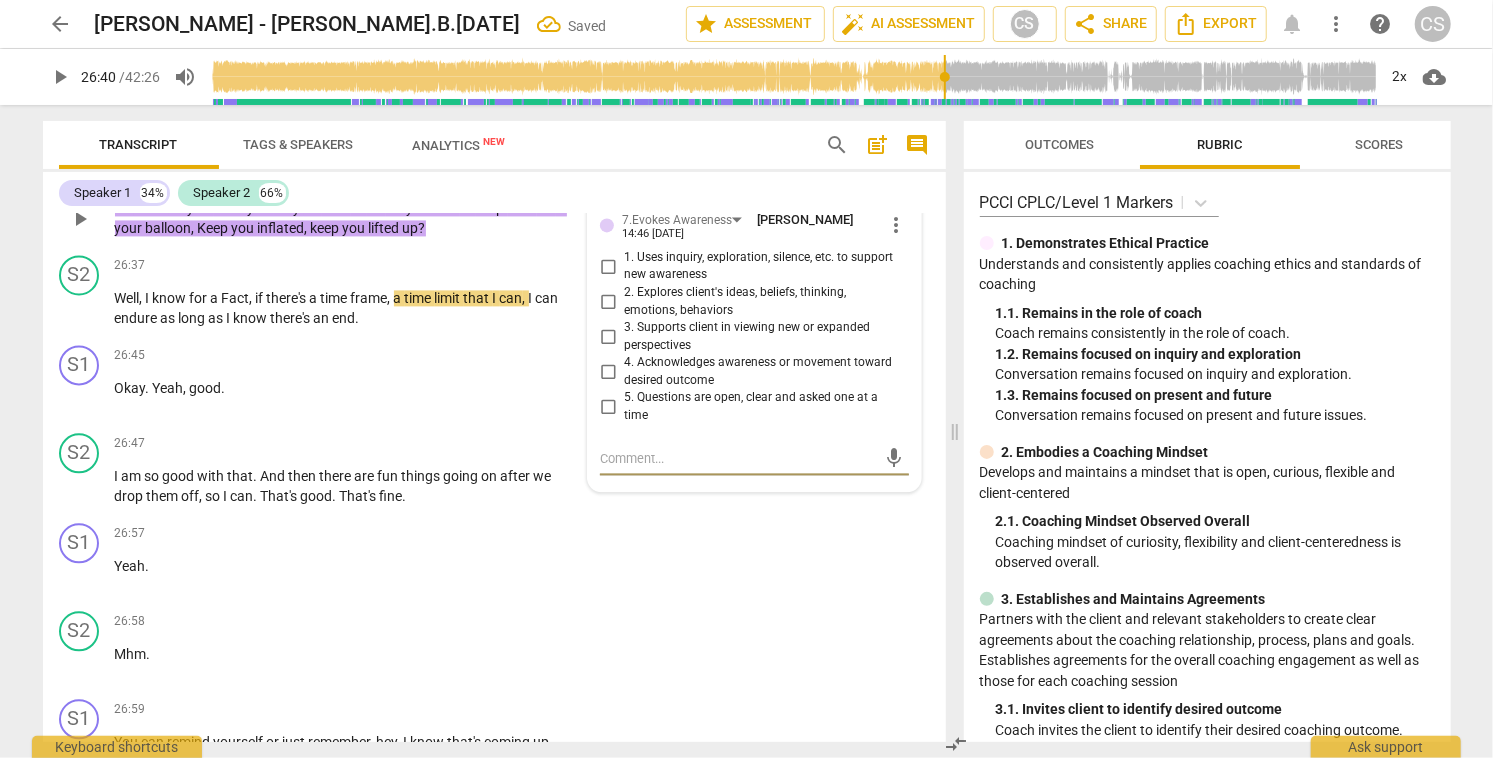 click on "3. Supports client in viewing new or expanded perspectives" at bounding box center [608, 337] 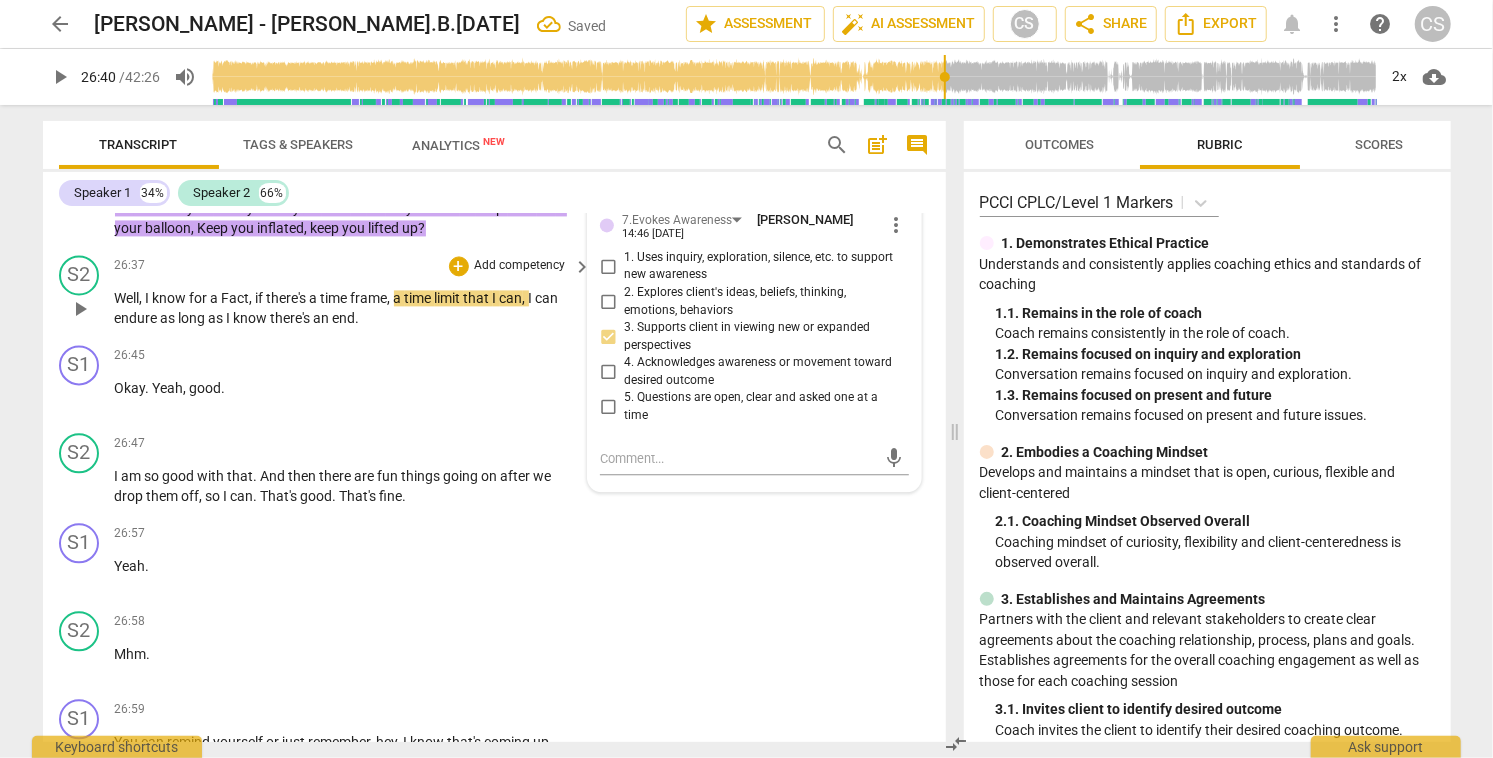 click on "play_arrow" at bounding box center (80, 309) 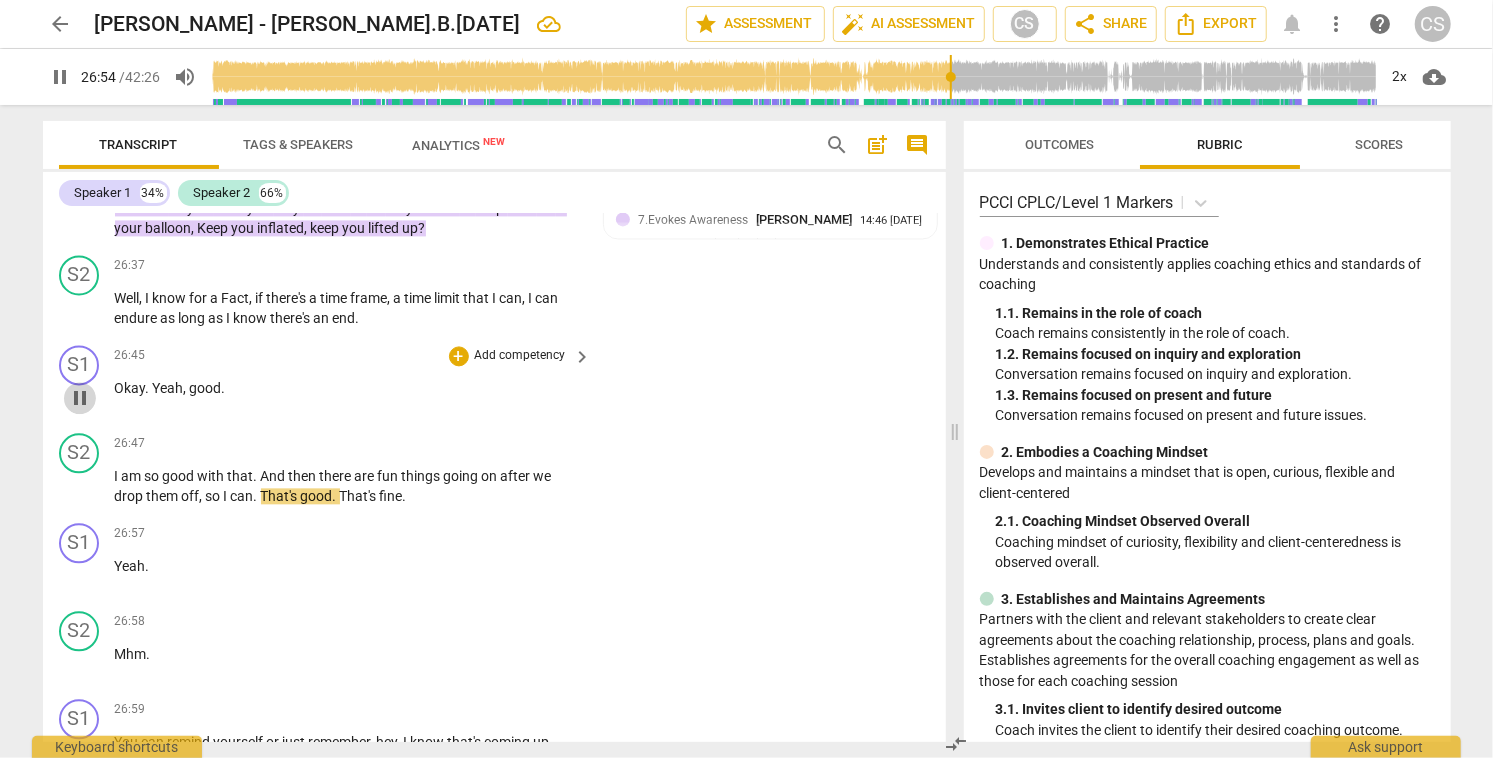 click on "pause" at bounding box center [80, 398] 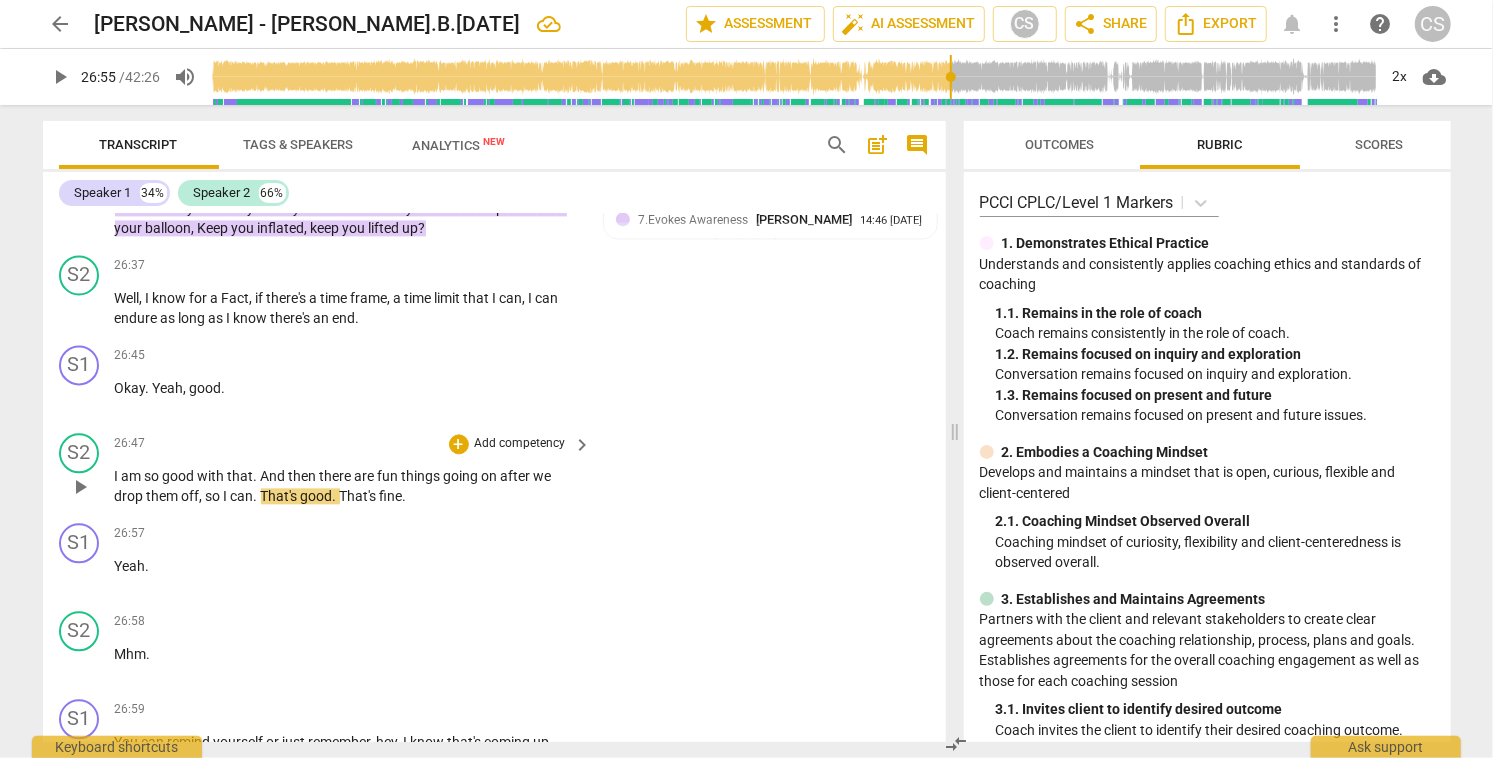 click on "play_arrow" at bounding box center [80, 487] 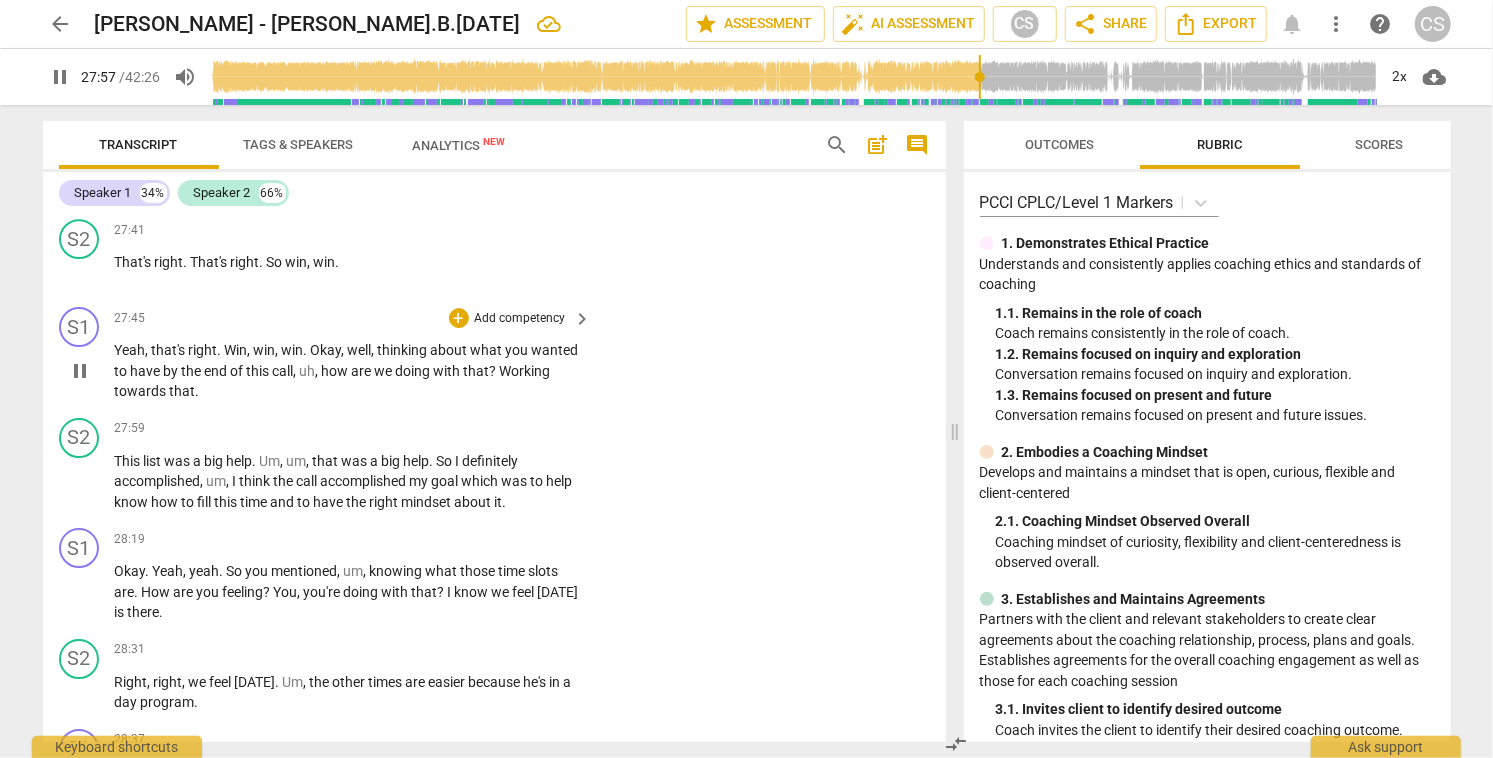 scroll, scrollTop: 17352, scrollLeft: 0, axis: vertical 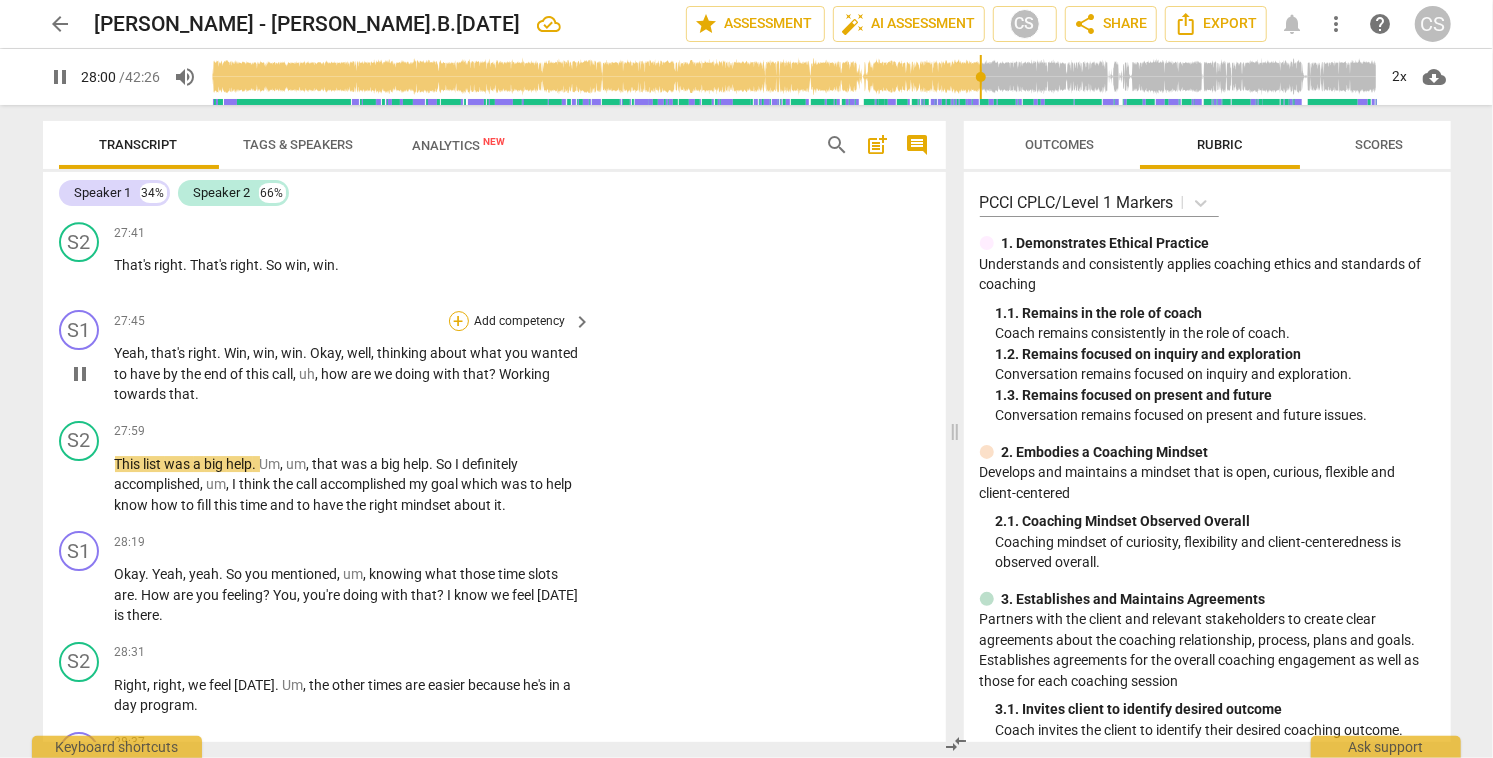 click on "+" at bounding box center (459, 321) 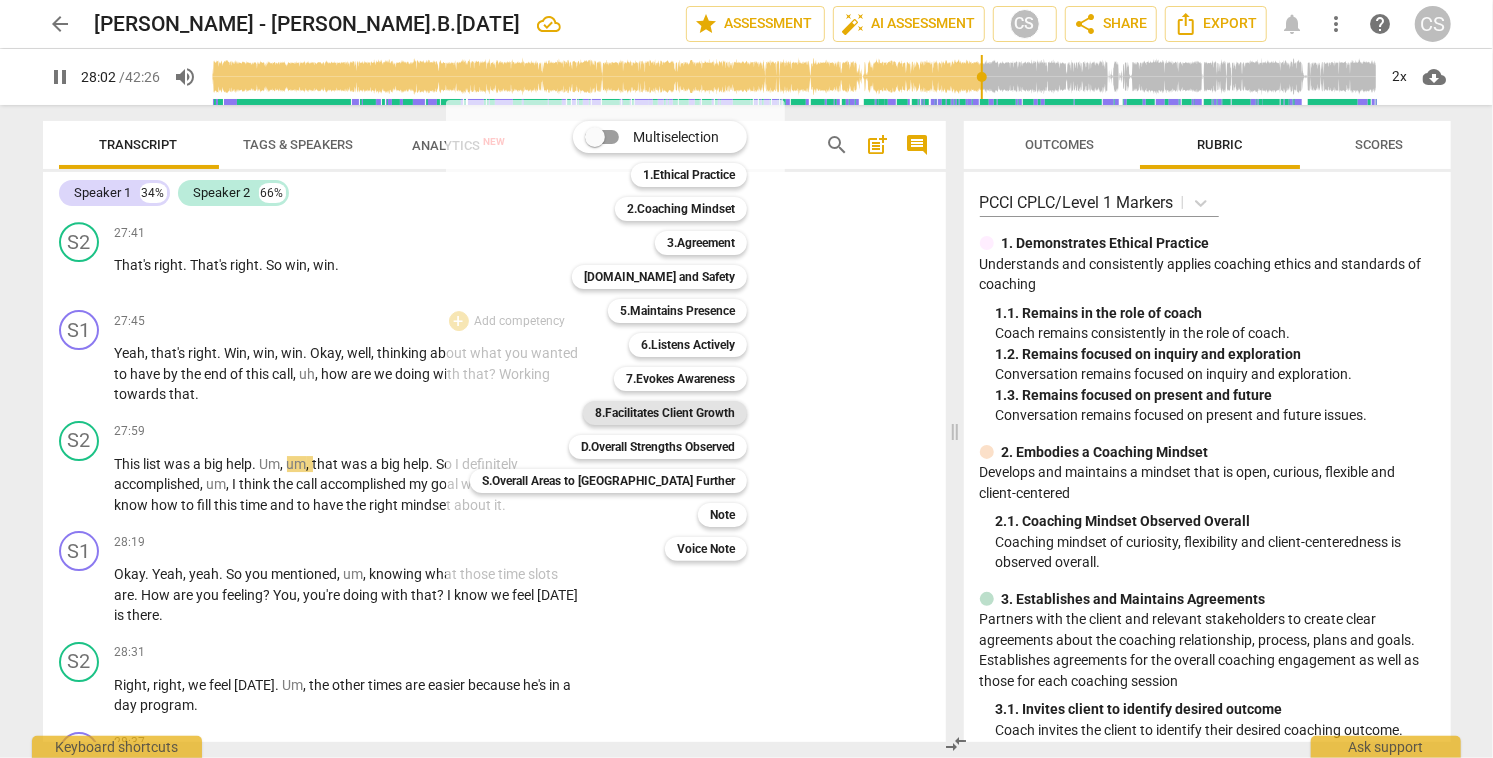 click on "8.Facilitates Client Growth" at bounding box center [665, 413] 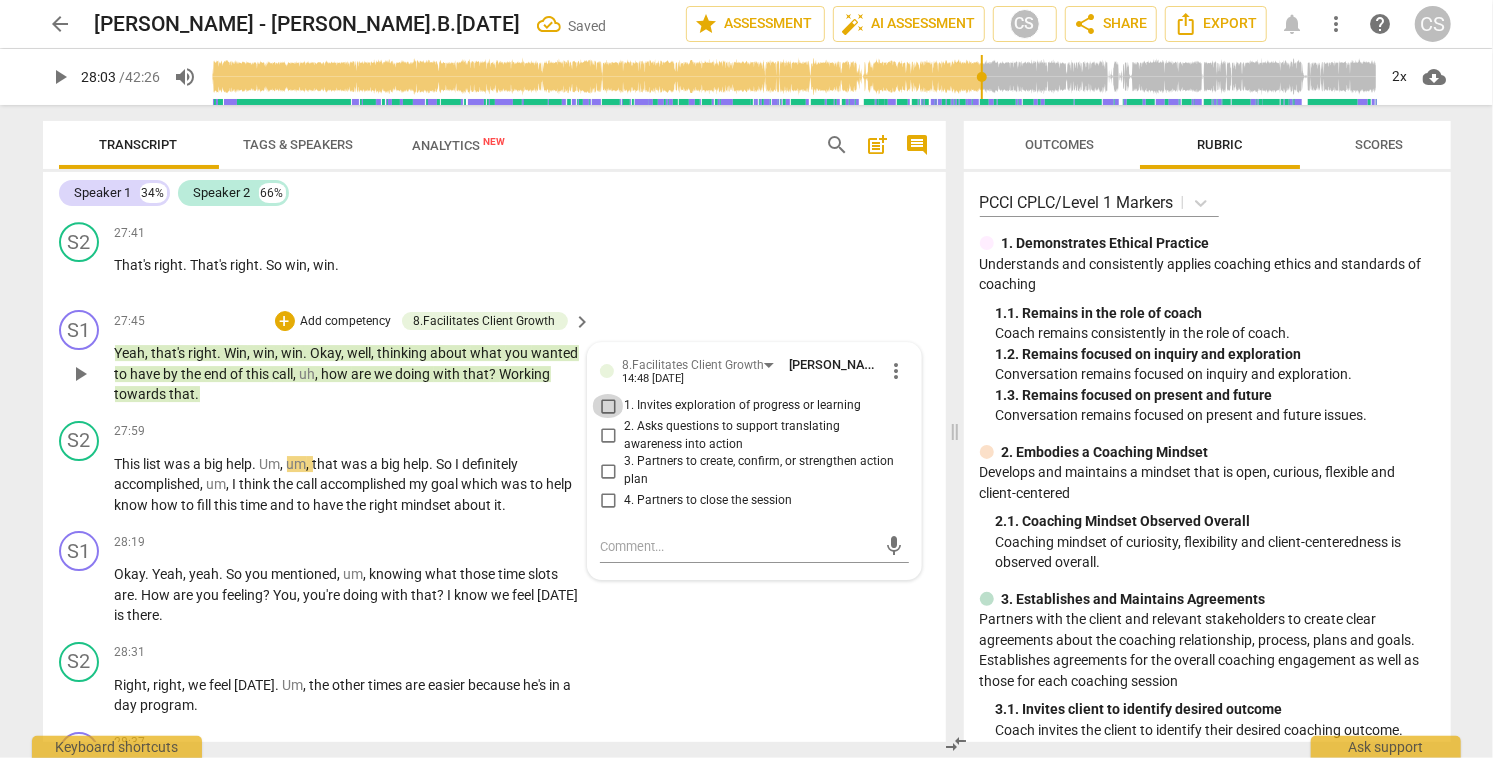 click on "1. Invites exploration of progress or learning" at bounding box center [608, 406] 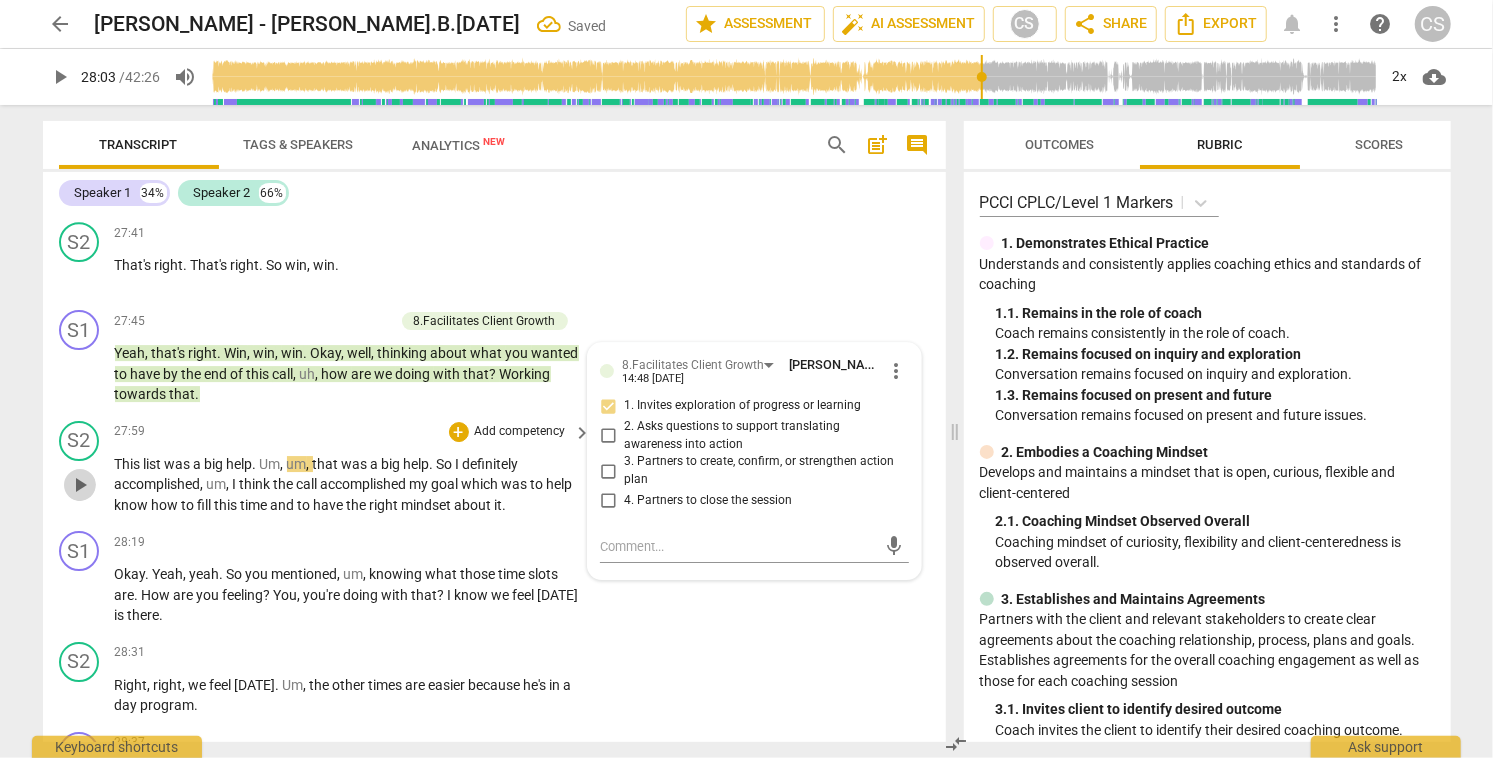 click on "play_arrow" at bounding box center [80, 485] 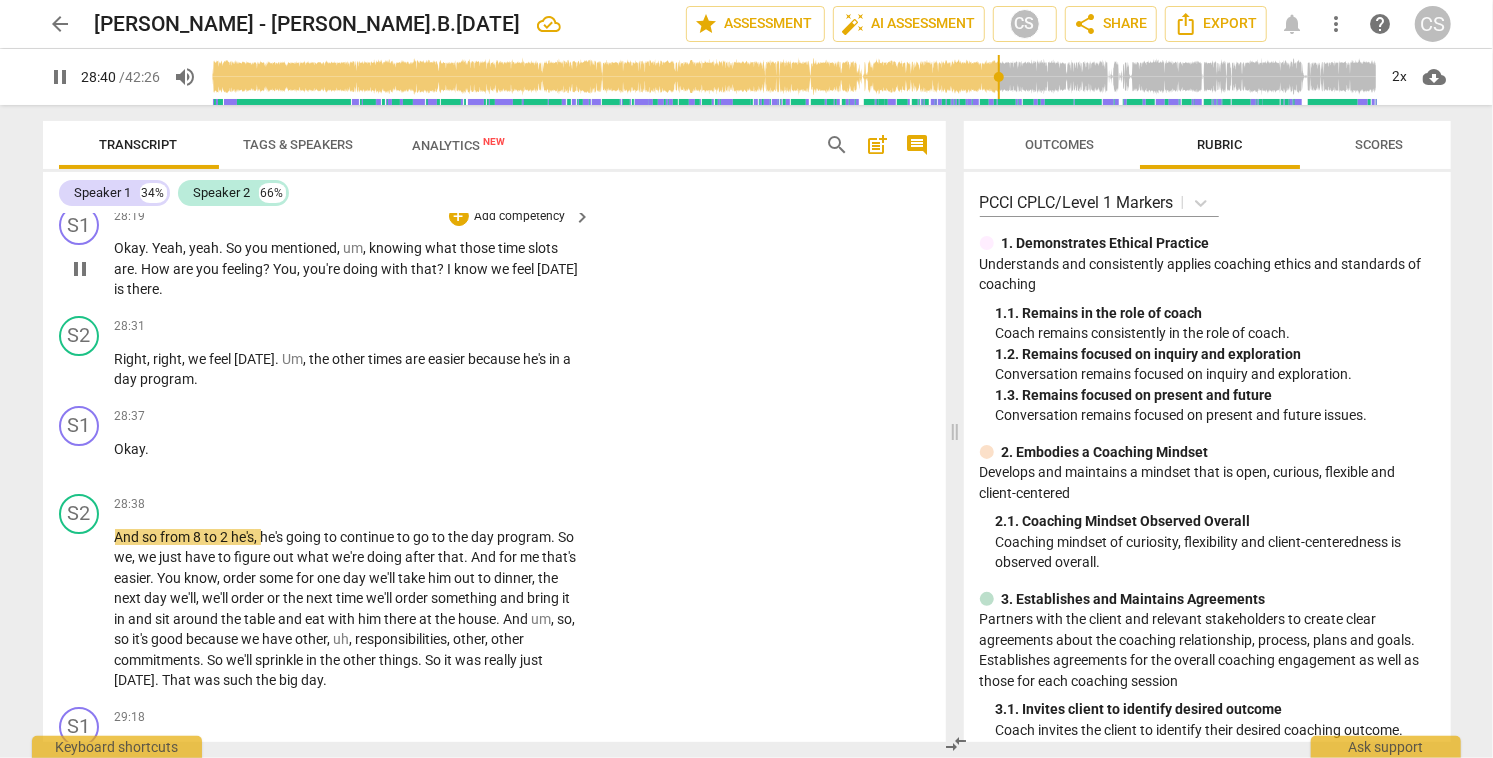 scroll, scrollTop: 17677, scrollLeft: 0, axis: vertical 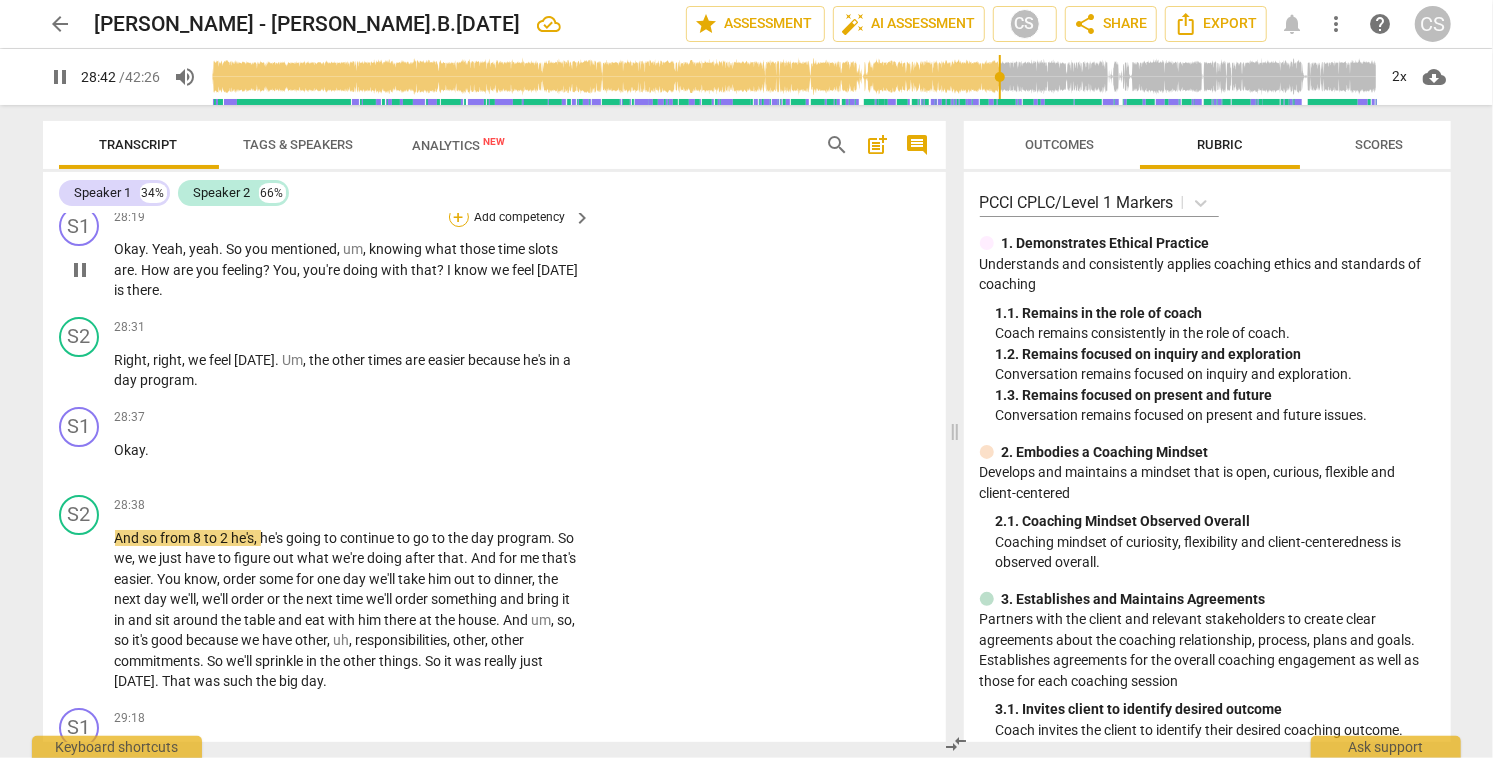 click on "+" at bounding box center [459, 217] 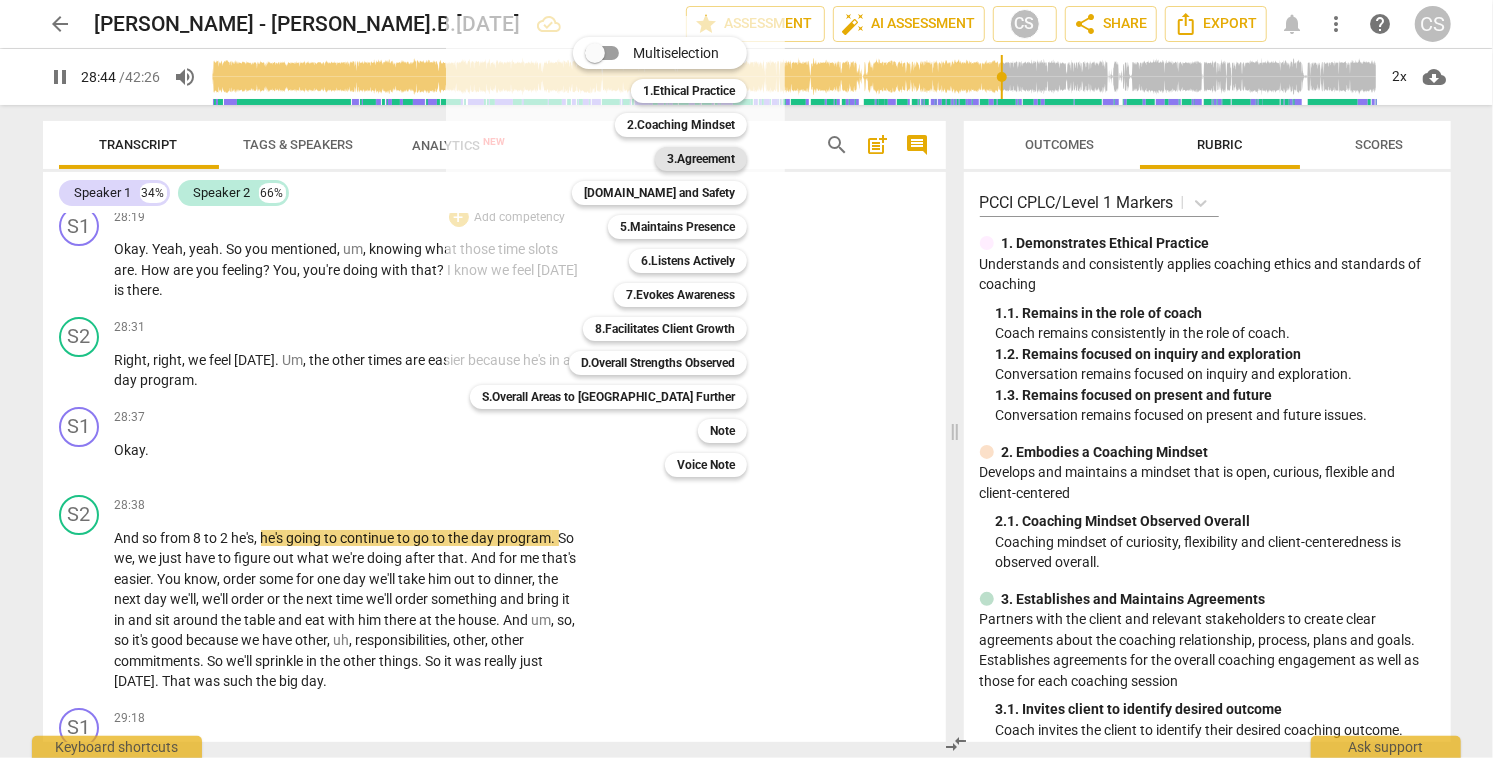 click on "3.Agreement" at bounding box center [701, 159] 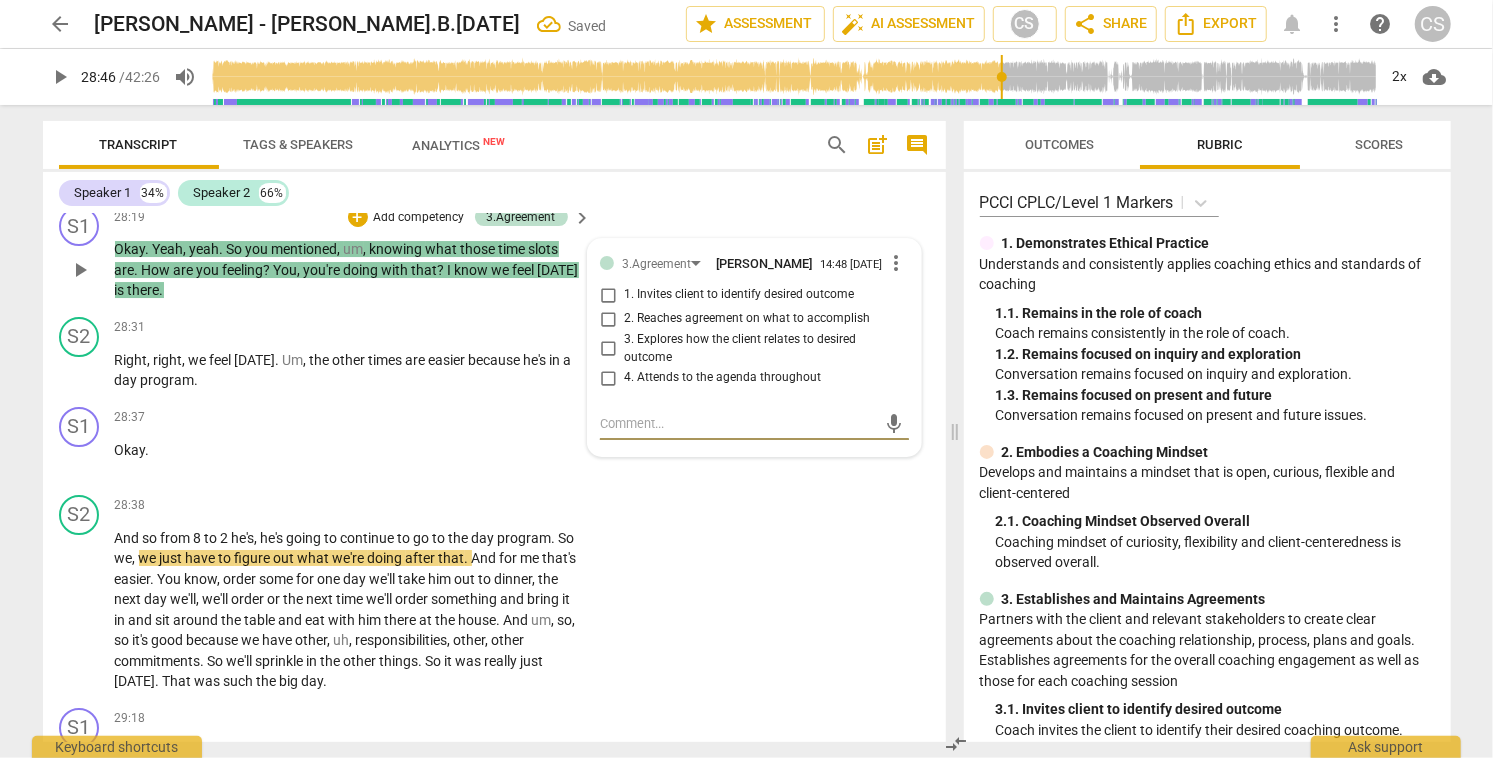click on "4. Attends to the agenda throughout" at bounding box center [608, 378] 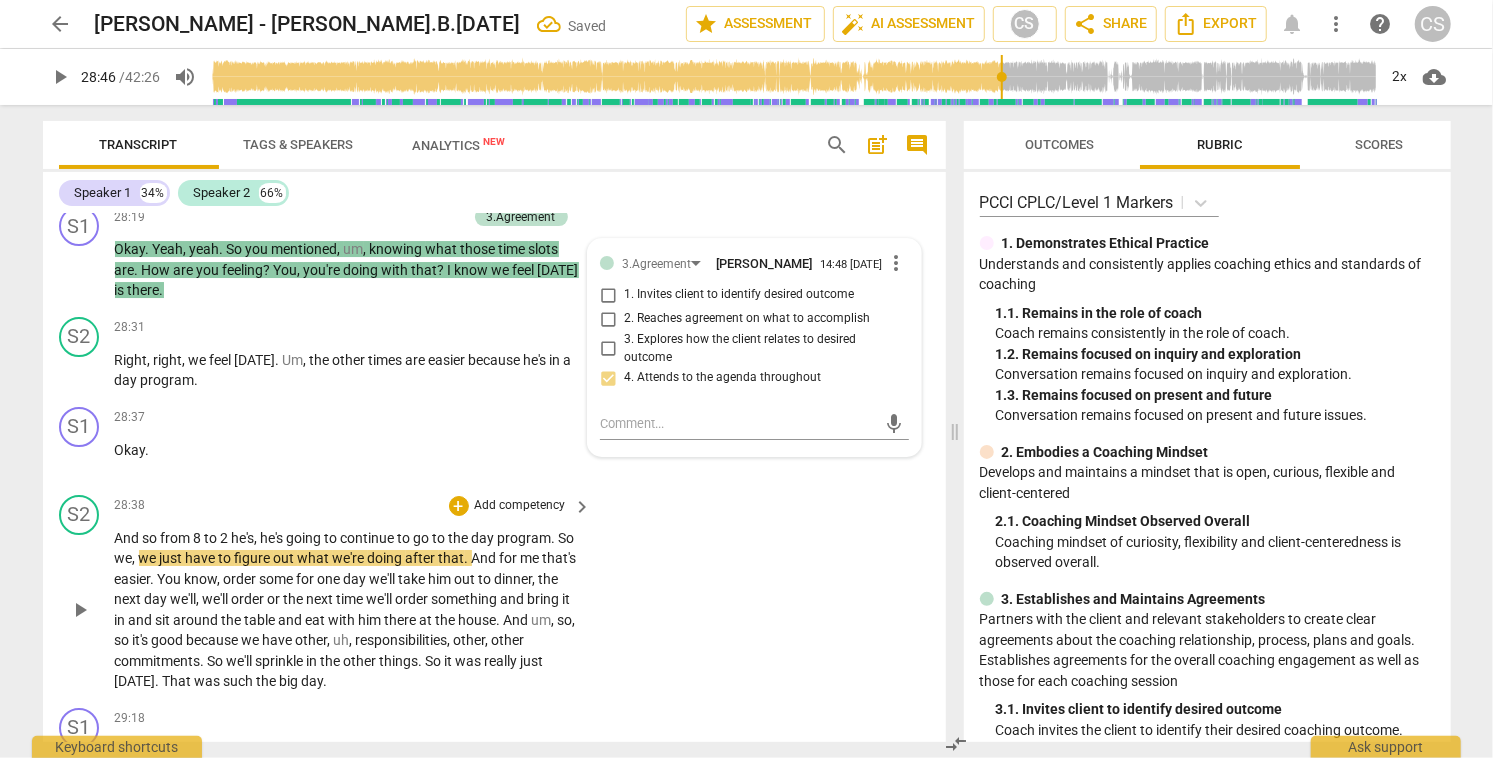 click on "play_arrow" at bounding box center [80, 610] 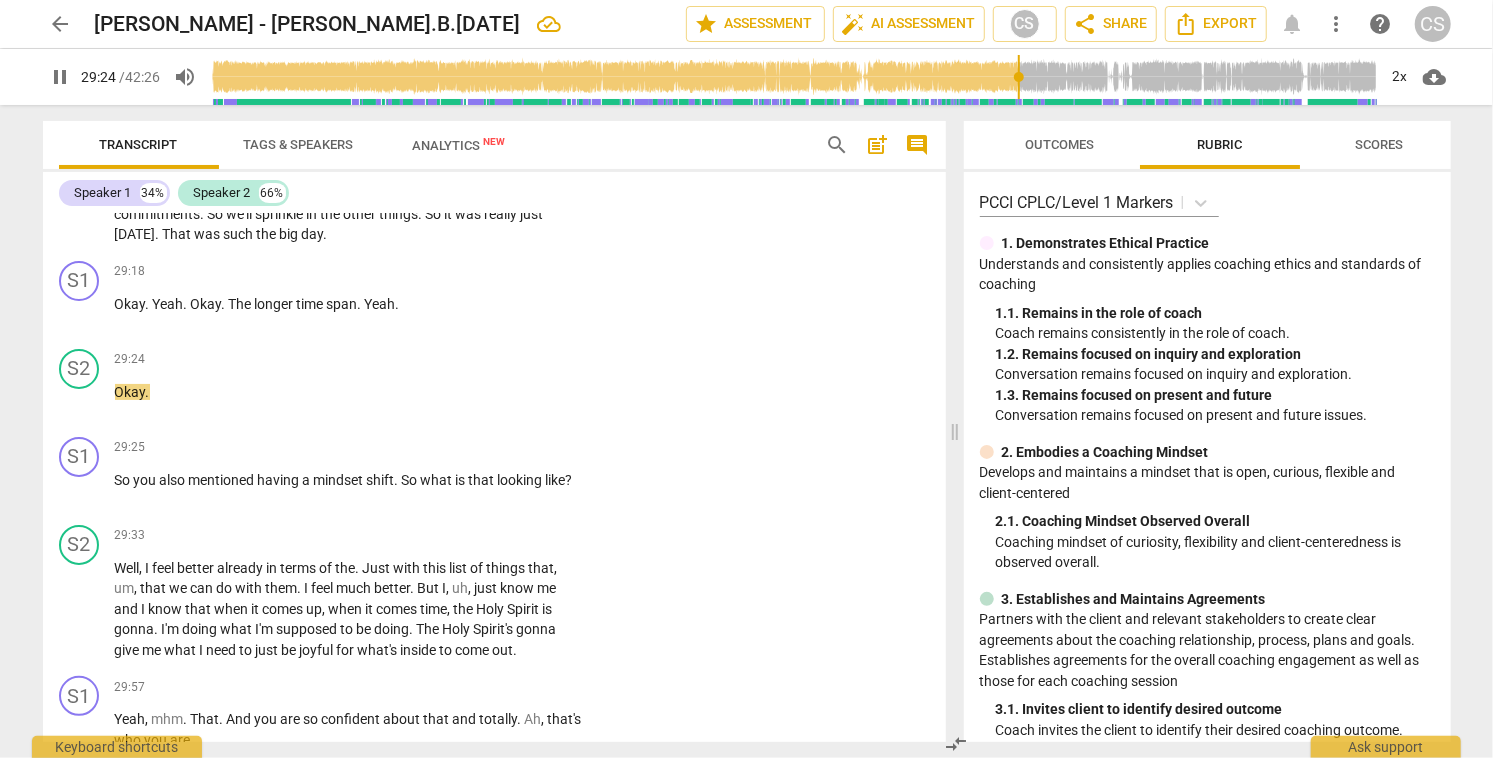 scroll, scrollTop: 18130, scrollLeft: 0, axis: vertical 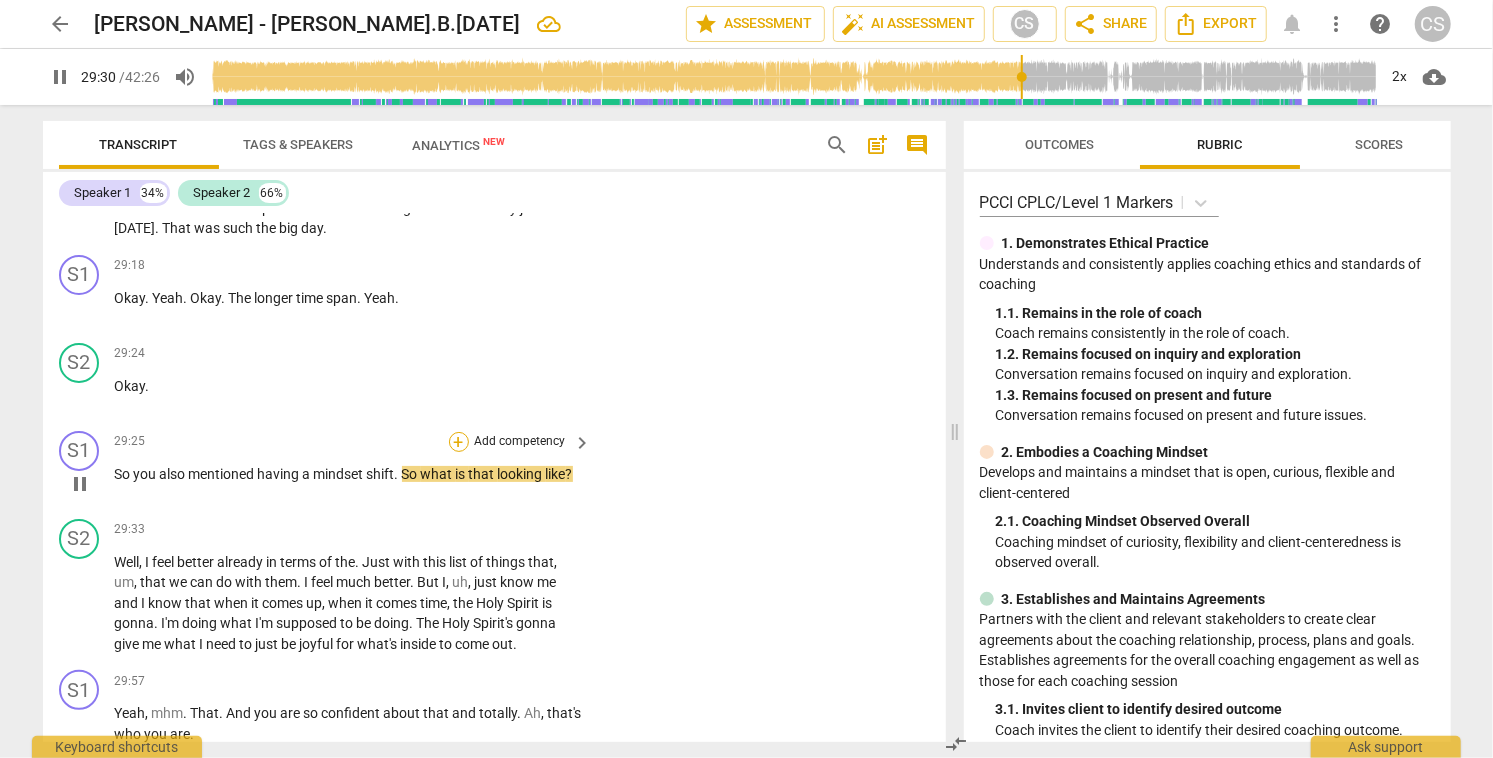 click on "+" at bounding box center [459, 442] 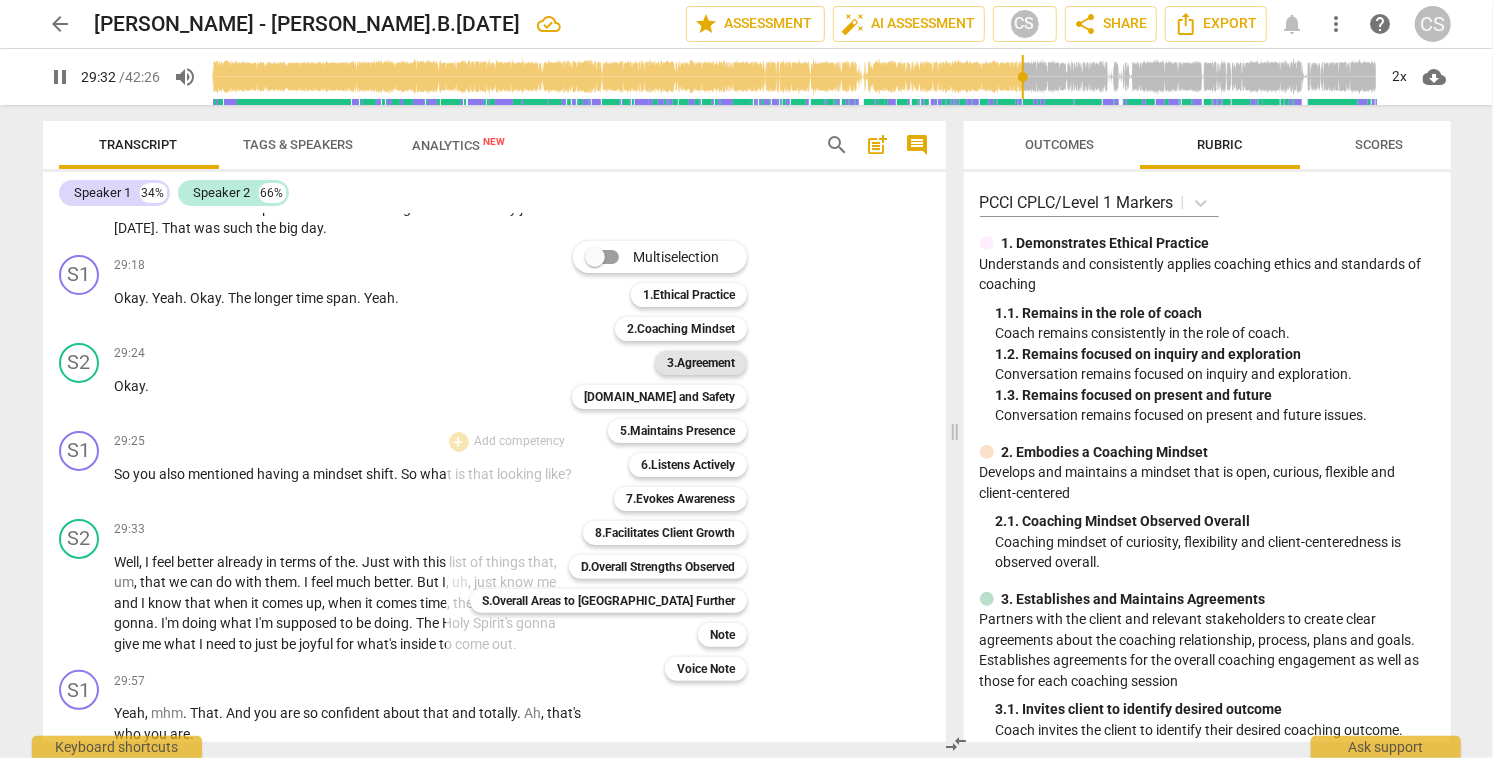 click on "3.Agreement" at bounding box center [701, 363] 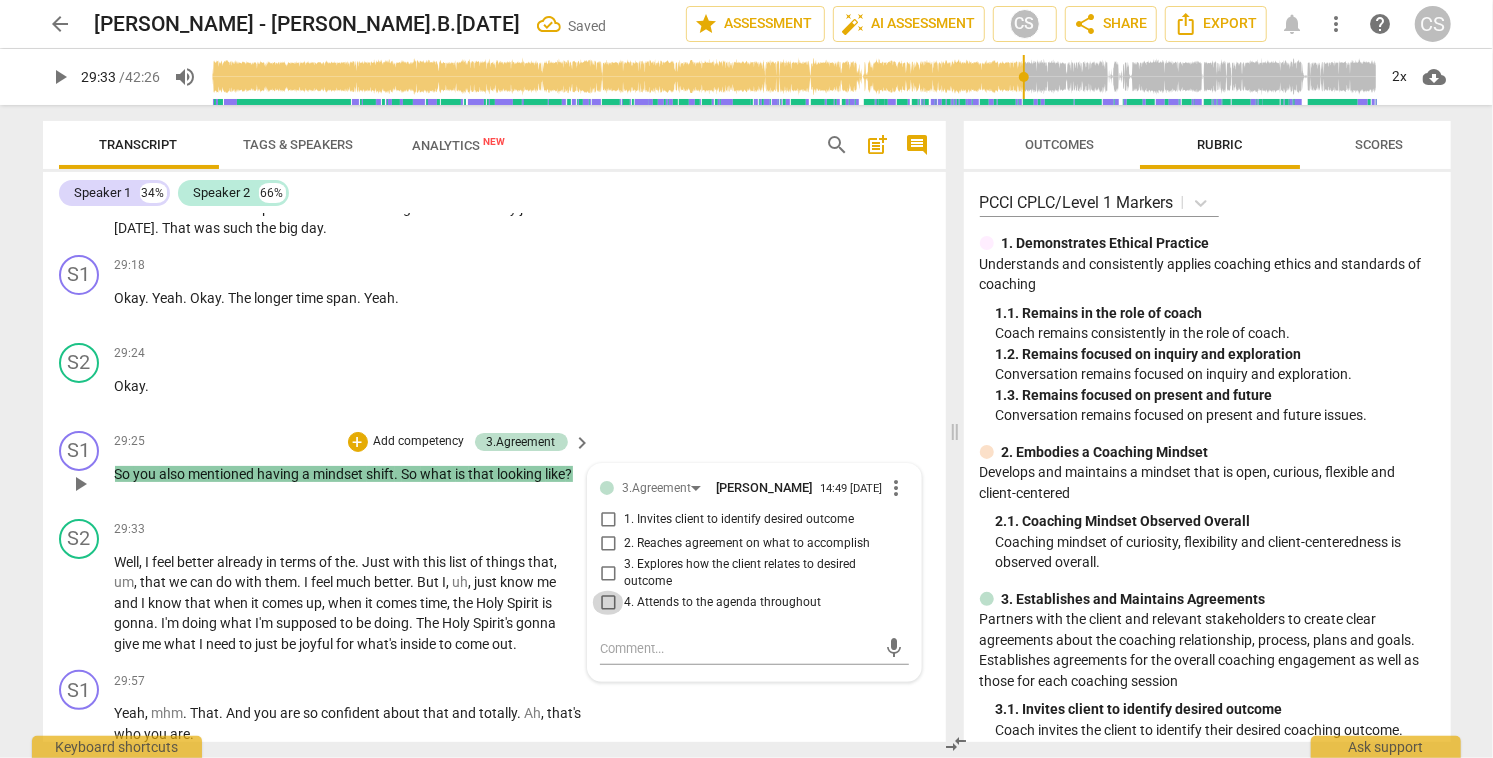 click on "4. Attends to the agenda throughout" at bounding box center (608, 603) 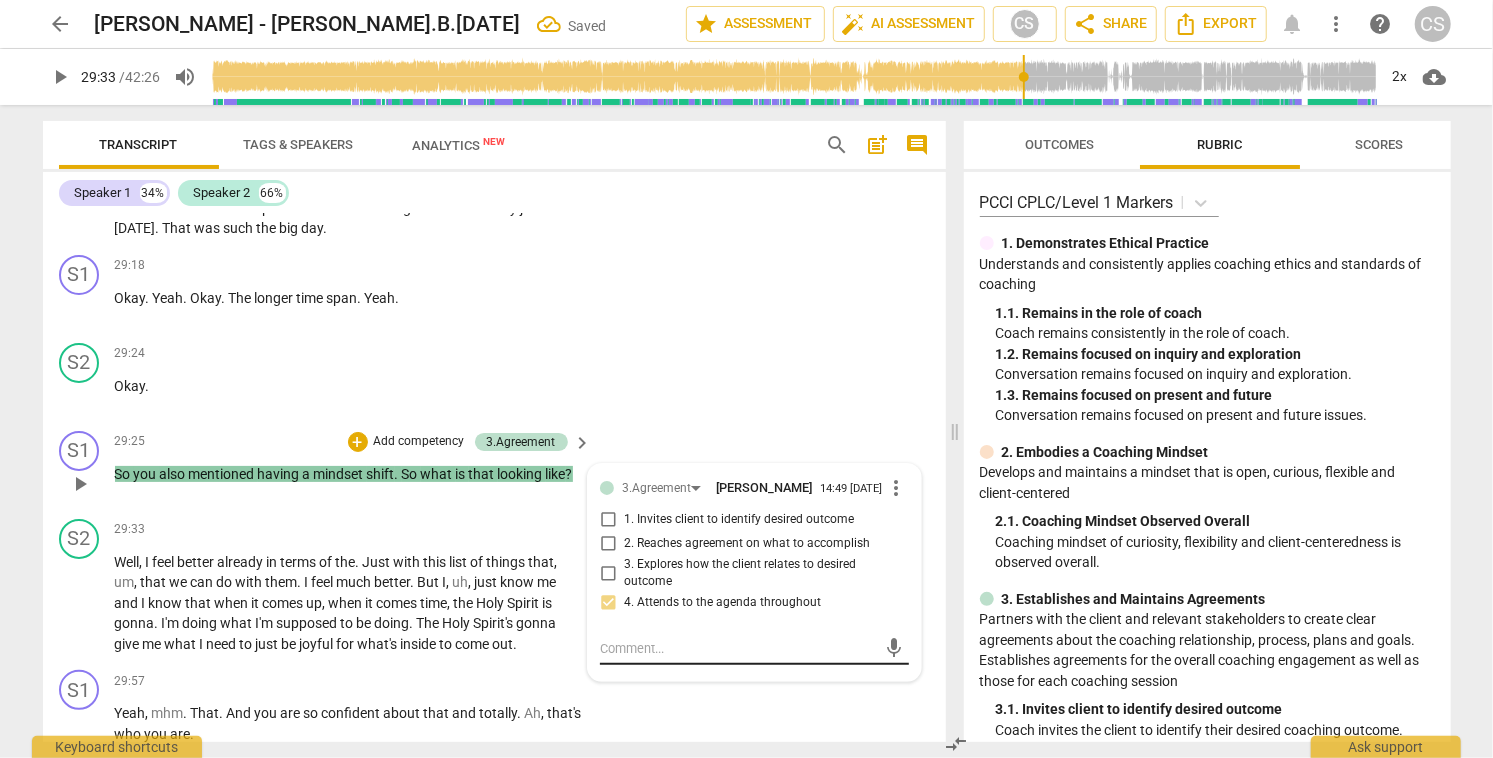 click at bounding box center [738, 648] 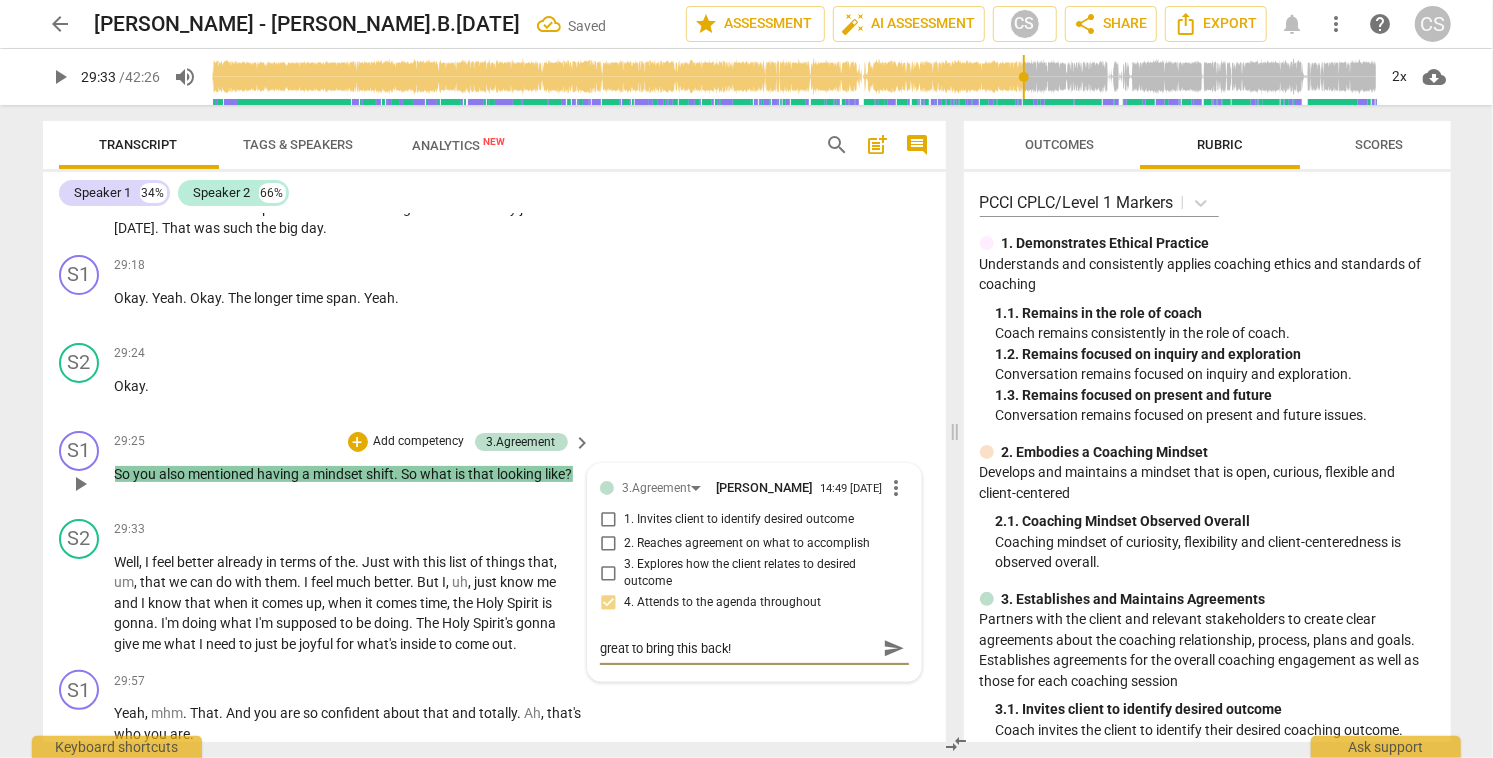 click on "great to bring this back! great to bring this back!" at bounding box center [754, 648] 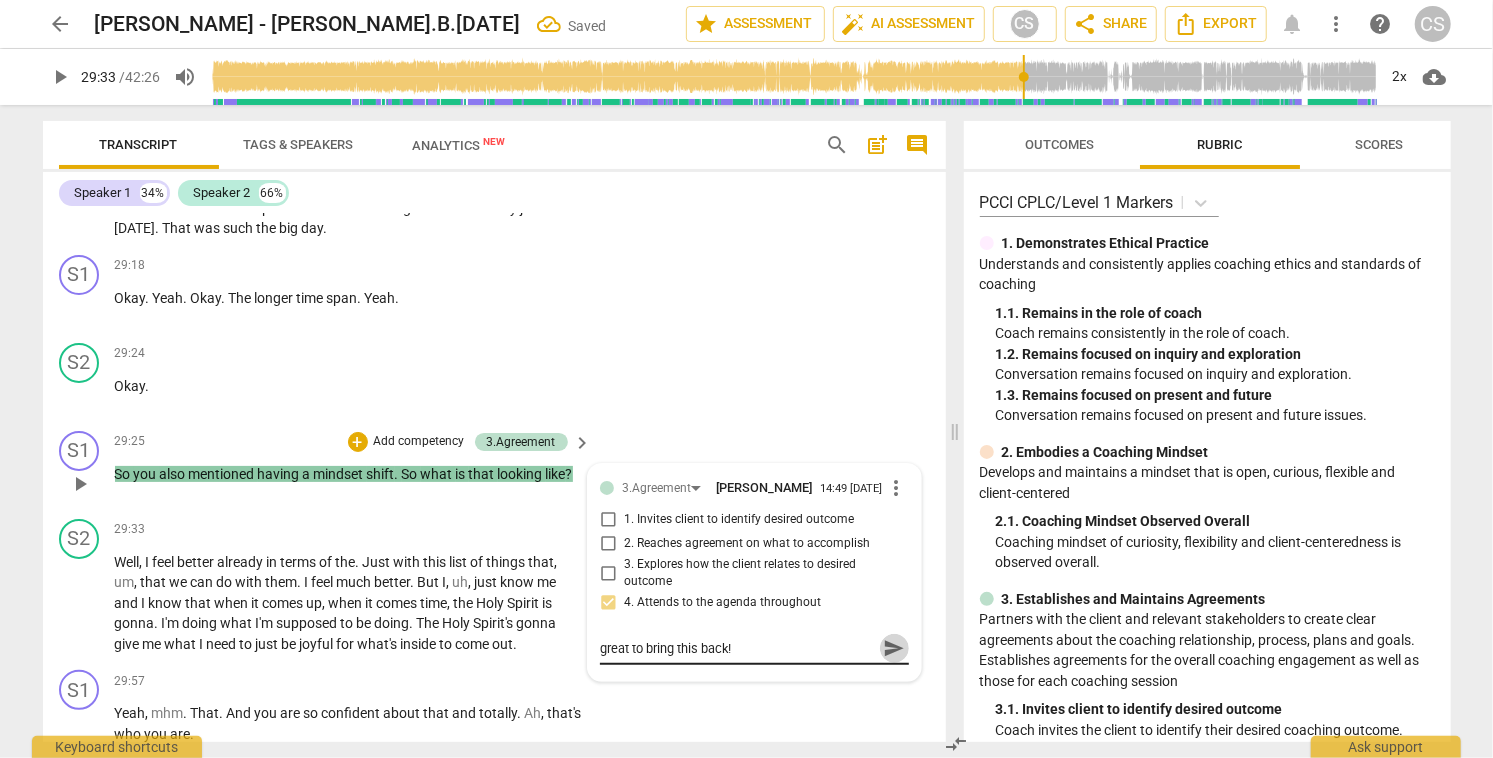 click on "send" at bounding box center (894, 648) 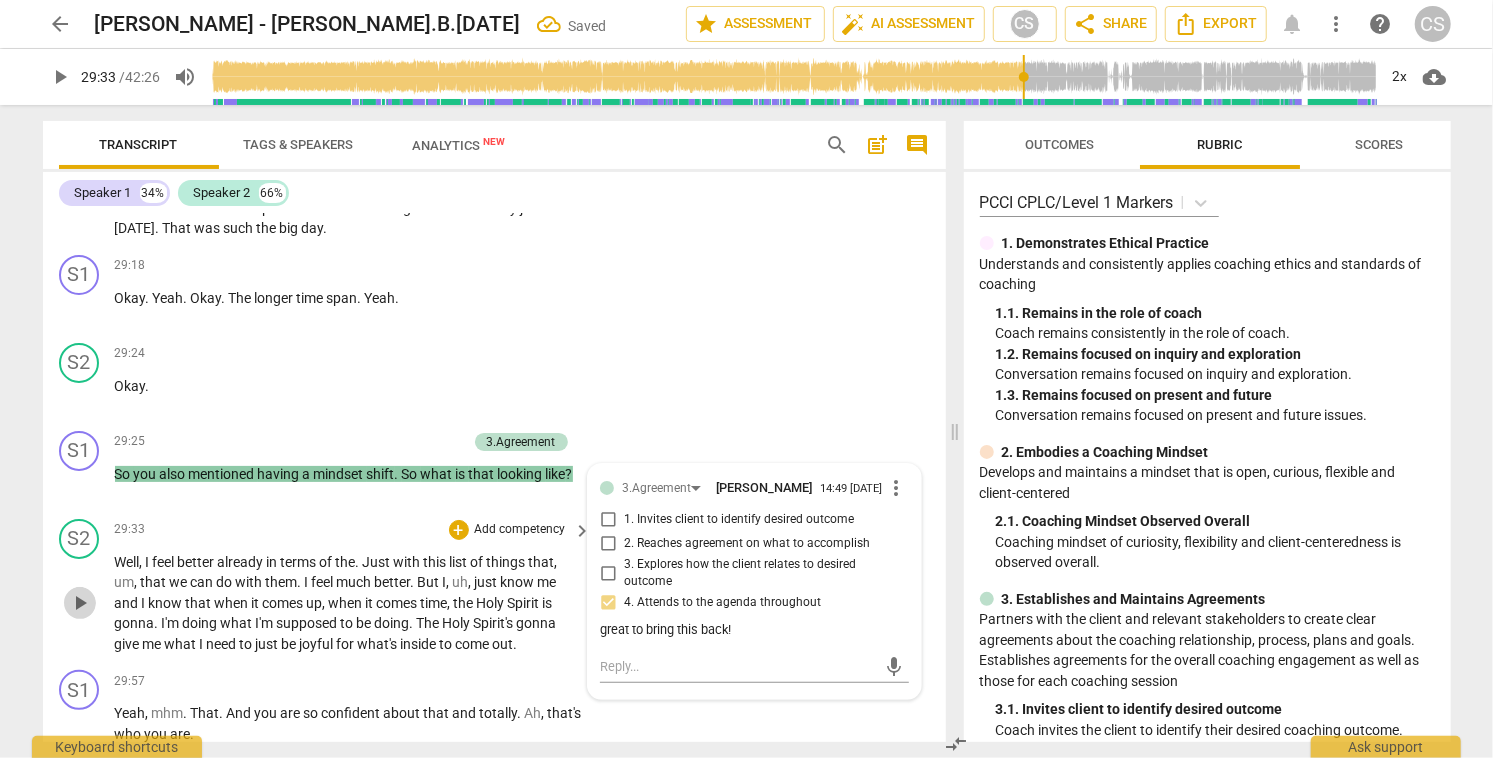 click on "play_arrow" at bounding box center (80, 603) 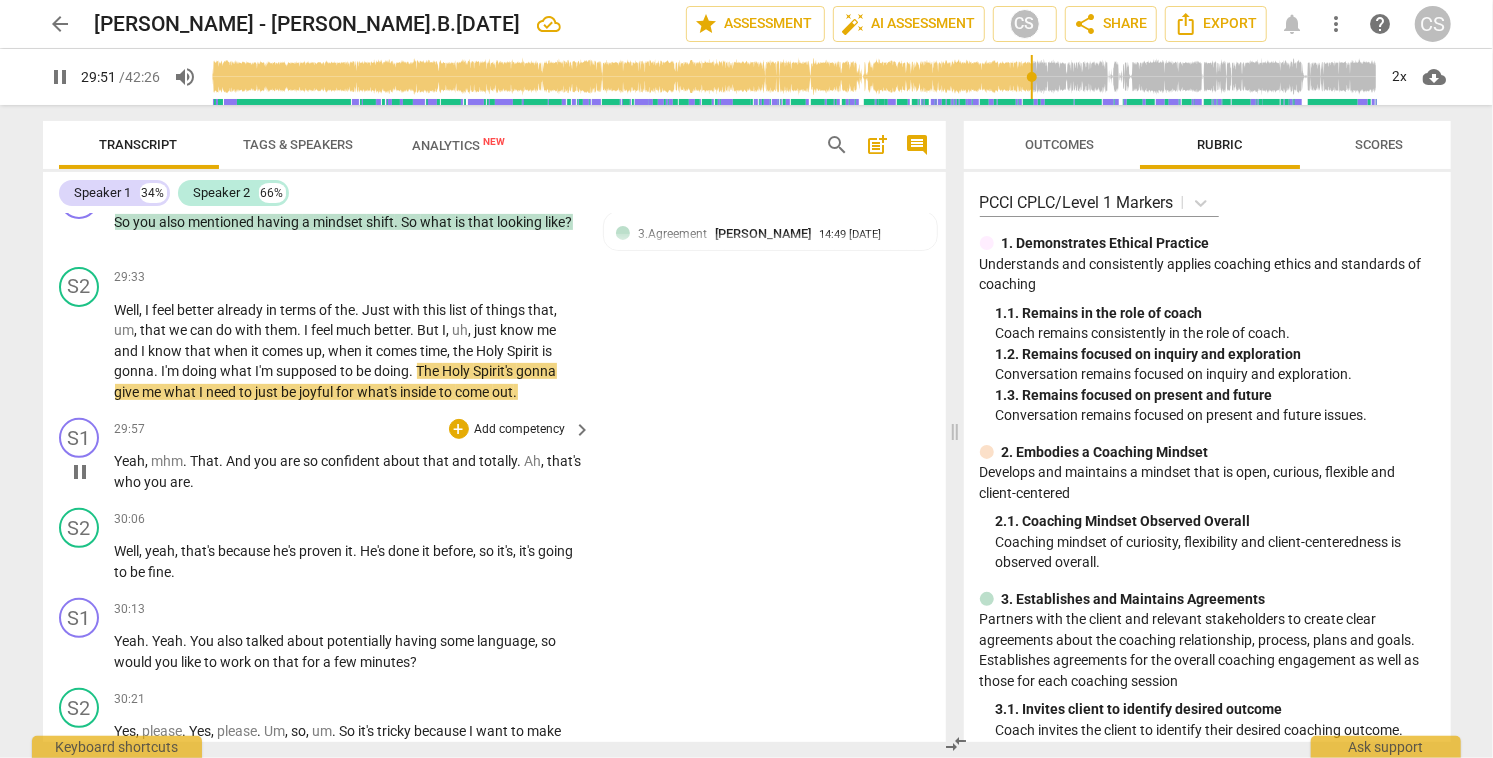 scroll, scrollTop: 18383, scrollLeft: 0, axis: vertical 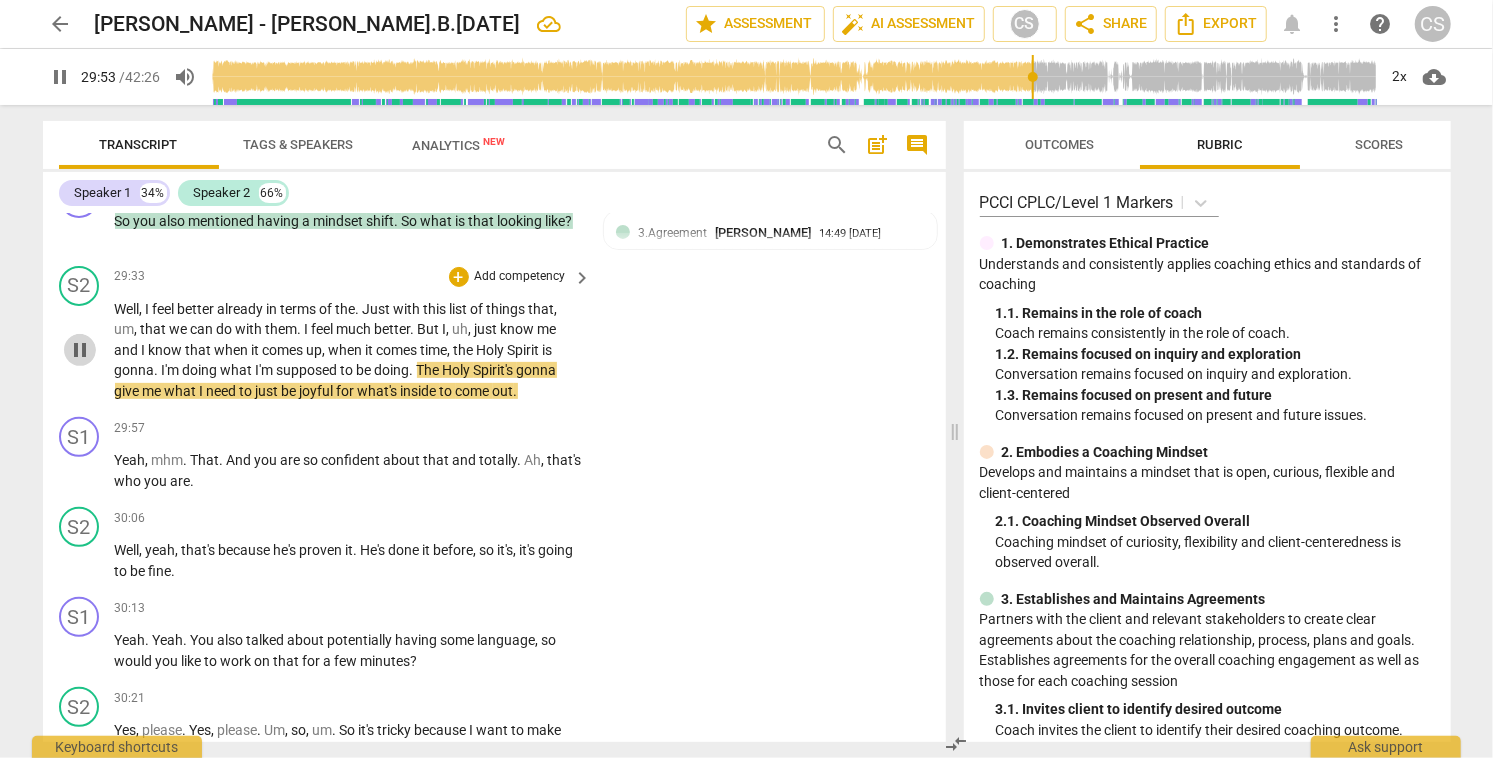 click on "pause" at bounding box center [80, 350] 